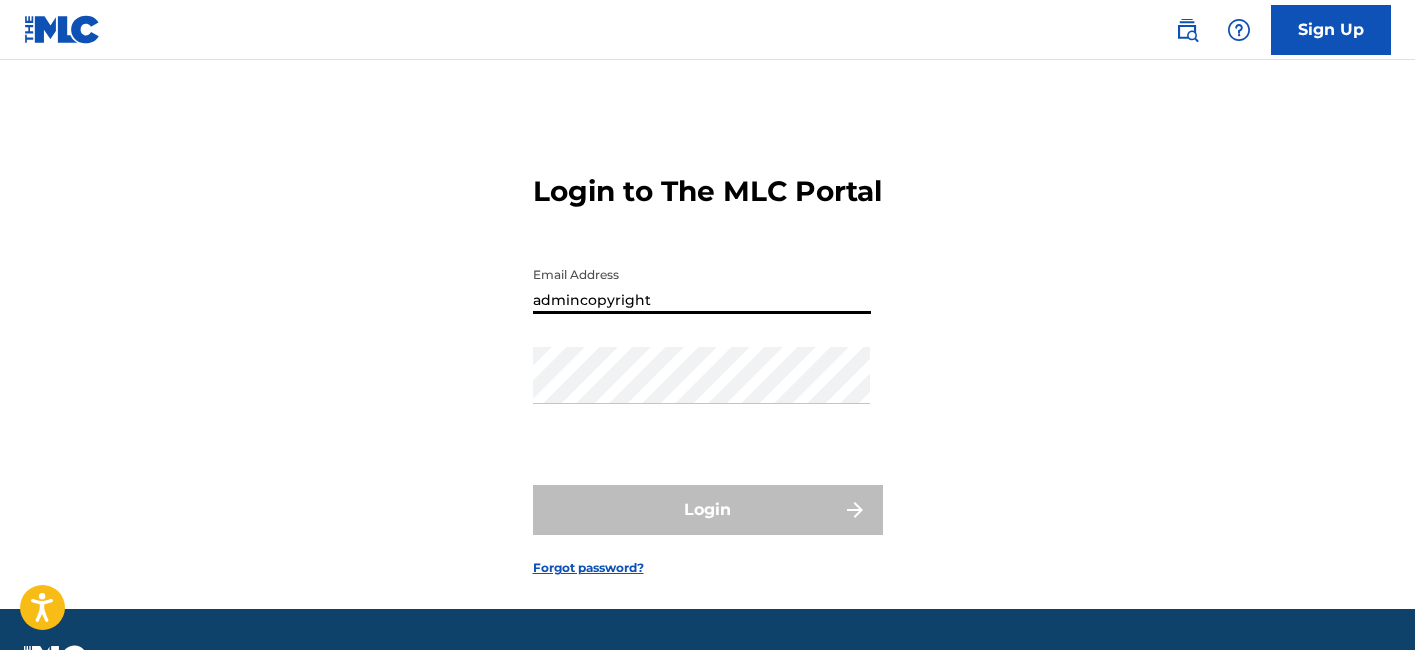 scroll, scrollTop: 0, scrollLeft: 0, axis: both 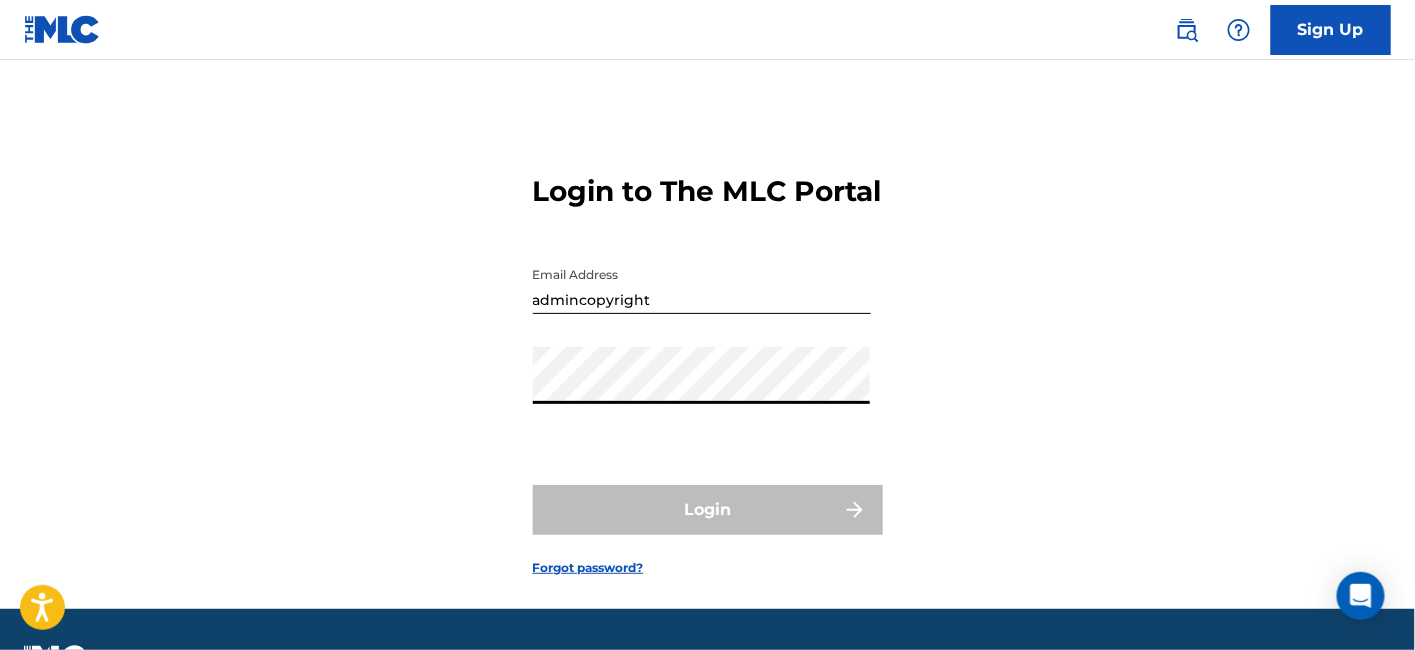 type on "[EMAIL_ADDRESS][DOMAIN_NAME]" 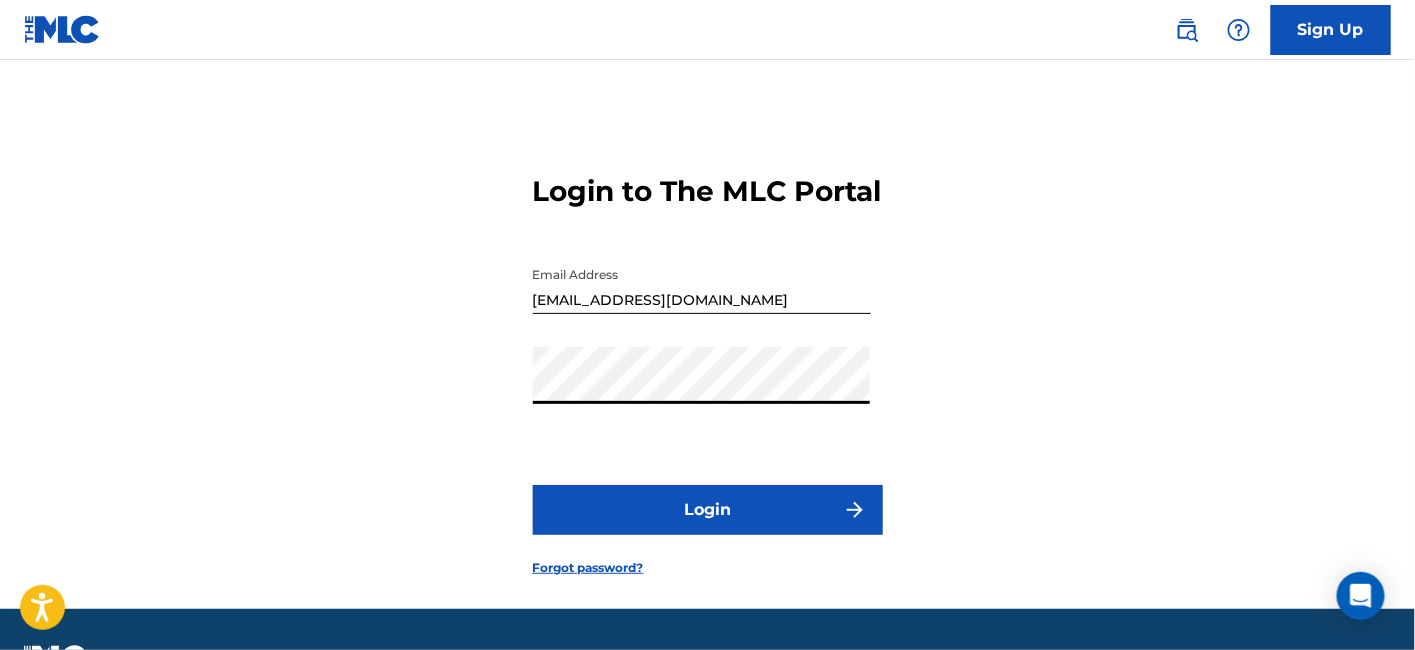click on "Login" at bounding box center [708, 510] 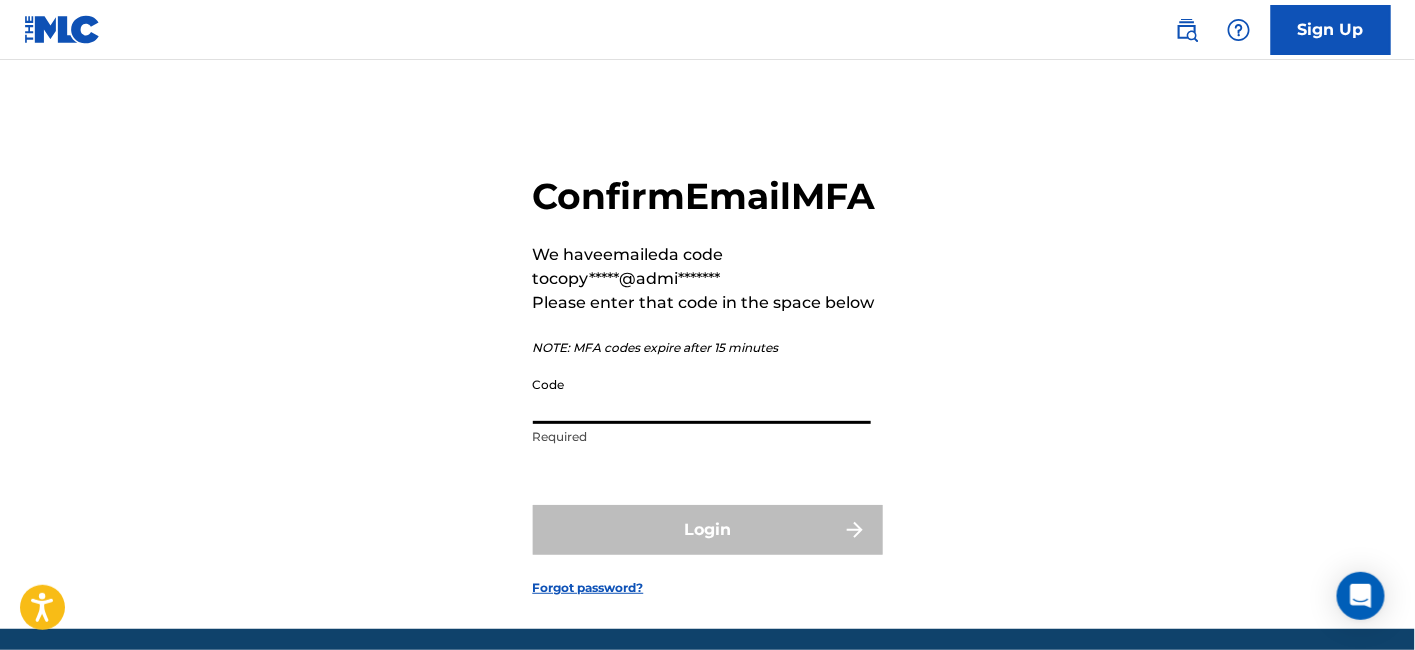 click on "Code" at bounding box center [702, 395] 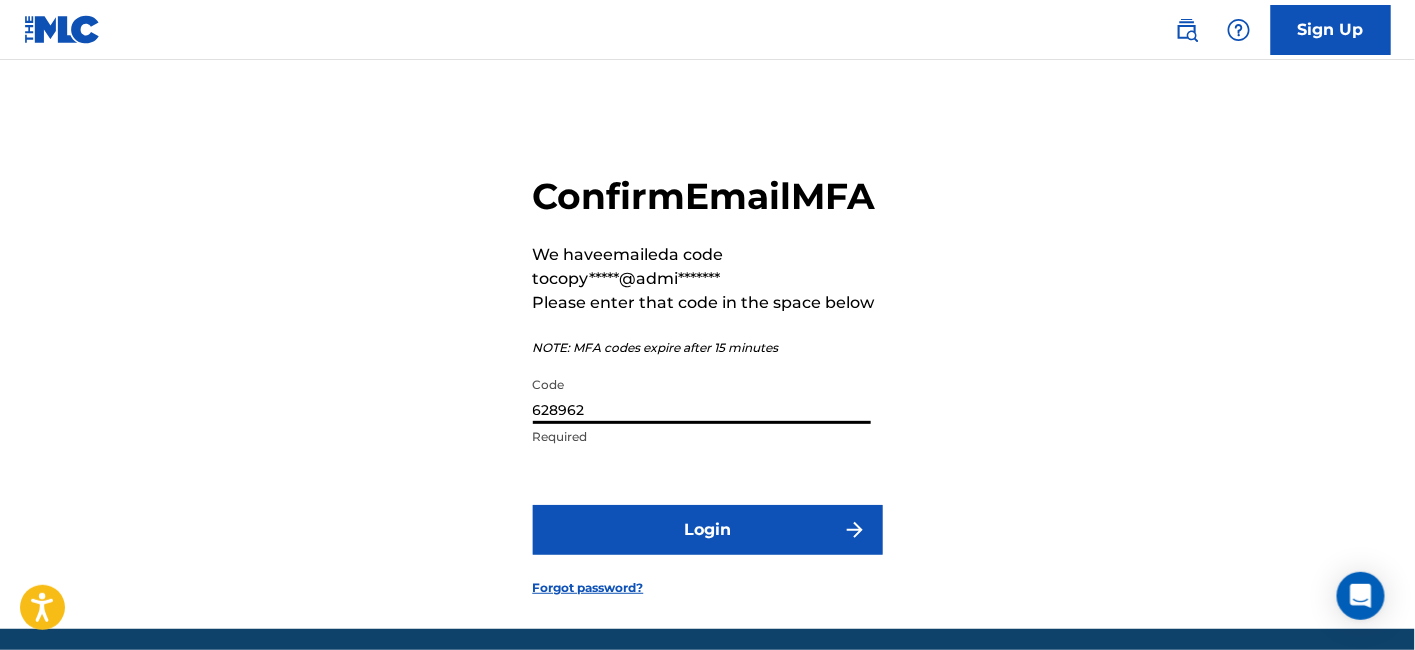 type on "628962" 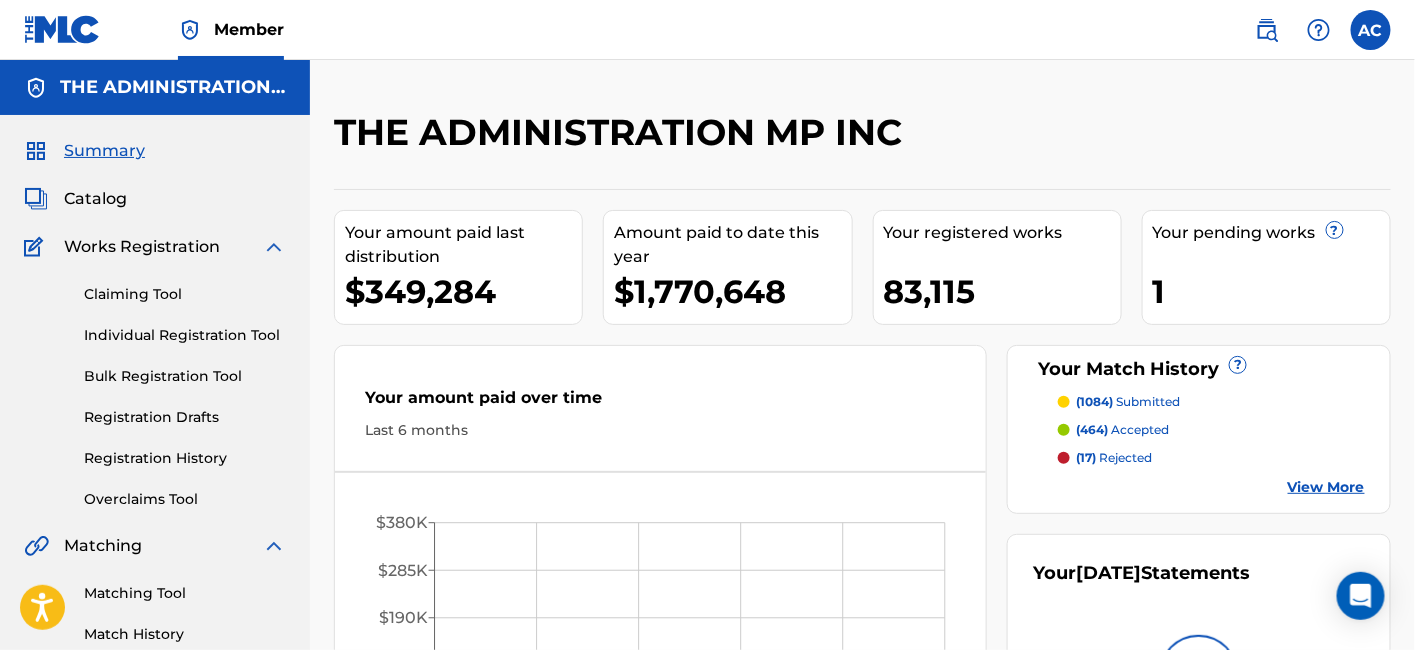 scroll, scrollTop: 0, scrollLeft: 0, axis: both 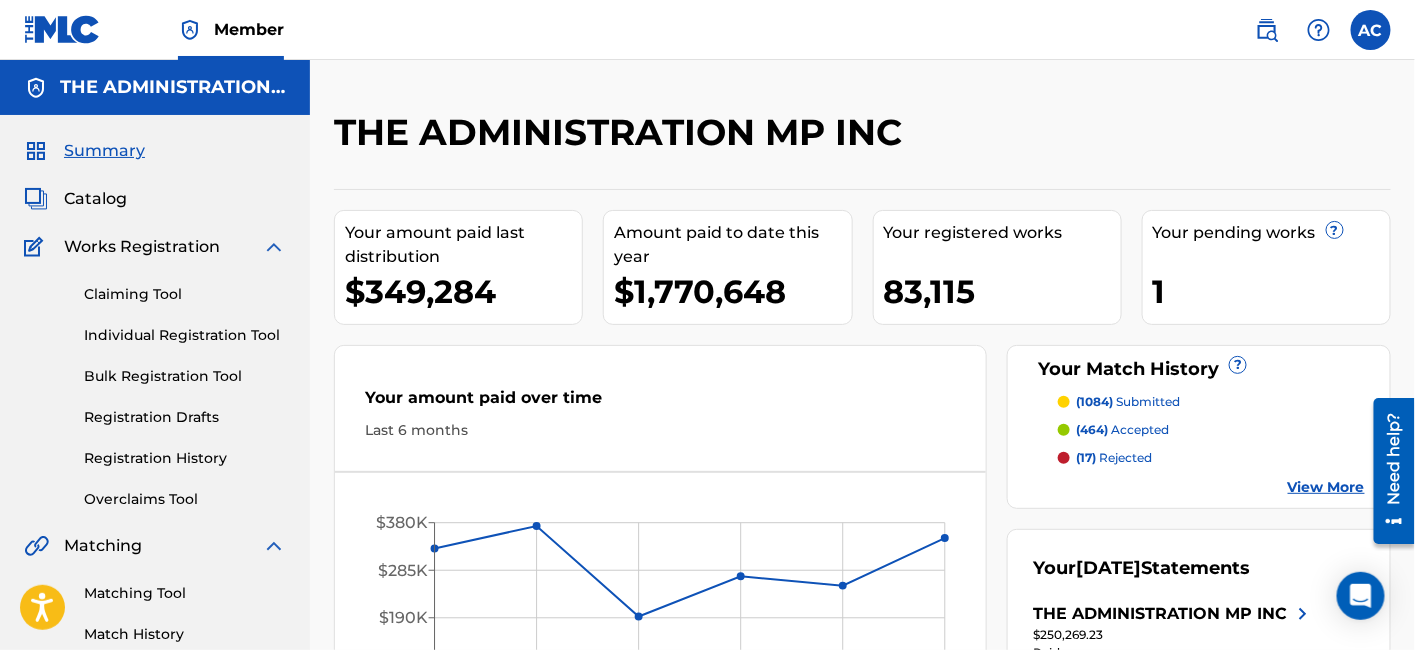 click on "Catalog" at bounding box center [95, 199] 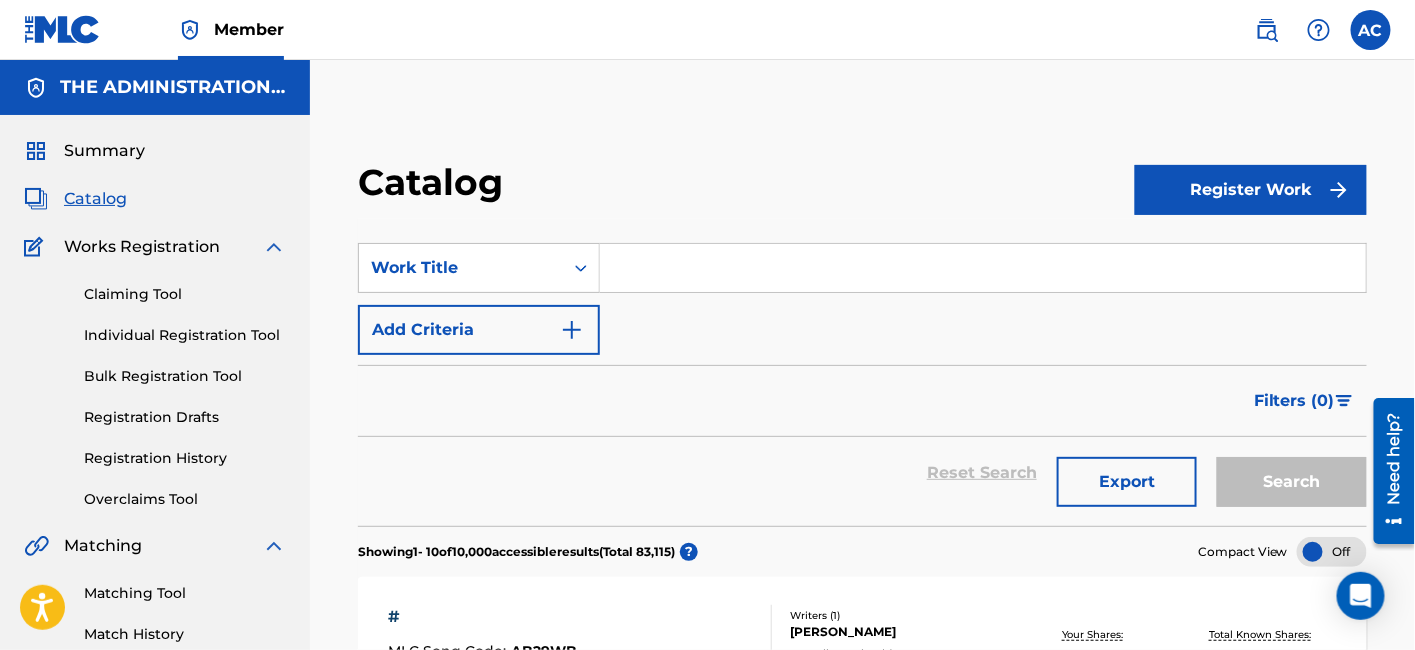 click at bounding box center [983, 268] 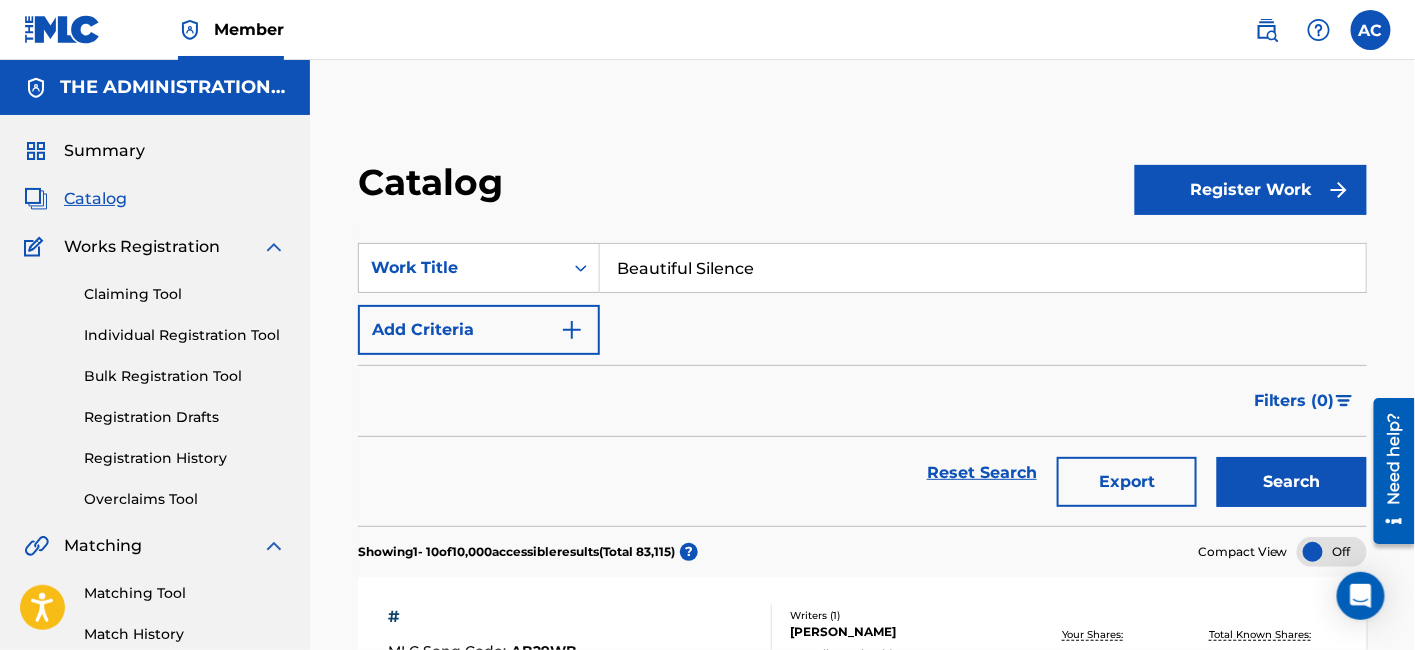 type on "Beautiful Silence" 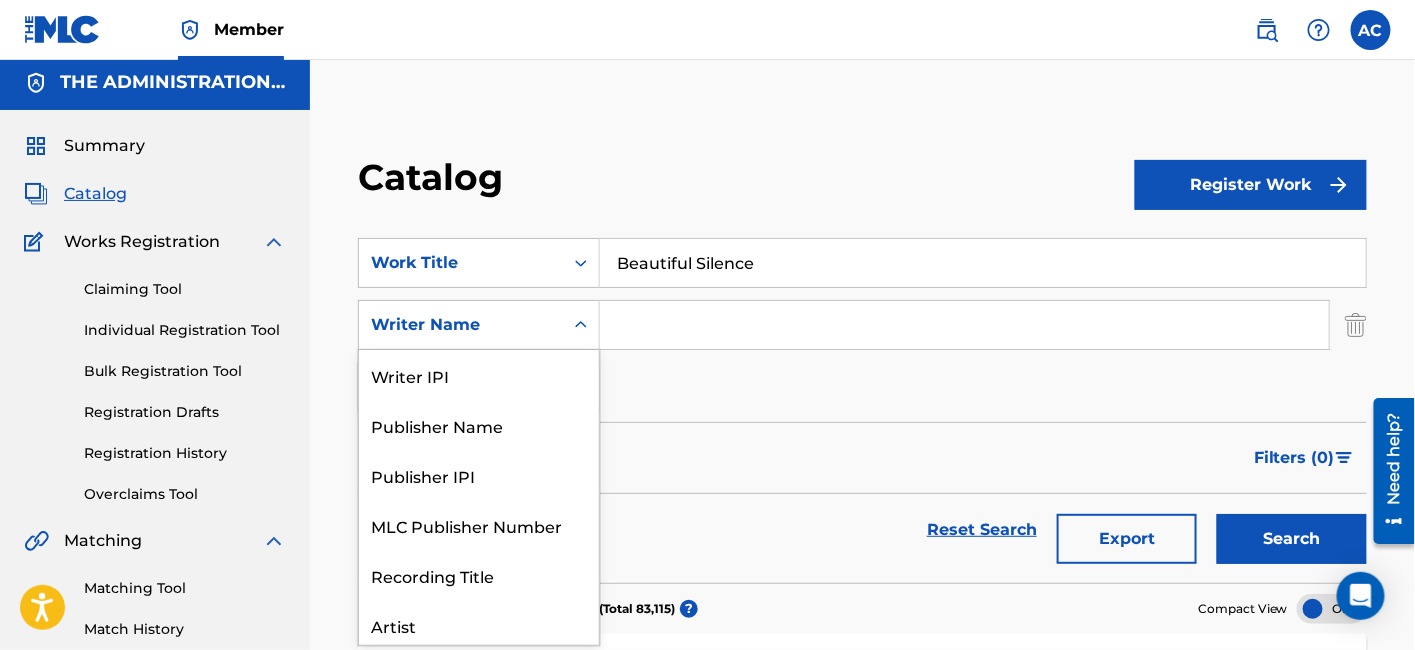 scroll, scrollTop: 5, scrollLeft: 0, axis: vertical 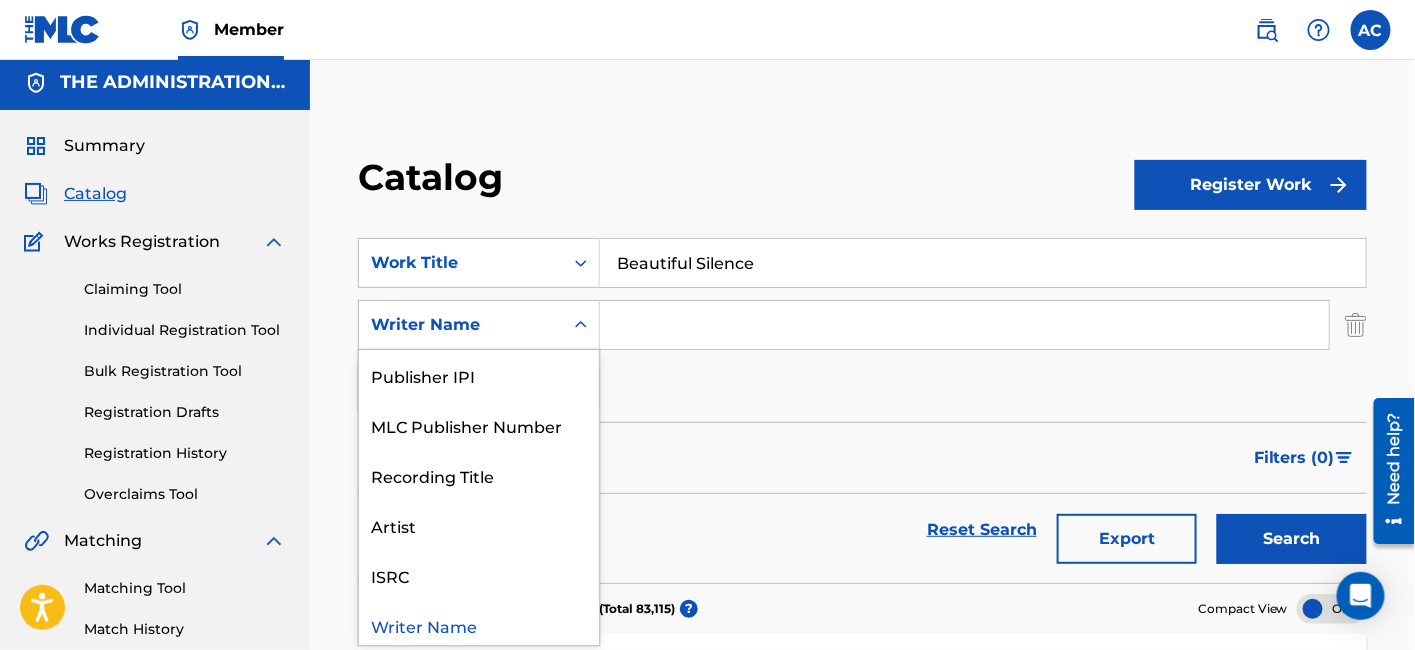 drag, startPoint x: 537, startPoint y: 334, endPoint x: 455, endPoint y: 531, distance: 213.38463 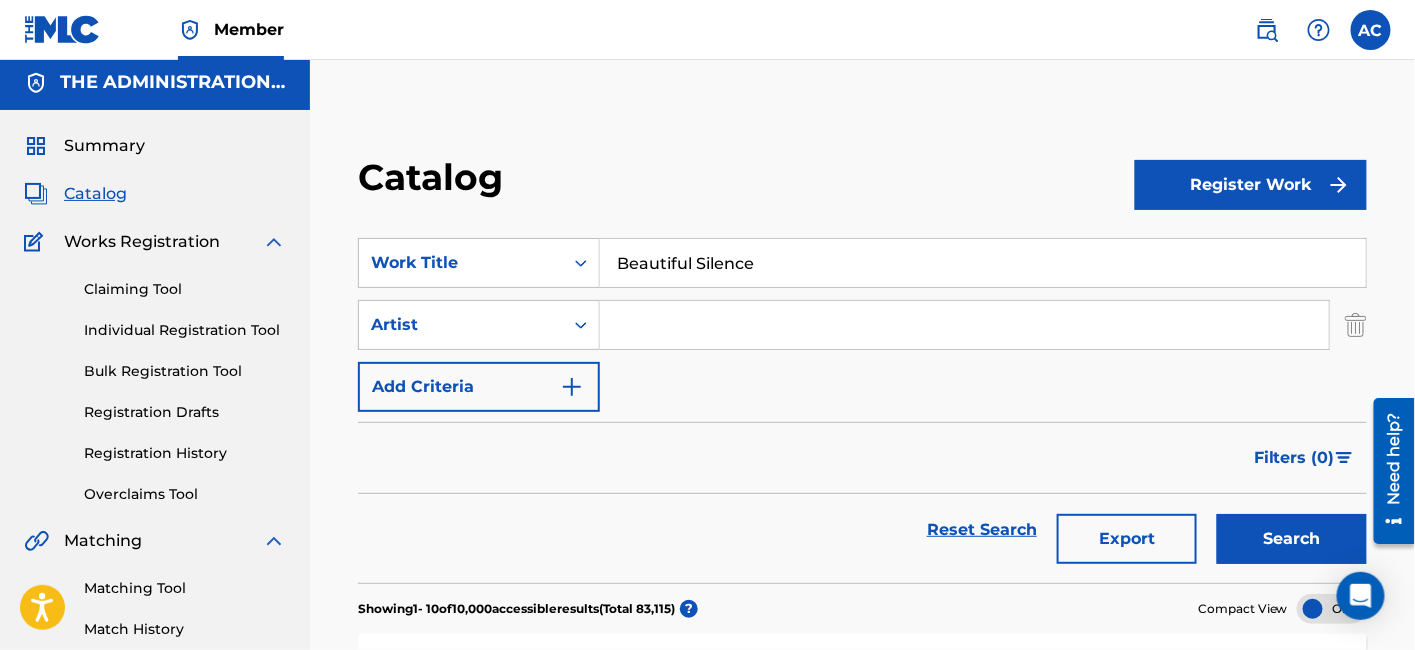 click at bounding box center [964, 325] 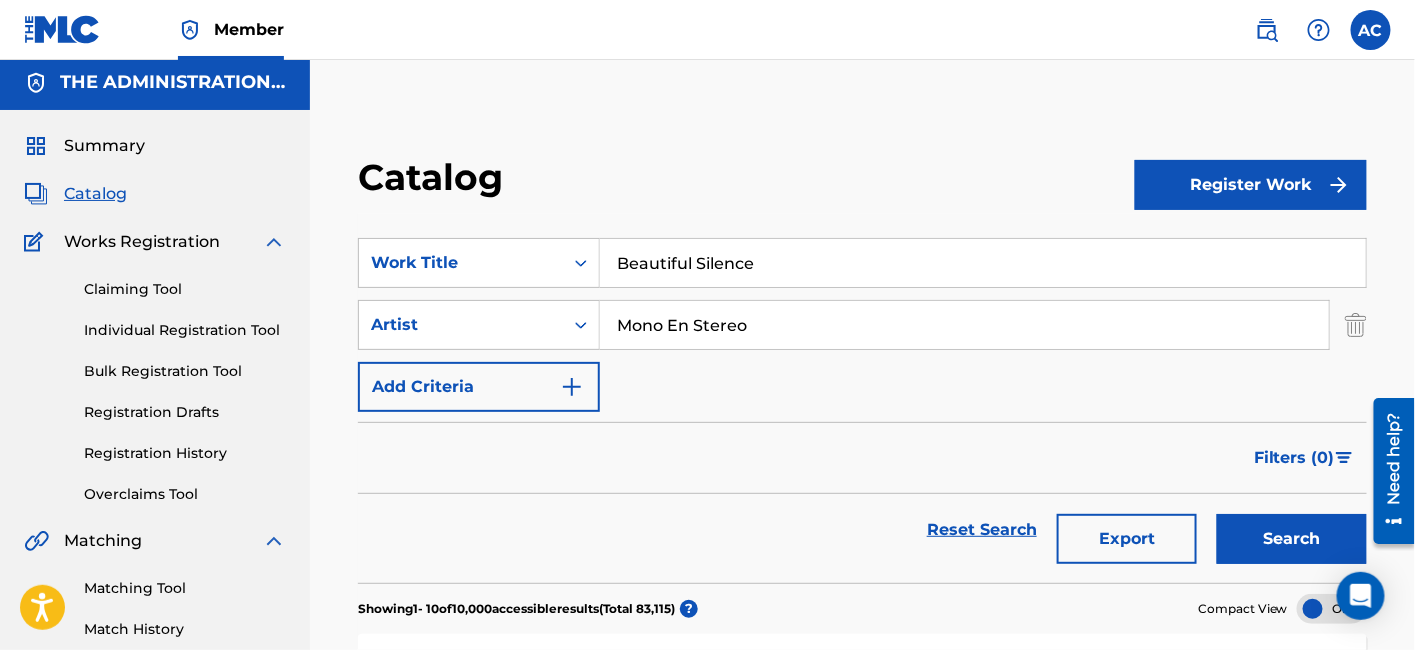 type on "Mono En Stereo" 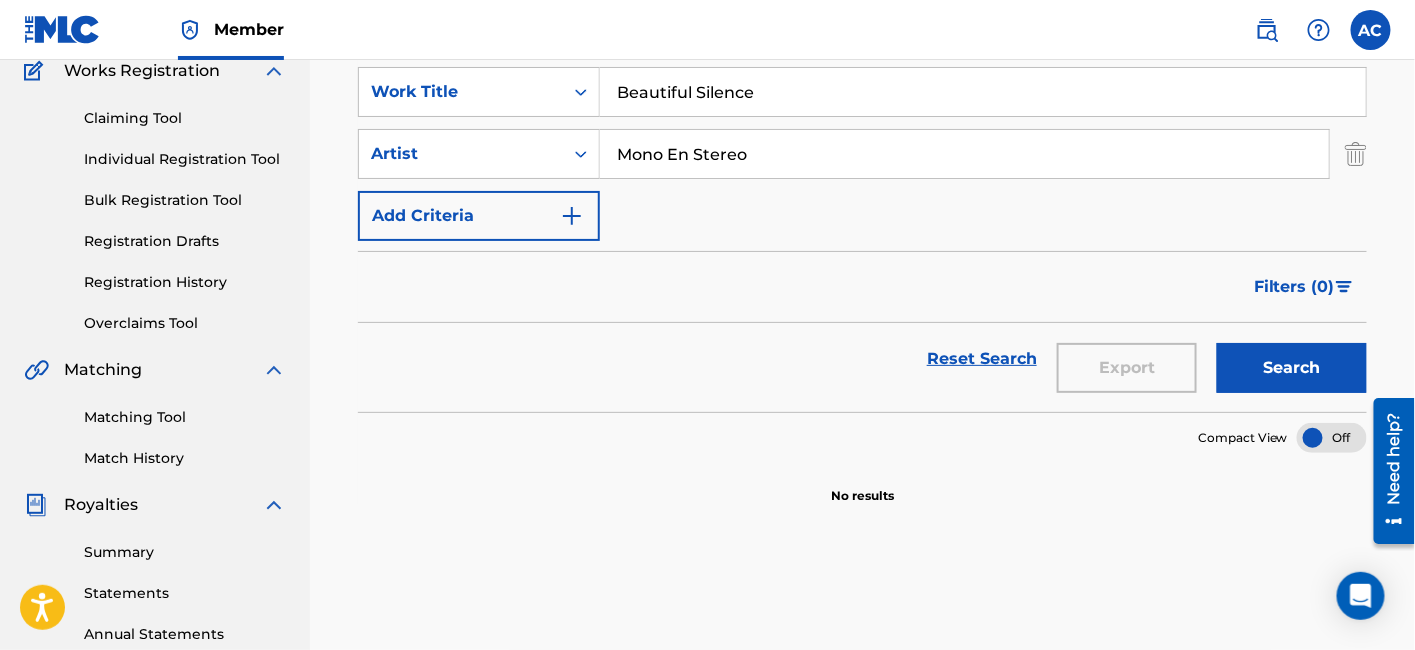 scroll, scrollTop: 134, scrollLeft: 0, axis: vertical 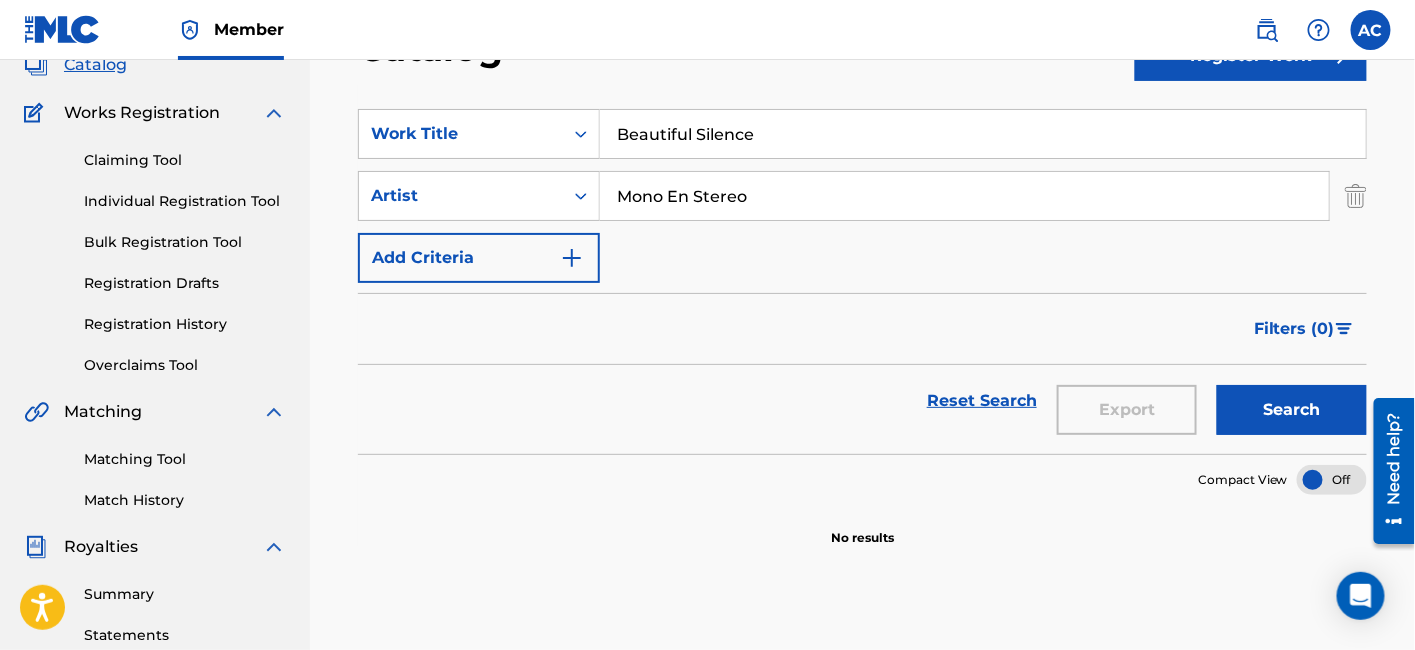 click on "Beautiful Silence" at bounding box center (983, 134) 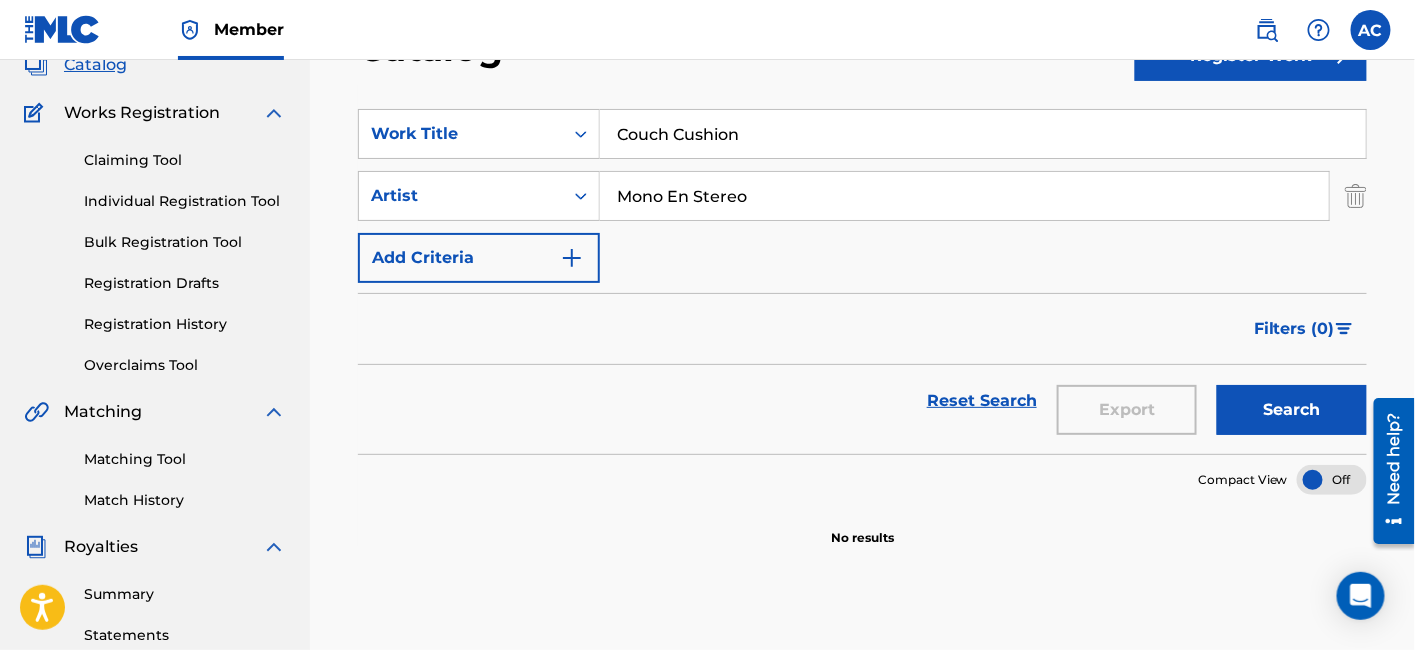 type on "Couch Cushion" 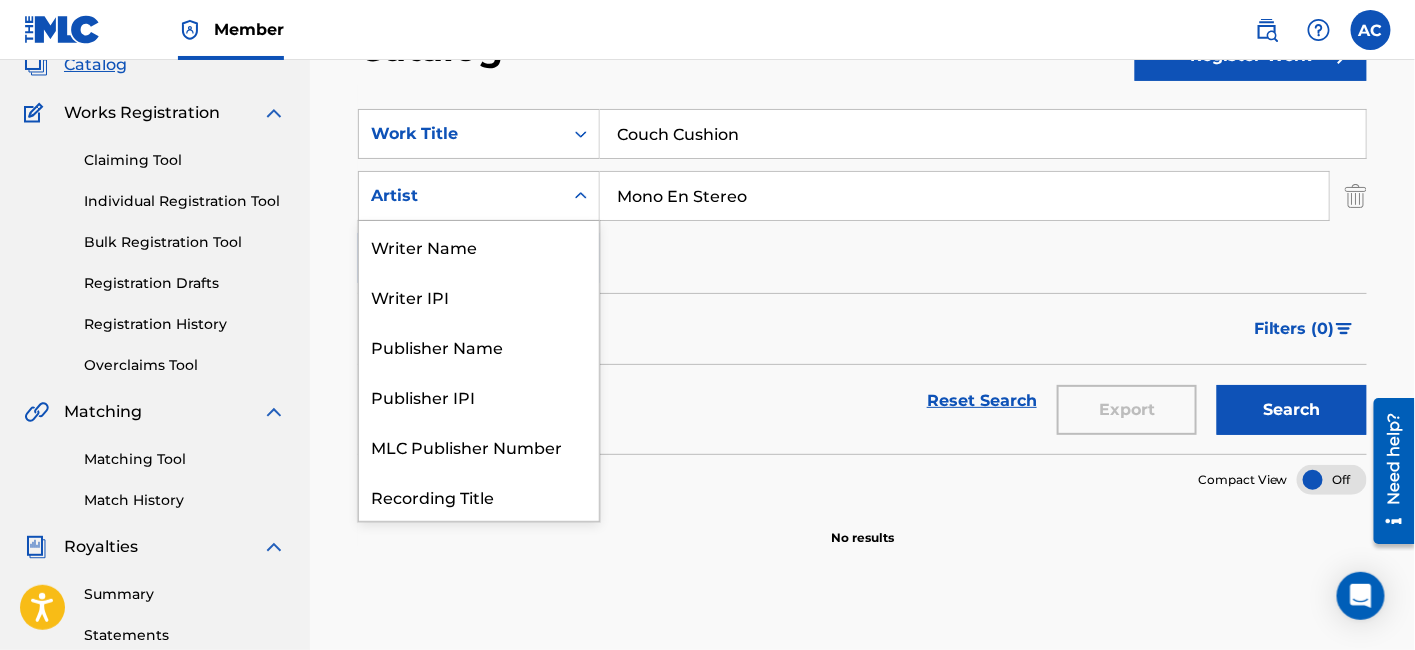 click on "Artist" at bounding box center [461, 196] 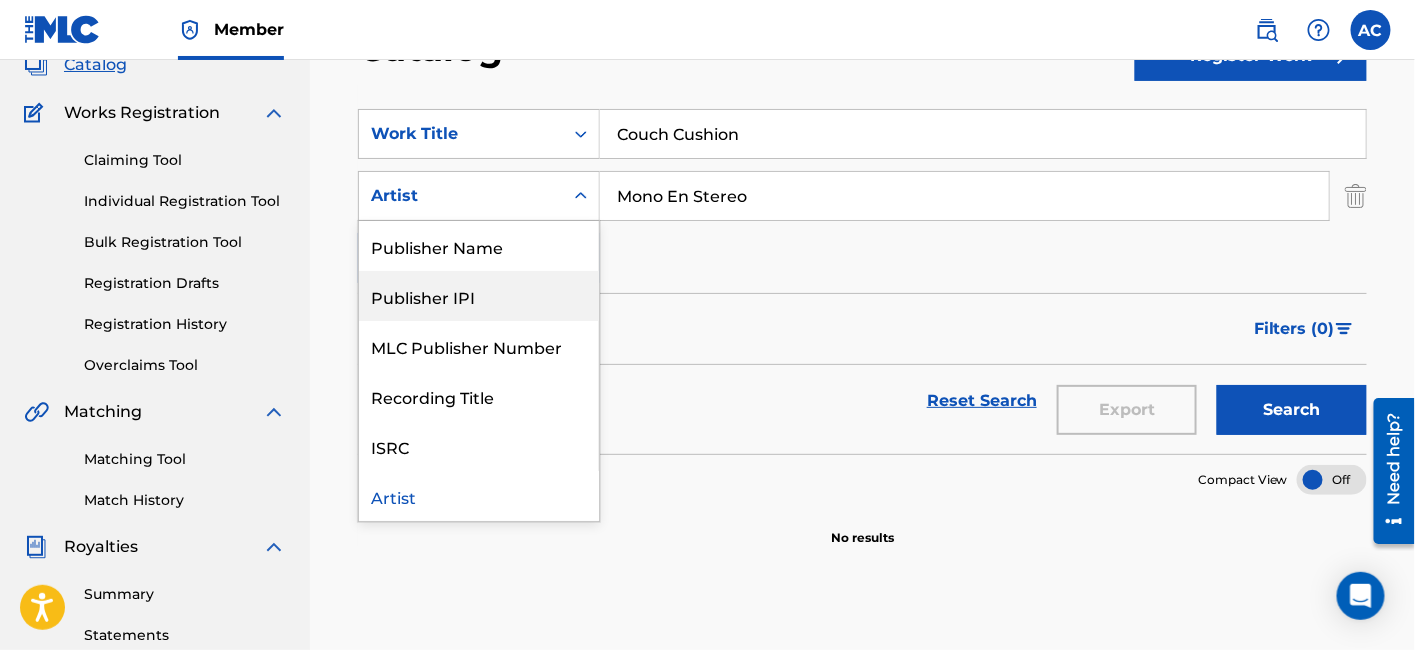 click on "Couch Cushion" at bounding box center [983, 134] 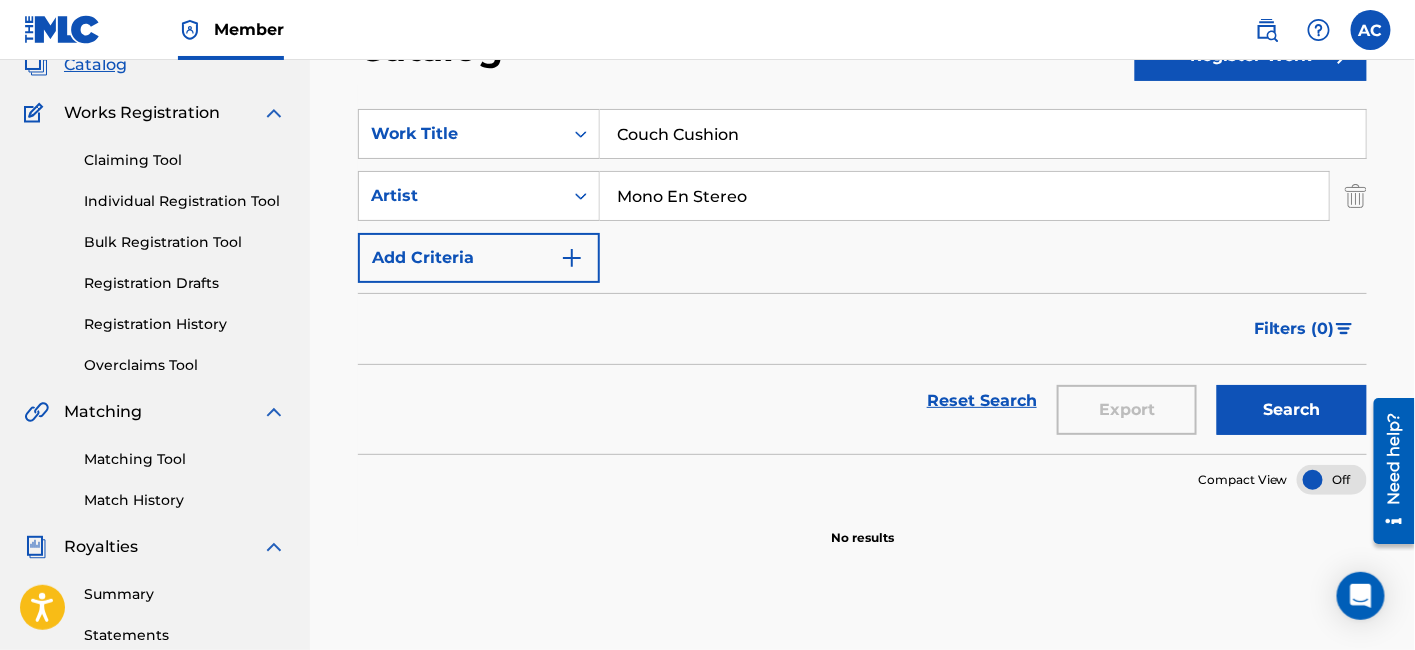 click on "Couch Cushion" at bounding box center [983, 134] 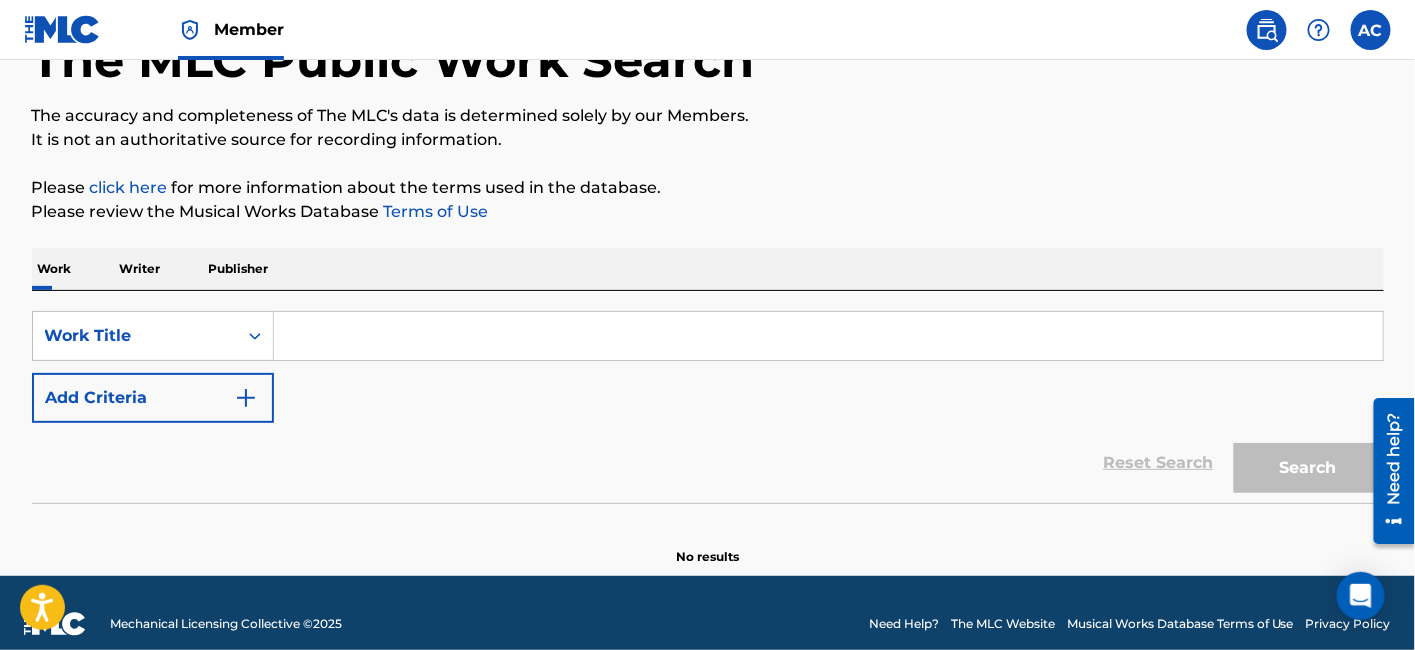 scroll, scrollTop: 0, scrollLeft: 0, axis: both 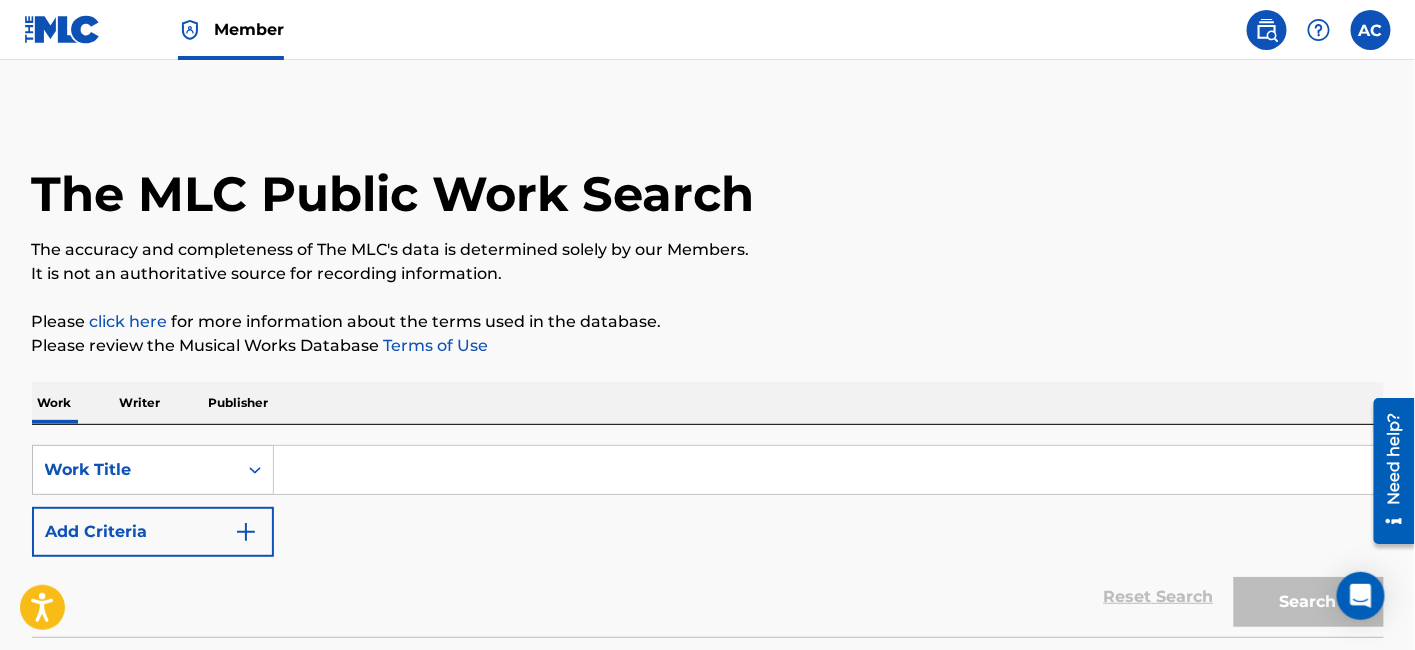click at bounding box center (828, 470) 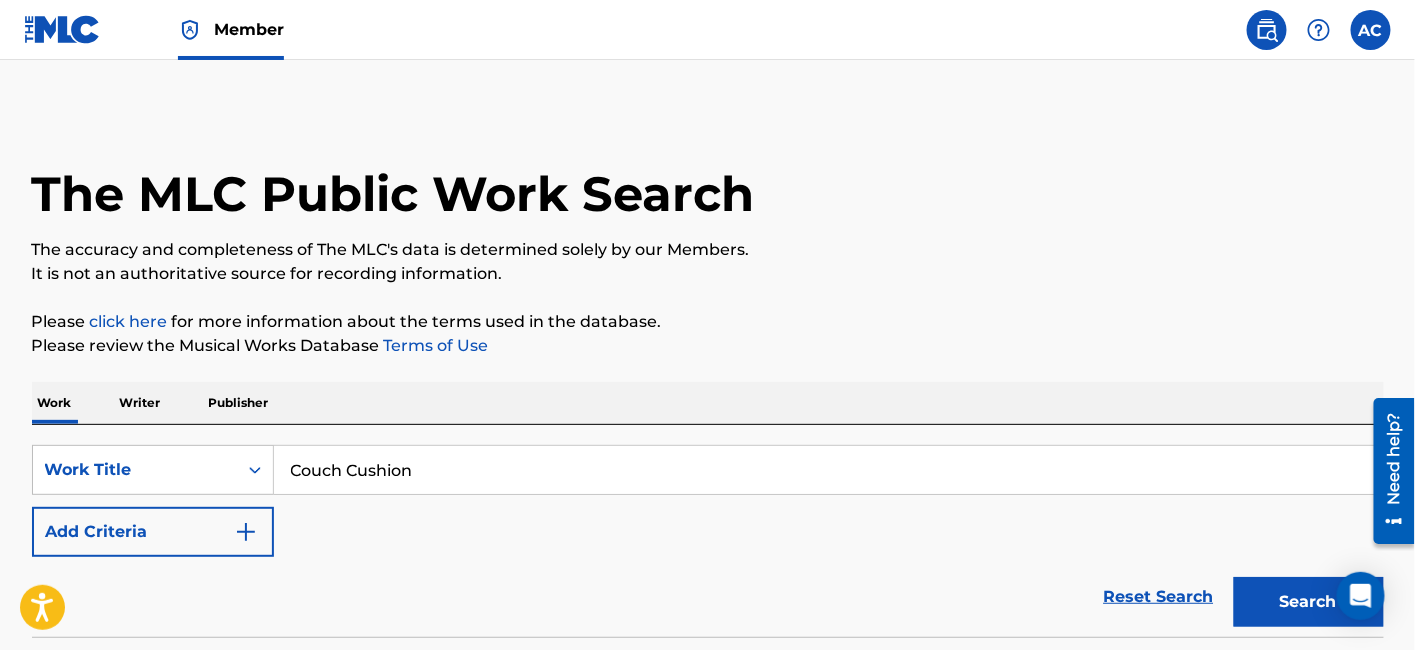 type on "Couch Cushion" 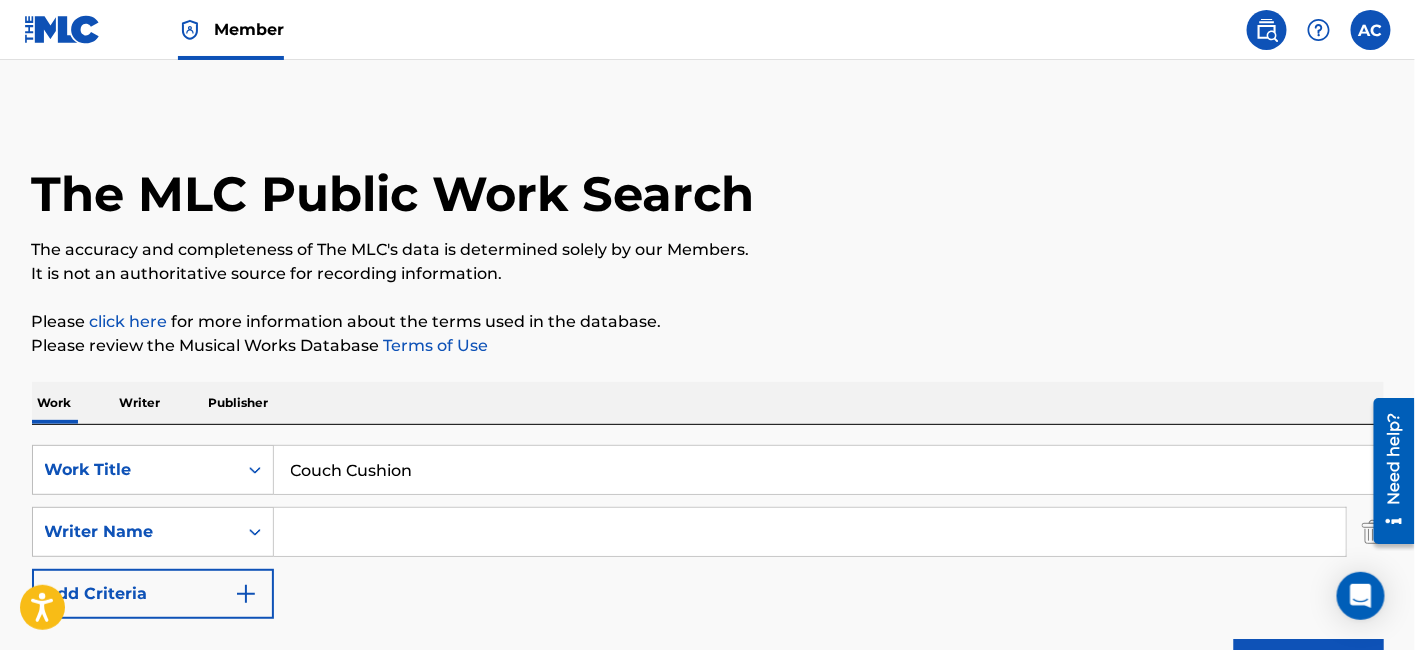 click at bounding box center [810, 532] 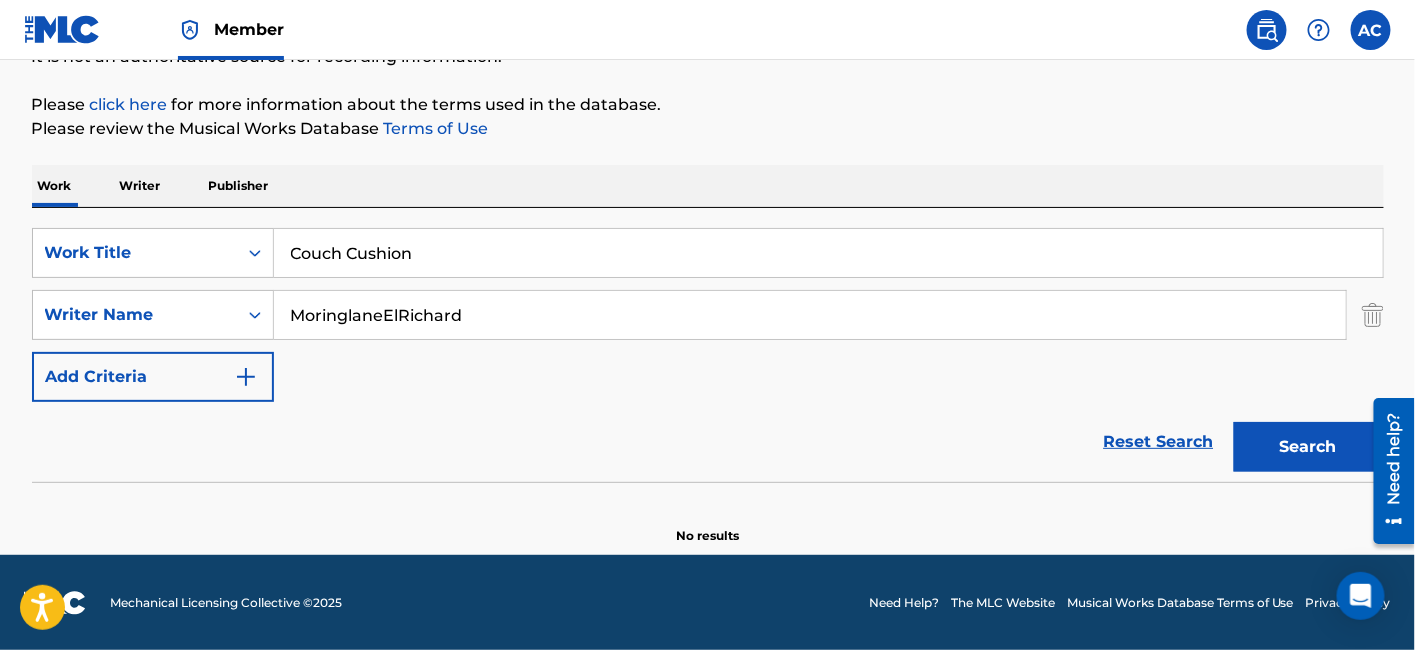 type on "MoringlaneElRichard" 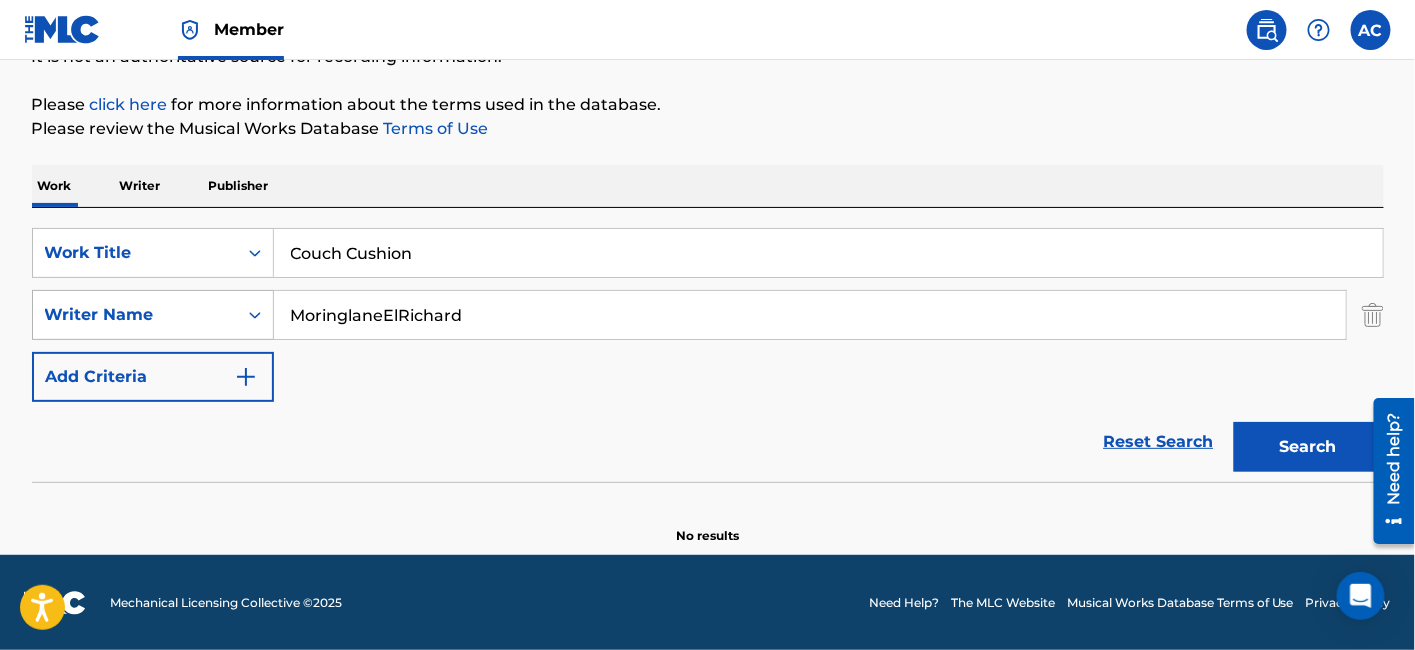 click on "Writer Name" at bounding box center (135, 315) 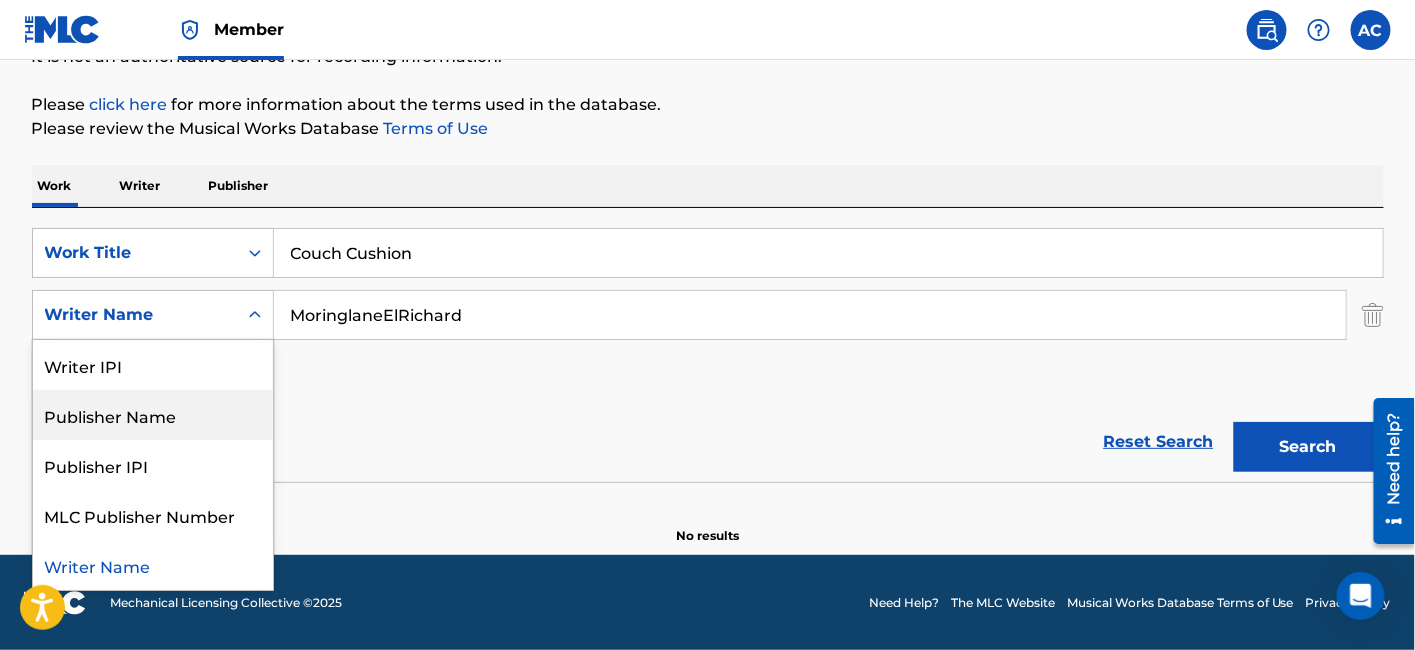 click on "Publisher Name" at bounding box center (153, 415) 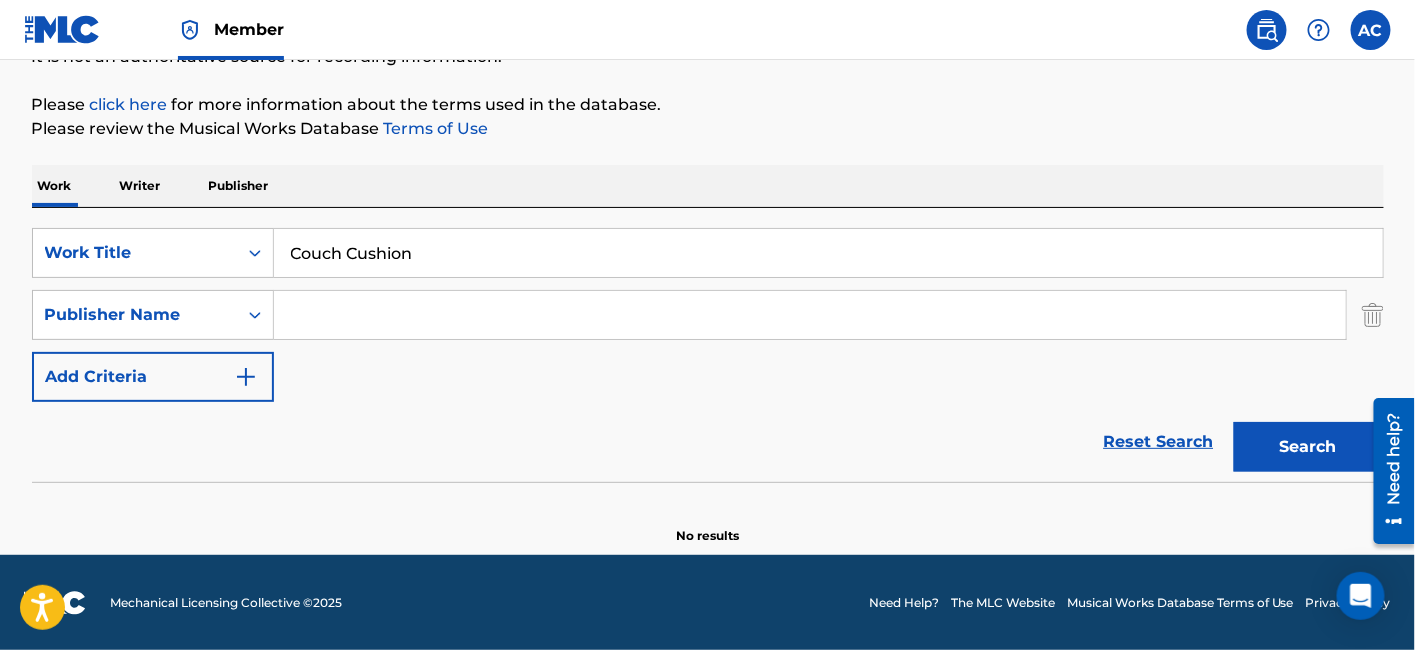 click at bounding box center [810, 315] 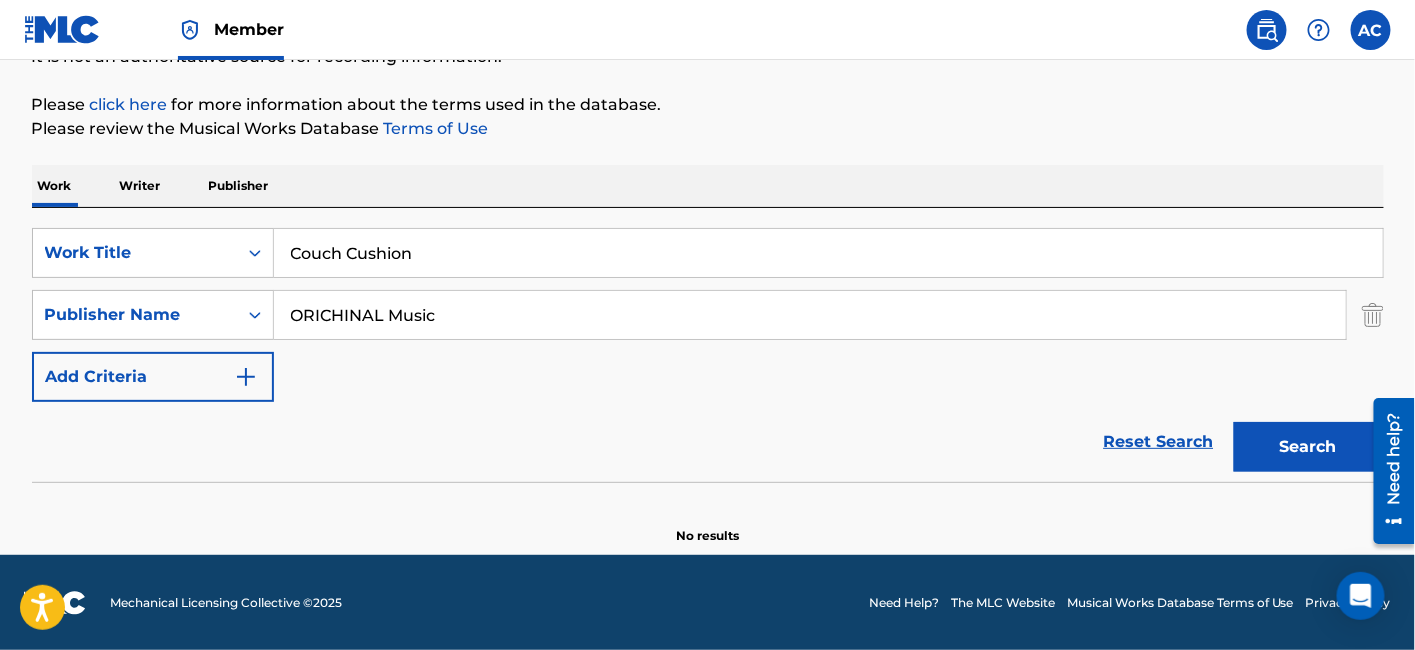 type on "ORICHINAL Music" 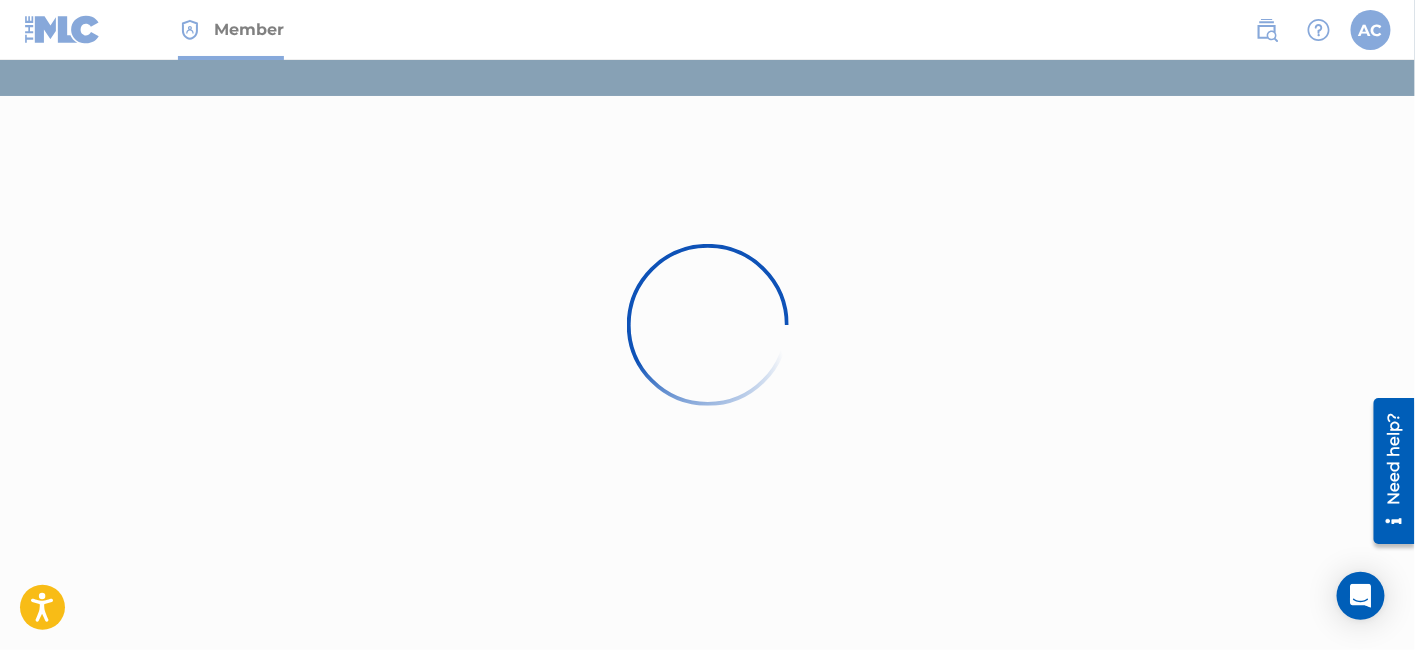 scroll, scrollTop: 0, scrollLeft: 0, axis: both 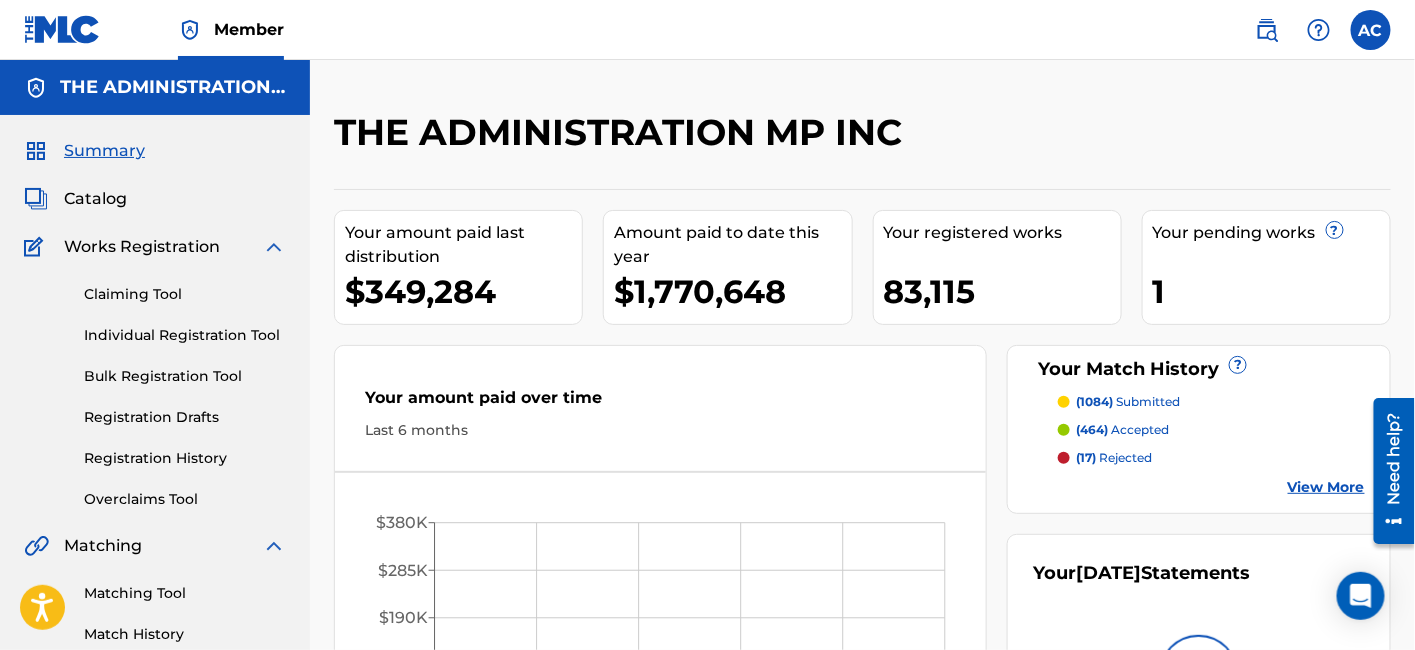 click on "Catalog" at bounding box center [95, 199] 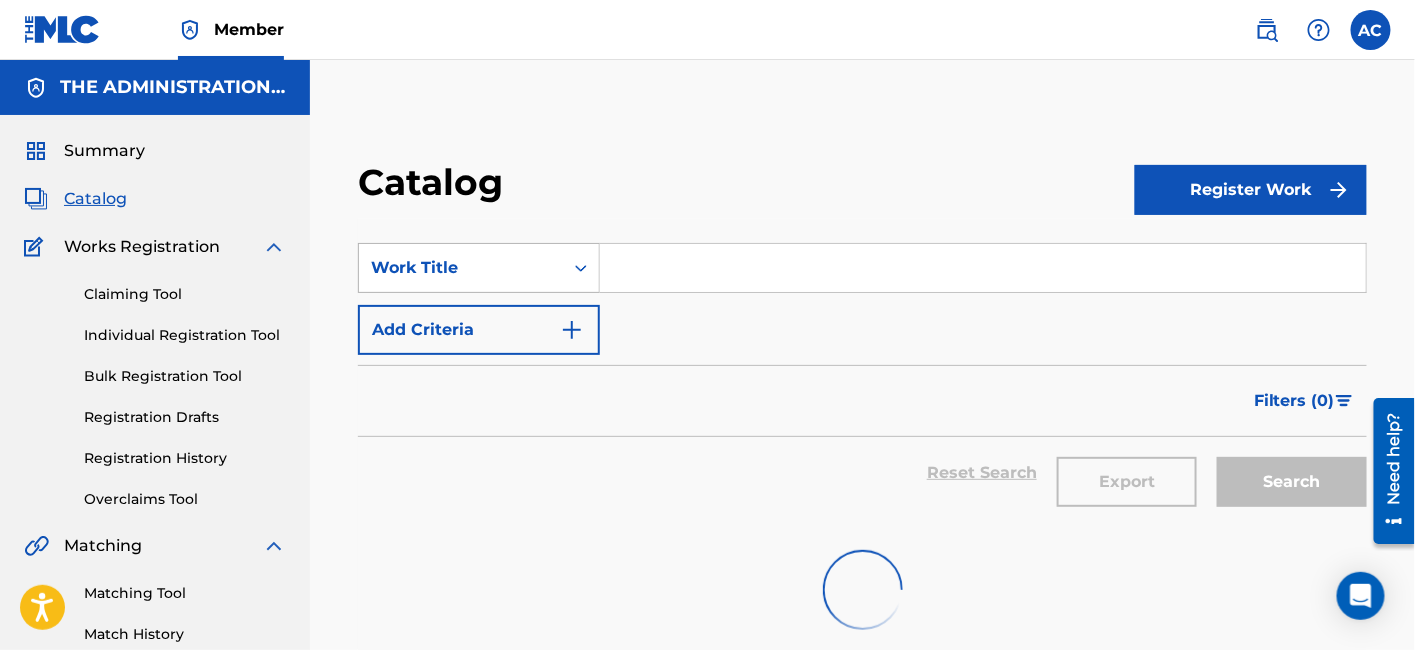 click 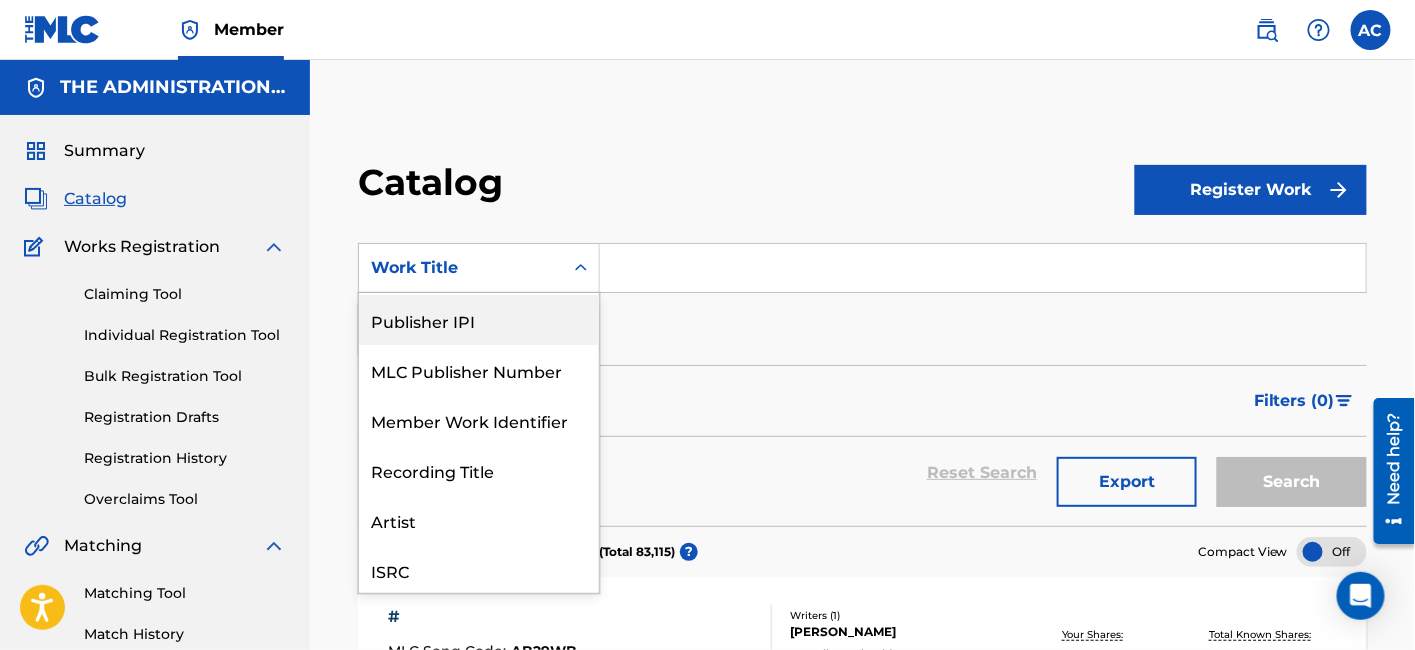 scroll, scrollTop: 177, scrollLeft: 0, axis: vertical 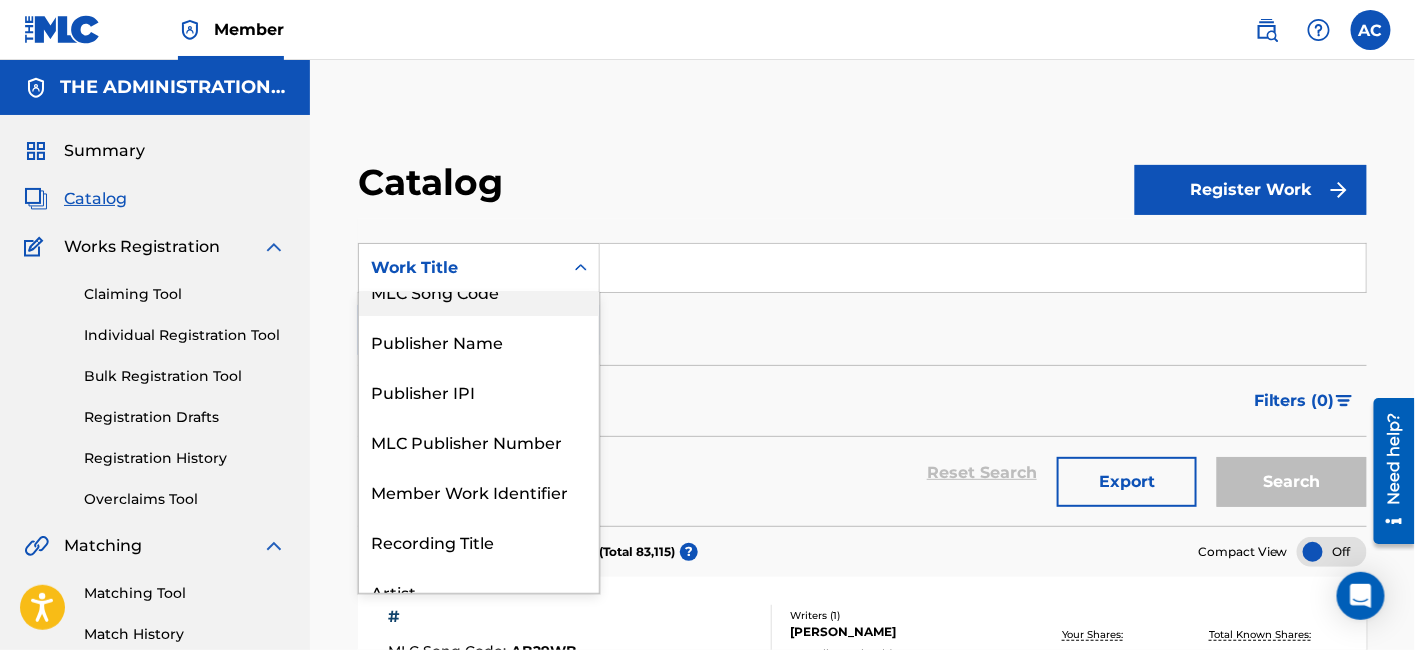 click on "MLC Song Code" at bounding box center [479, 291] 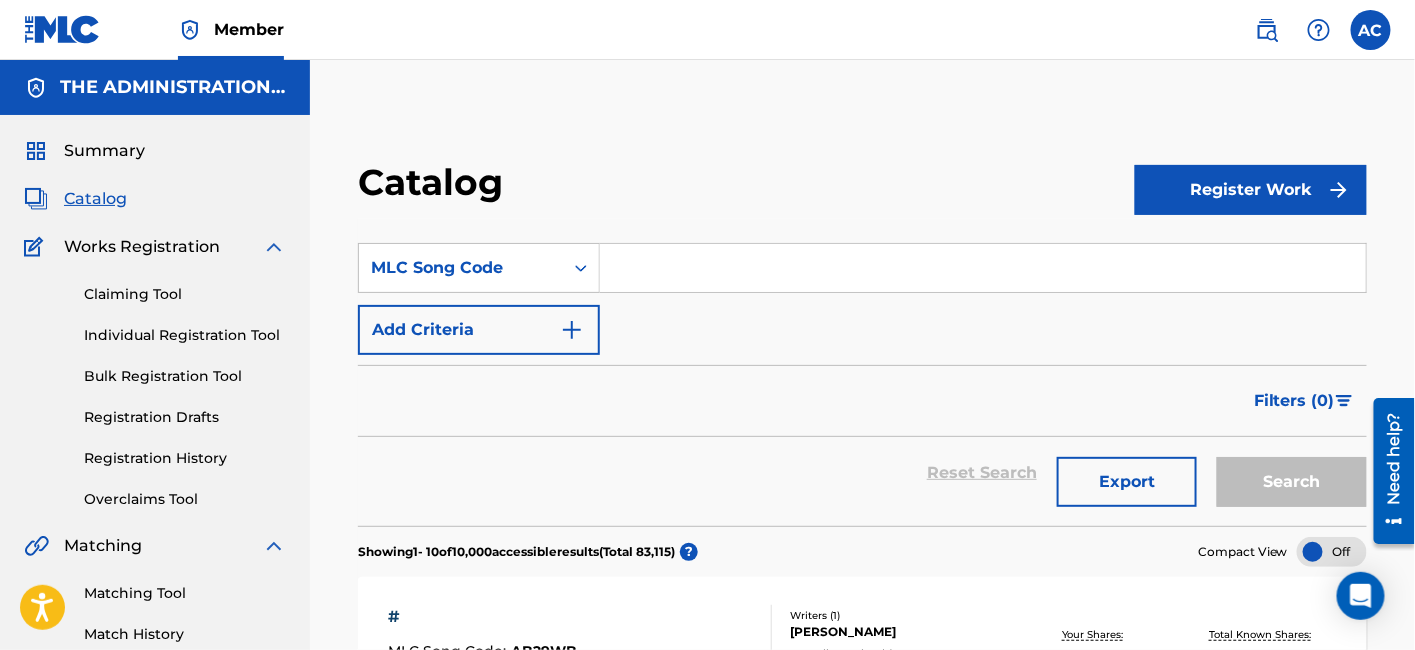 click at bounding box center (983, 268) 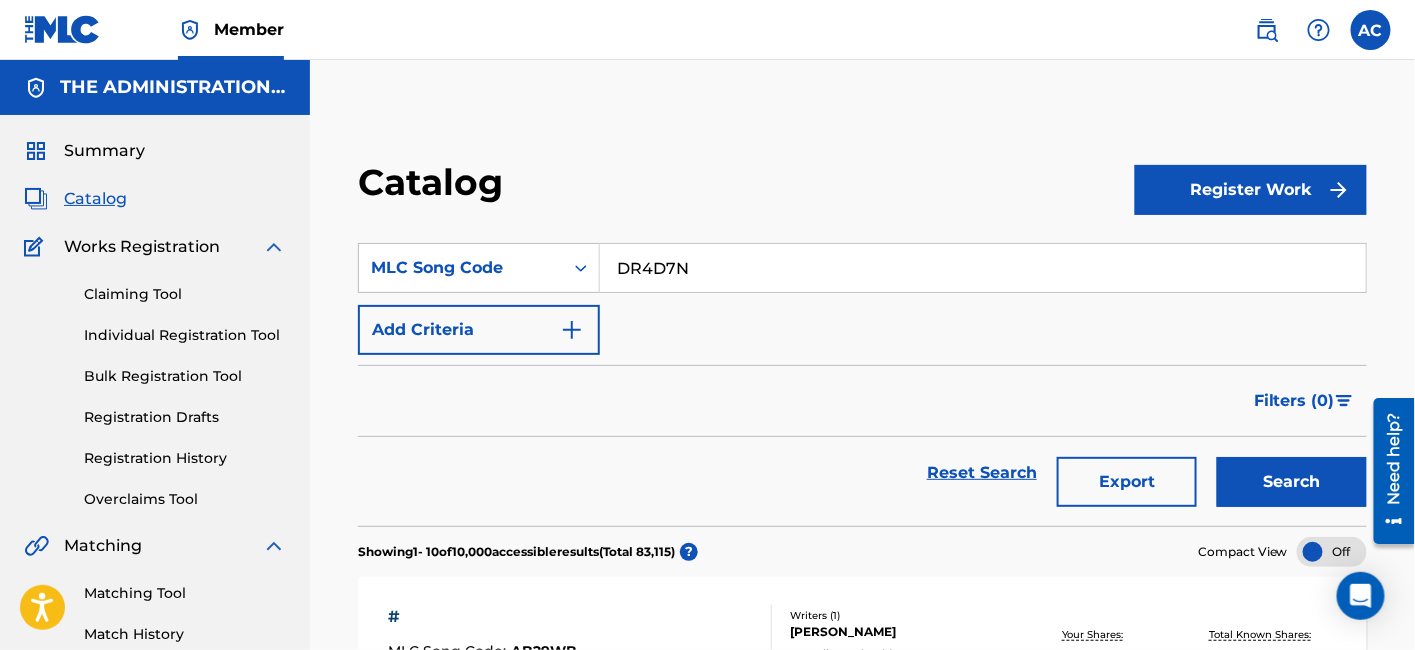 type on "DR4D7N" 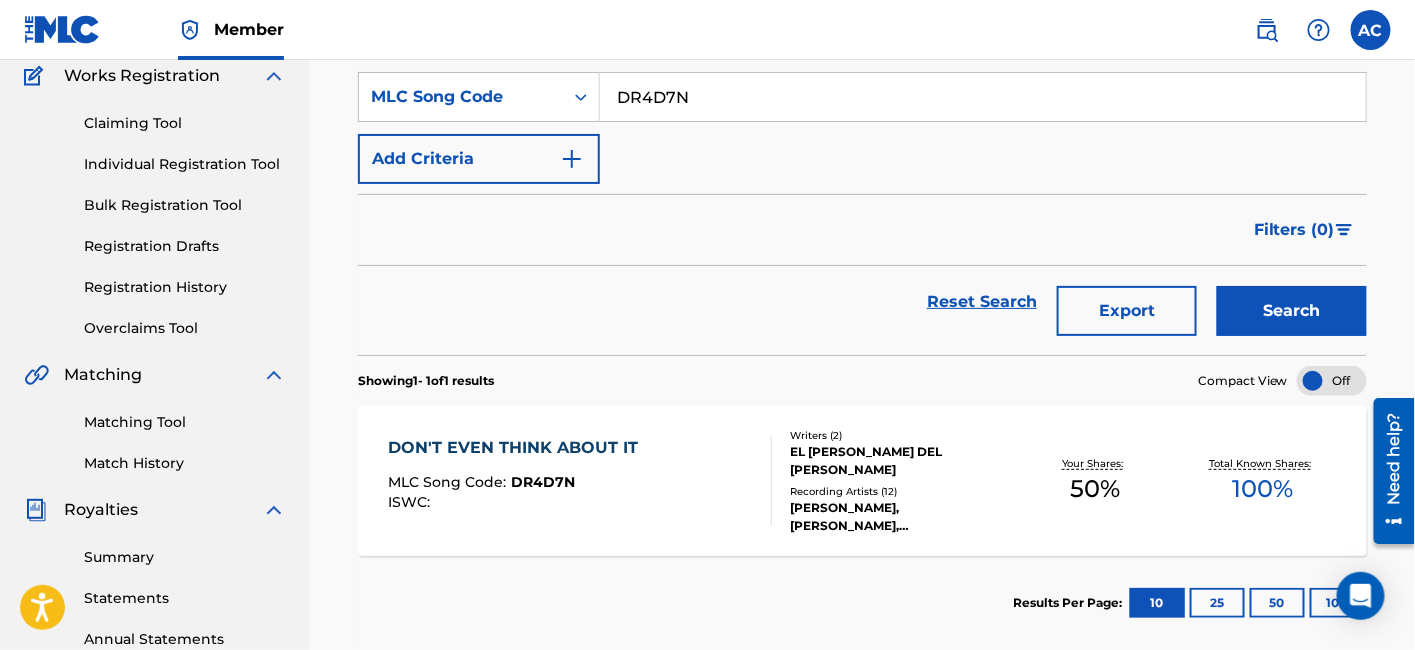 scroll, scrollTop: 172, scrollLeft: 0, axis: vertical 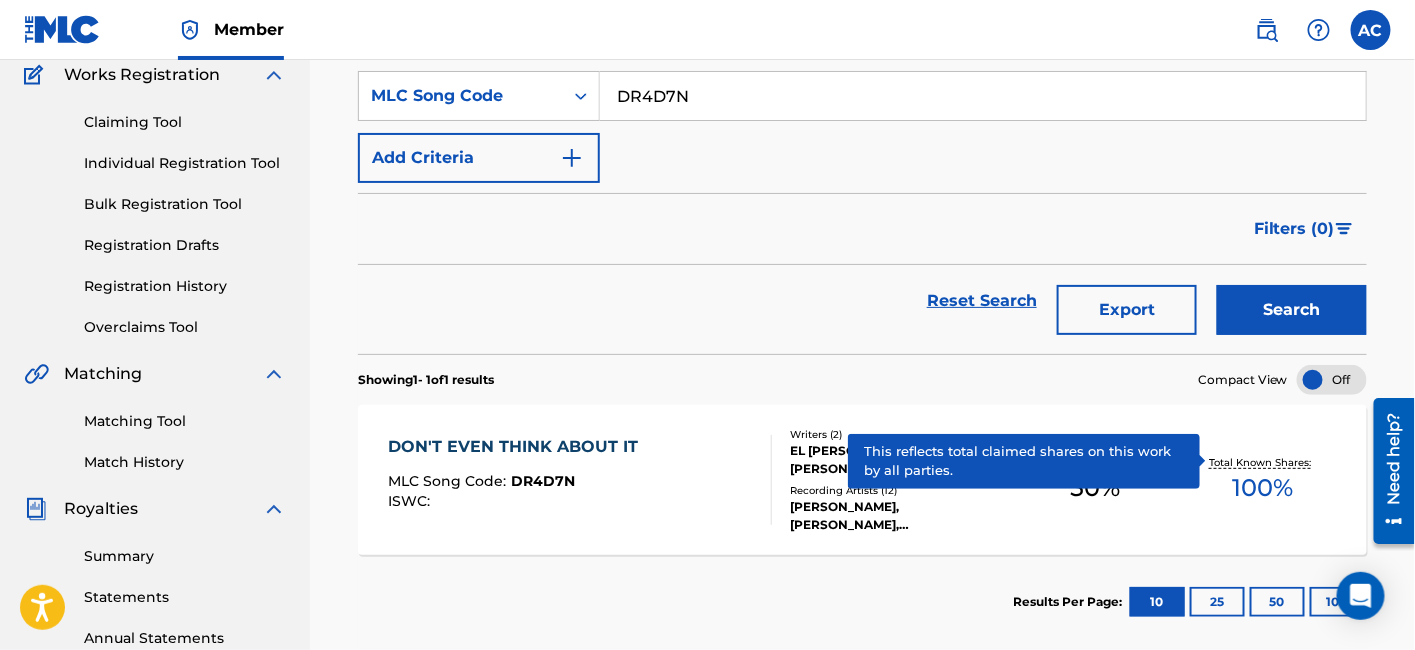 click on "Writers ( 2 )" at bounding box center (901, 434) 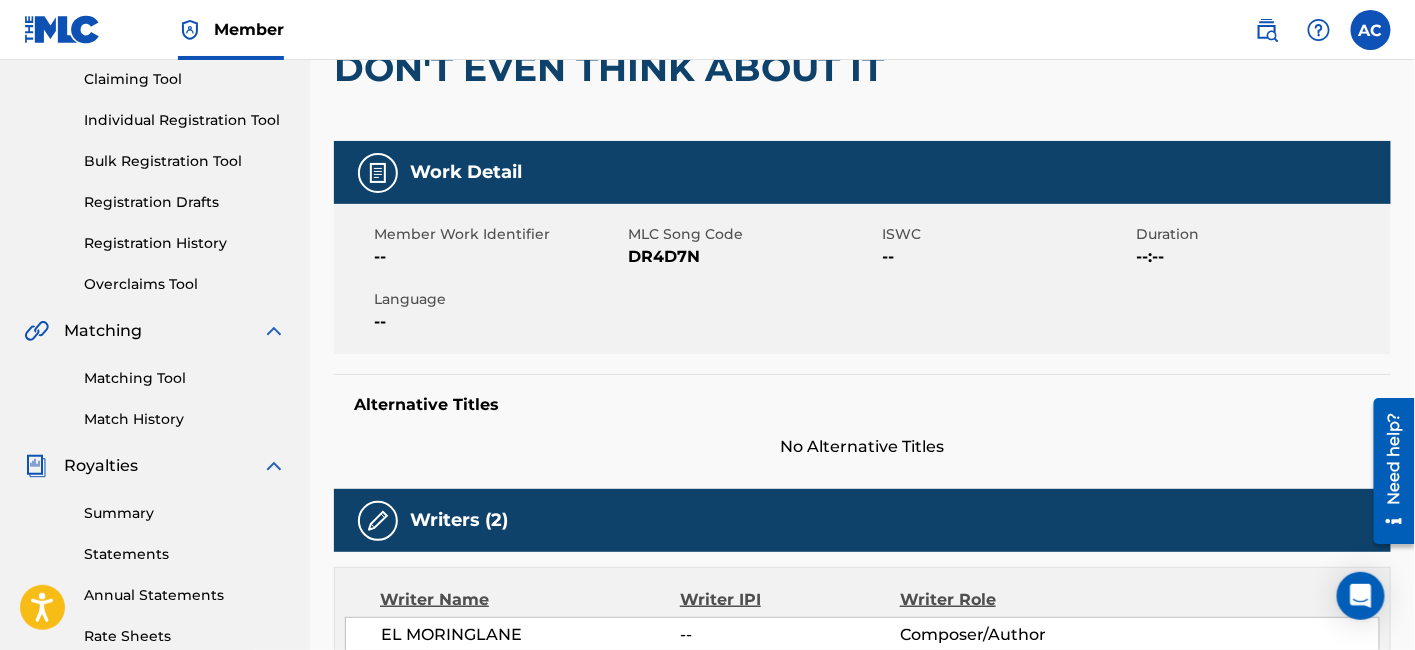 scroll, scrollTop: 0, scrollLeft: 0, axis: both 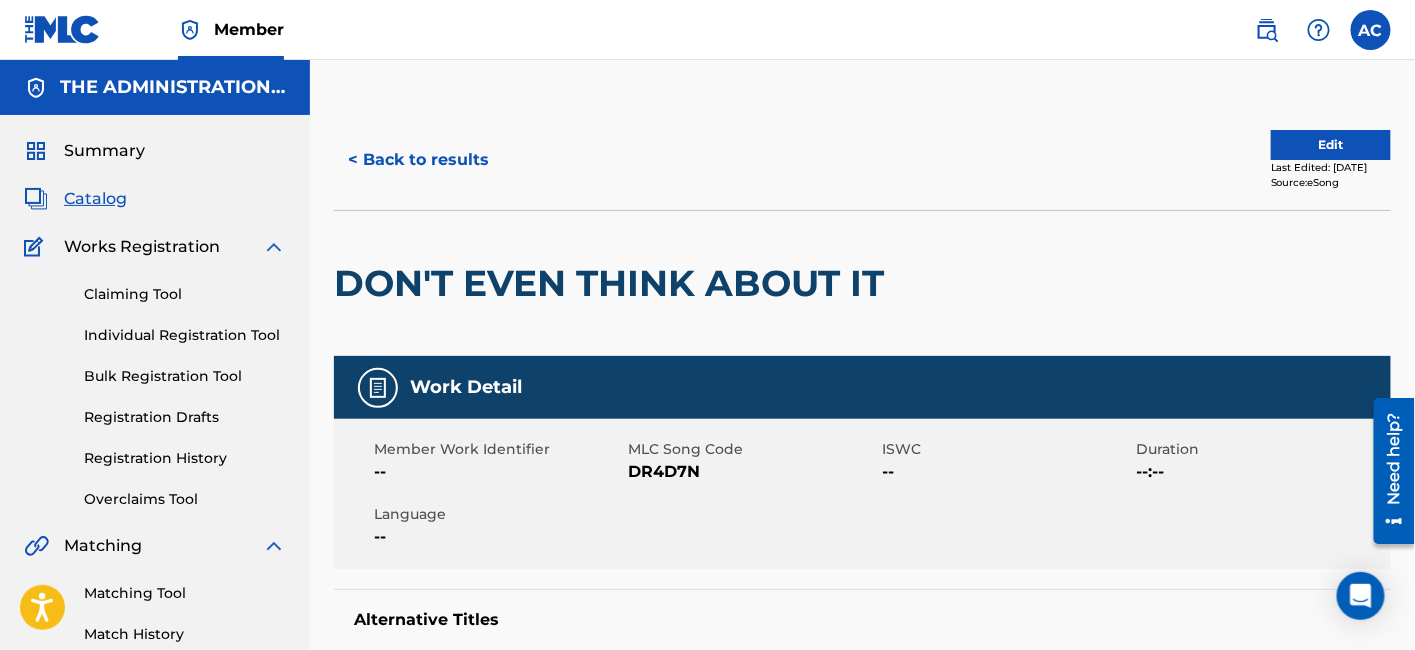 click on "Matching Tool" at bounding box center [185, 593] 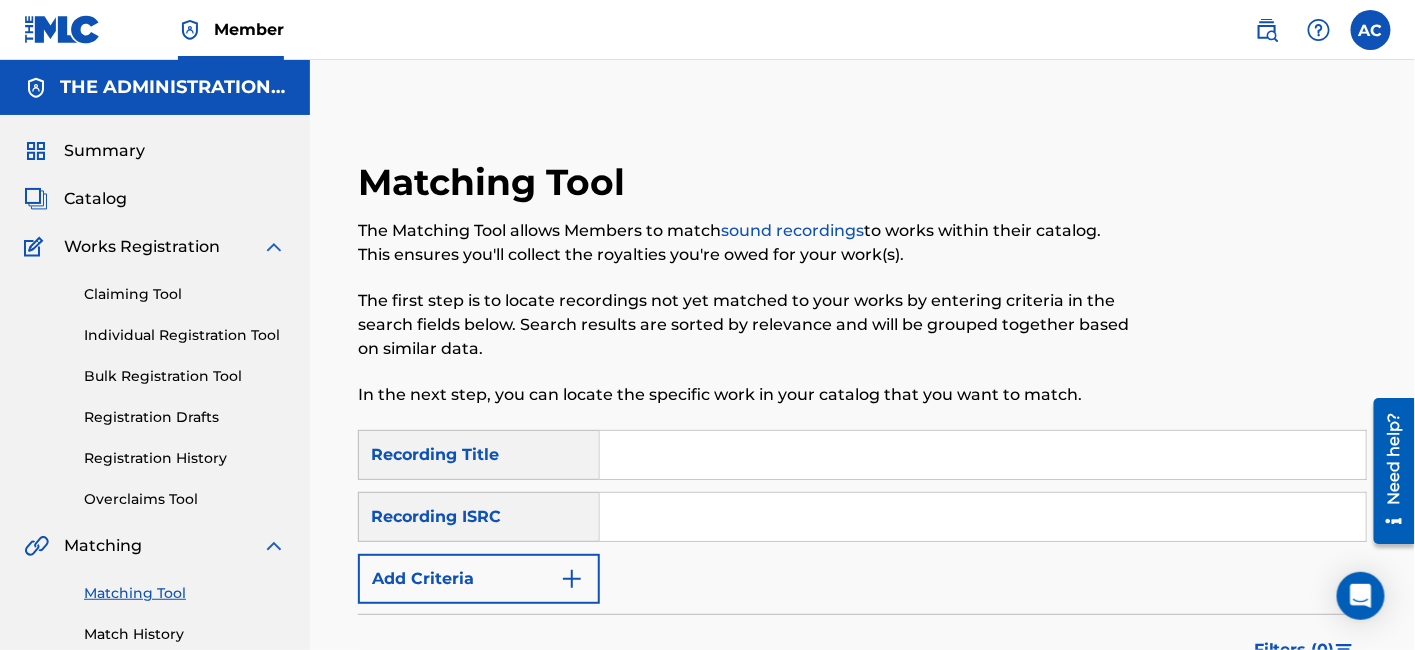 click at bounding box center (983, 517) 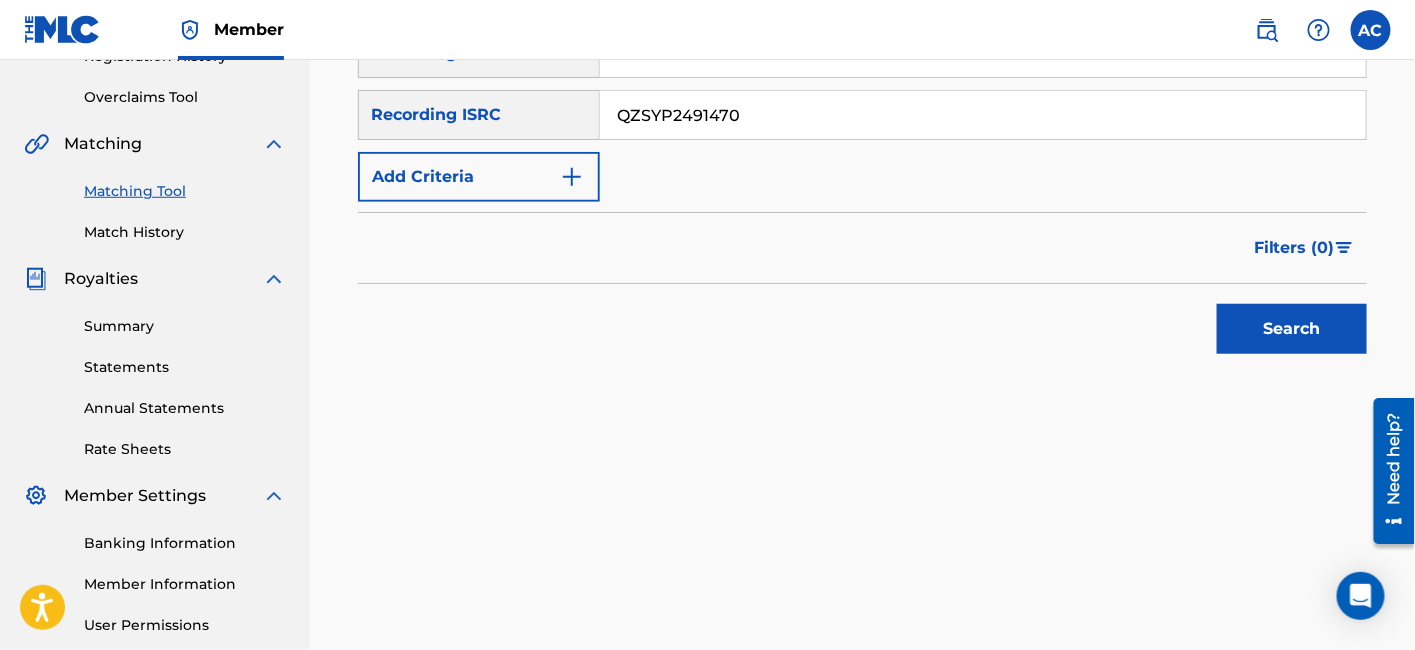 scroll, scrollTop: 448, scrollLeft: 0, axis: vertical 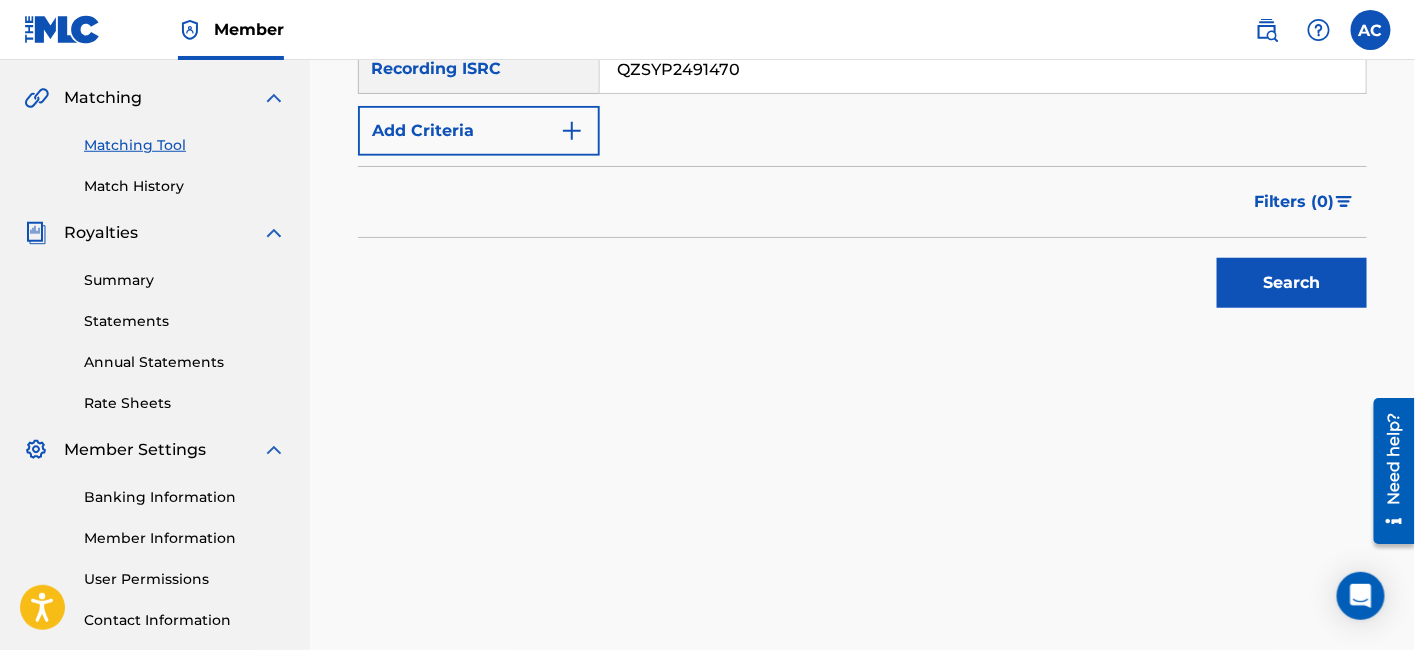 type on "QZSYP2491470" 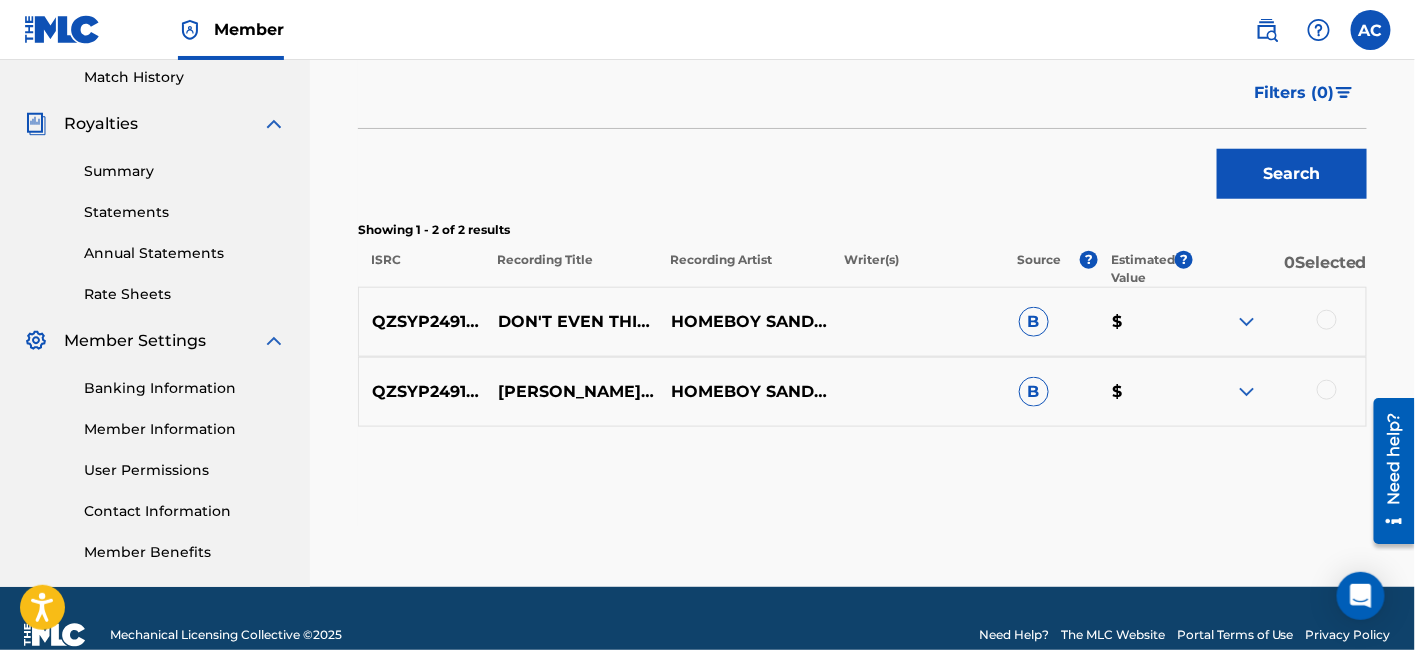 scroll, scrollTop: 572, scrollLeft: 0, axis: vertical 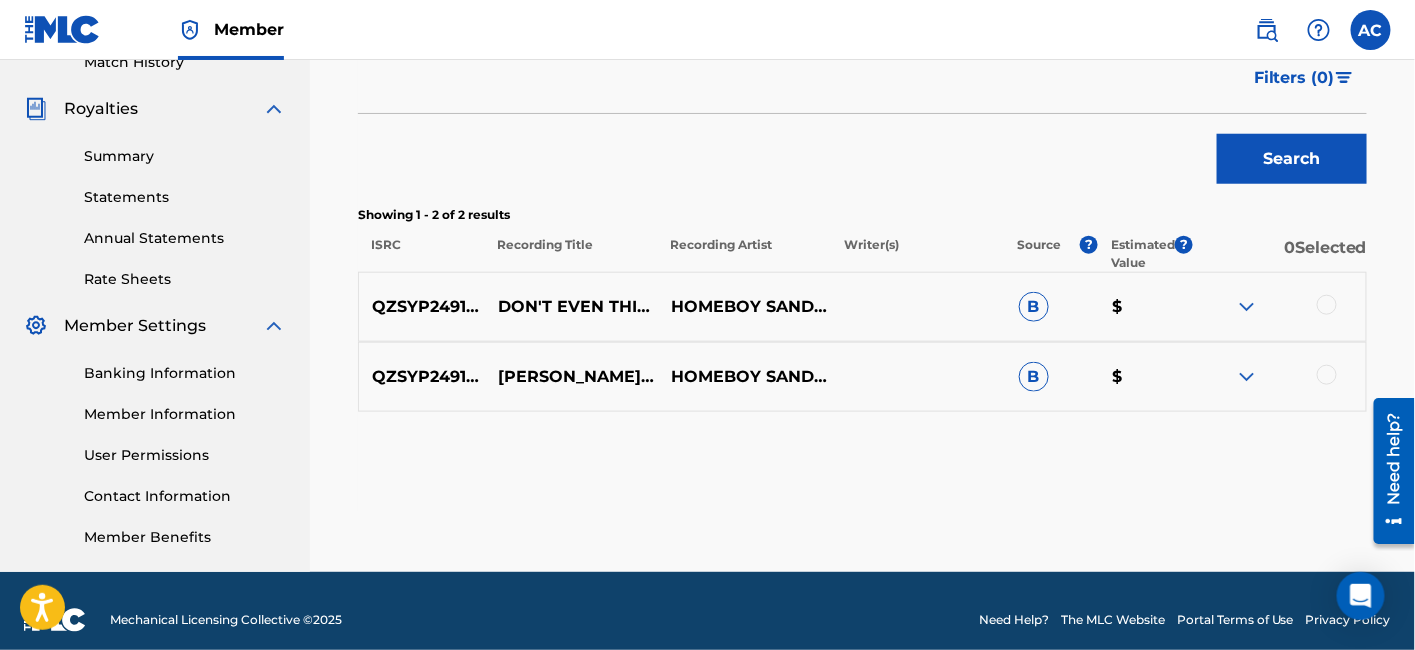 click at bounding box center [1327, 305] 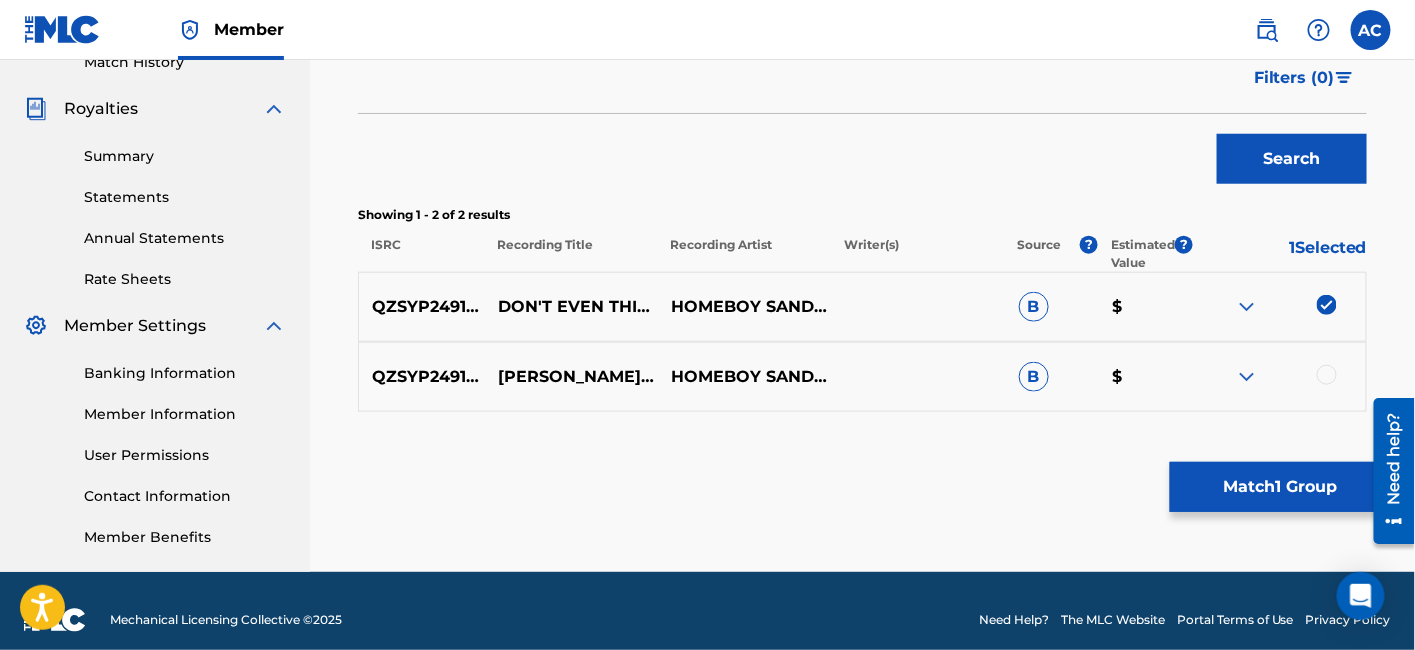 click at bounding box center (1327, 375) 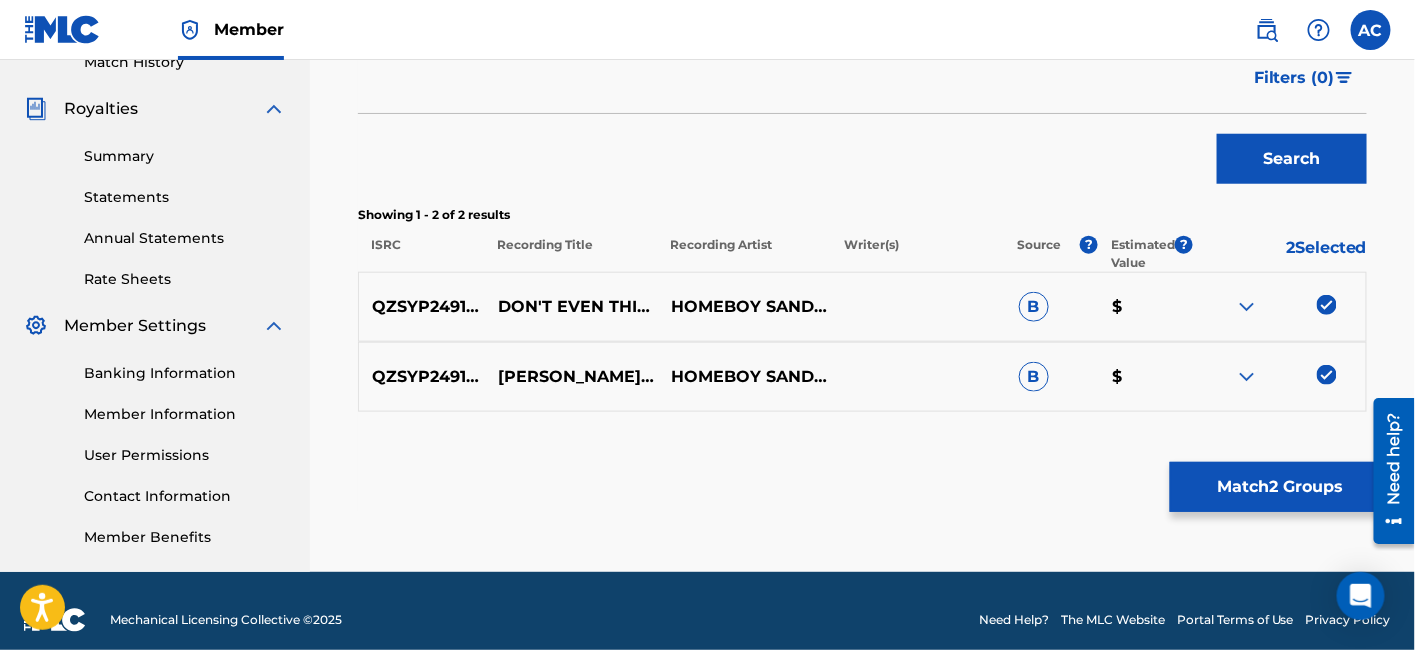 click on "Match  2 Groups" at bounding box center [1280, 487] 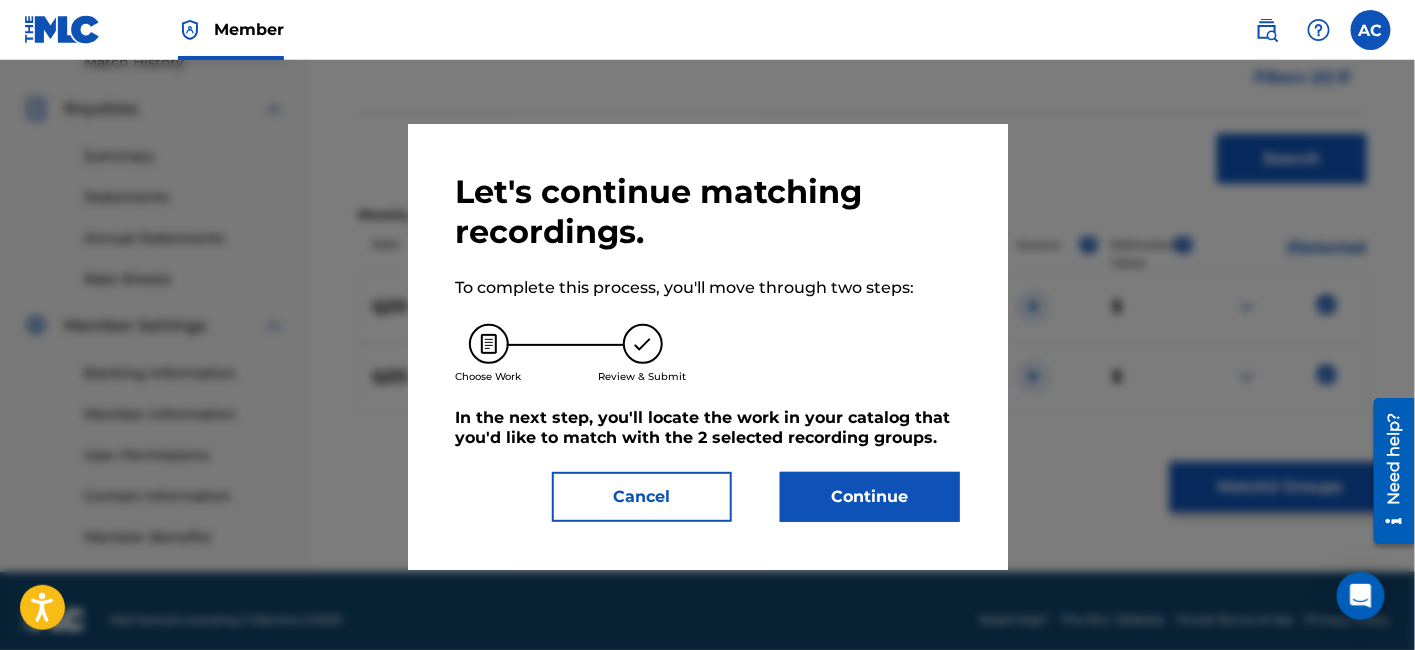 scroll, scrollTop: 589, scrollLeft: 0, axis: vertical 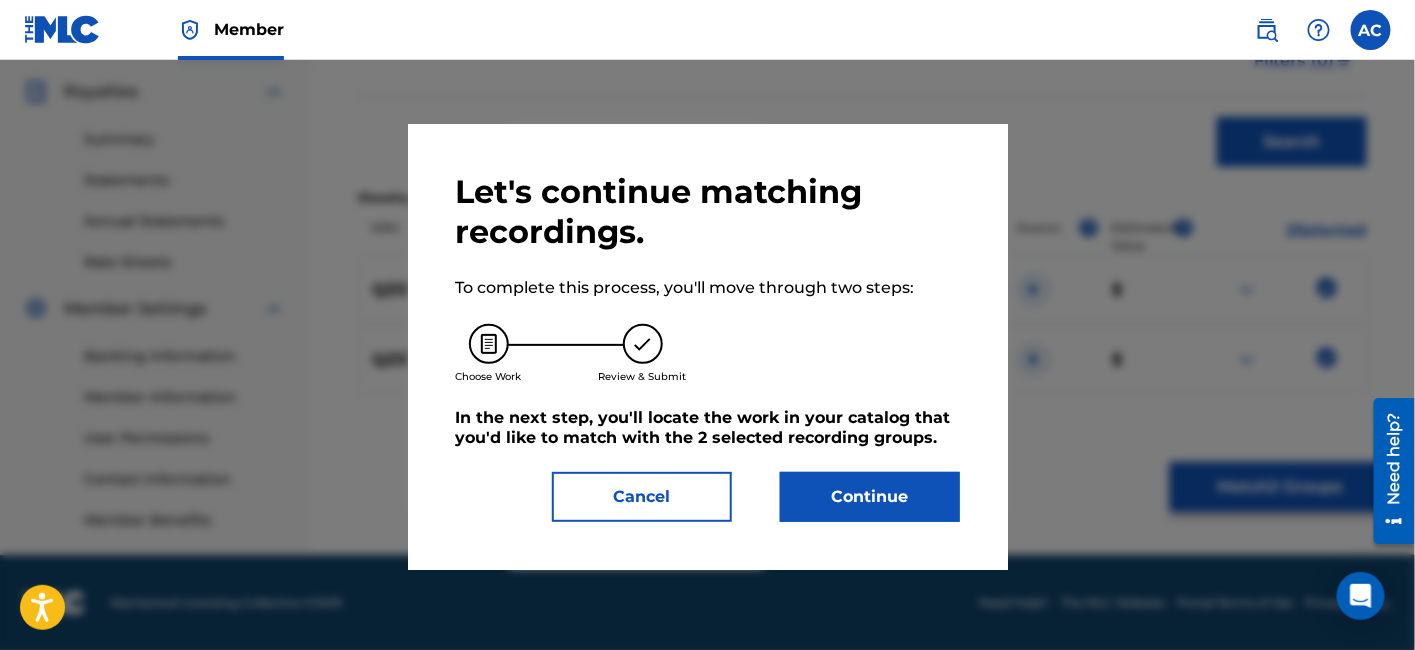 click on "Continue" at bounding box center (870, 497) 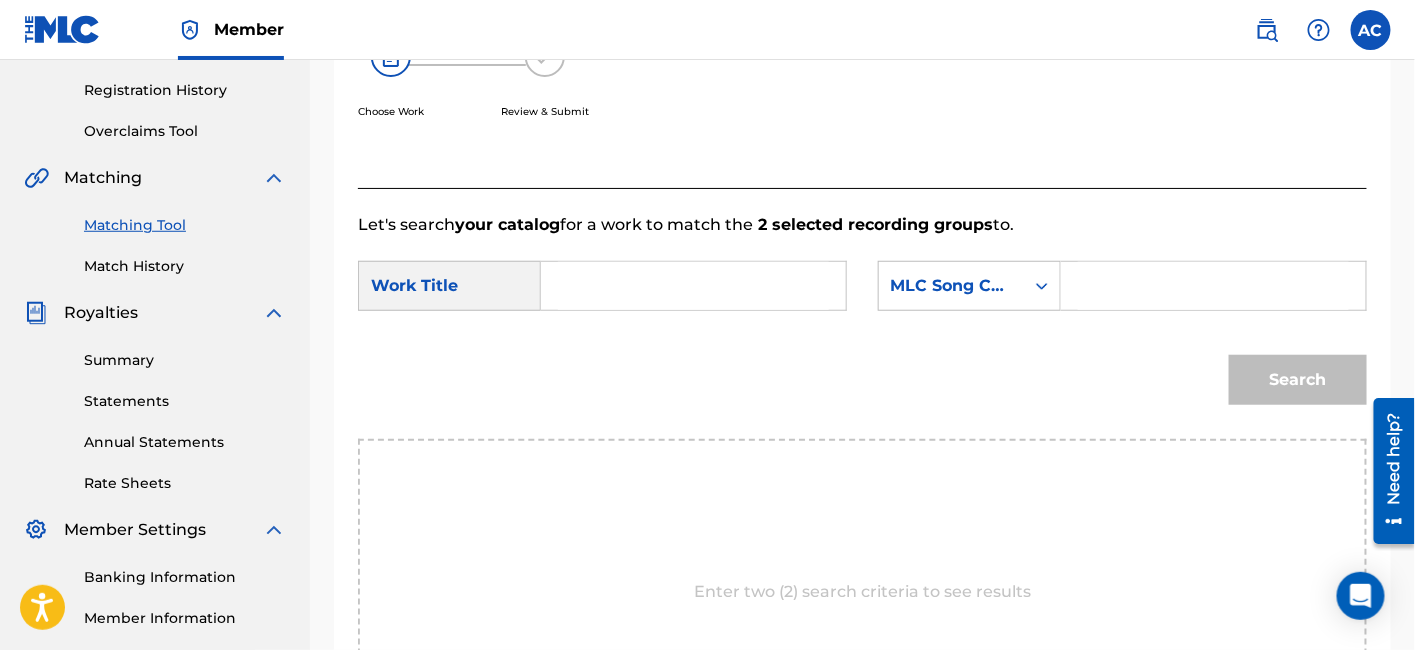 scroll, scrollTop: 257, scrollLeft: 0, axis: vertical 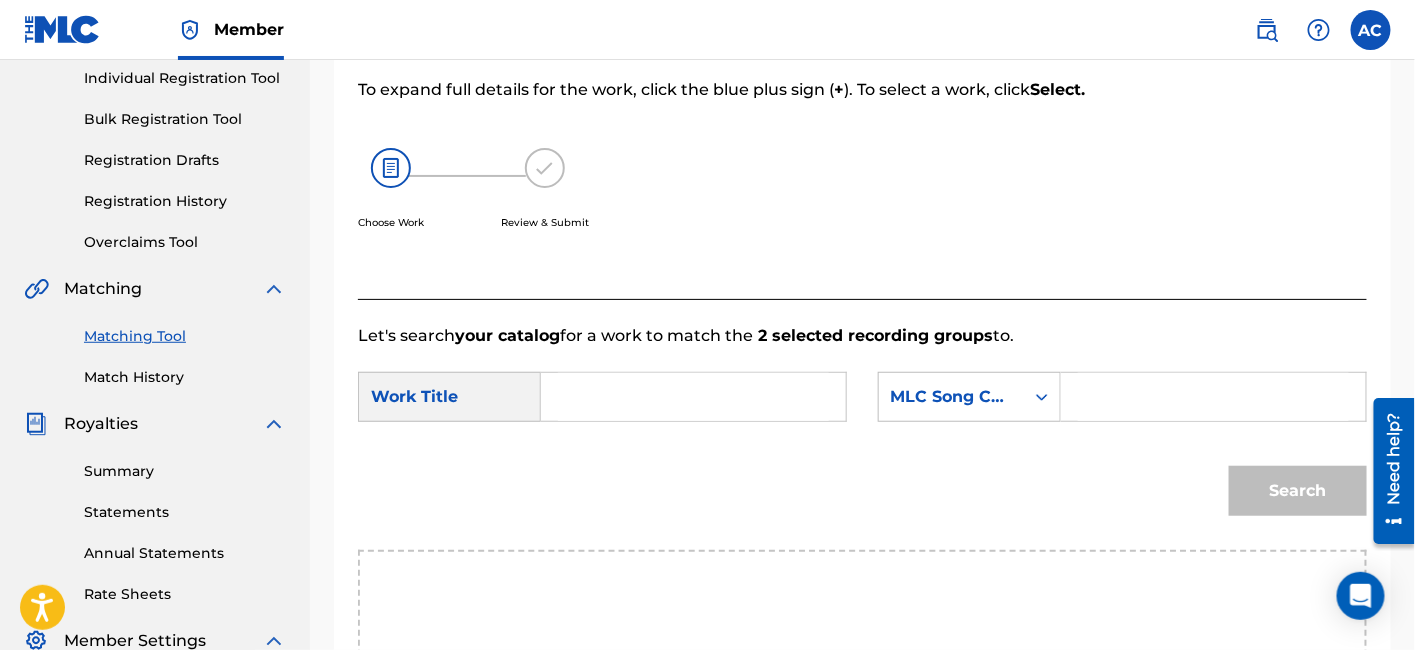 click at bounding box center [693, 397] 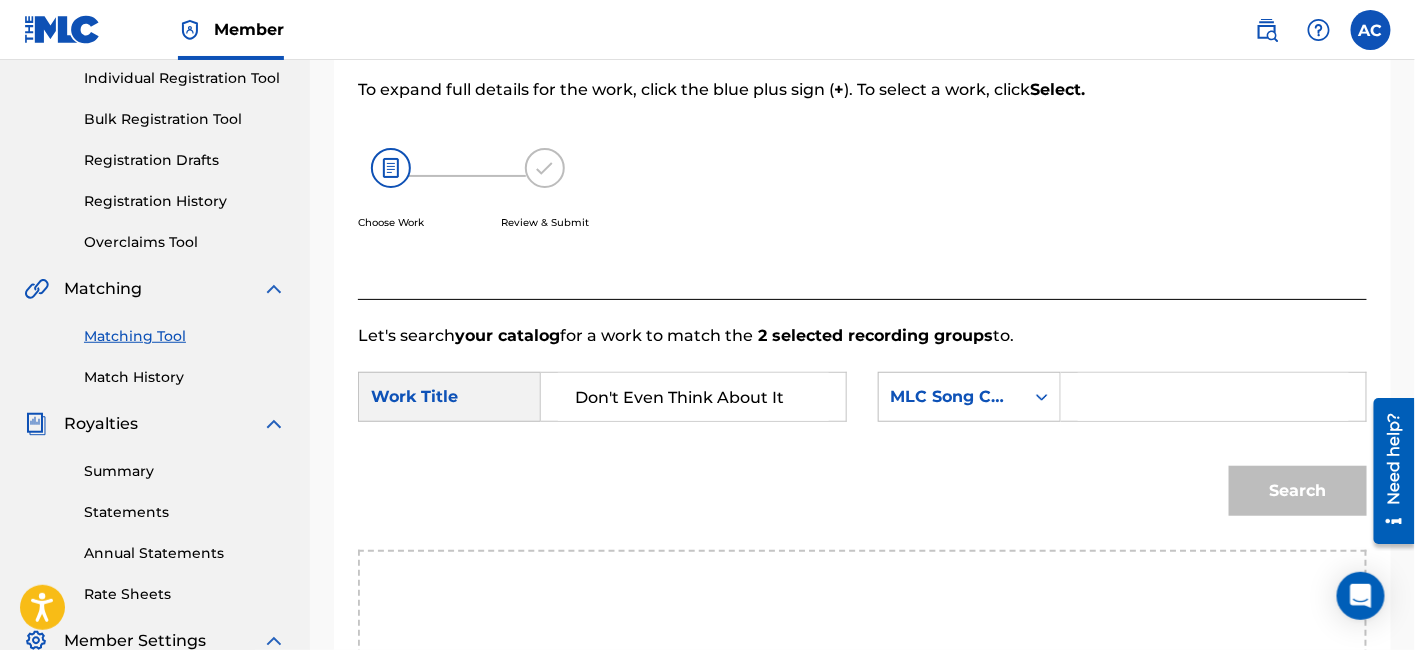 type on "Don't Even Think About It" 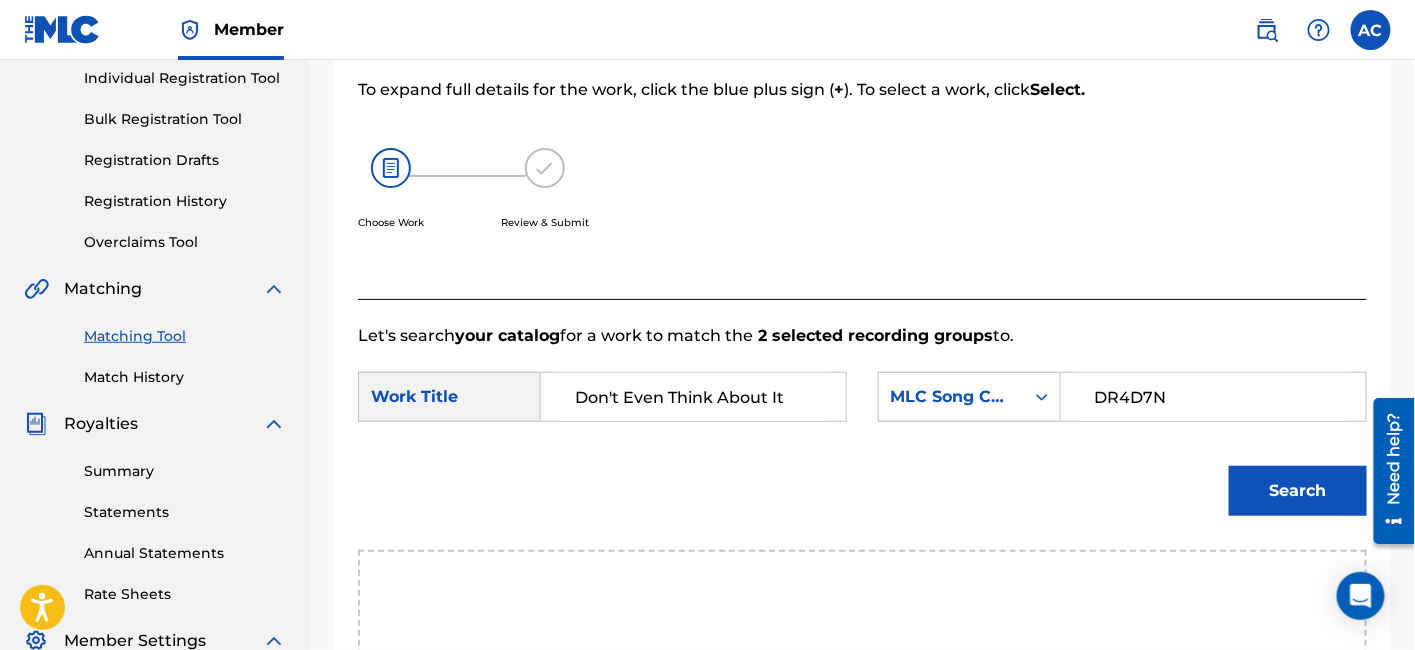 type on "DR4D7N" 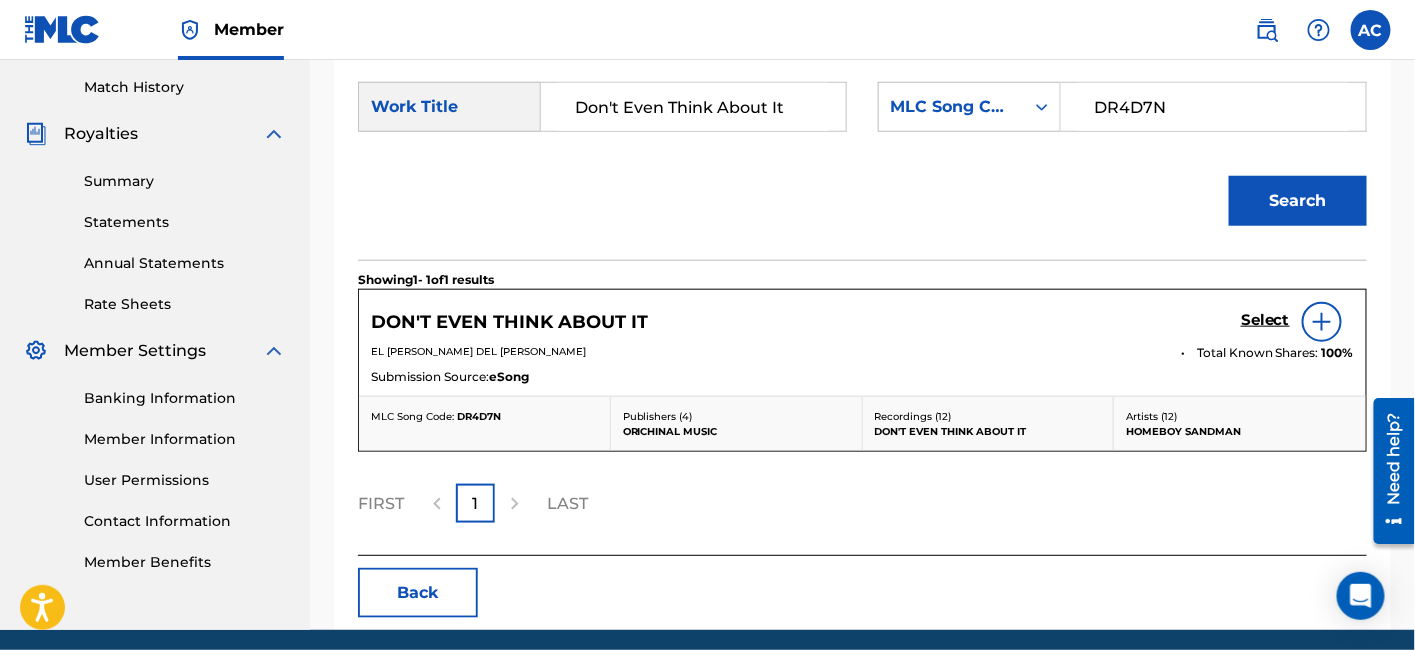 scroll, scrollTop: 548, scrollLeft: 0, axis: vertical 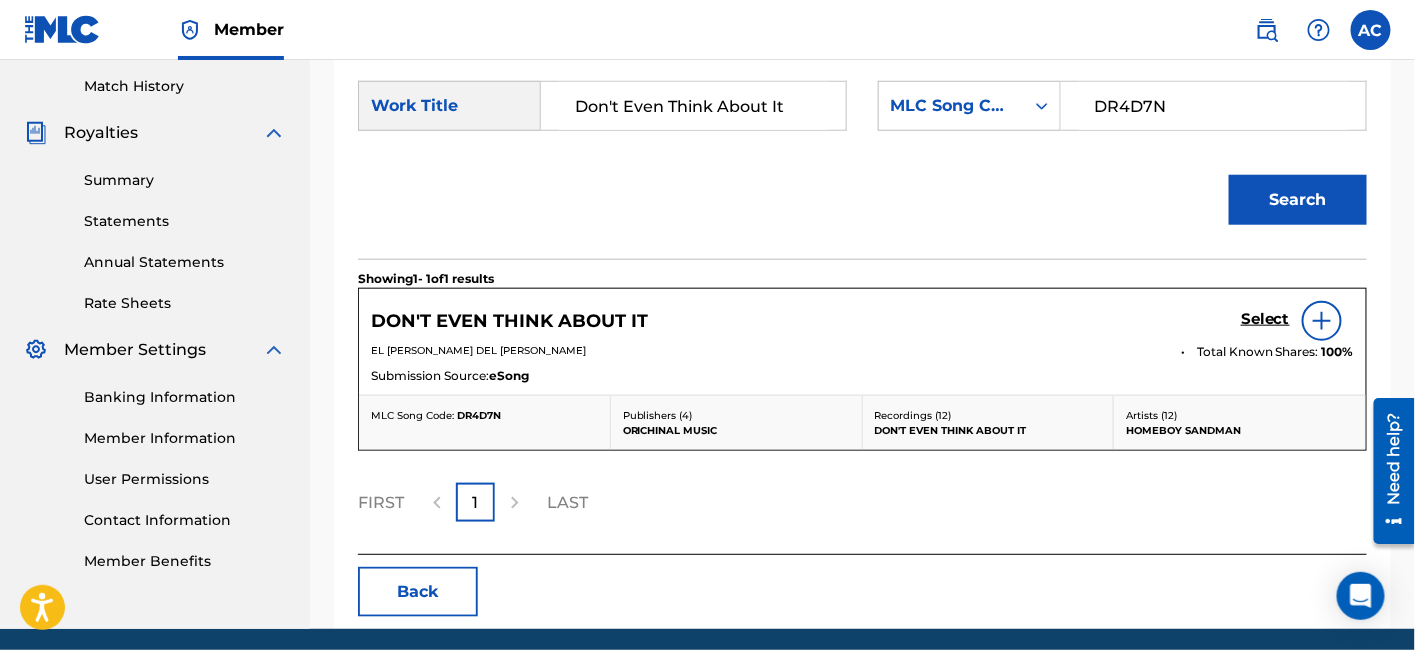 click on "Select" at bounding box center (1265, 319) 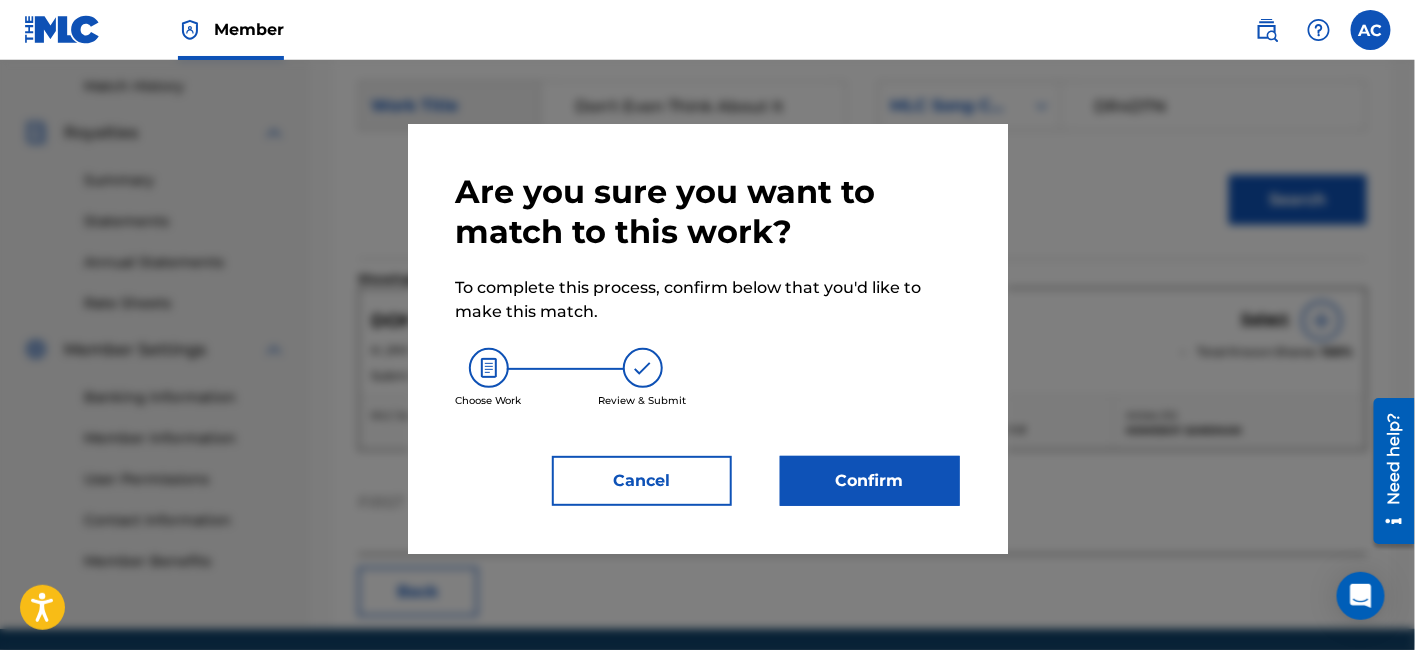 click on "Confirm" at bounding box center [870, 481] 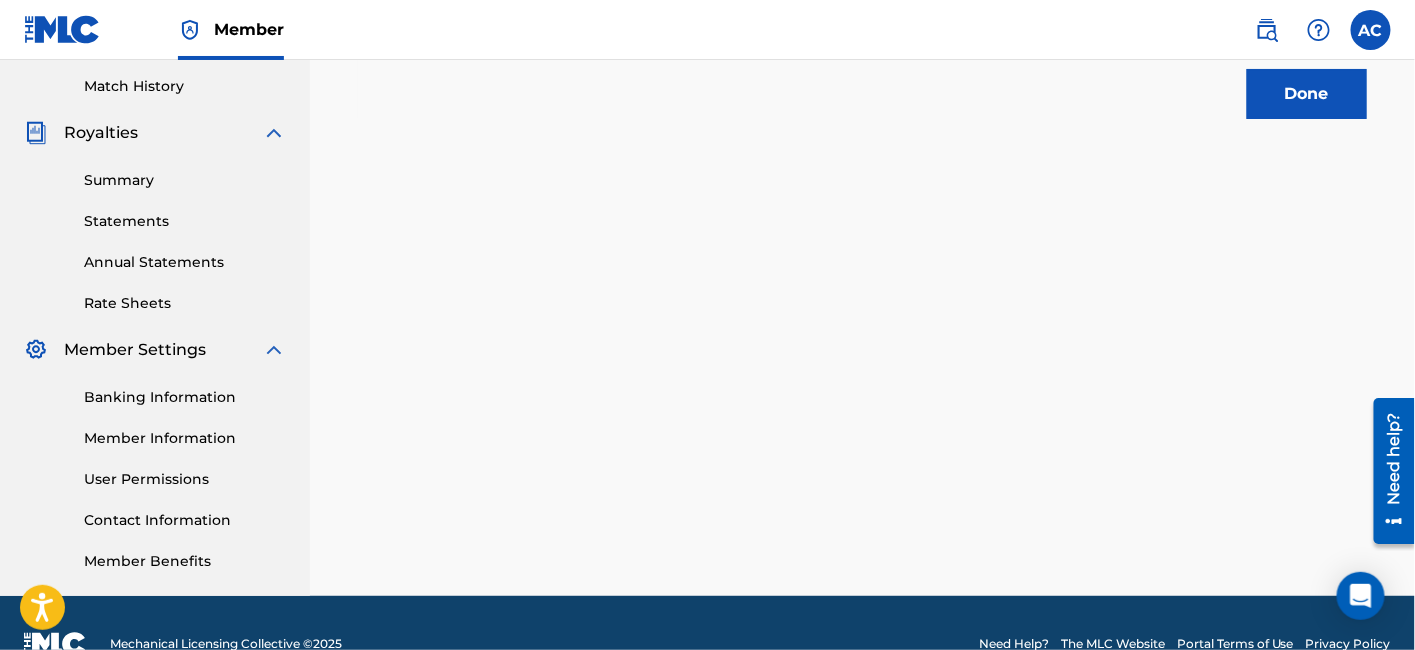 click on "Done" at bounding box center (1307, 94) 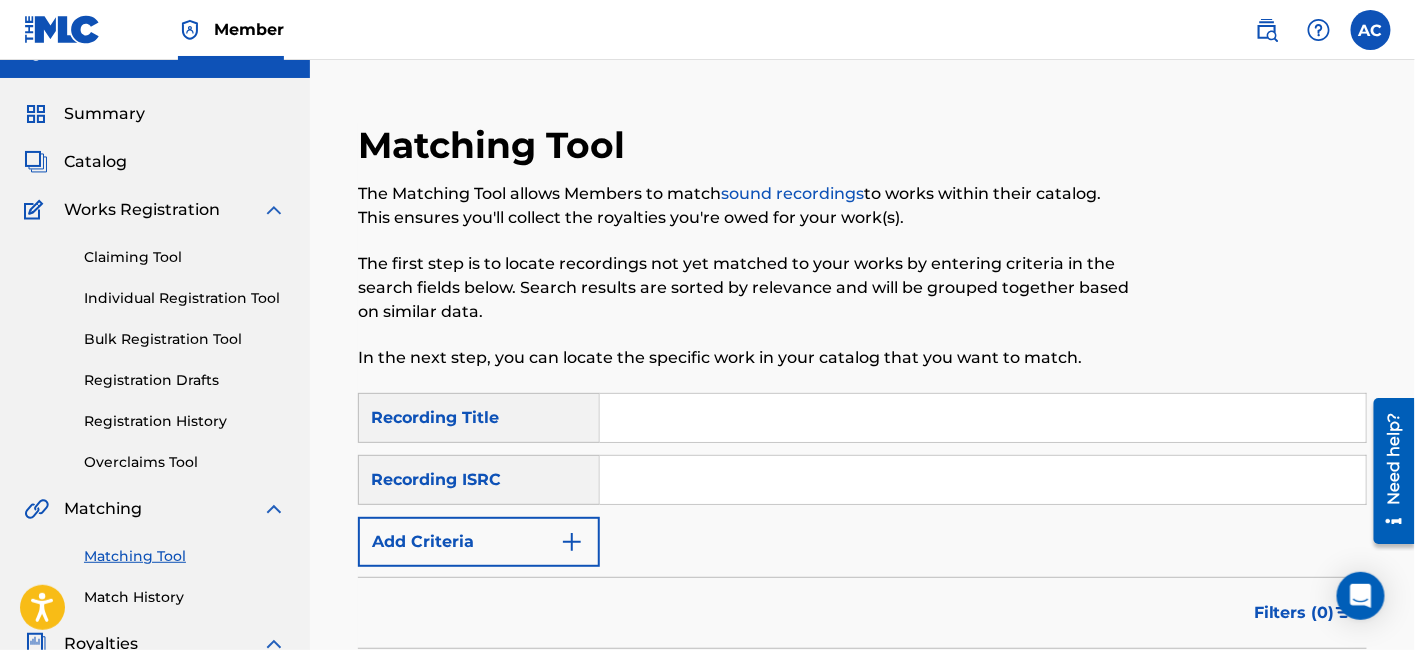 scroll, scrollTop: 0, scrollLeft: 0, axis: both 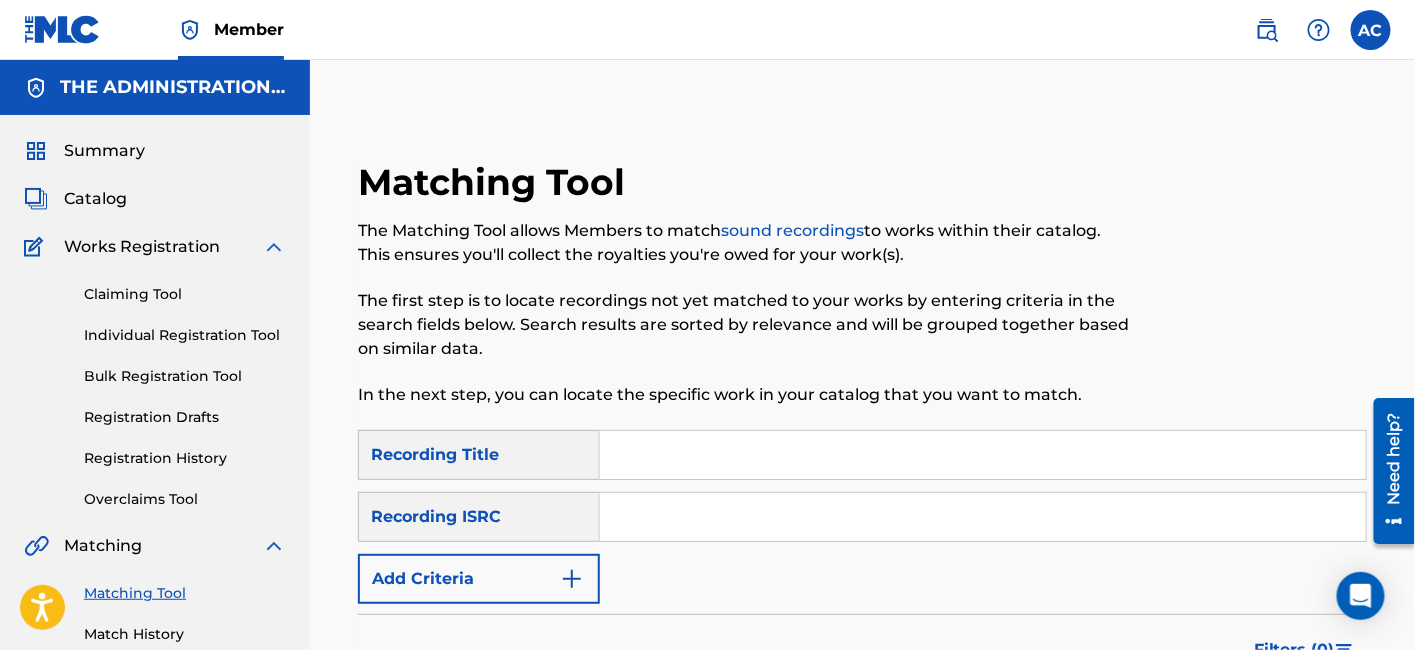 click on "Catalog" at bounding box center [95, 199] 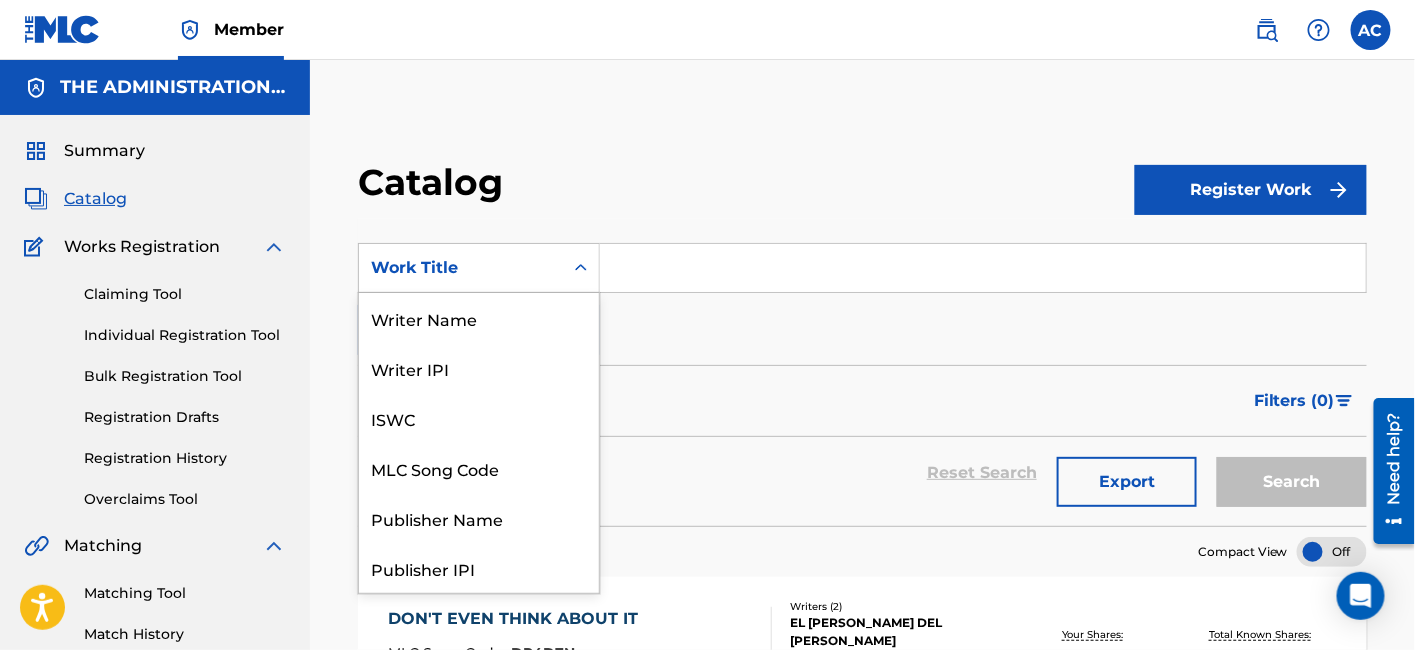 click on "Work Title" at bounding box center [461, 268] 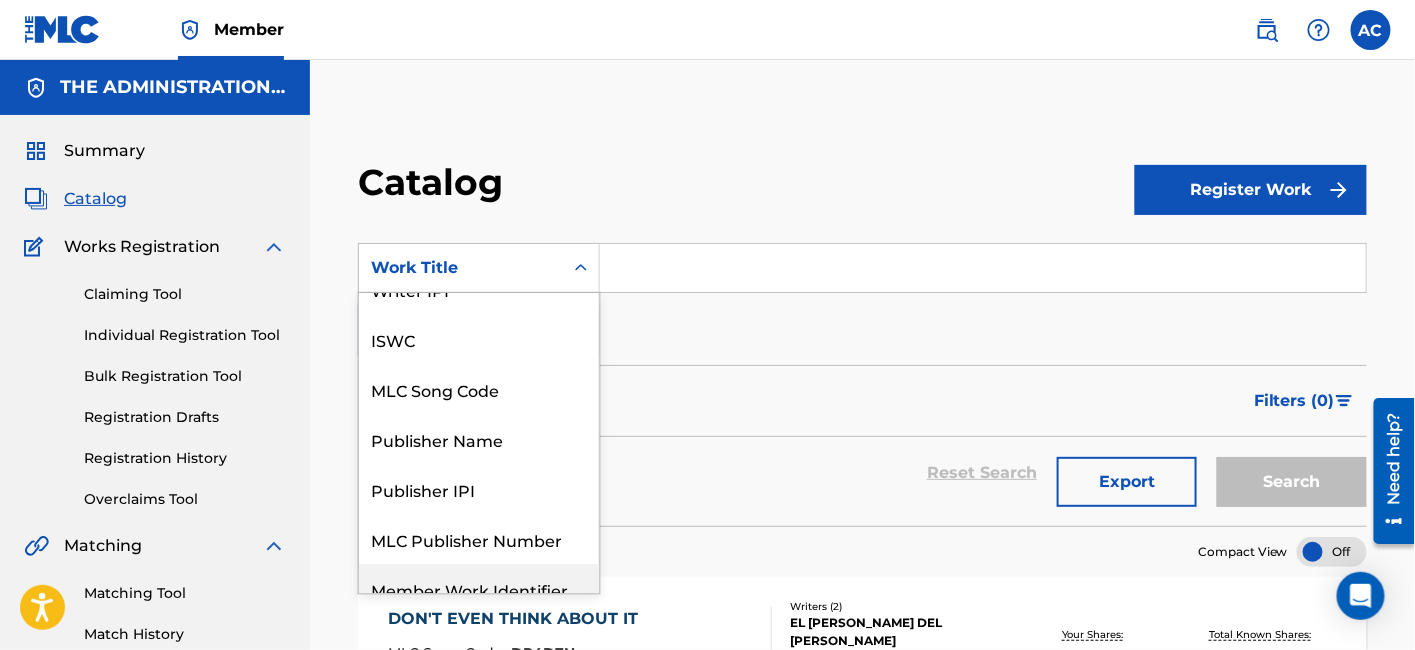 scroll, scrollTop: 72, scrollLeft: 0, axis: vertical 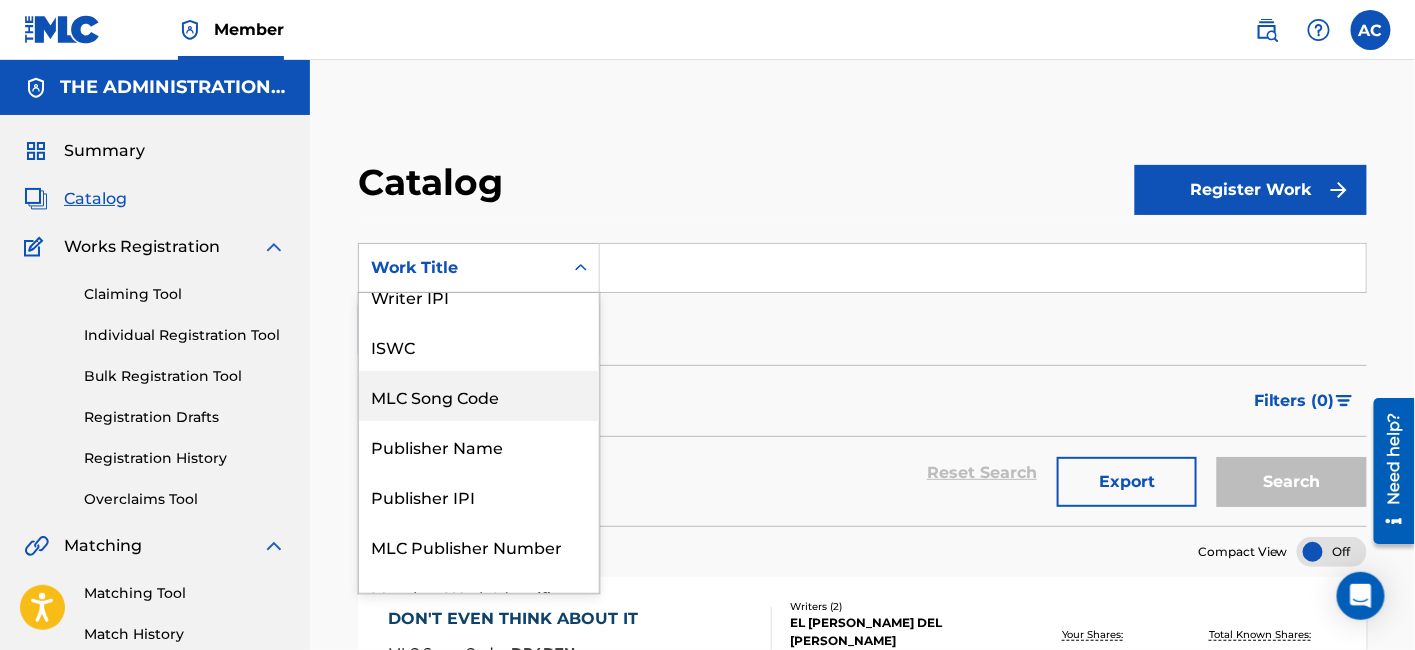click on "MLC Song Code" at bounding box center (479, 396) 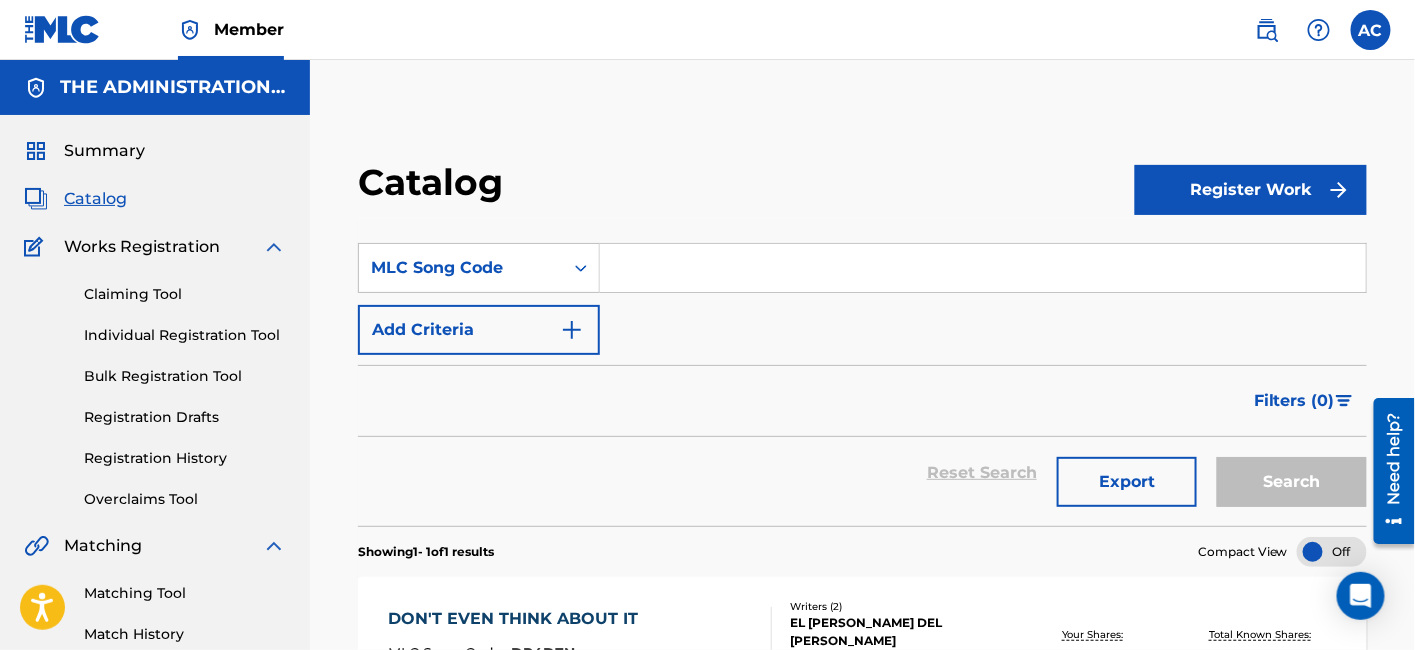 click at bounding box center [983, 268] 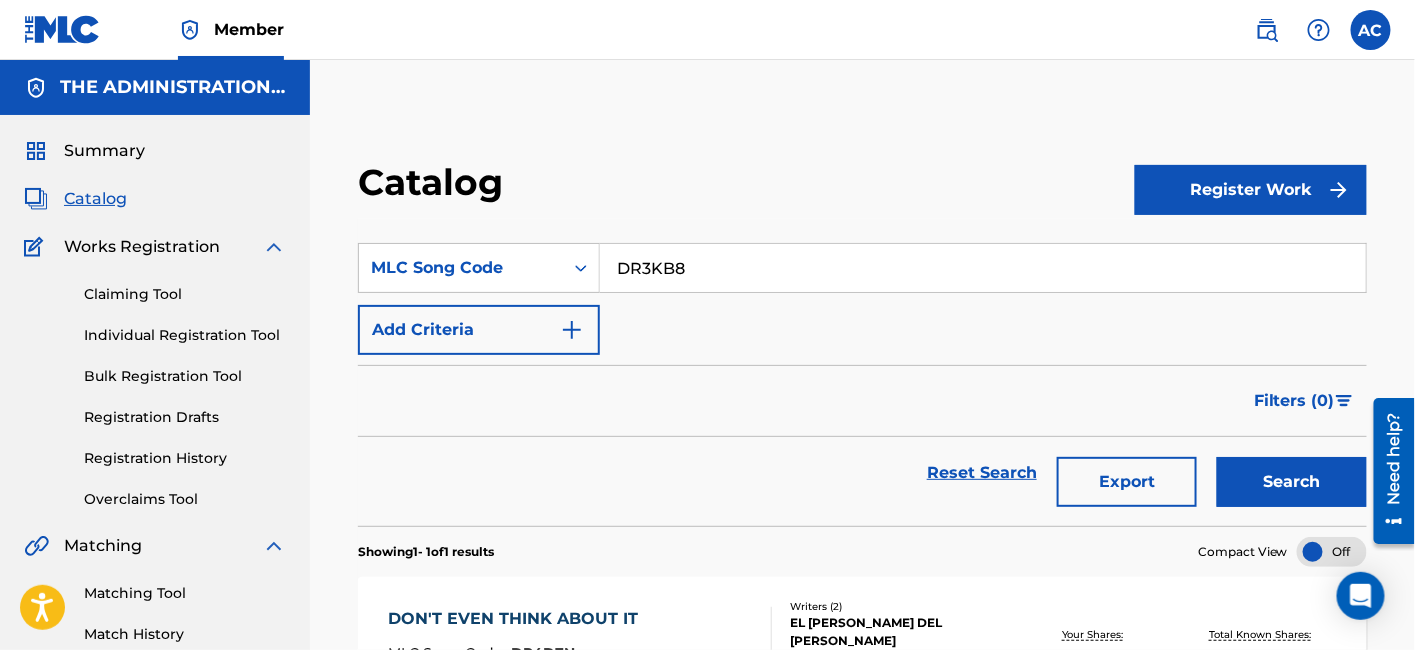type on "DR3KB8" 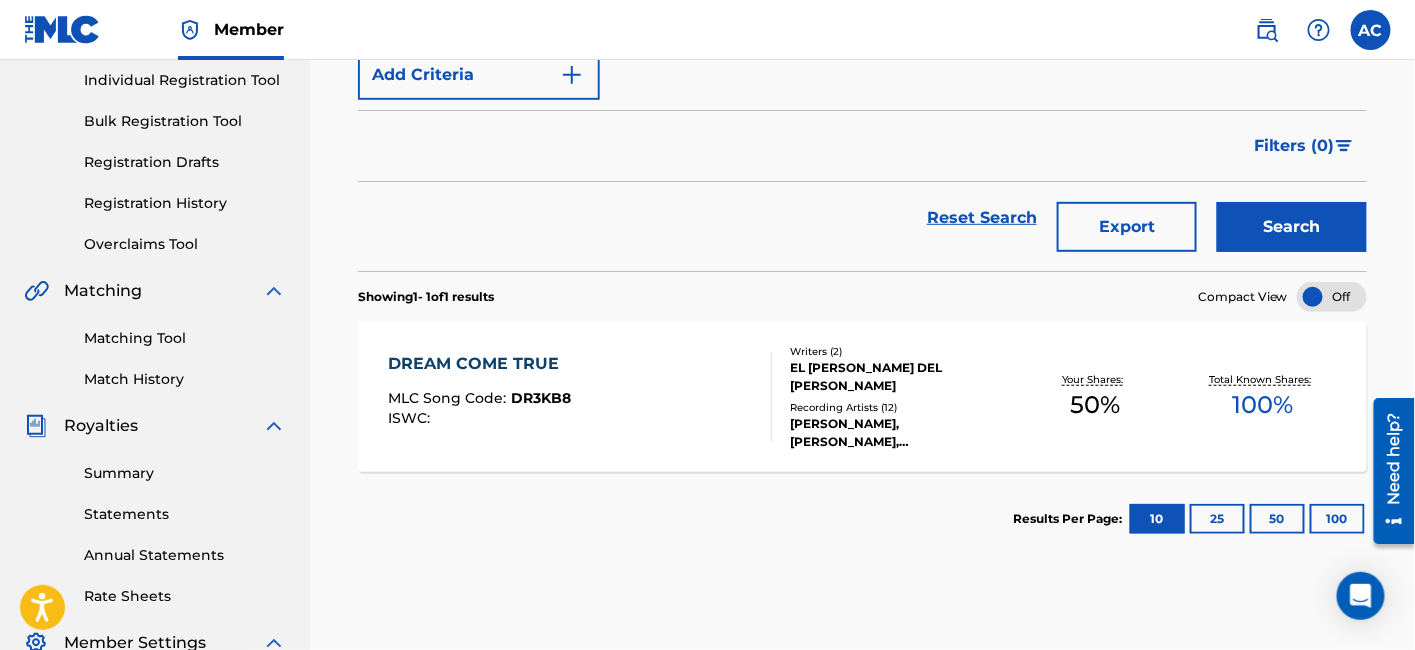 scroll, scrollTop: 266, scrollLeft: 0, axis: vertical 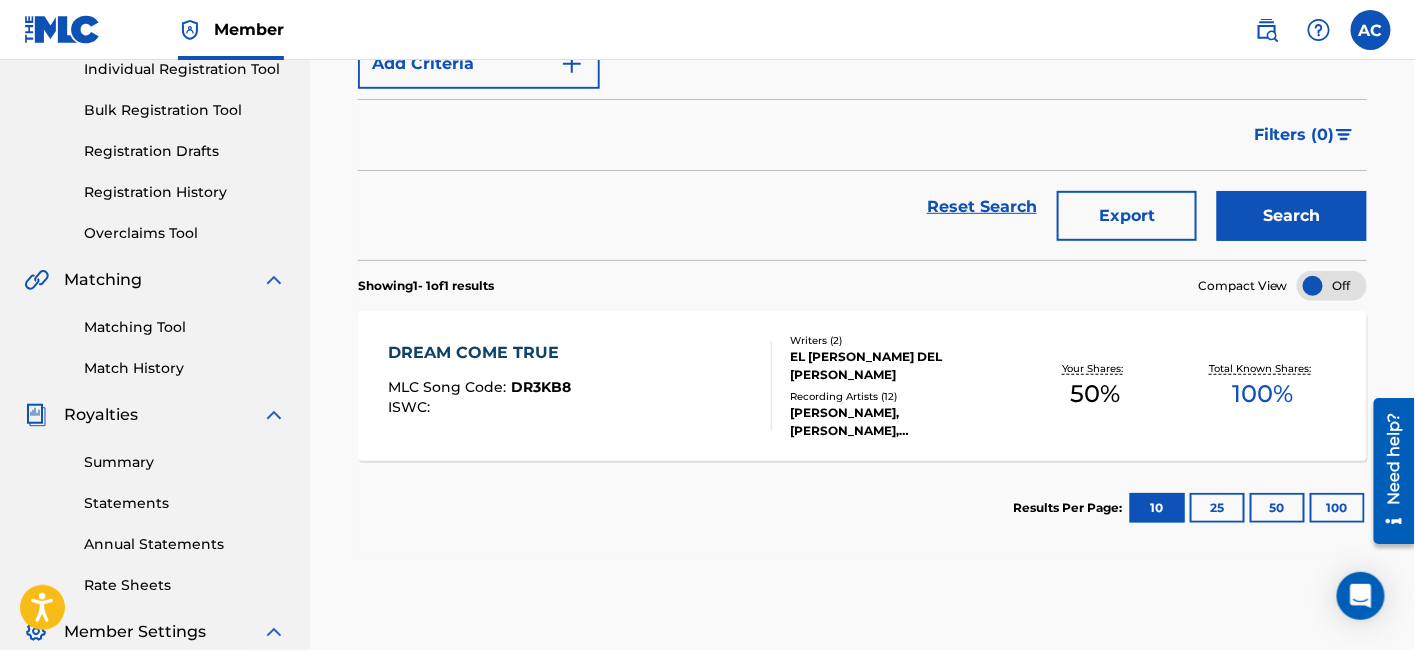 click on "[PERSON_NAME], [PERSON_NAME], [PERSON_NAME], [PERSON_NAME], [PERSON_NAME]" at bounding box center (901, 422) 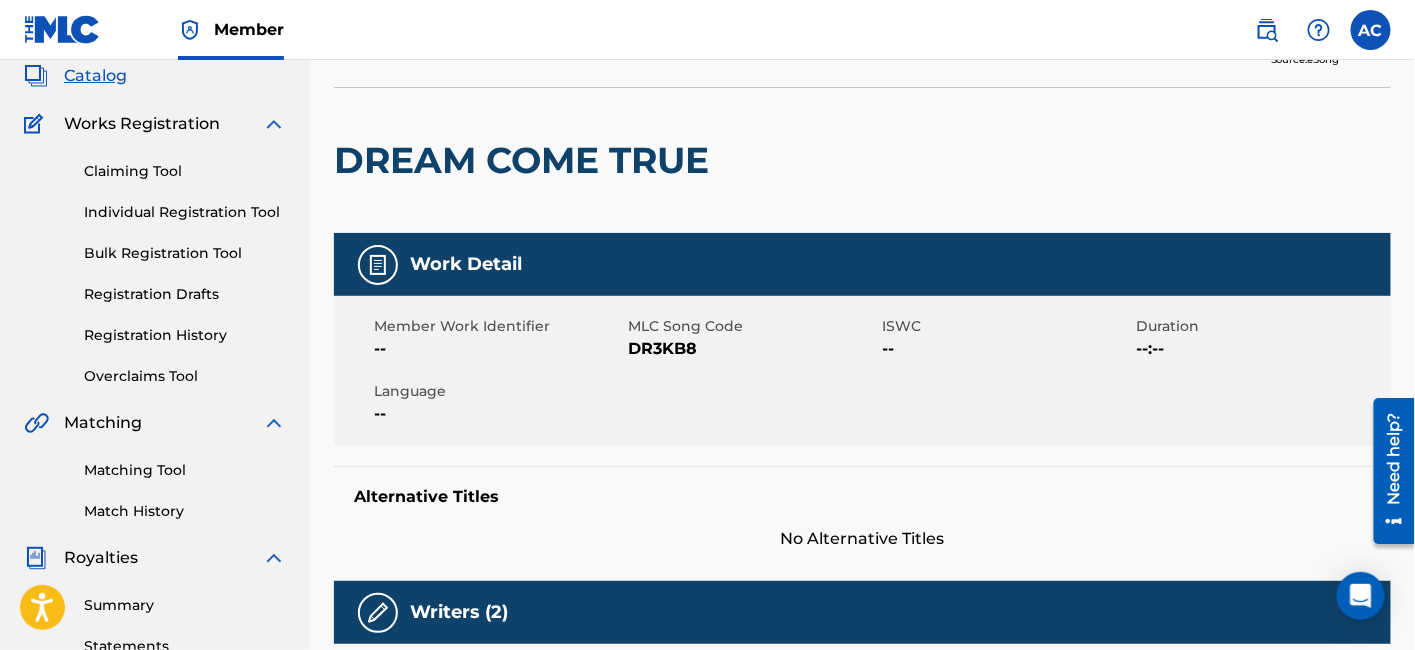 scroll, scrollTop: 0, scrollLeft: 0, axis: both 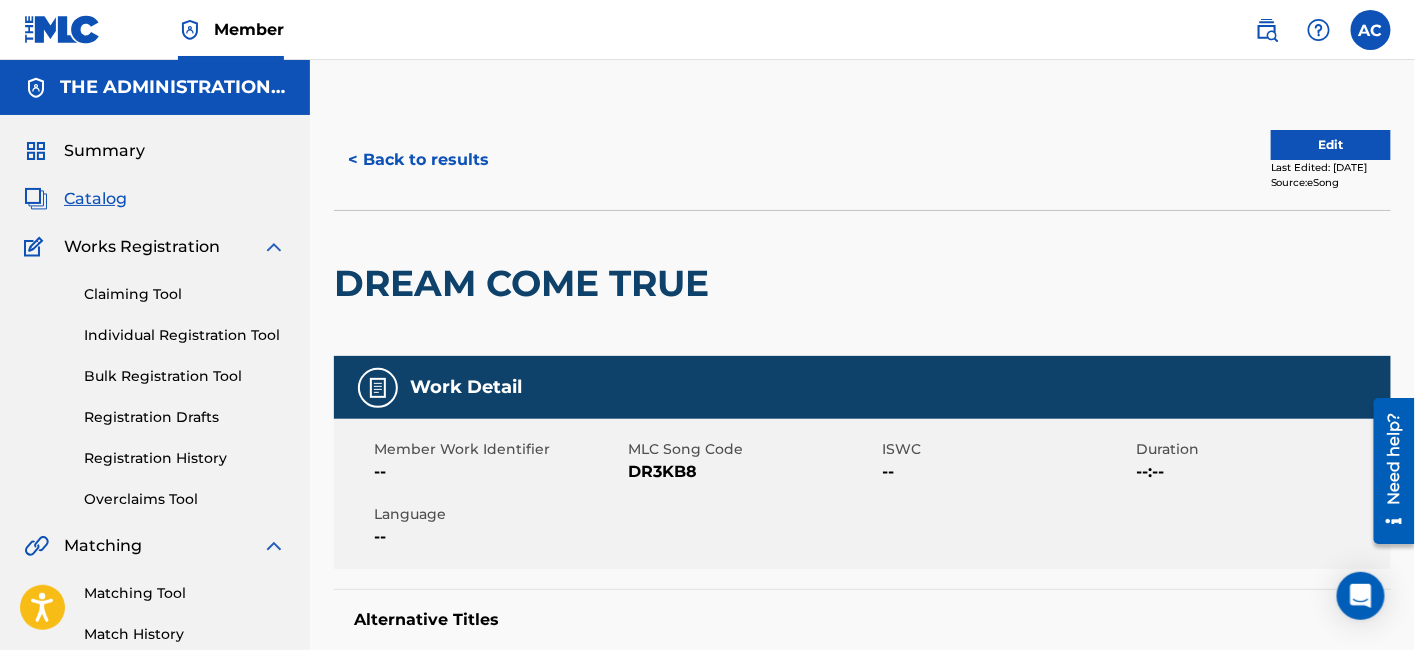 click on "DR3KB8" at bounding box center [752, 472] 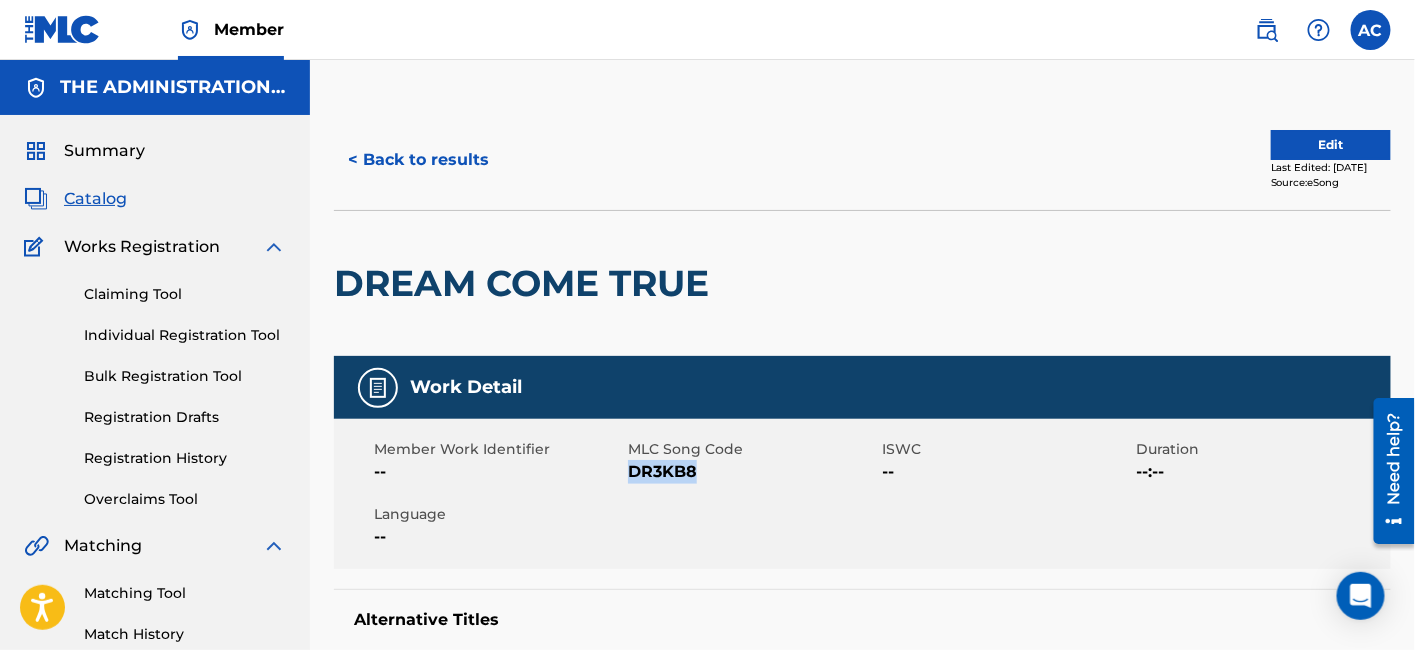 click on "DR3KB8" at bounding box center (752, 472) 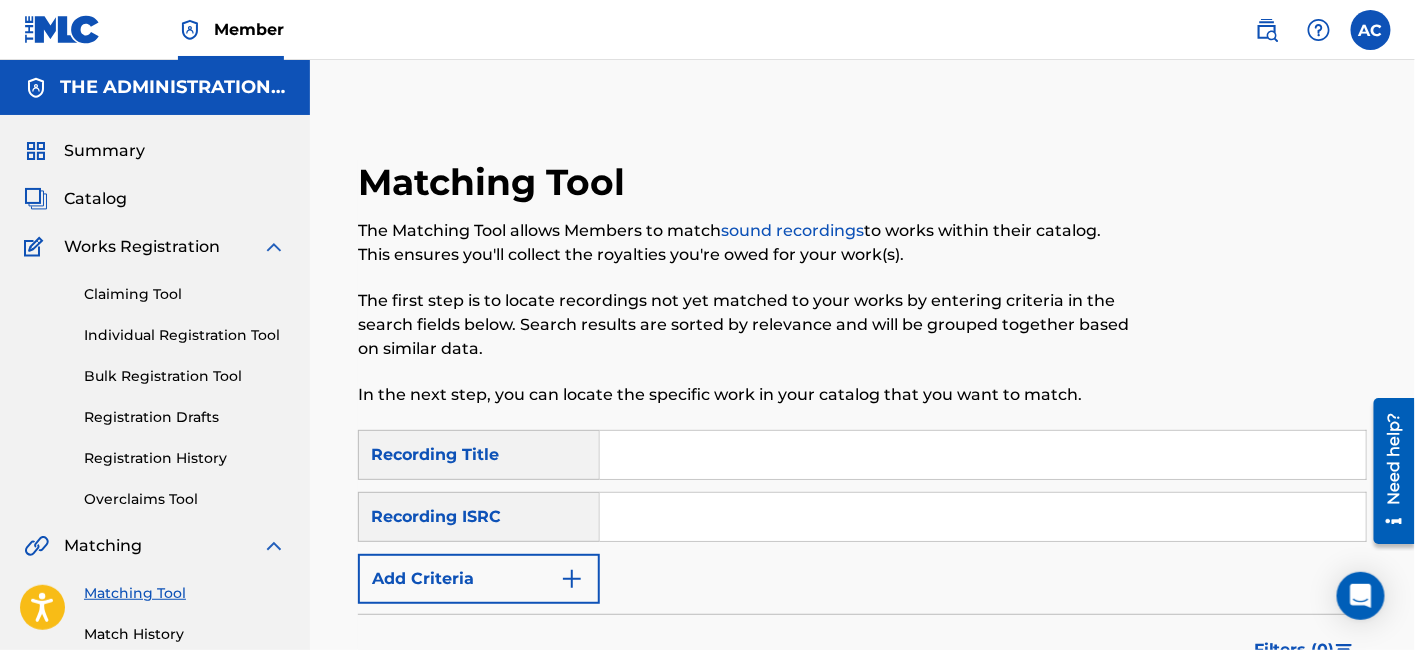 click at bounding box center (983, 517) 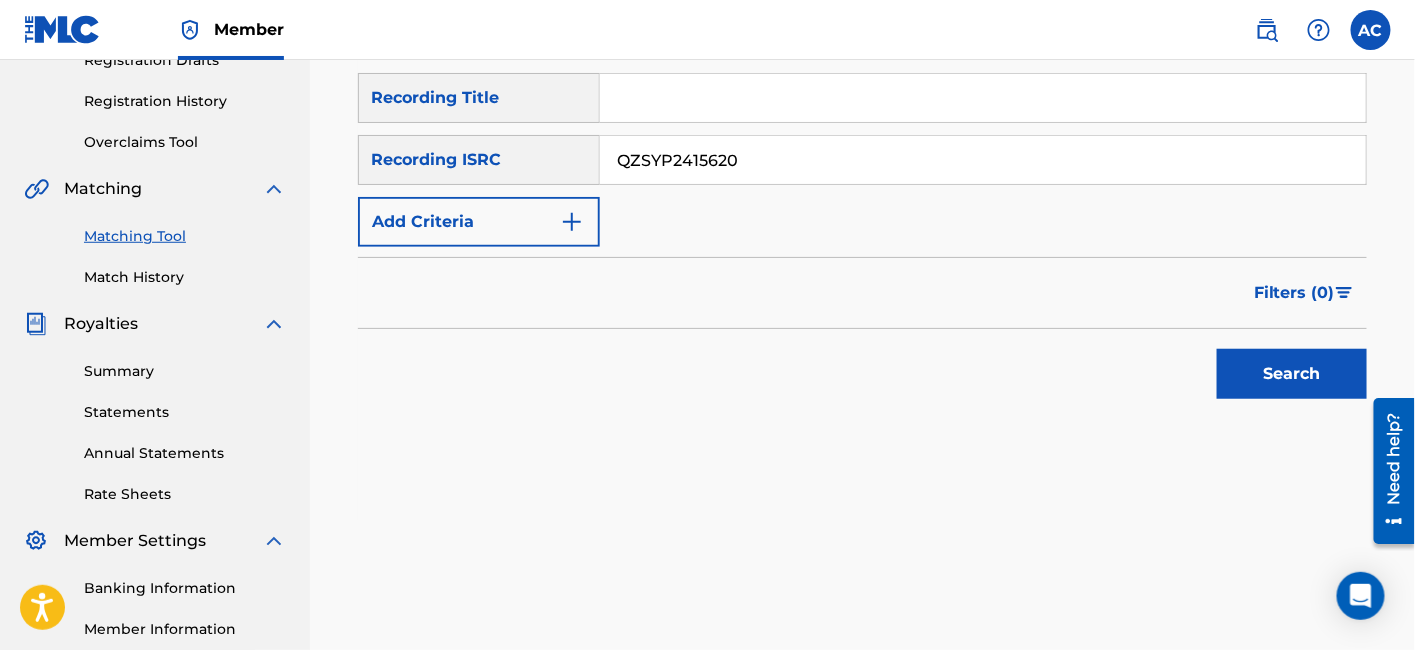scroll, scrollTop: 390, scrollLeft: 0, axis: vertical 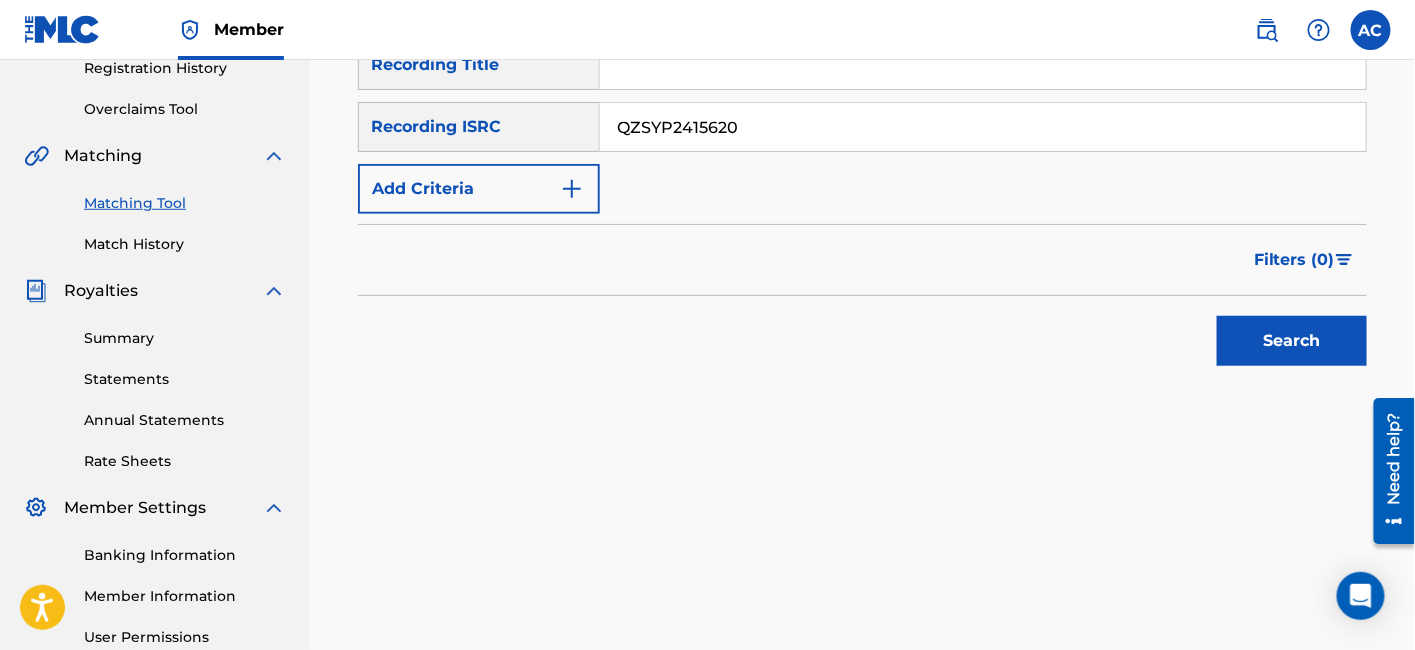 type on "QZSYP2415620" 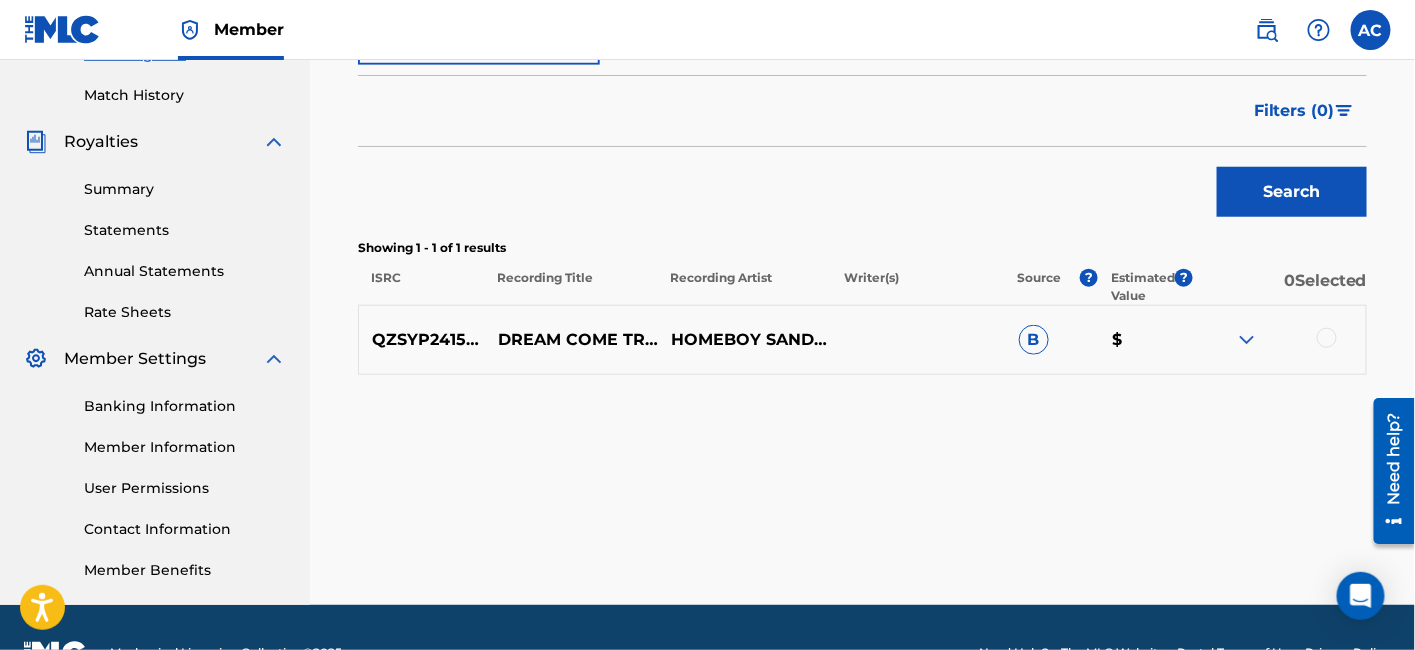 scroll, scrollTop: 540, scrollLeft: 0, axis: vertical 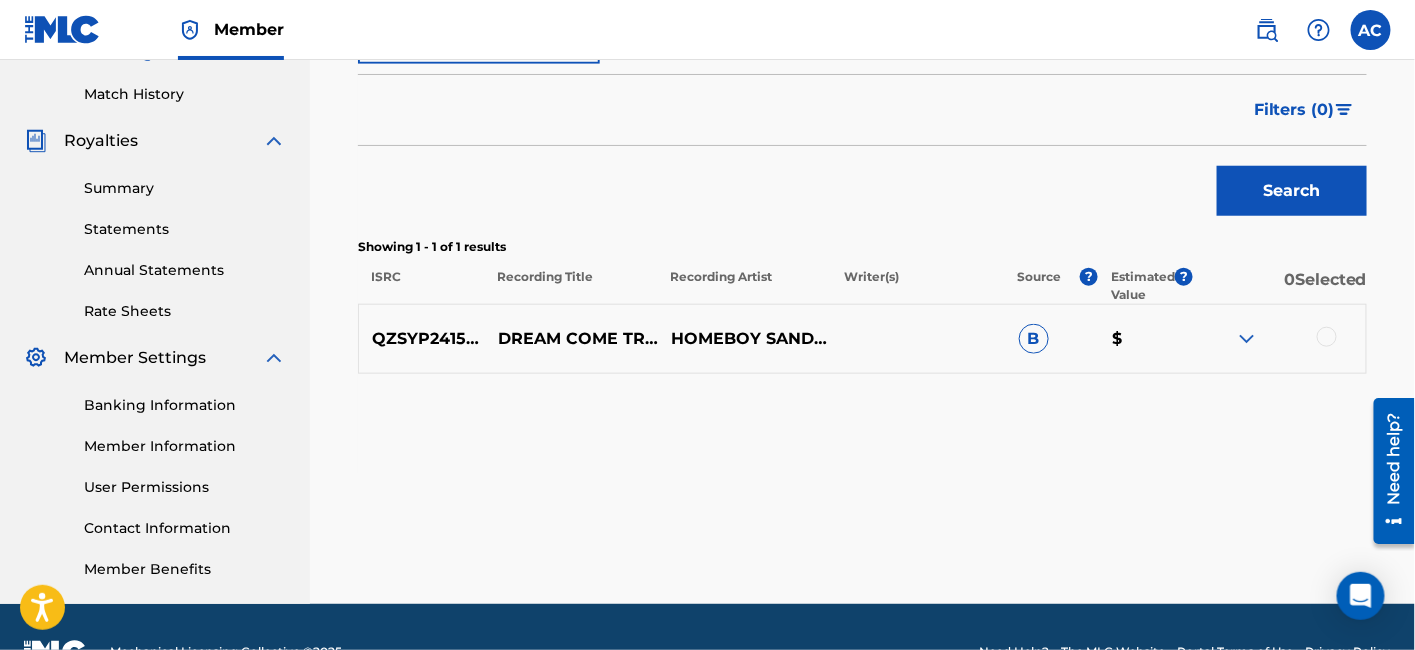 click at bounding box center (1327, 337) 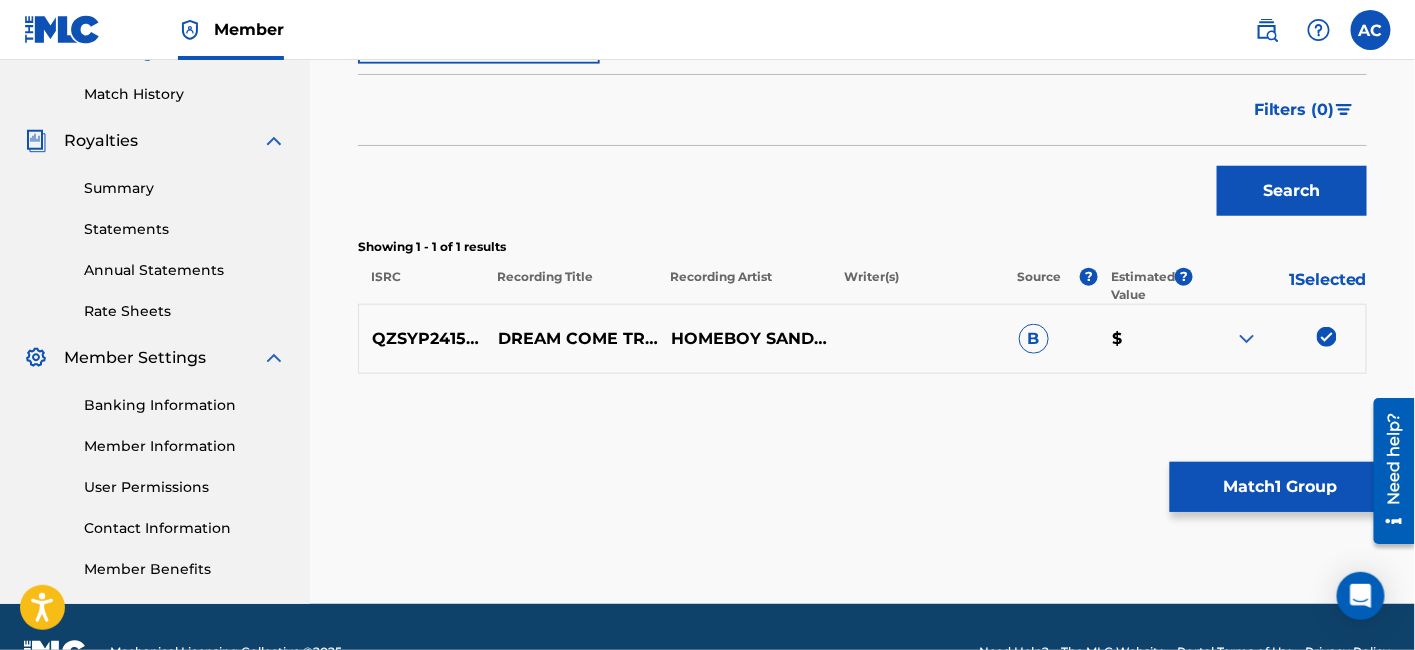 scroll, scrollTop: 589, scrollLeft: 0, axis: vertical 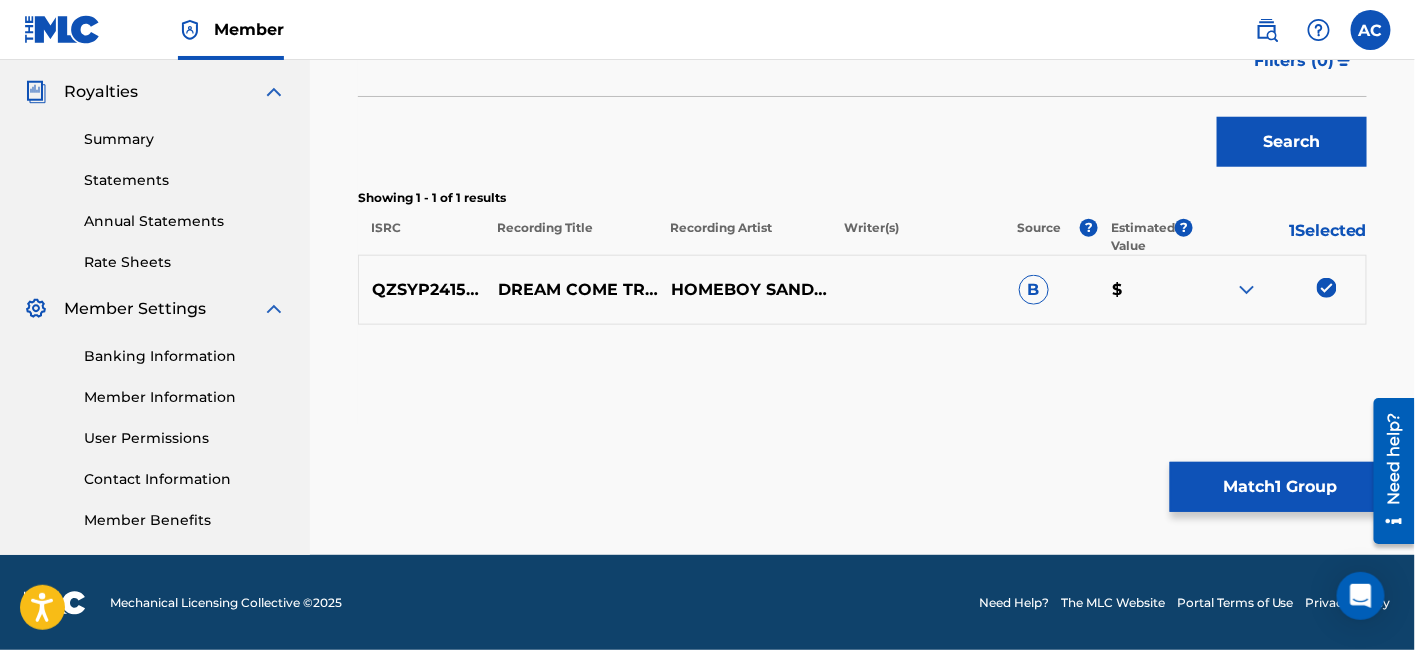 click on "Match  1 Group" at bounding box center [1280, 487] 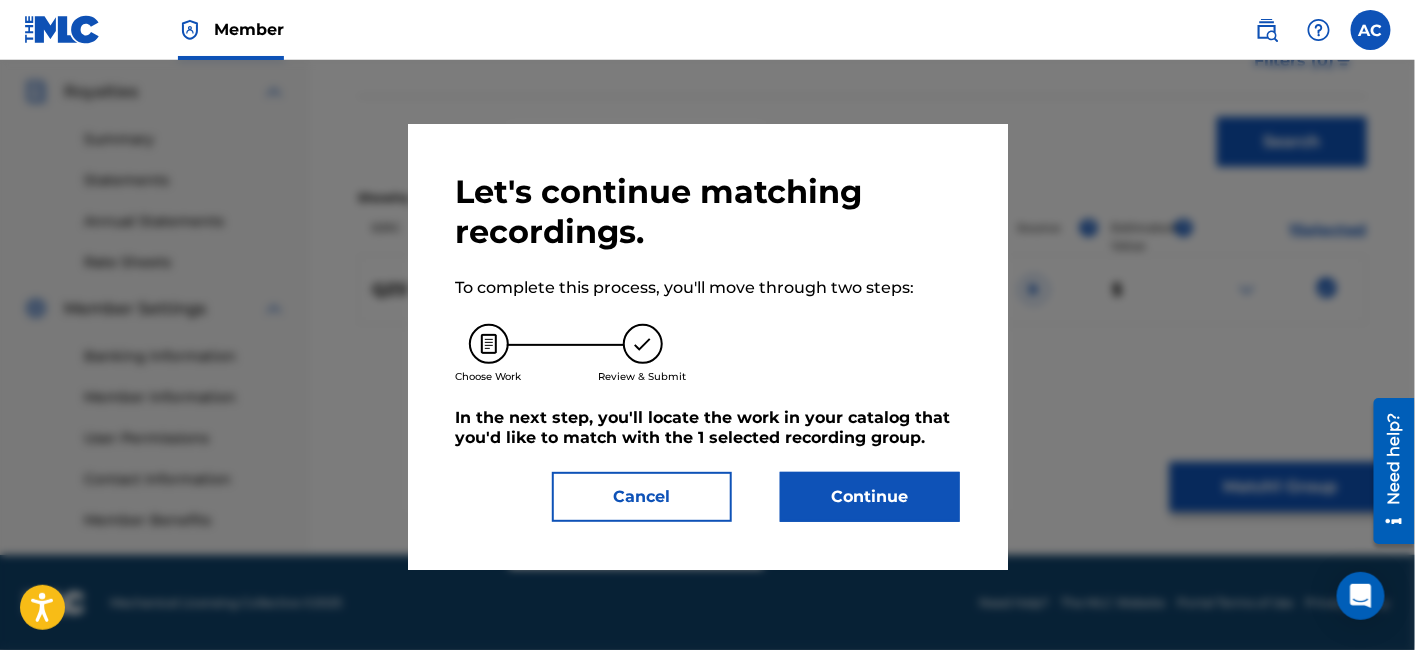click on "Continue" at bounding box center [870, 497] 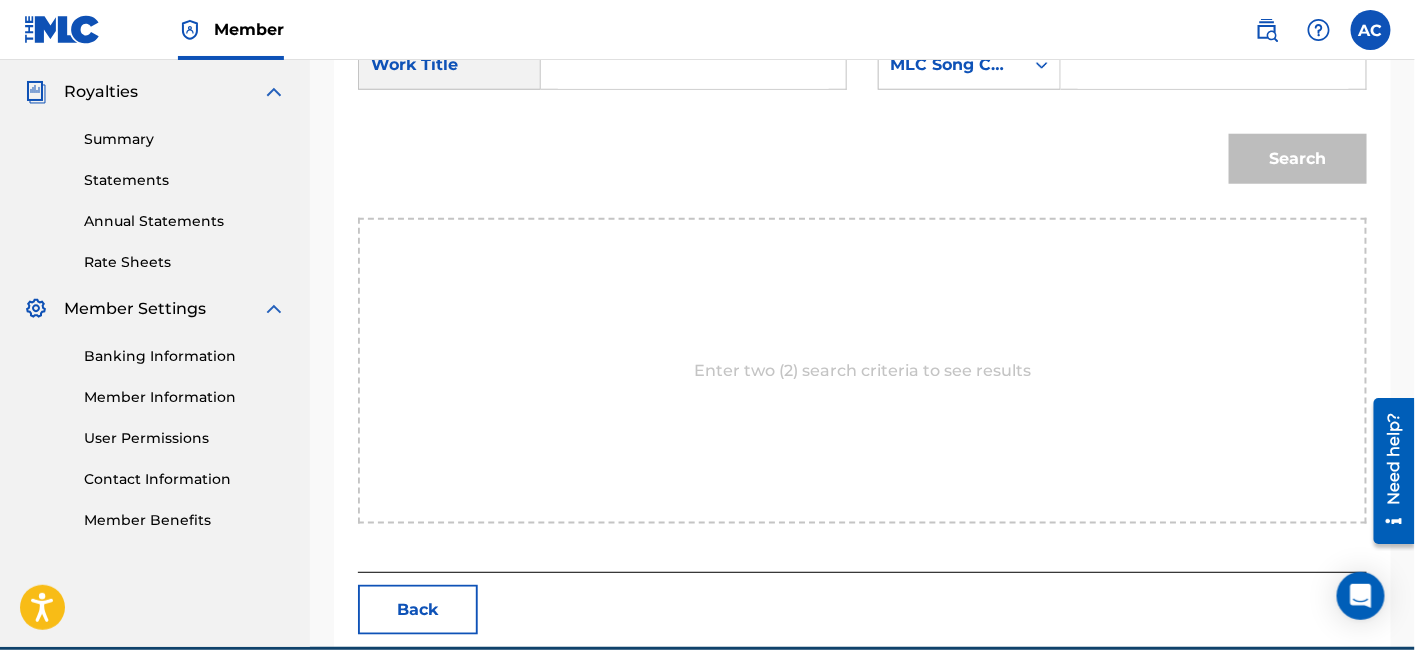 scroll, scrollTop: 462, scrollLeft: 0, axis: vertical 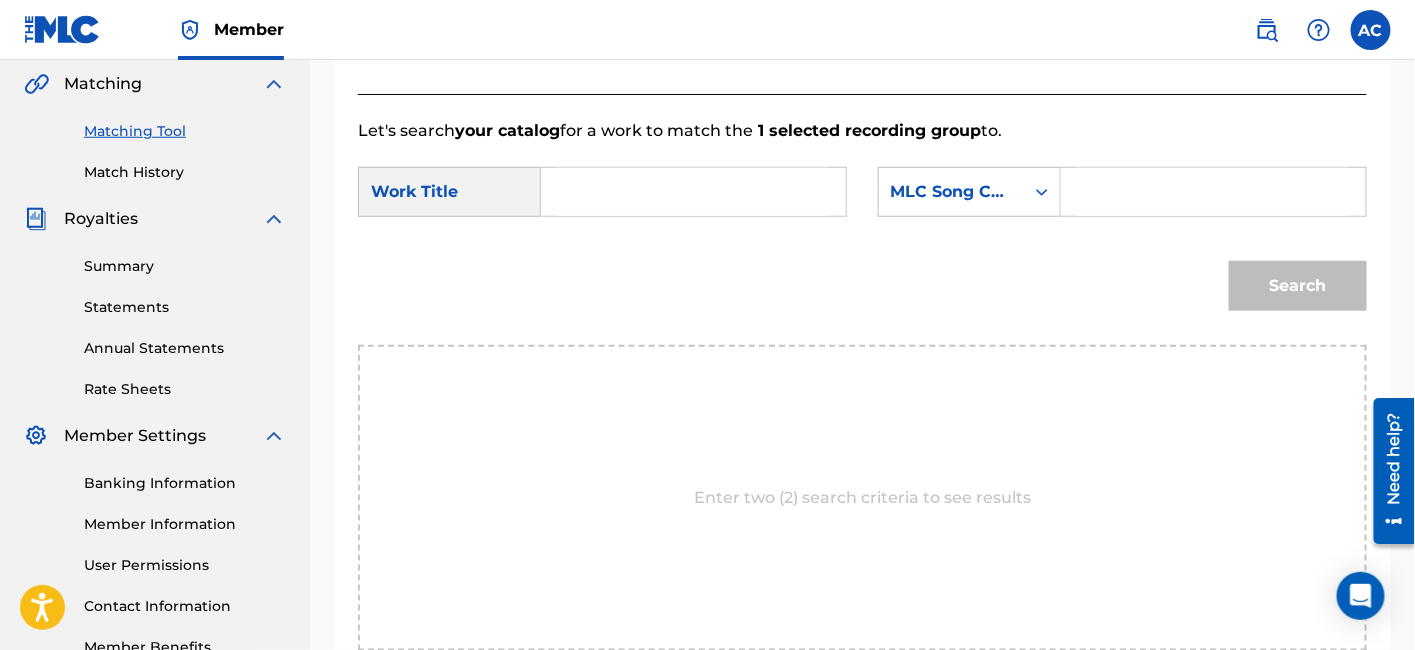 drag, startPoint x: 582, startPoint y: 180, endPoint x: 396, endPoint y: -97, distance: 333.65402 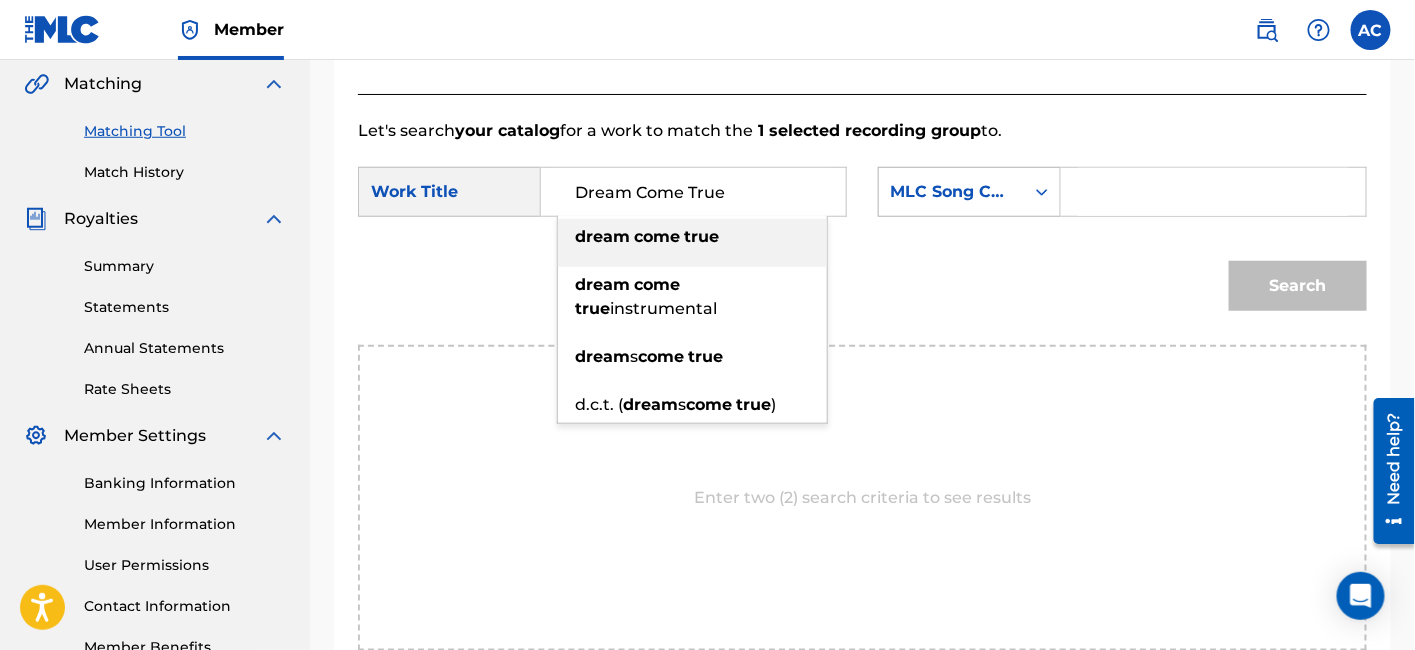 type on "Dream Come True" 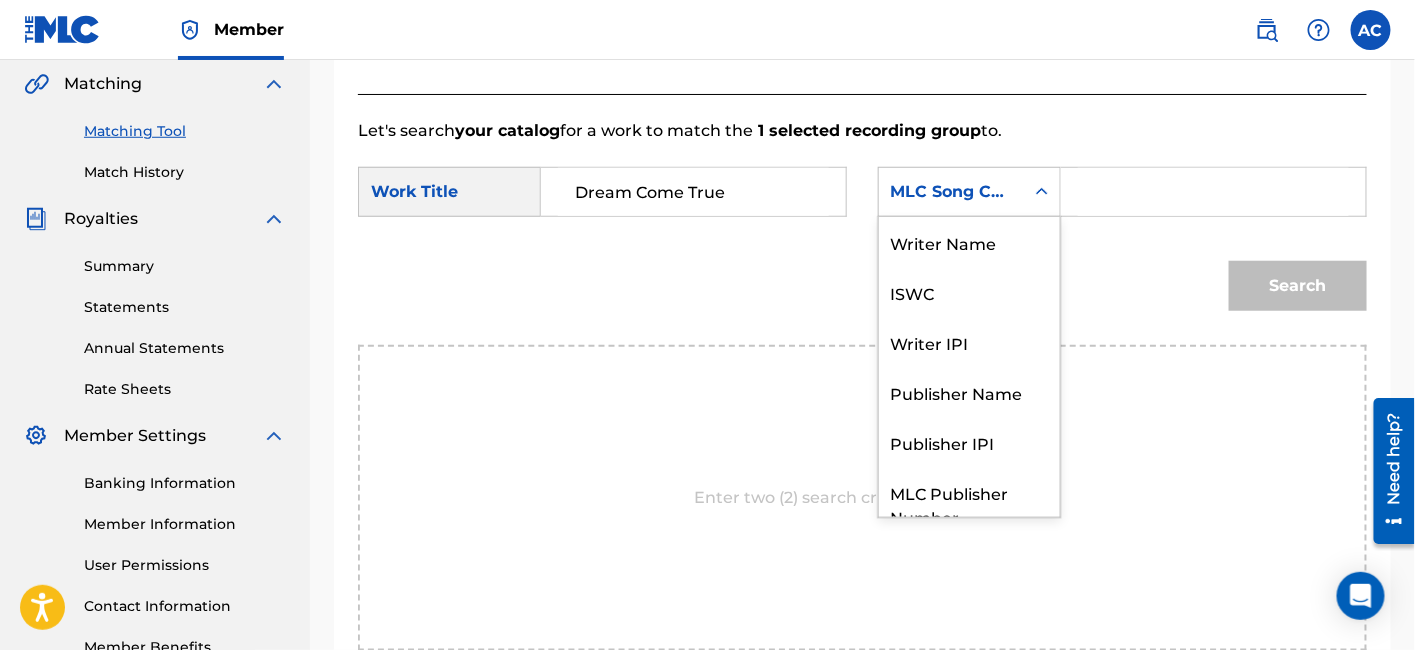 scroll, scrollTop: 74, scrollLeft: 0, axis: vertical 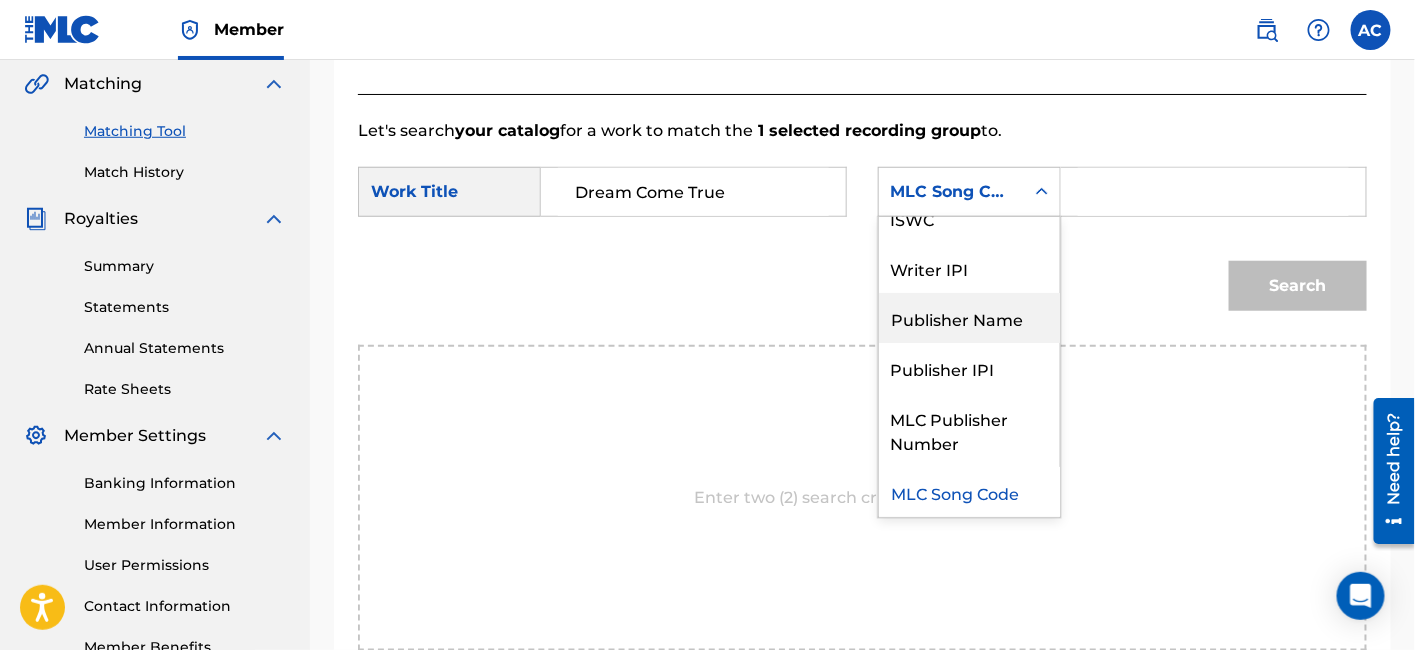 click on "Publisher Name" at bounding box center [969, 318] 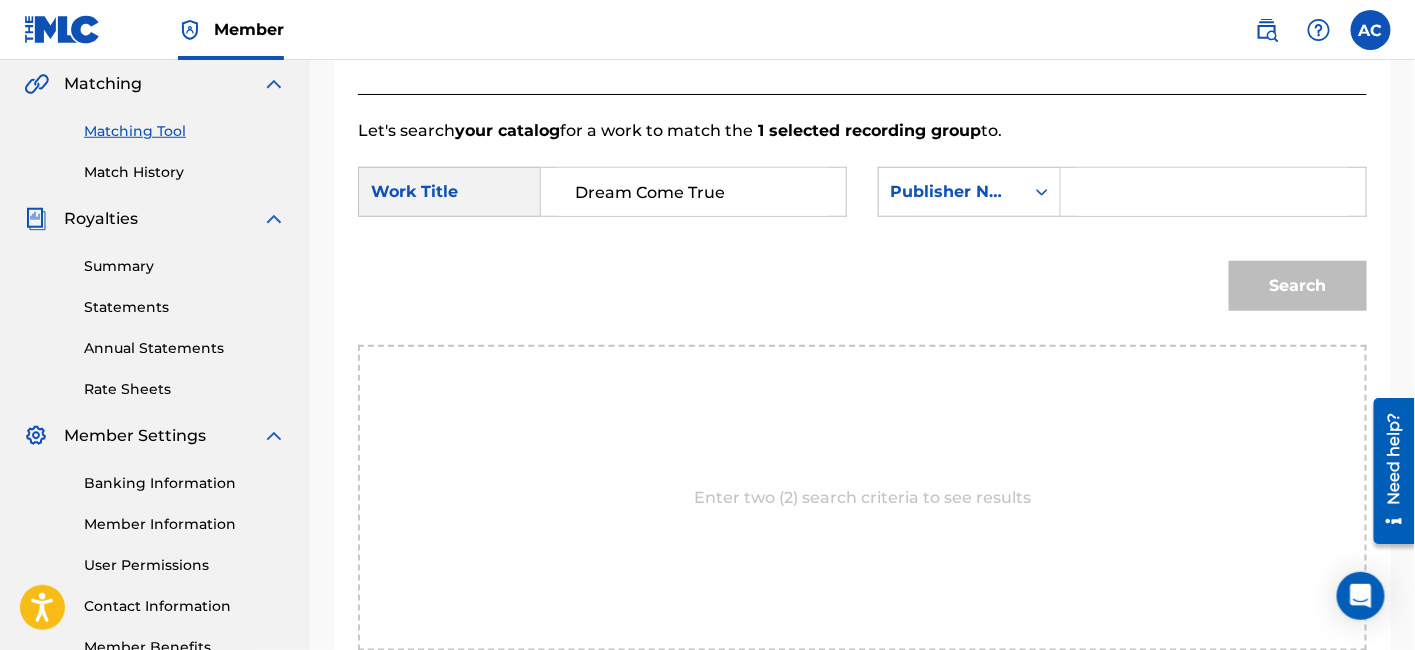 click at bounding box center [1214, 192] 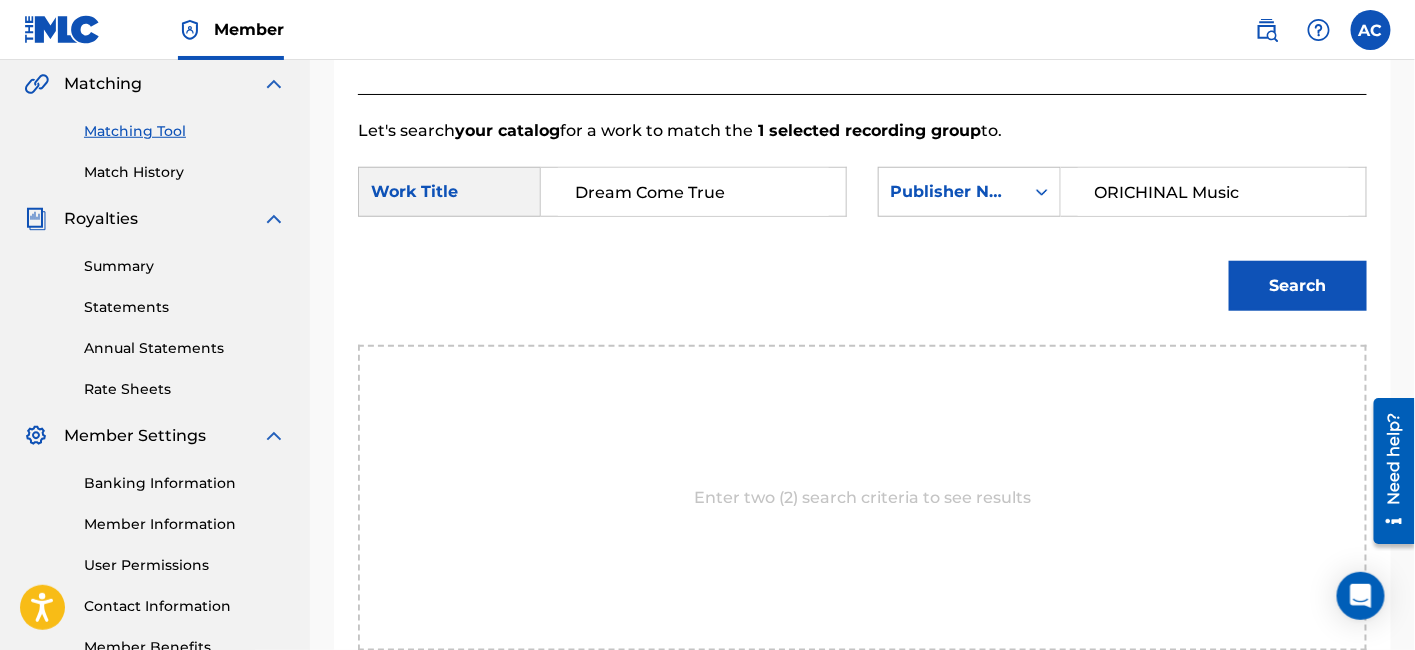 type on "ORICHINAL Music" 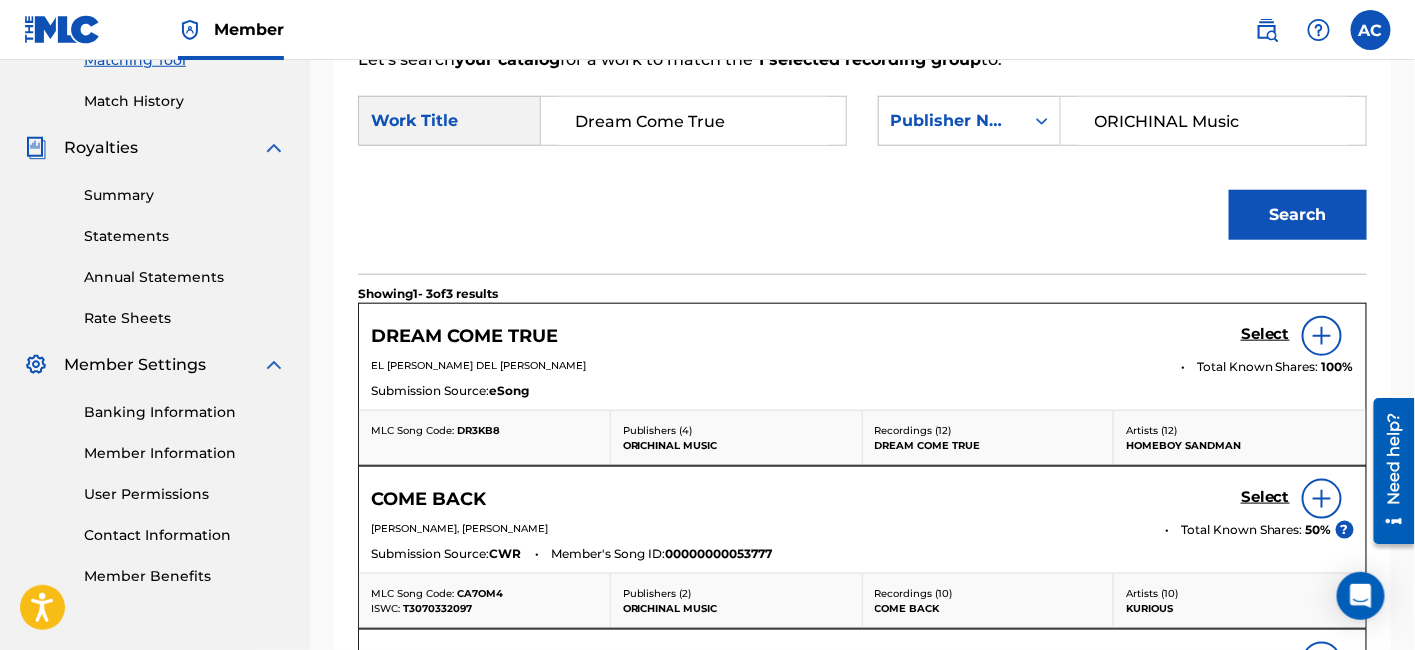 scroll, scrollTop: 547, scrollLeft: 0, axis: vertical 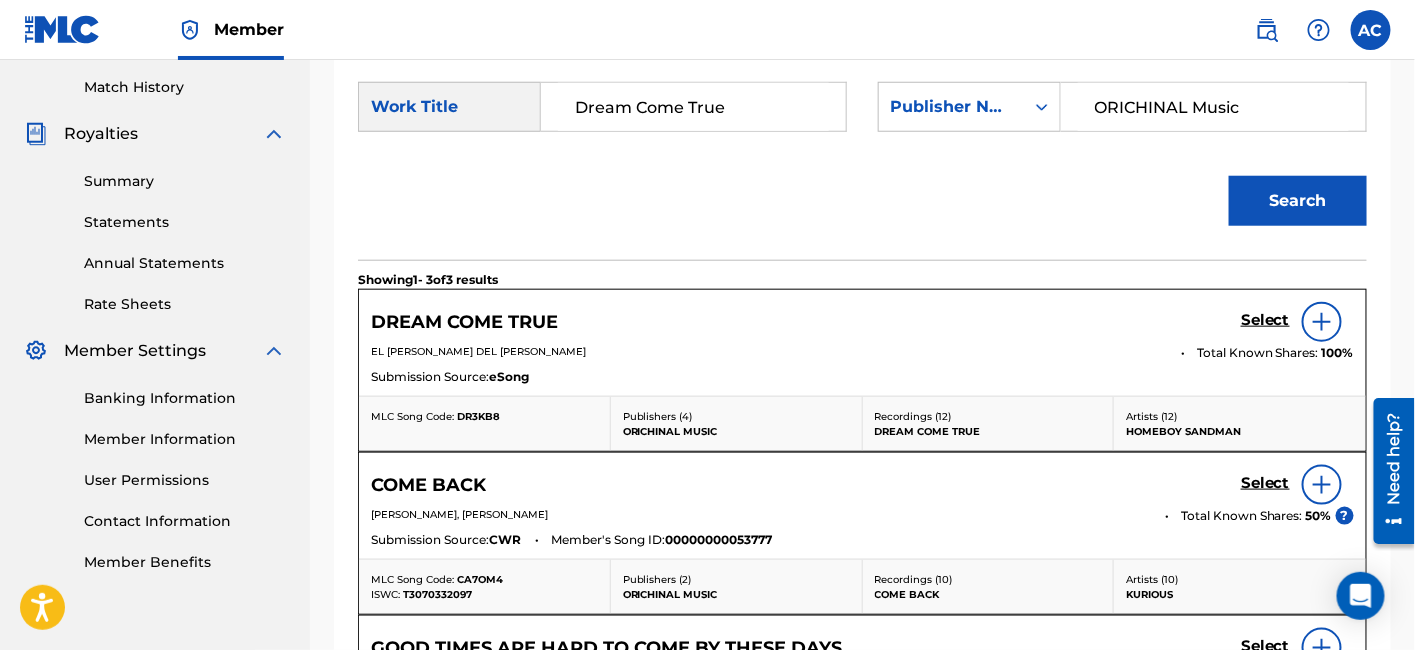 click on "Select" at bounding box center (1265, 320) 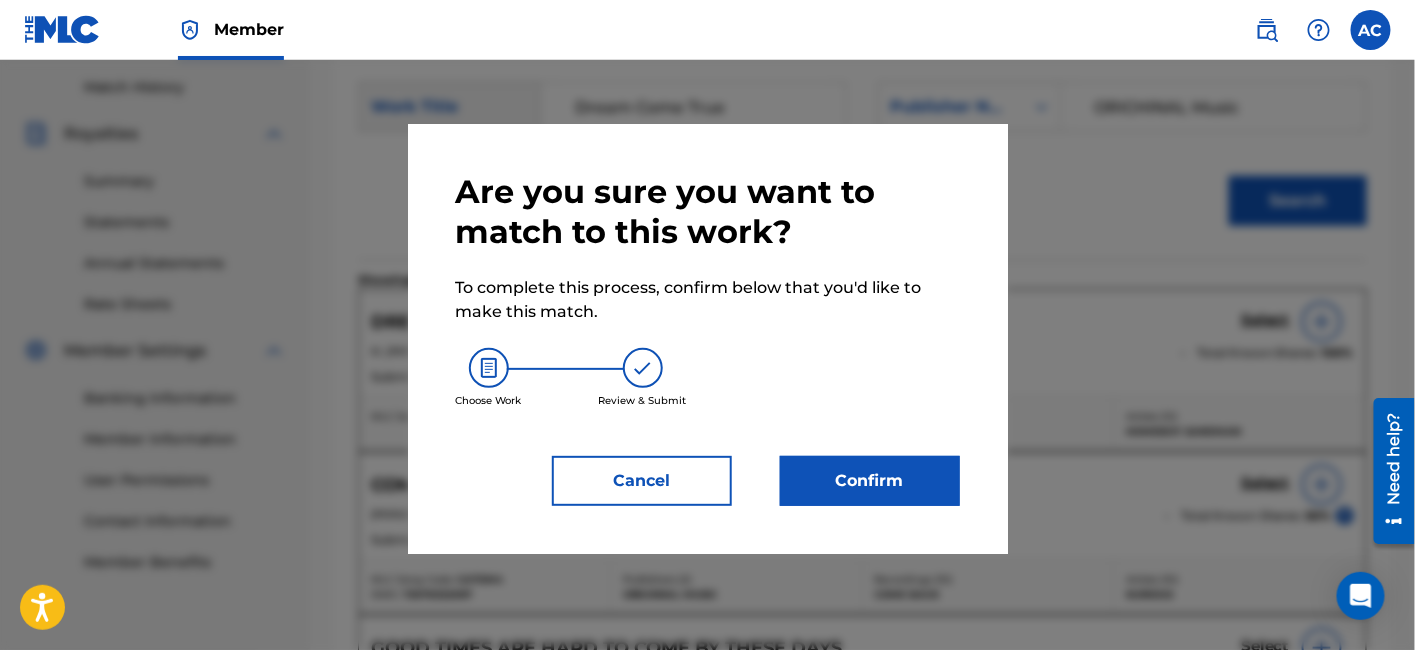 click on "Confirm" at bounding box center (870, 481) 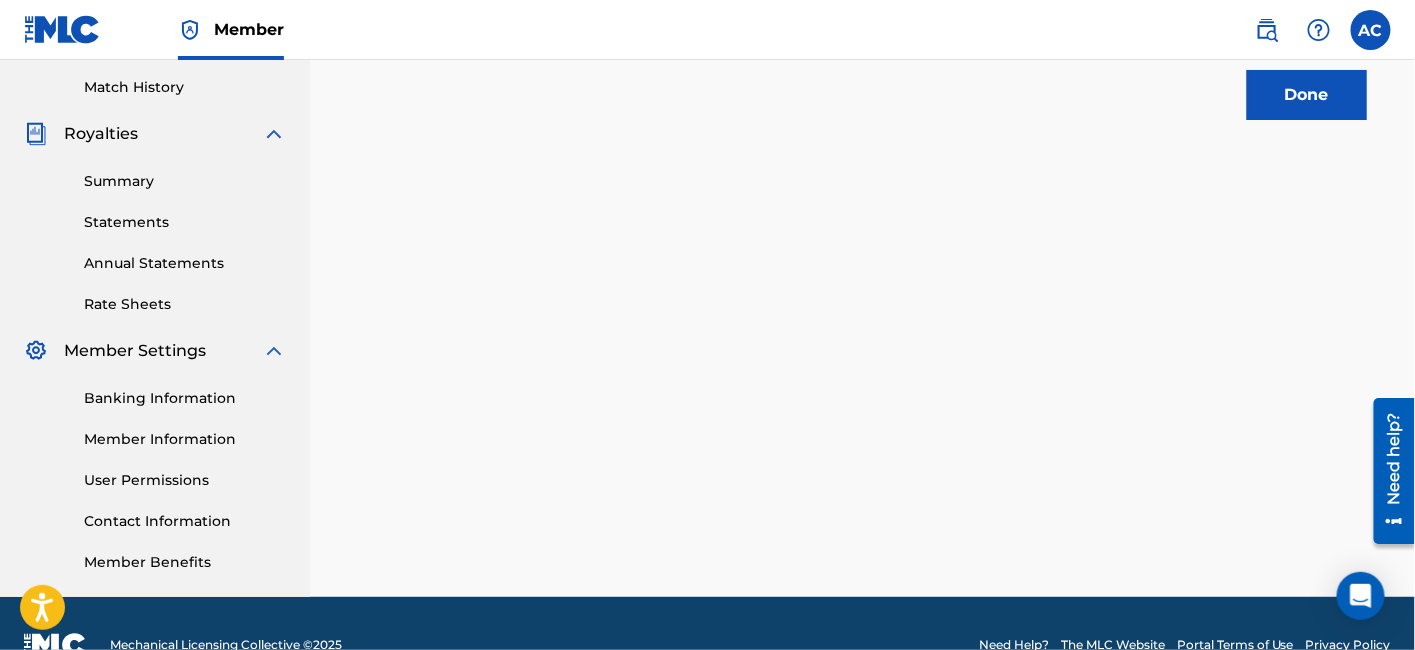 click on "Done" at bounding box center [1307, 95] 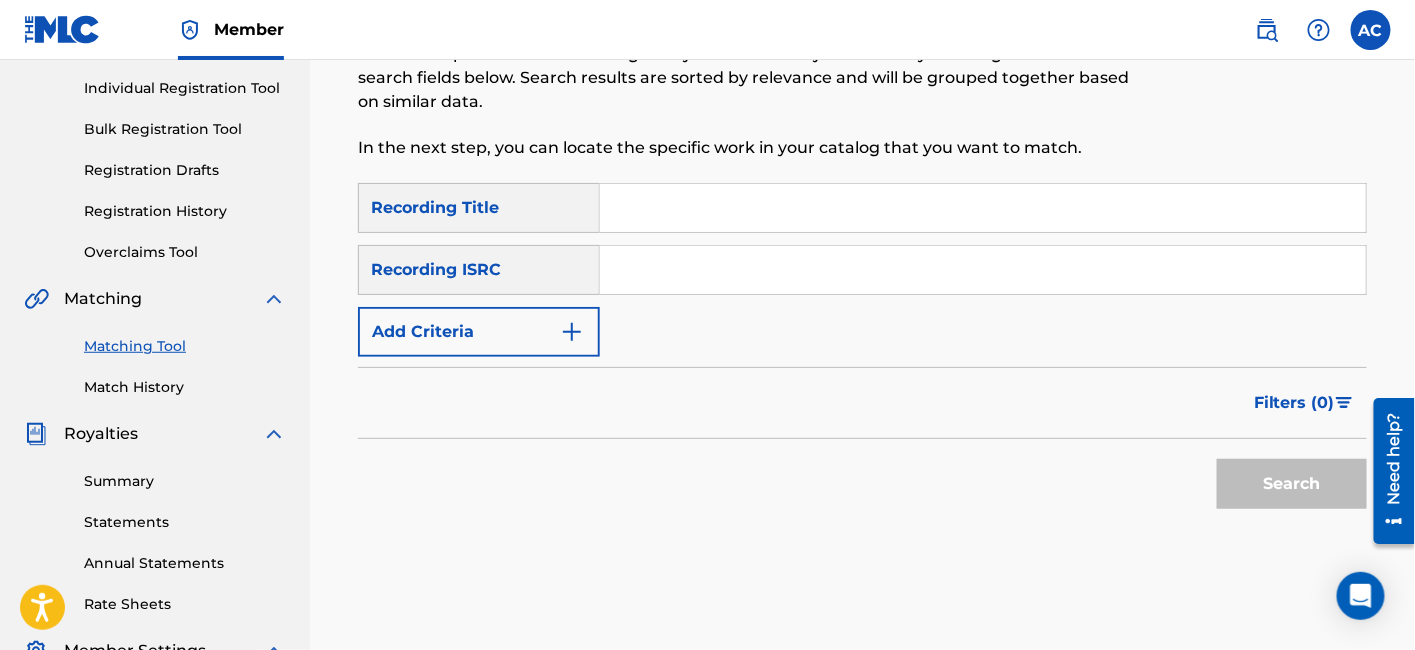 scroll, scrollTop: 0, scrollLeft: 0, axis: both 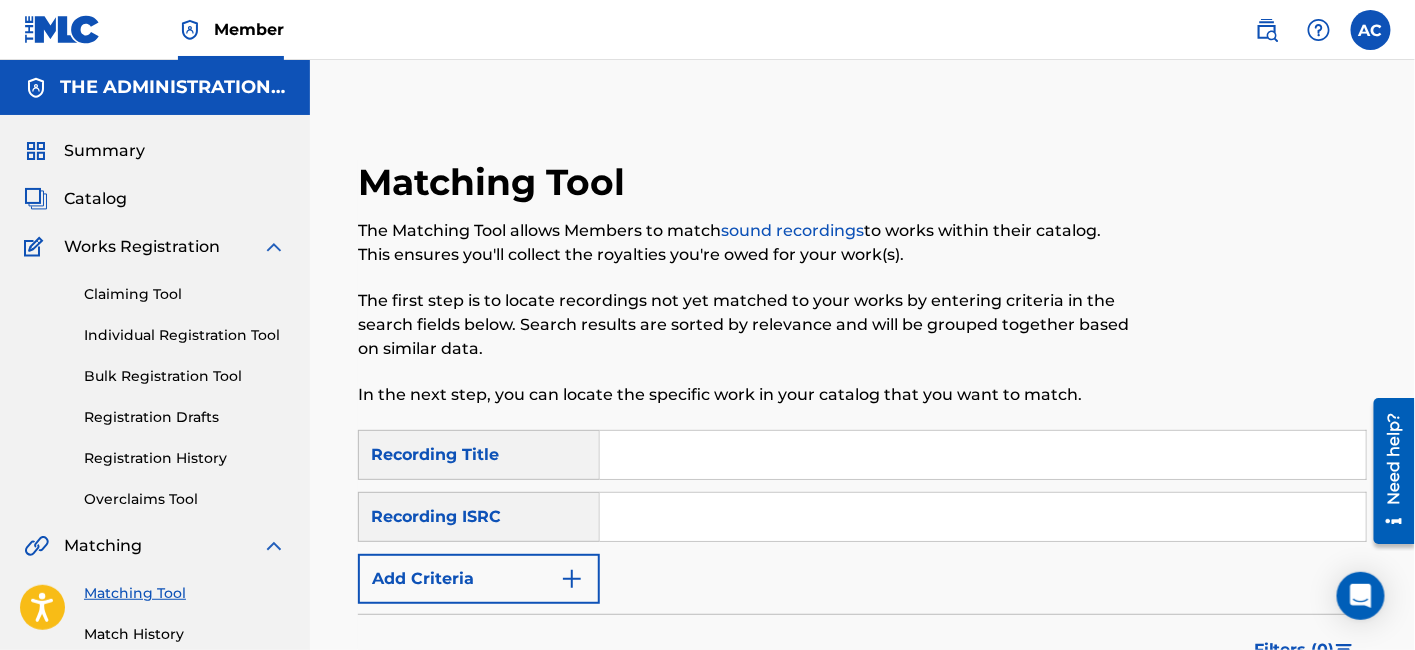 click on "Catalog" at bounding box center [95, 199] 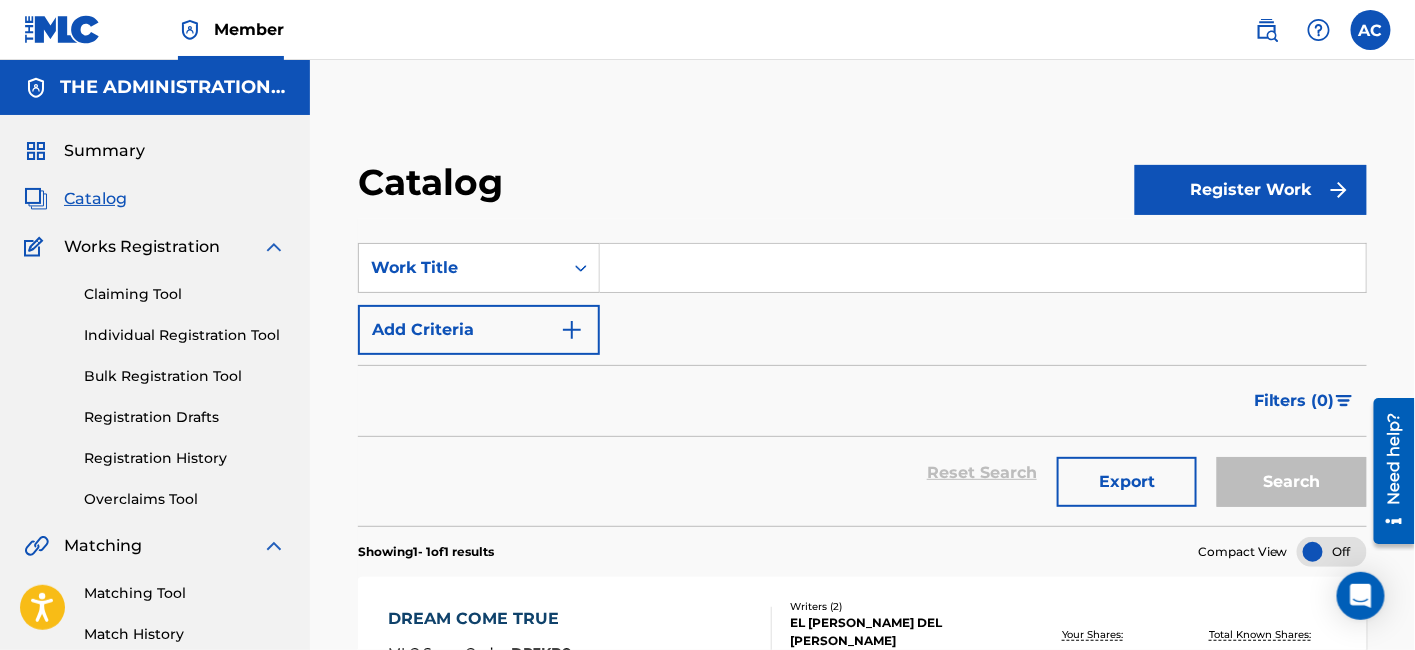 click at bounding box center [983, 268] 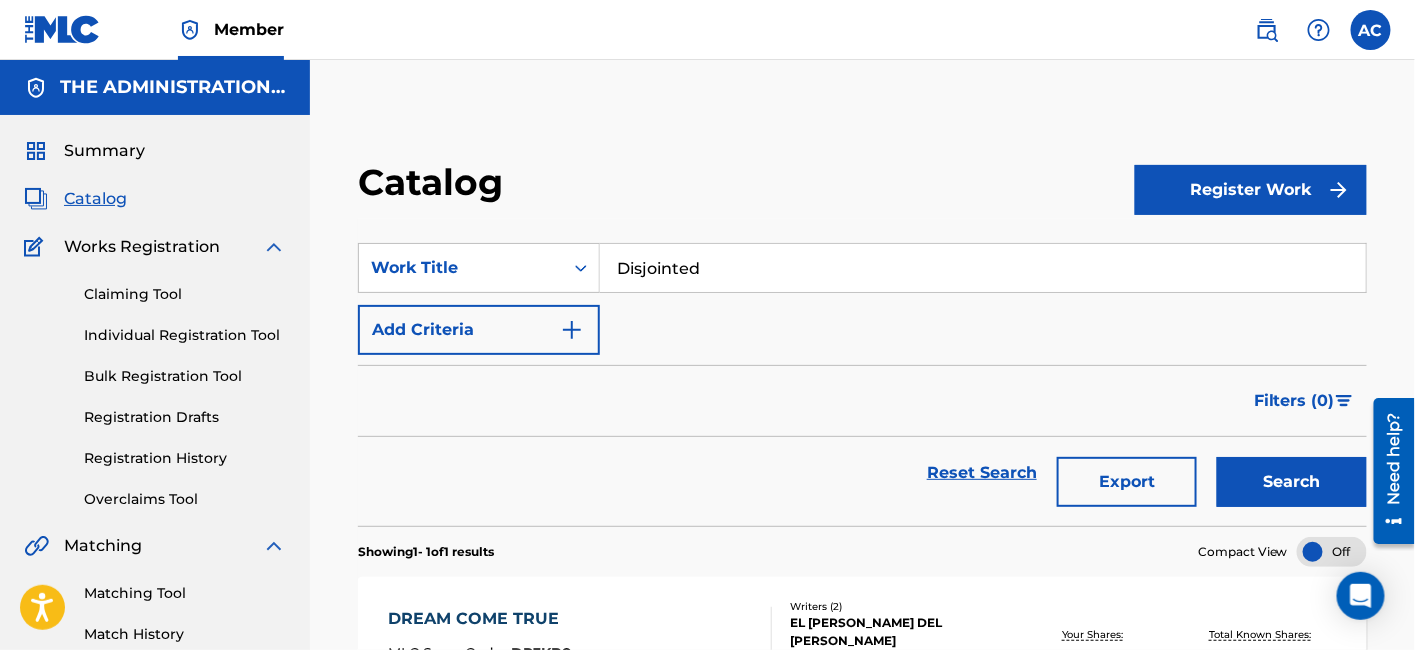 type on "Disjointed" 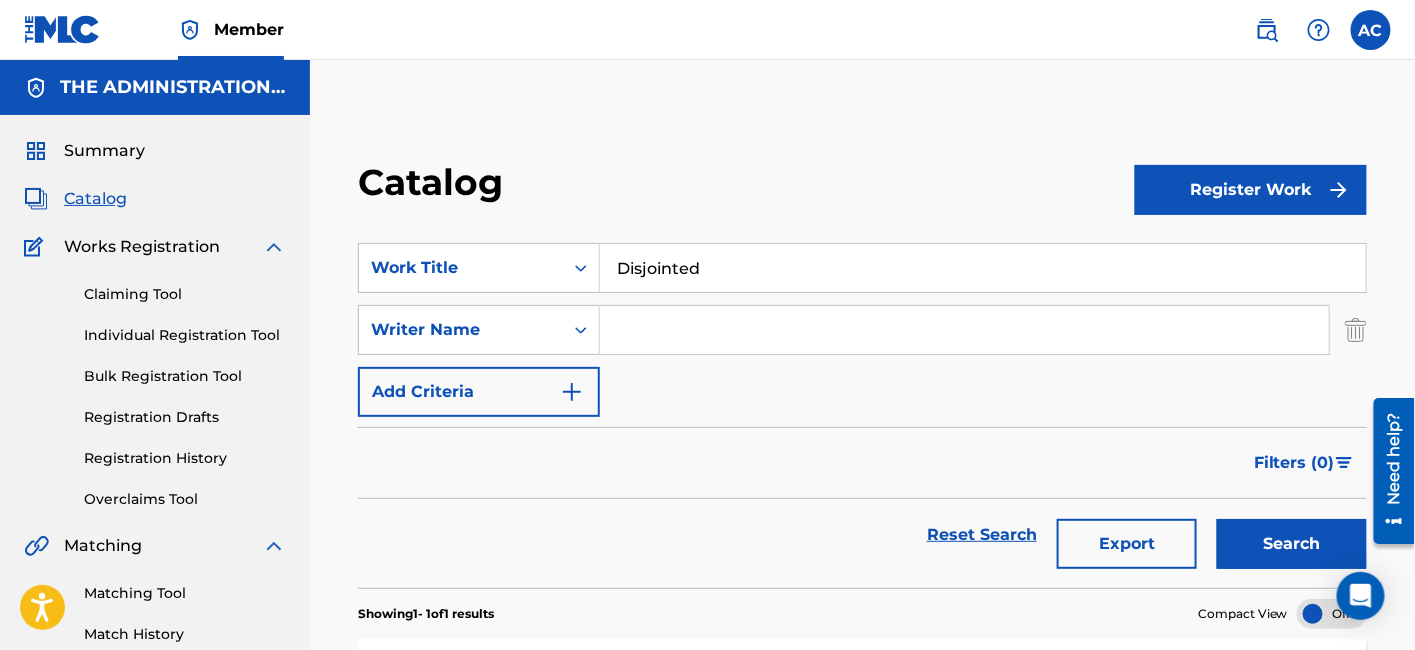 click at bounding box center [964, 330] 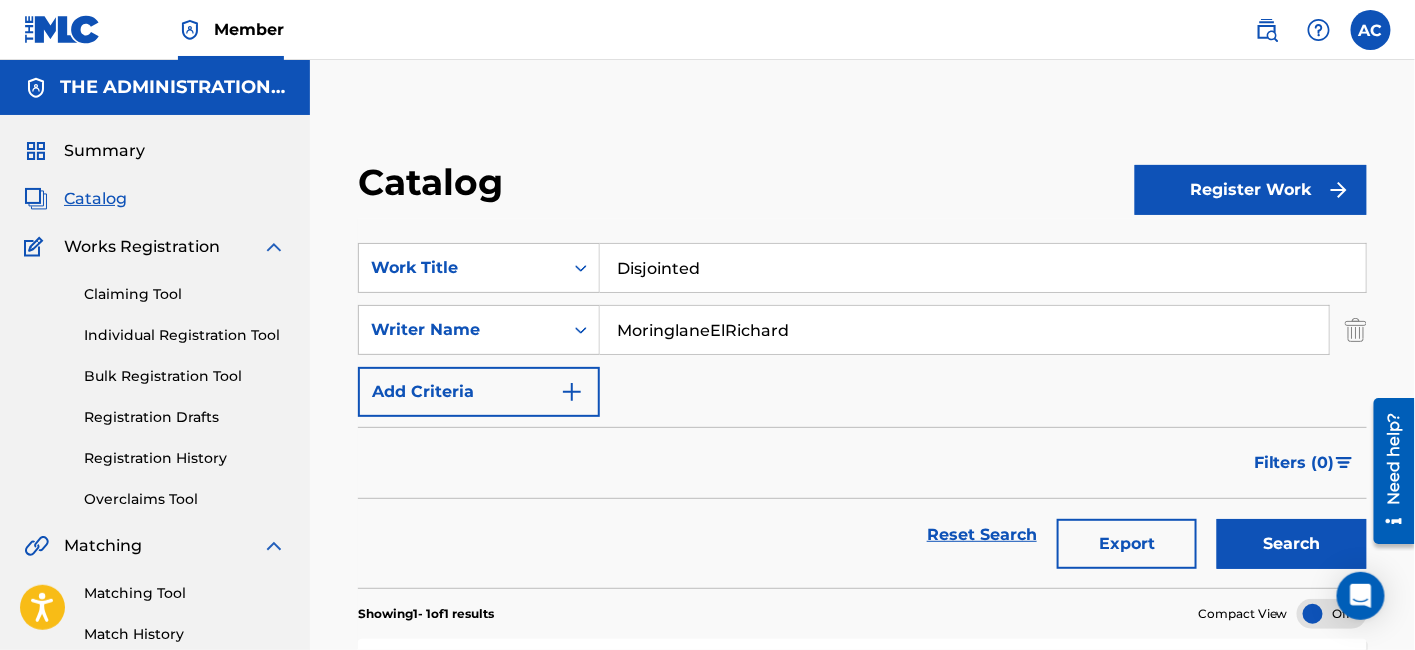 type on "MoringlaneElRichard" 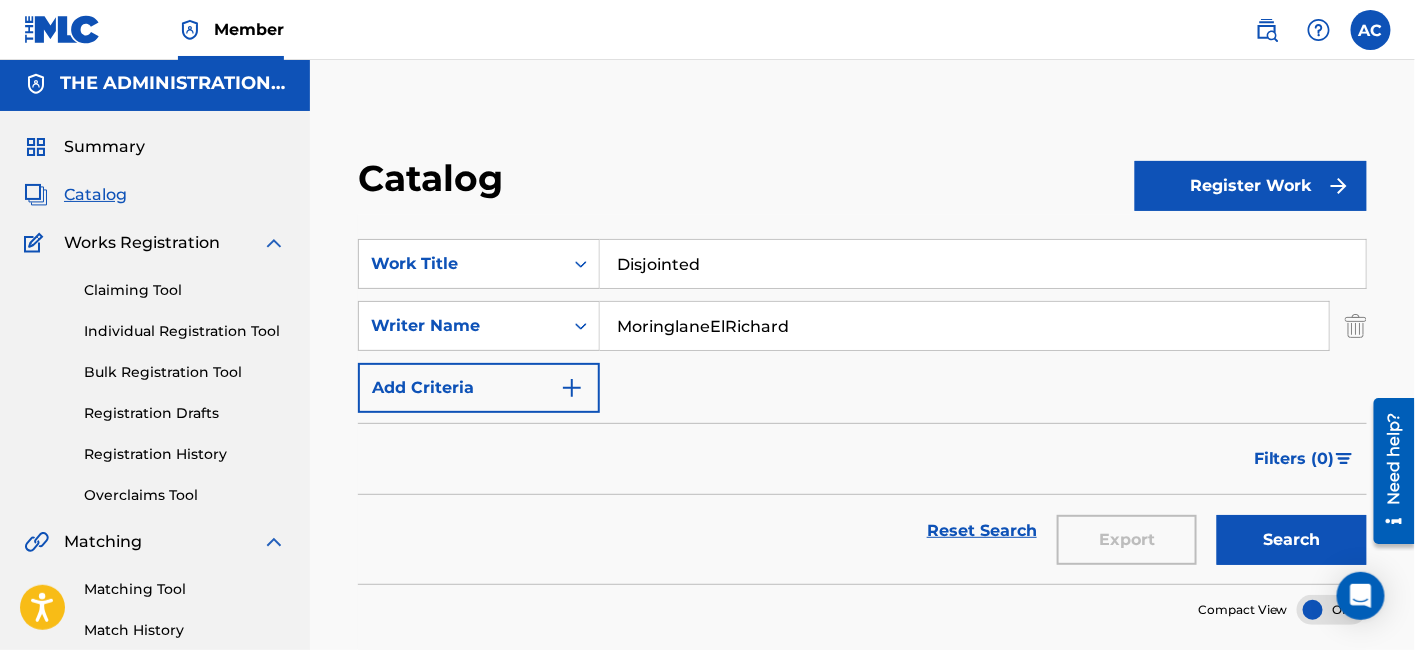 scroll, scrollTop: 0, scrollLeft: 0, axis: both 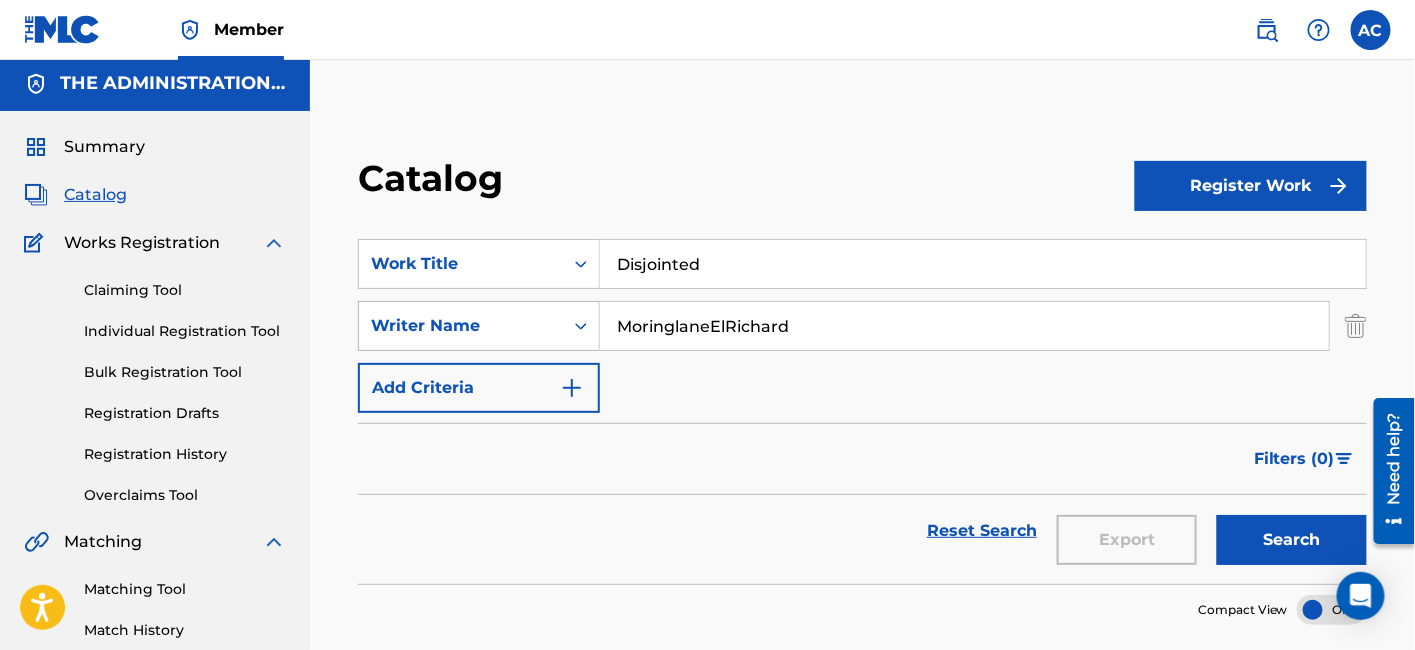 click on "Writer Name" at bounding box center (461, 326) 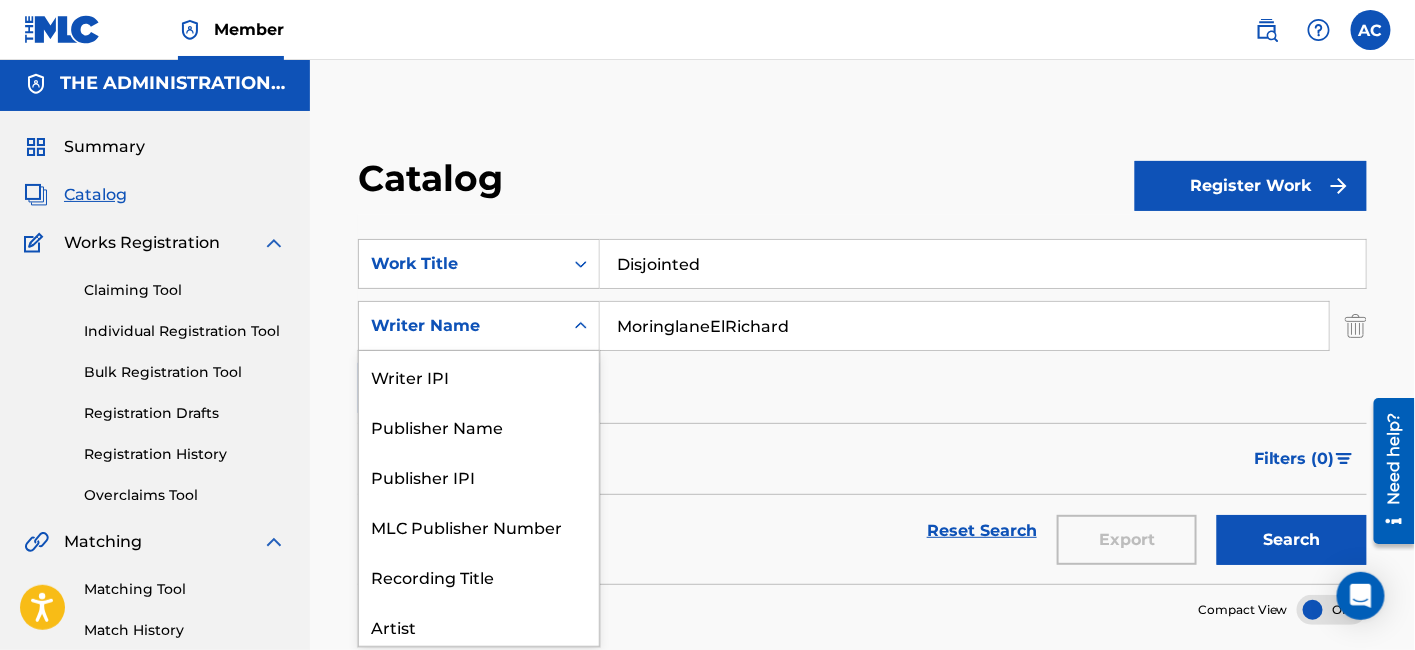 scroll, scrollTop: 5, scrollLeft: 0, axis: vertical 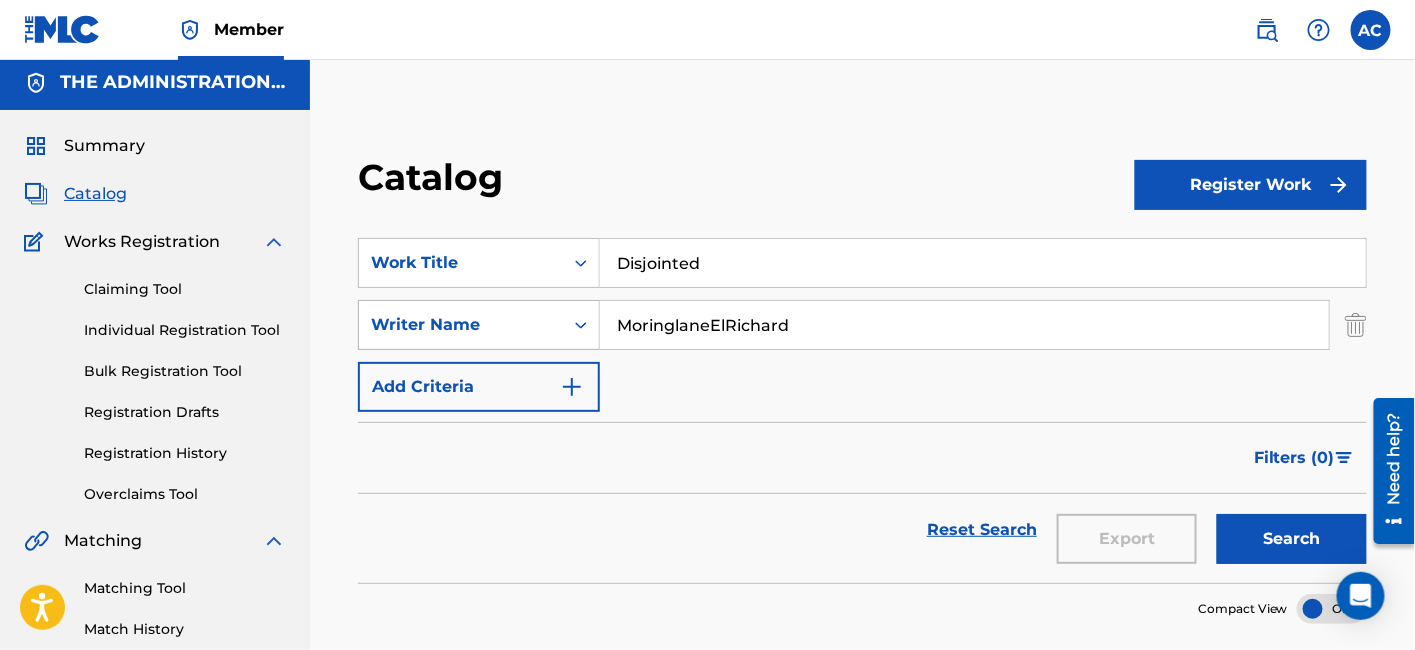 click on "Writer Name" at bounding box center (461, 325) 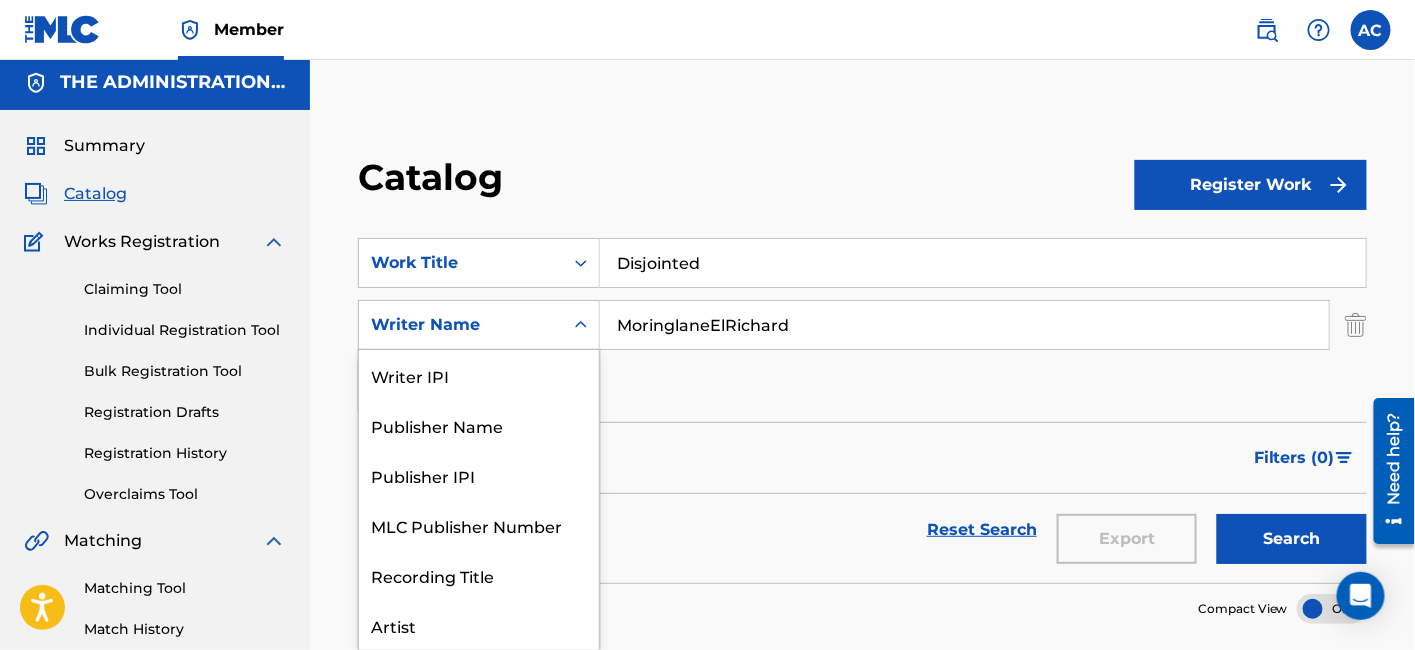 scroll, scrollTop: 100, scrollLeft: 0, axis: vertical 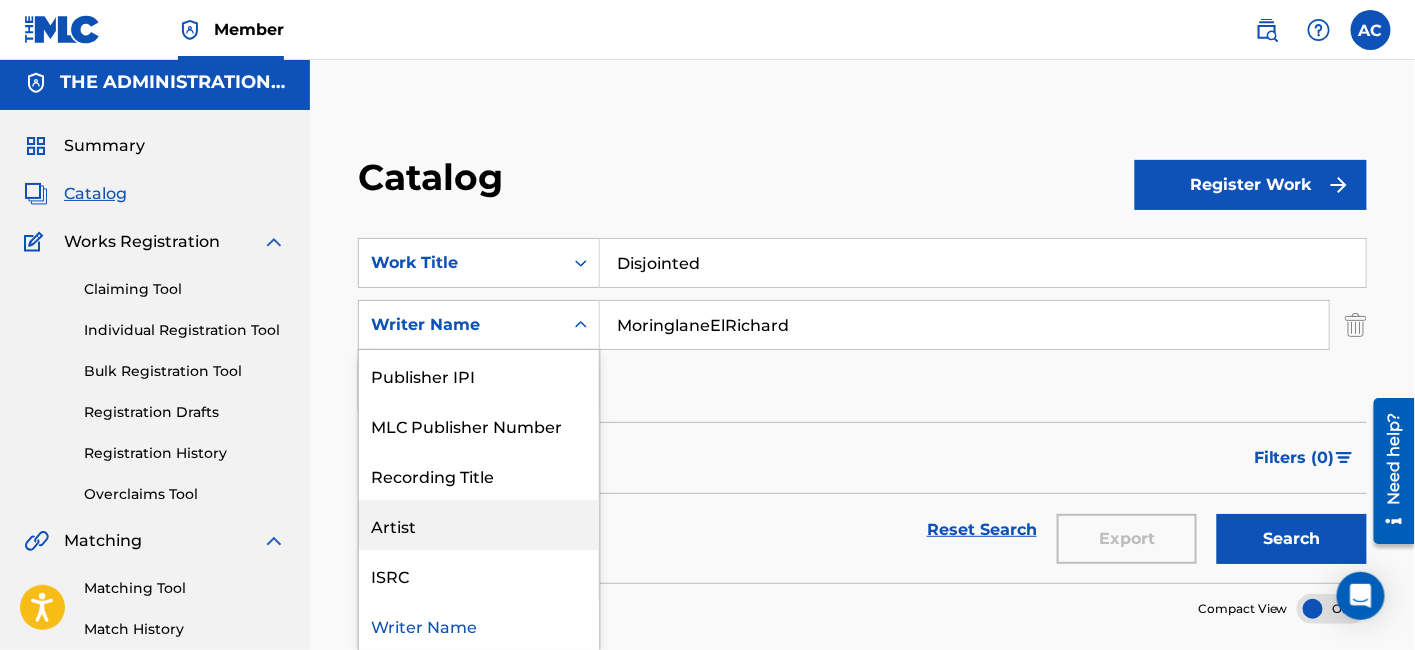 click on "Artist" at bounding box center (479, 525) 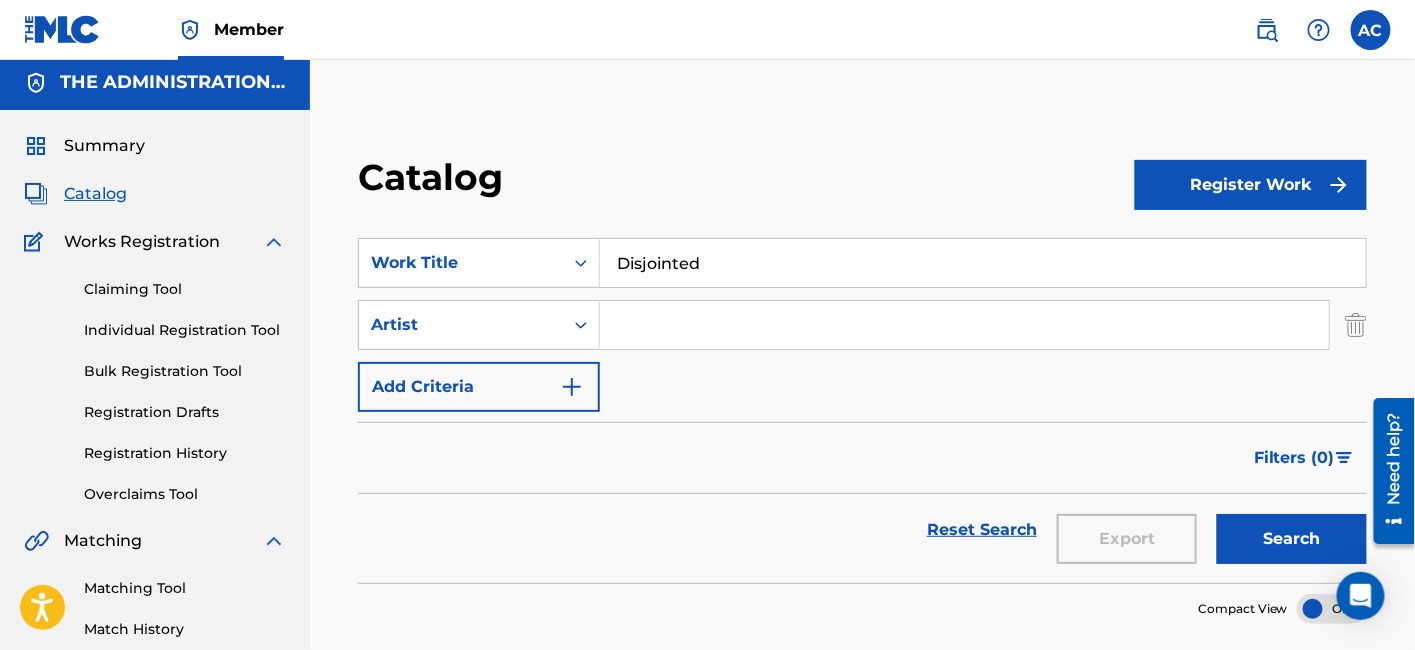 click at bounding box center (964, 325) 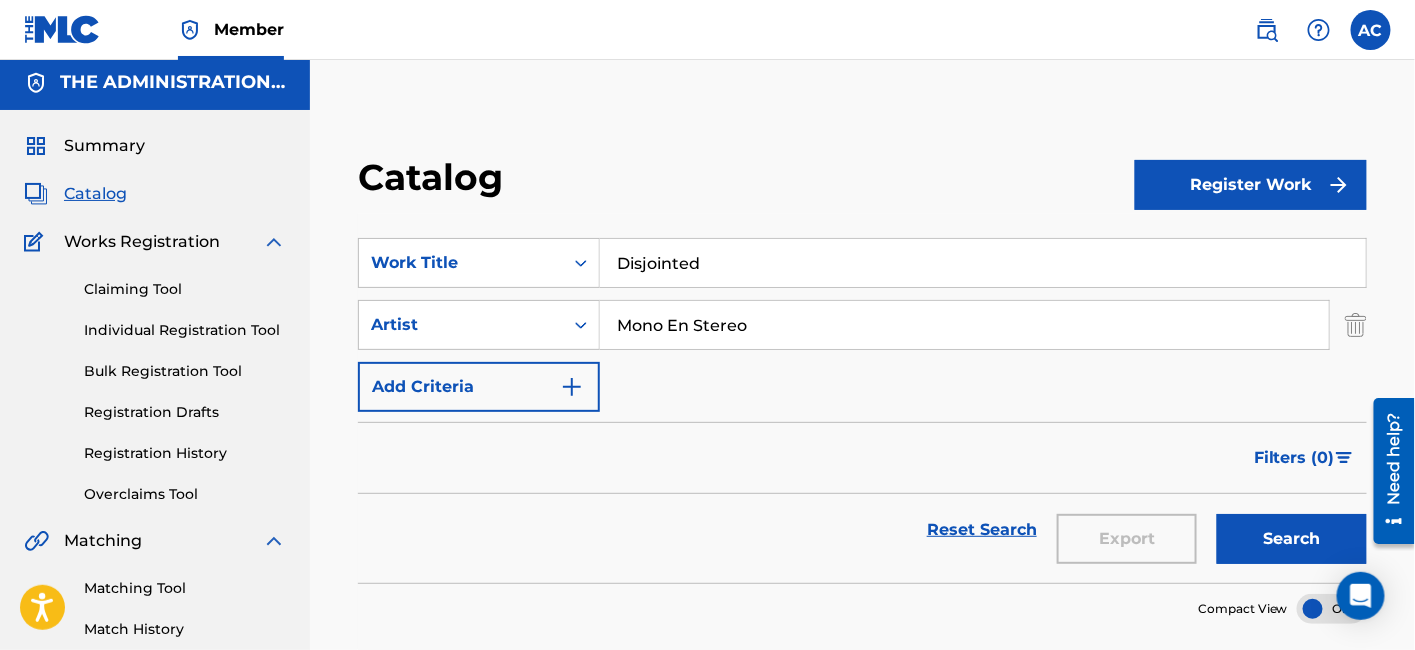 type on "Mono En Stereo" 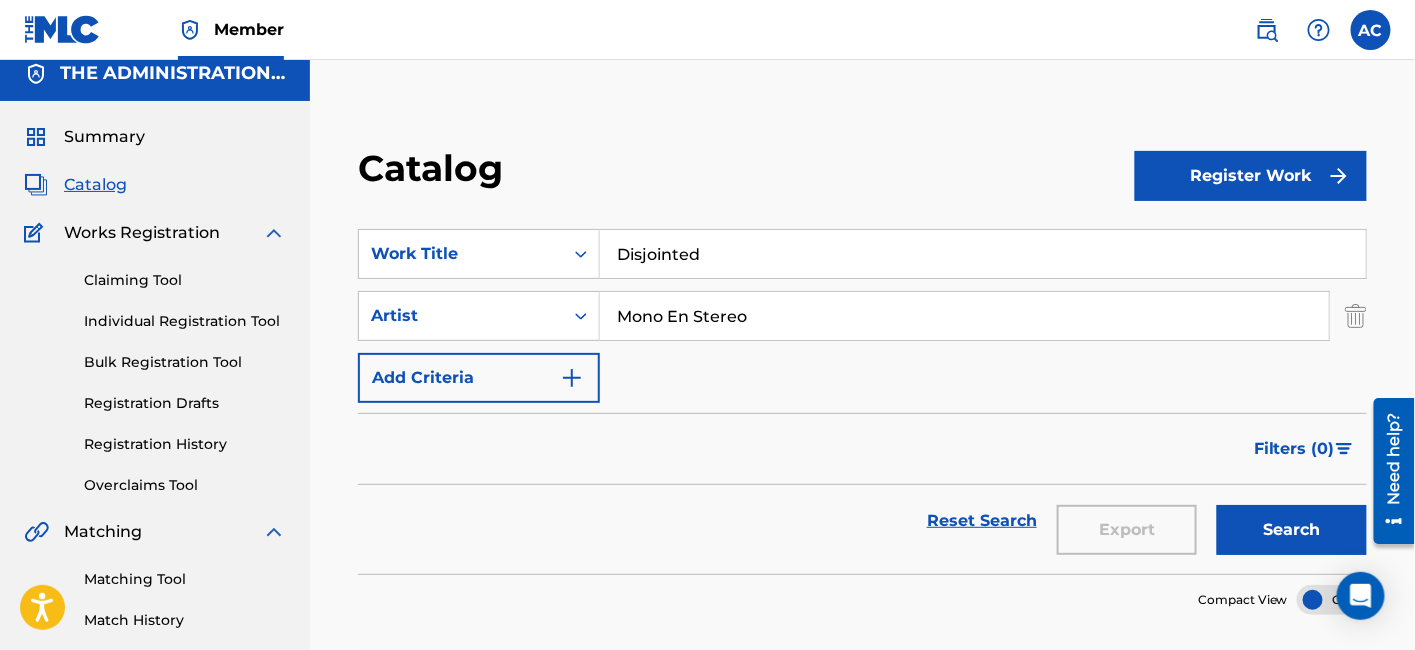 scroll, scrollTop: 12, scrollLeft: 0, axis: vertical 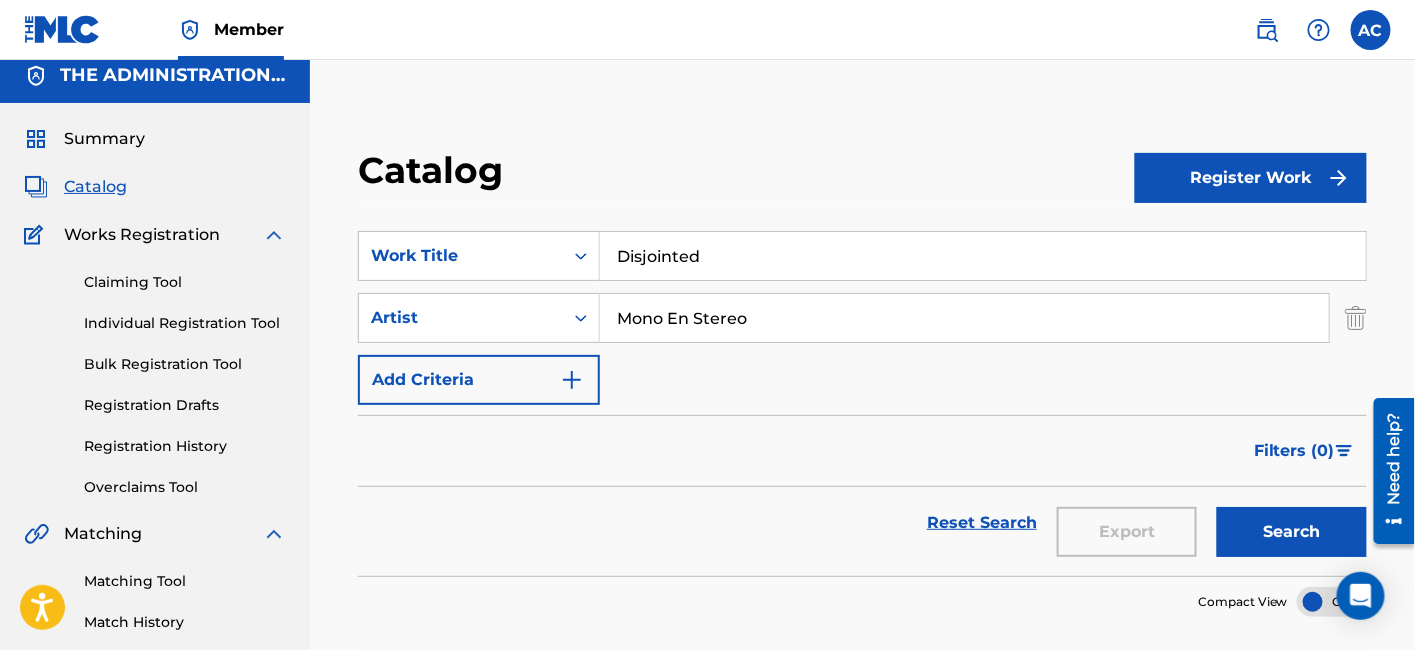 click on "Disjointed" at bounding box center (983, 256) 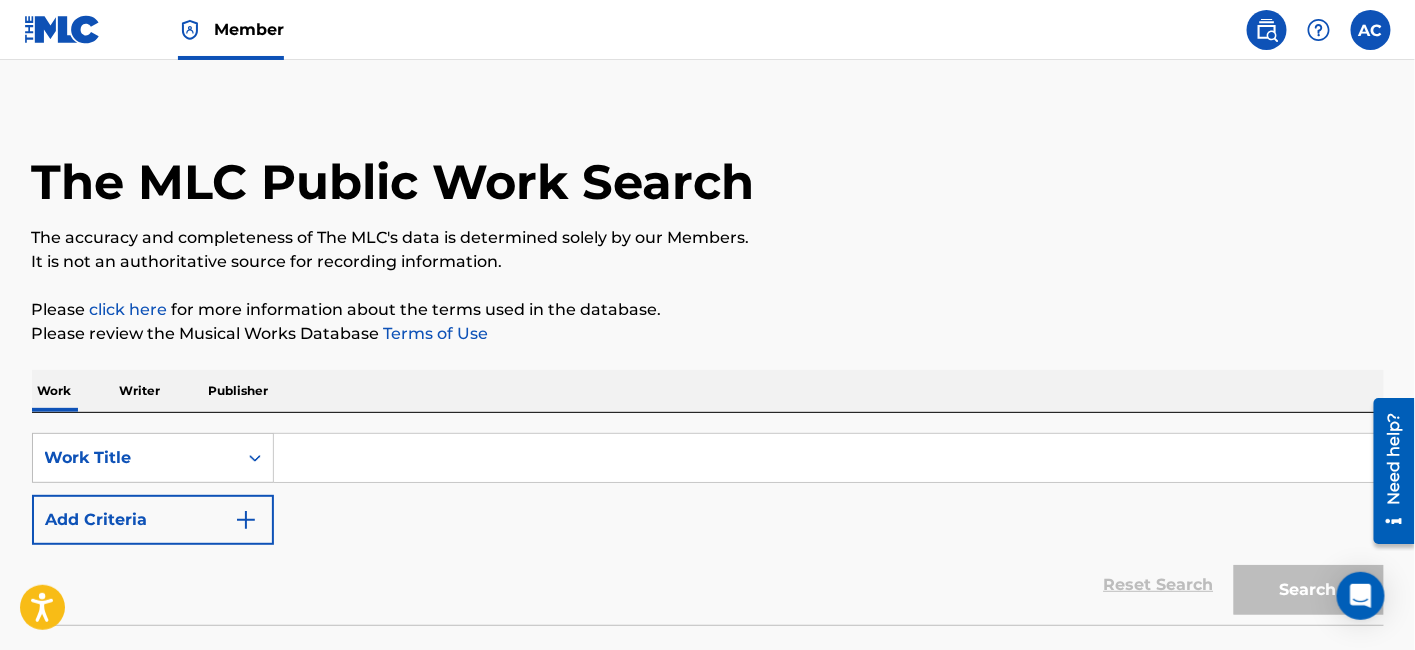 scroll, scrollTop: 0, scrollLeft: 0, axis: both 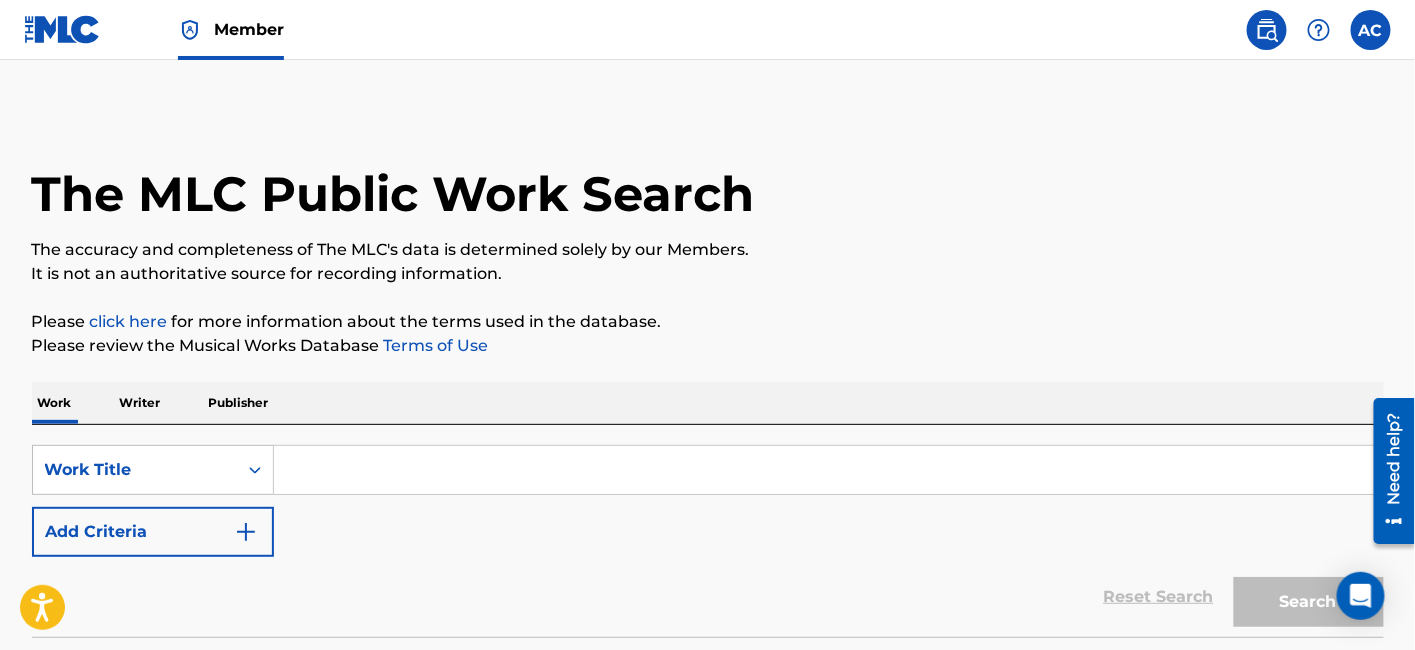 click at bounding box center (828, 470) 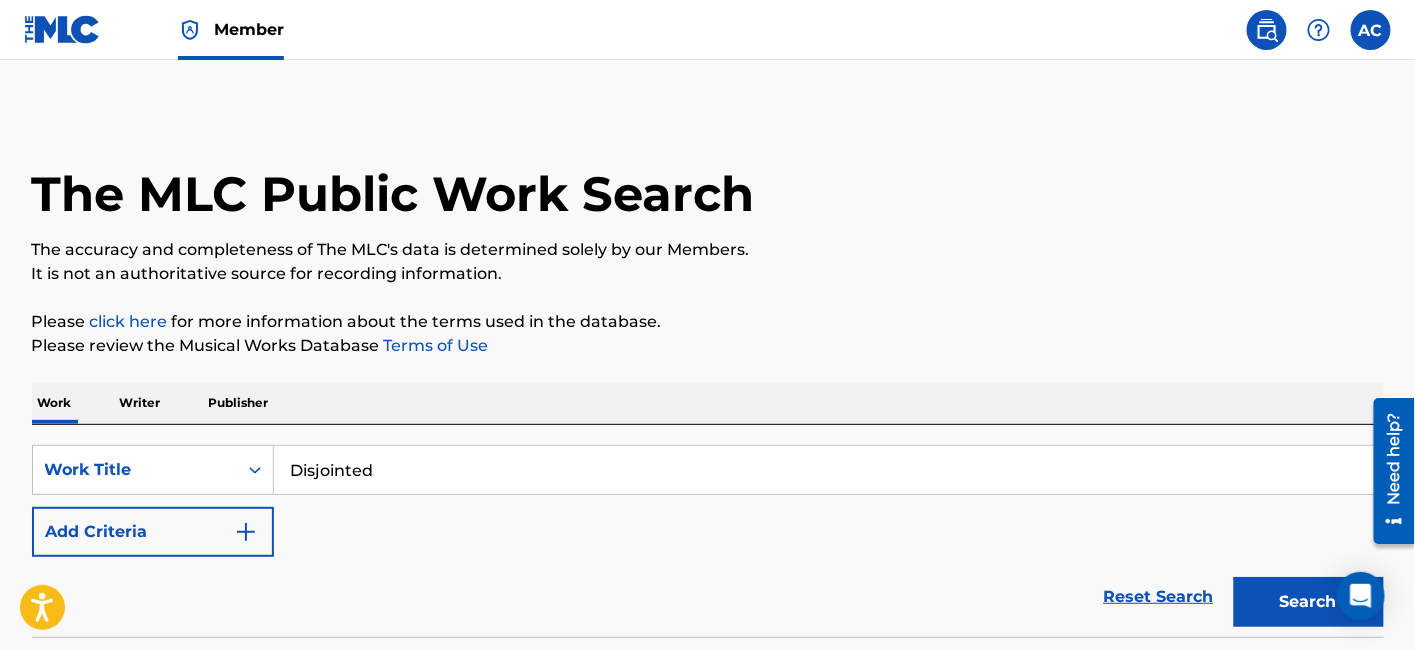 type on "Disjointed" 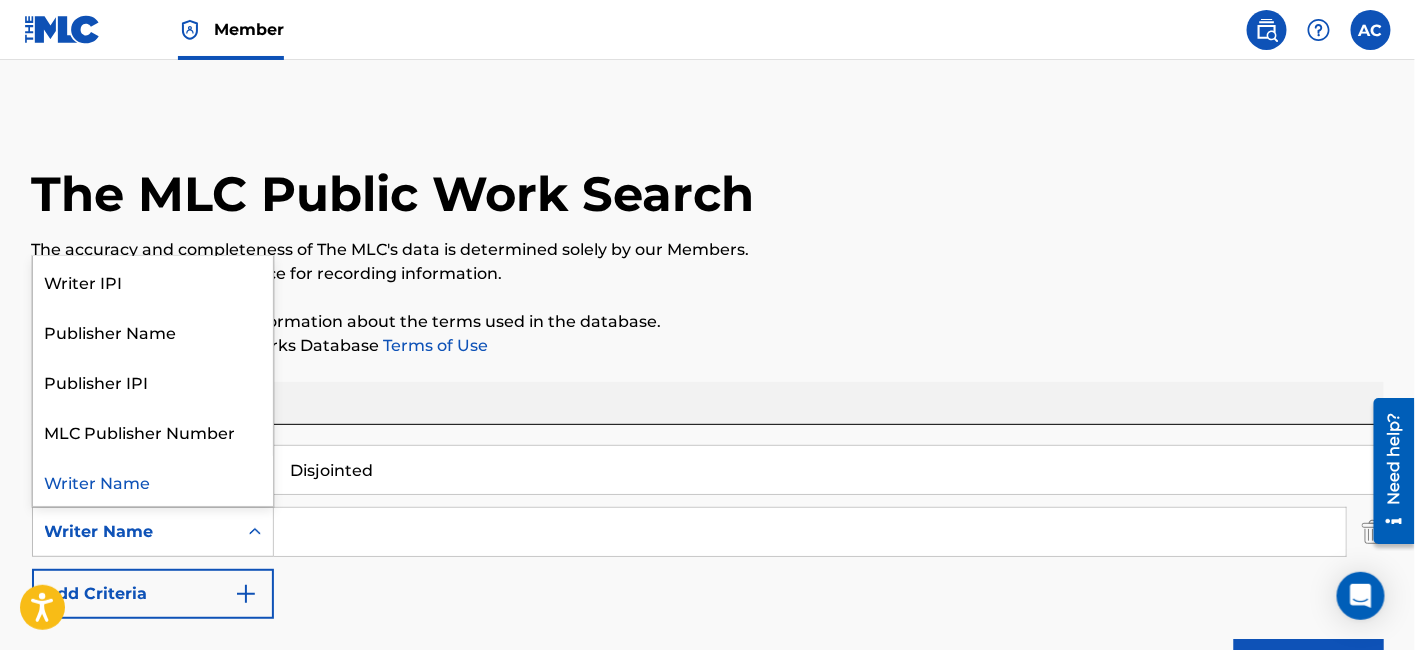 click on "Writer Name" at bounding box center [135, 532] 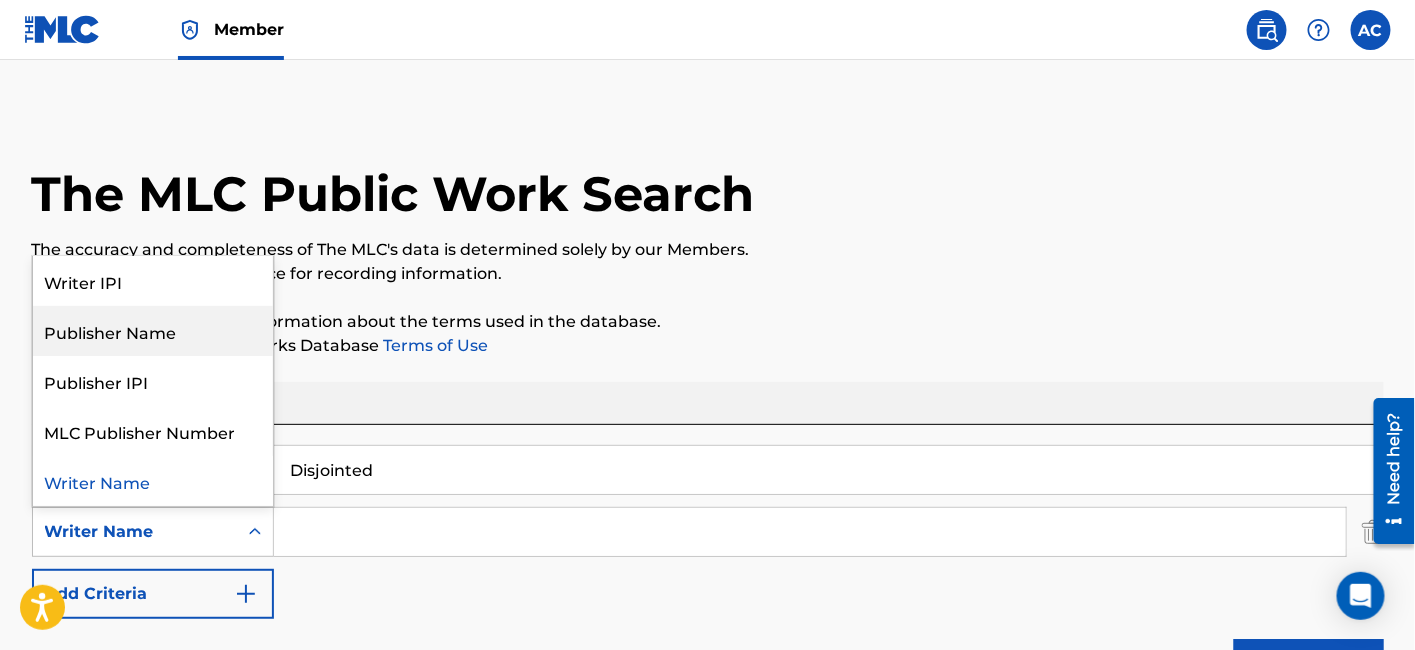 click on "Publisher Name" at bounding box center [153, 331] 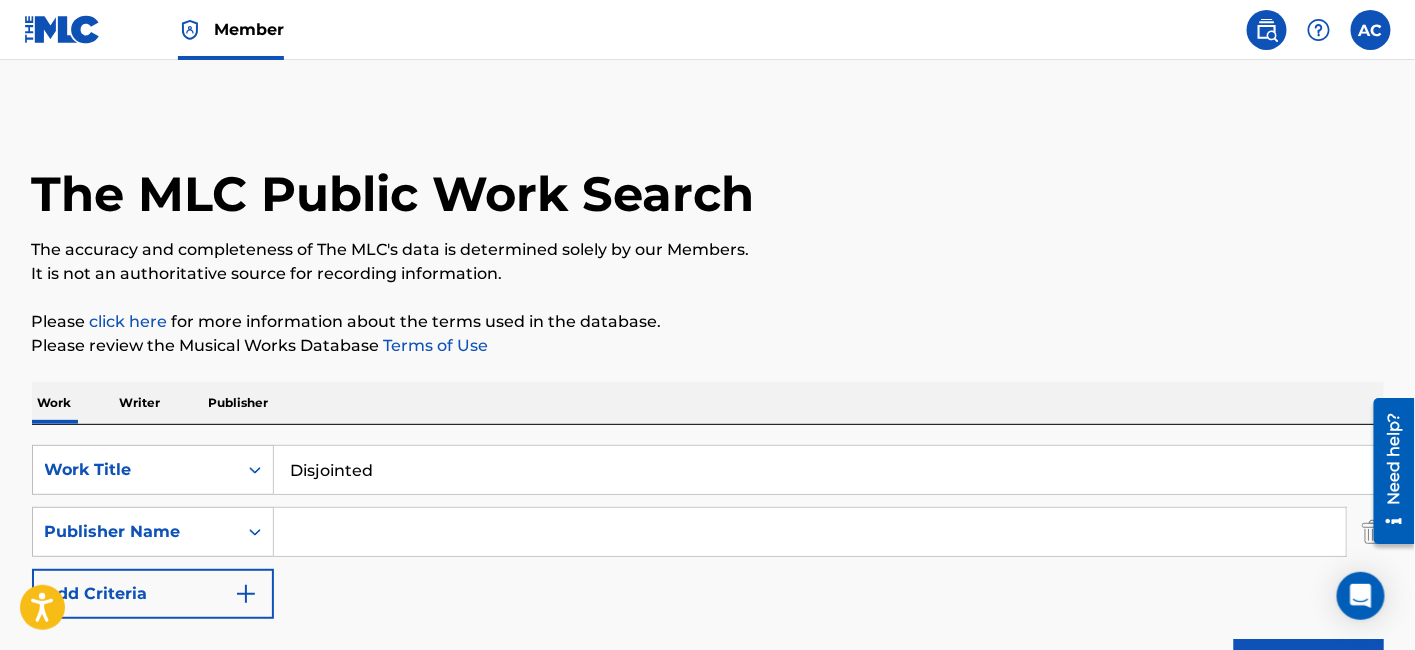 click on "SearchWithCriteria3e612e4b-2381-43fe-a1fe-b8742bc86c5b Work Title Disjointed SearchWithCriteria42e8070b-0416-4d02-8385-882374fd27d6 Publisher Name Add Criteria" at bounding box center [708, 532] 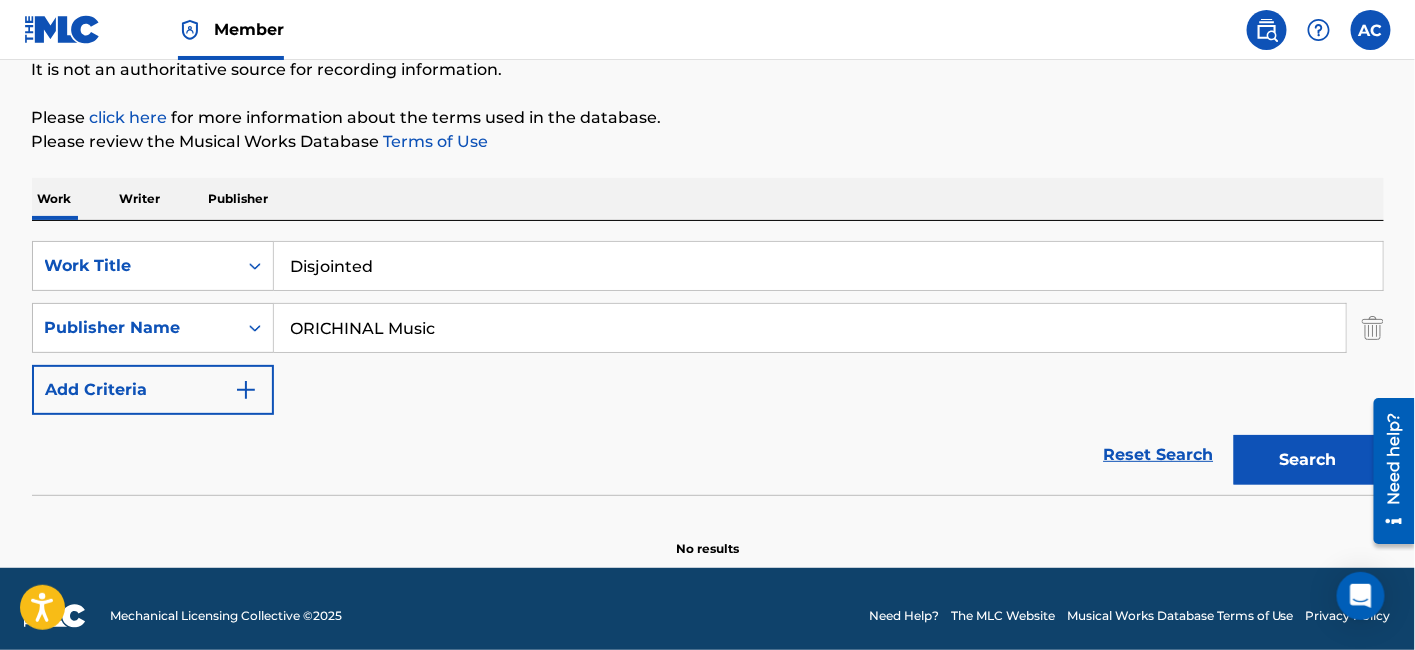 scroll, scrollTop: 217, scrollLeft: 0, axis: vertical 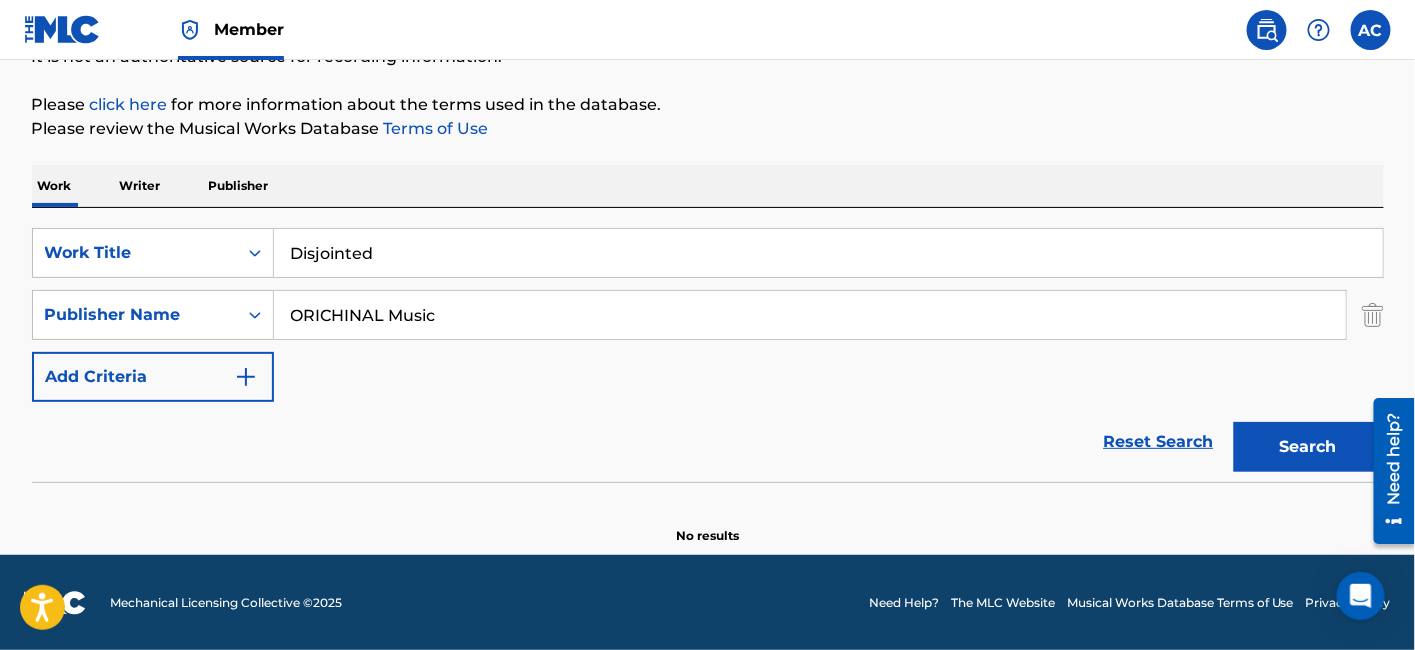 type on "ORICHINAL Music" 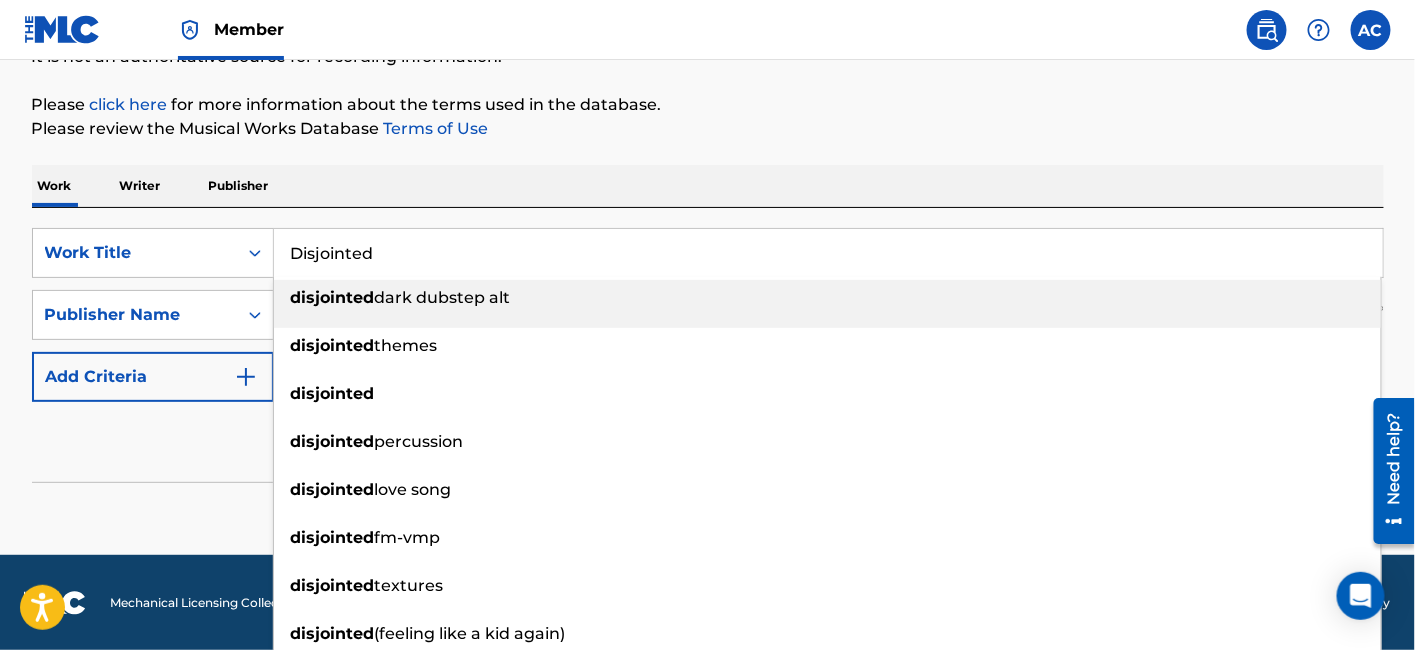 paste on "oing Too Much" 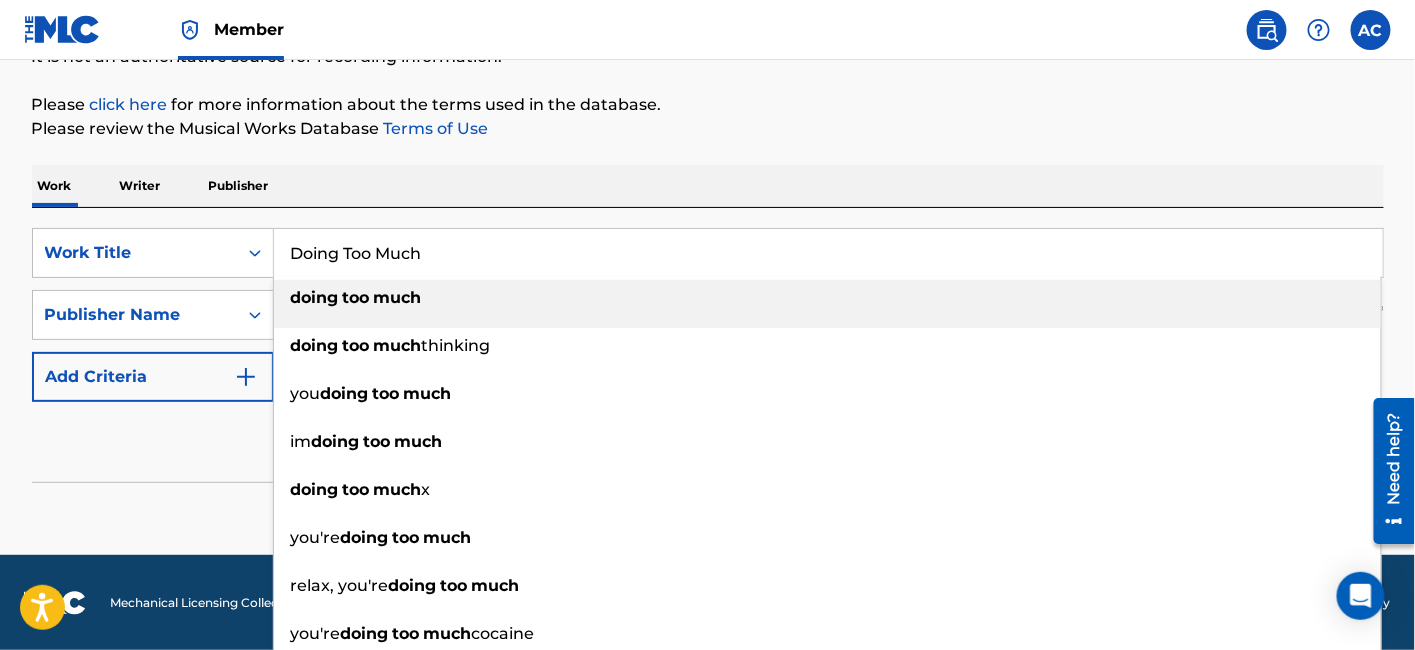 type on "Doing Too Much" 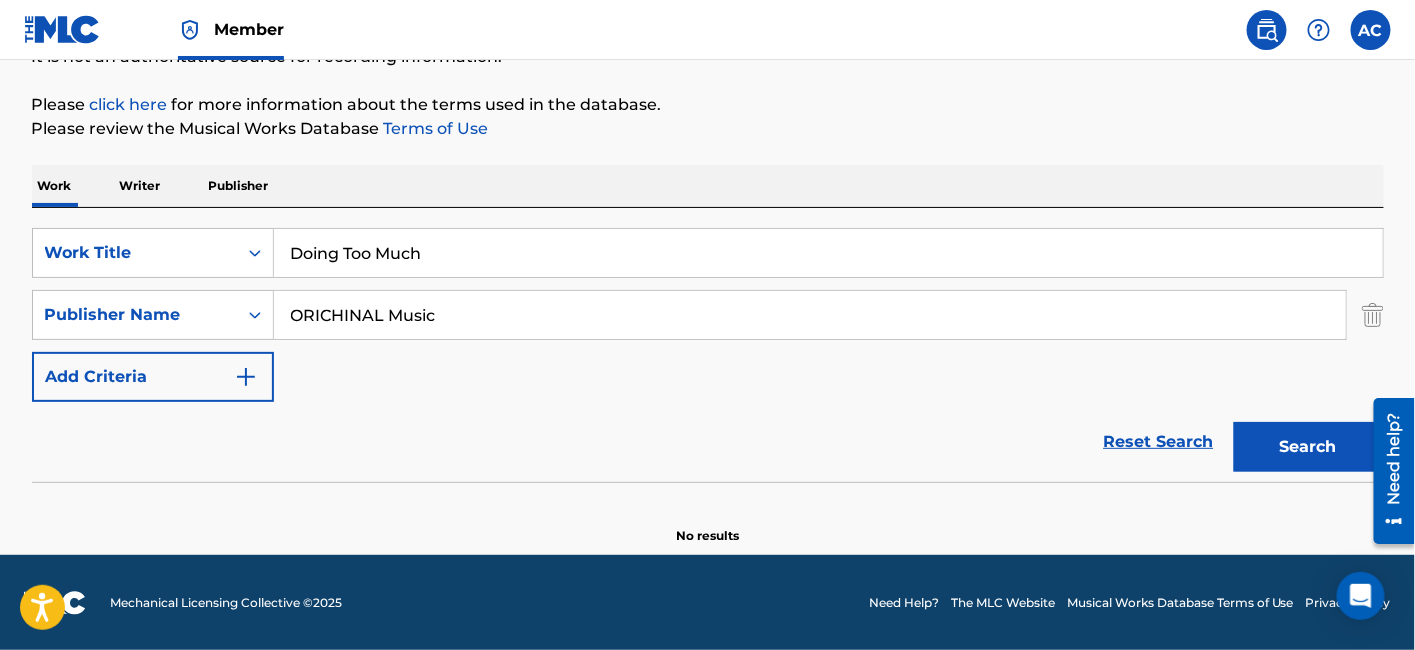 click on "Reset Search Search" at bounding box center (708, 442) 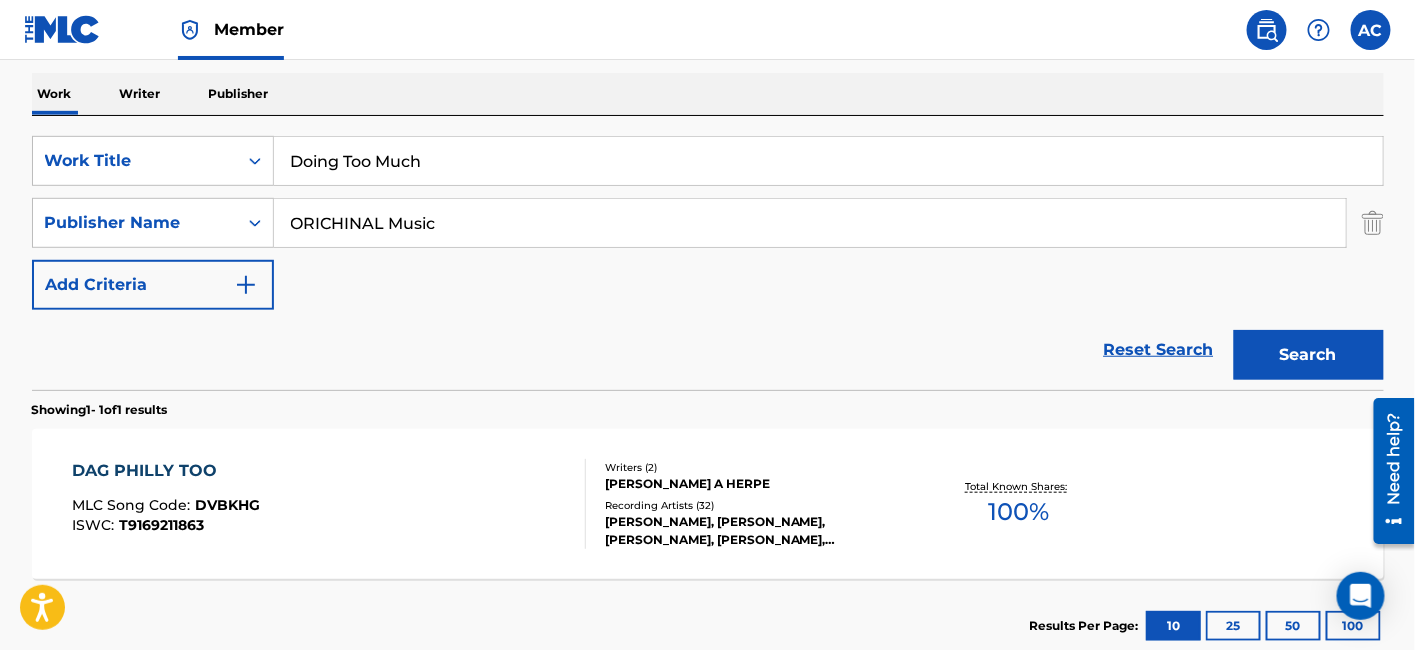 scroll, scrollTop: 212, scrollLeft: 0, axis: vertical 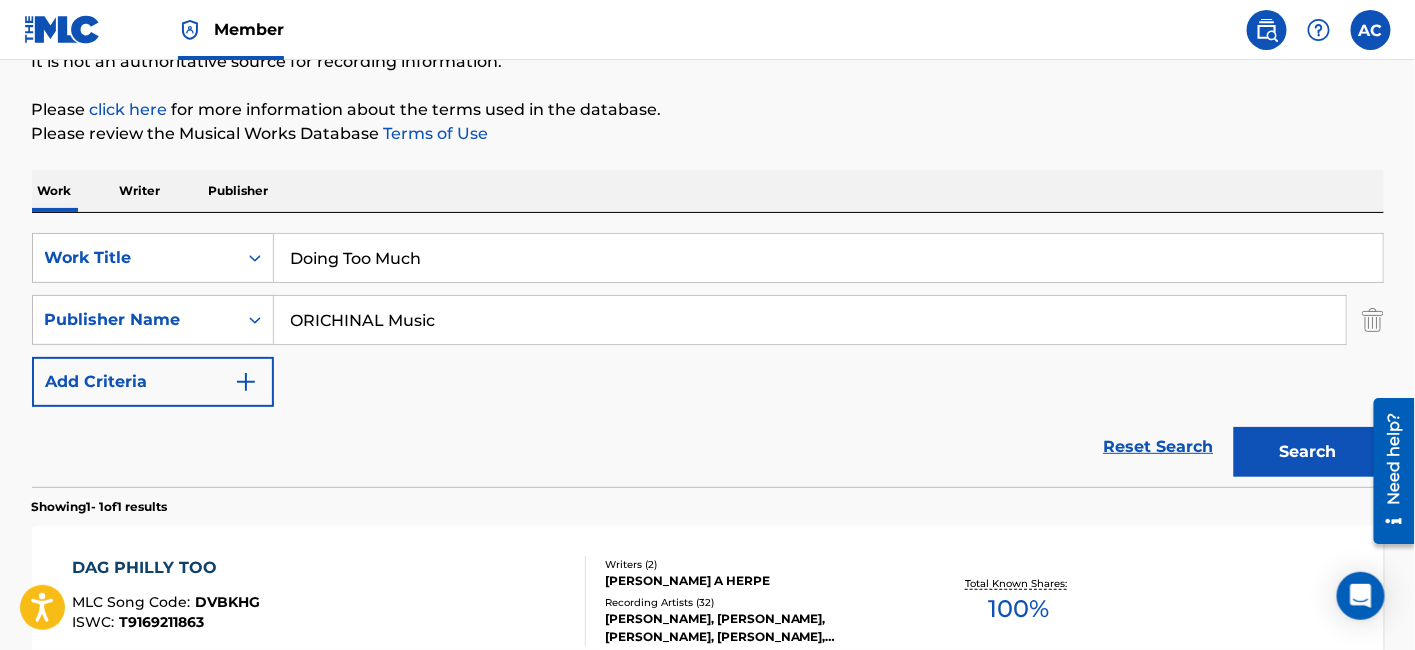 click on "Doing Too Much" at bounding box center [828, 258] 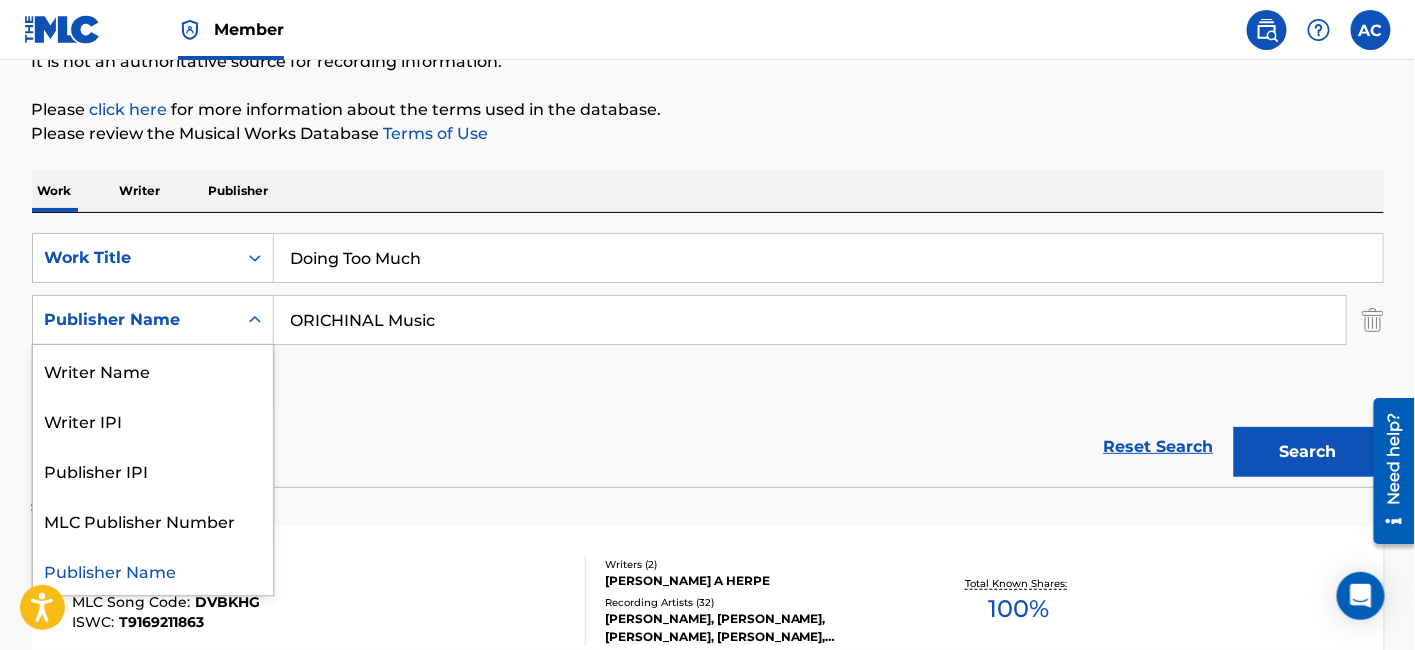click at bounding box center (255, 320) 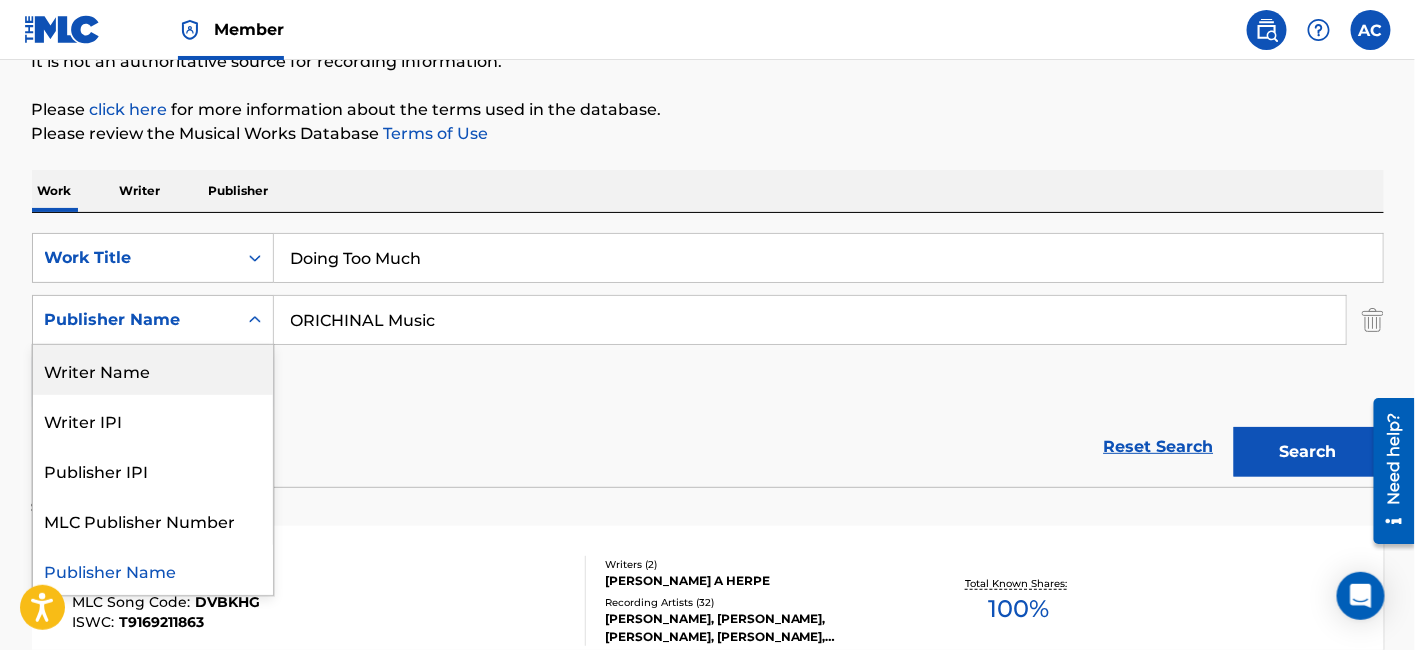 click on "Writer Name" at bounding box center (153, 370) 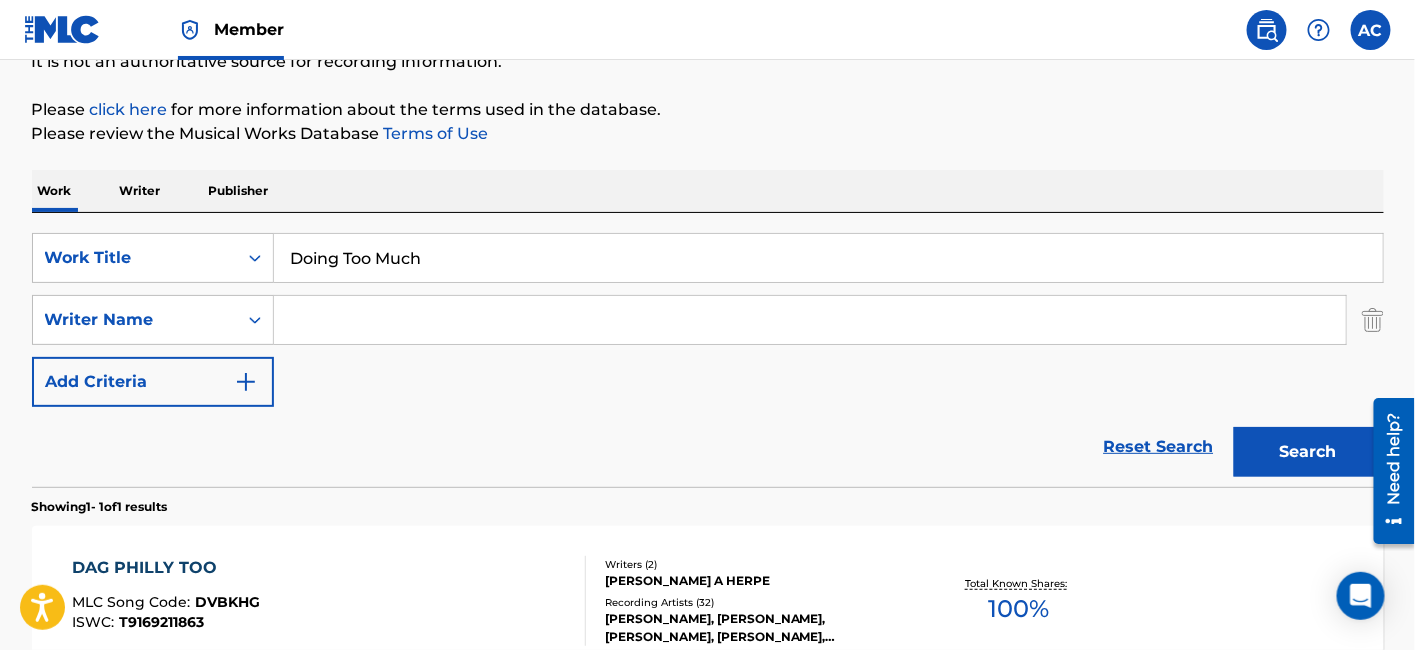 click at bounding box center [810, 320] 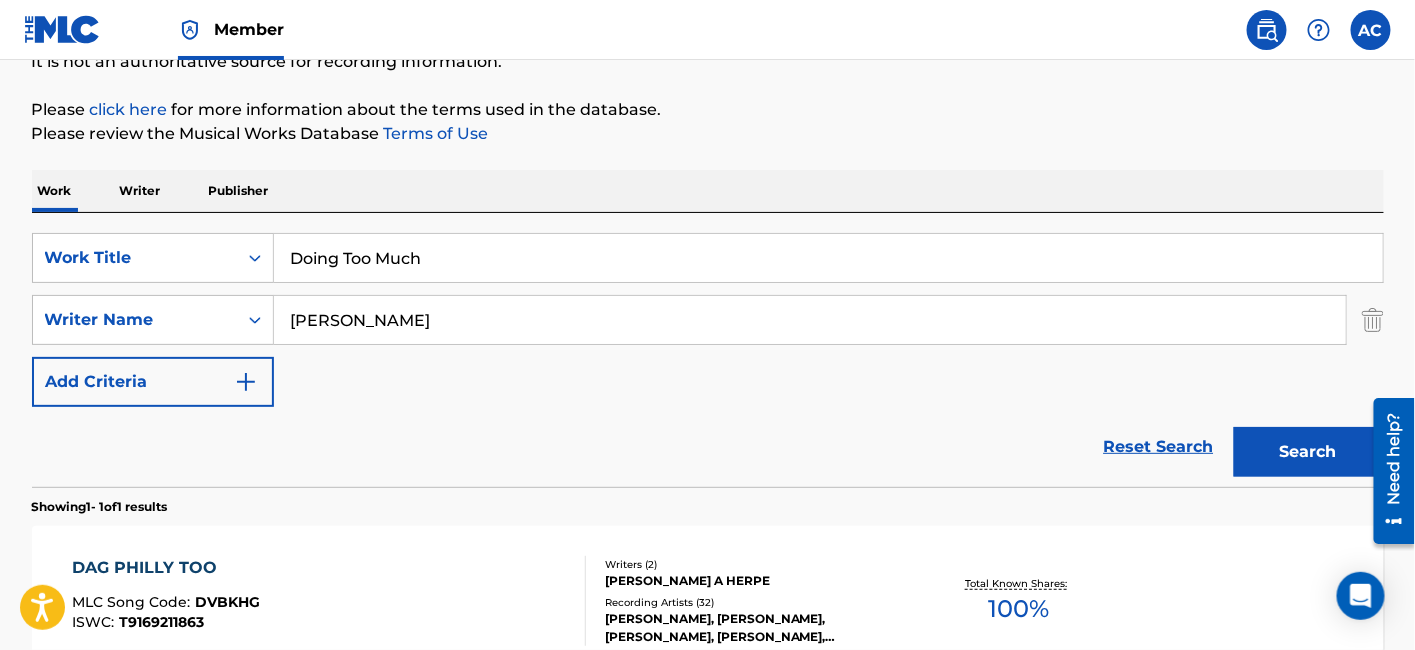 type on "[PERSON_NAME]" 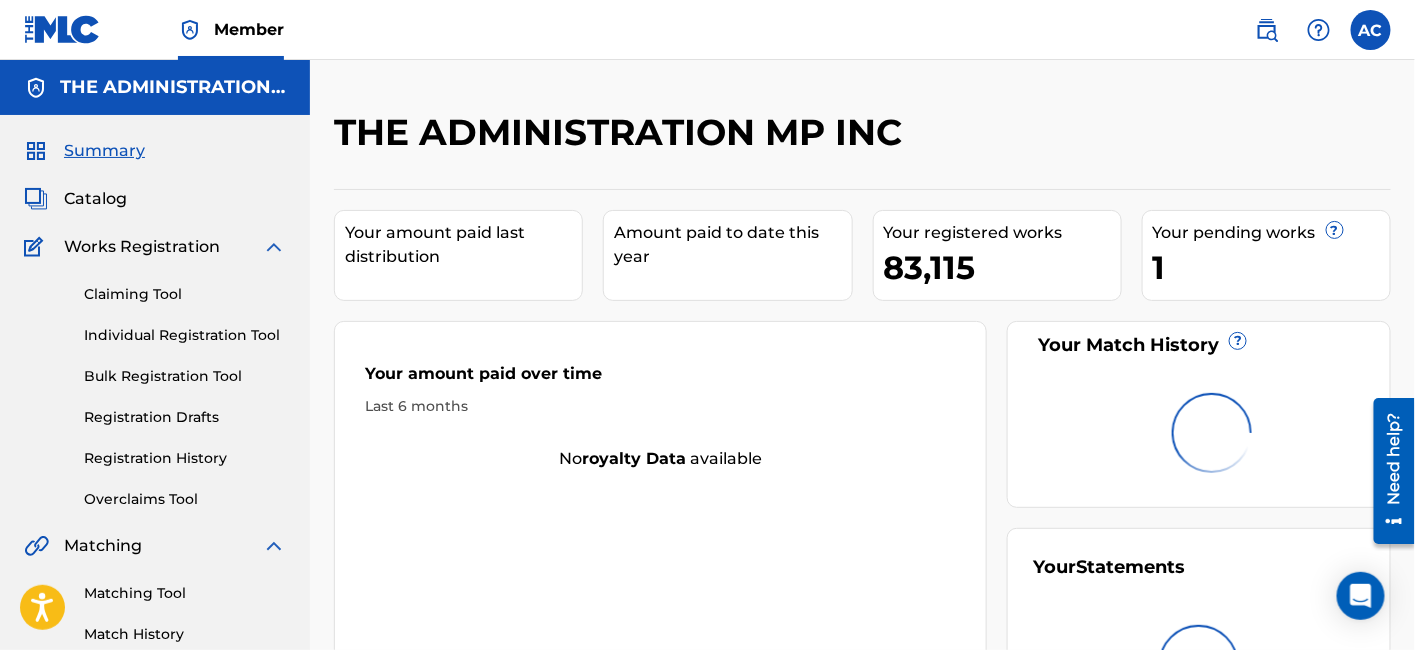 click on "Catalog" at bounding box center [95, 199] 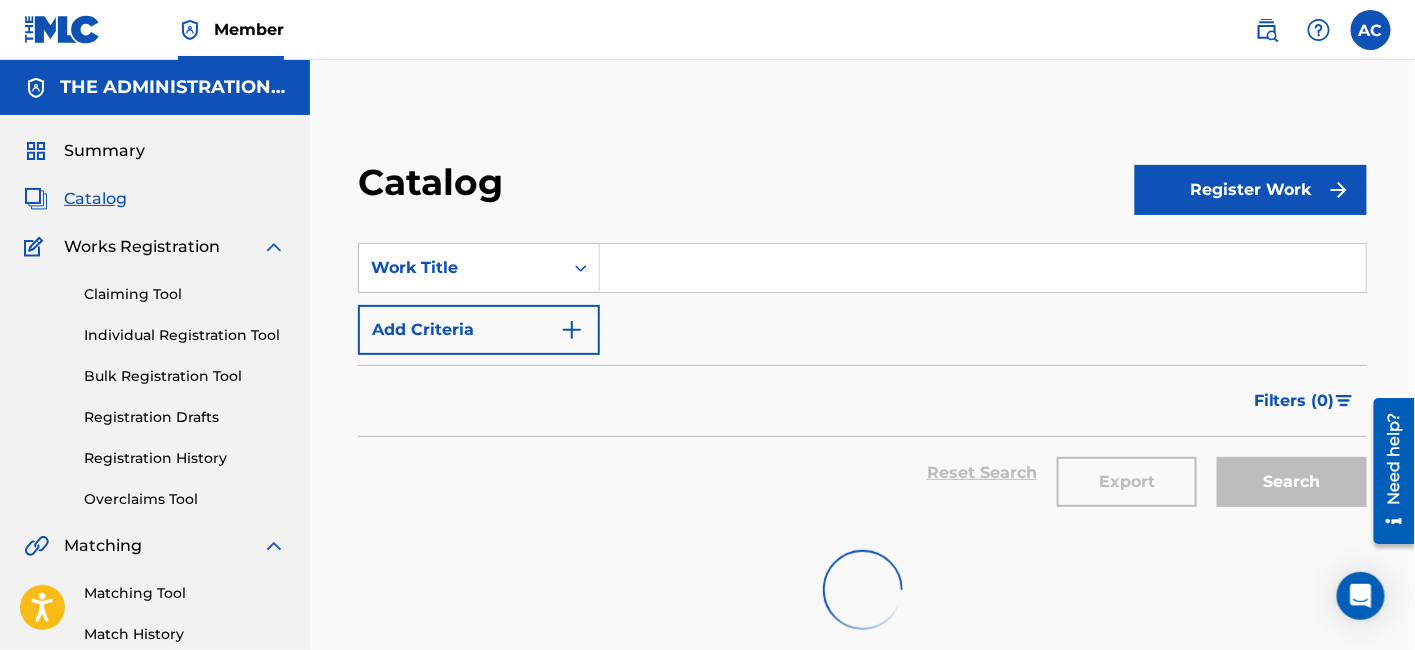 click at bounding box center (983, 268) 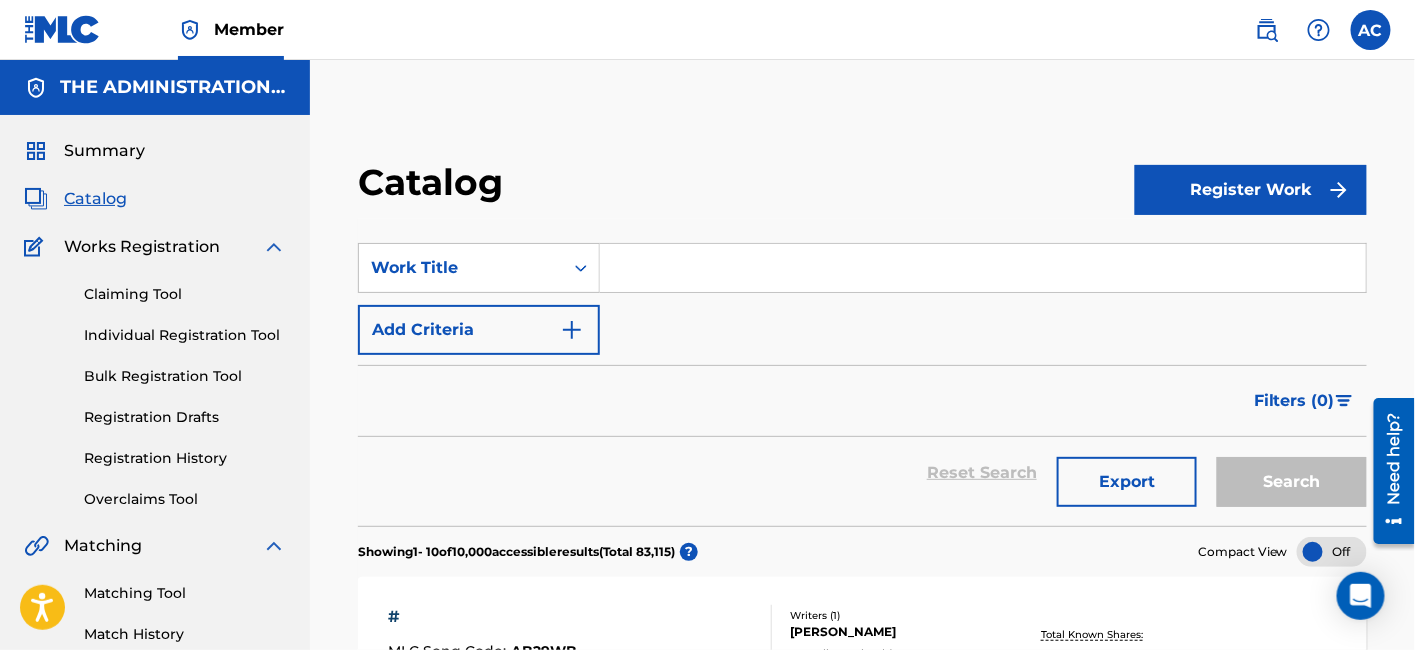 paste on "Doing Too Much" 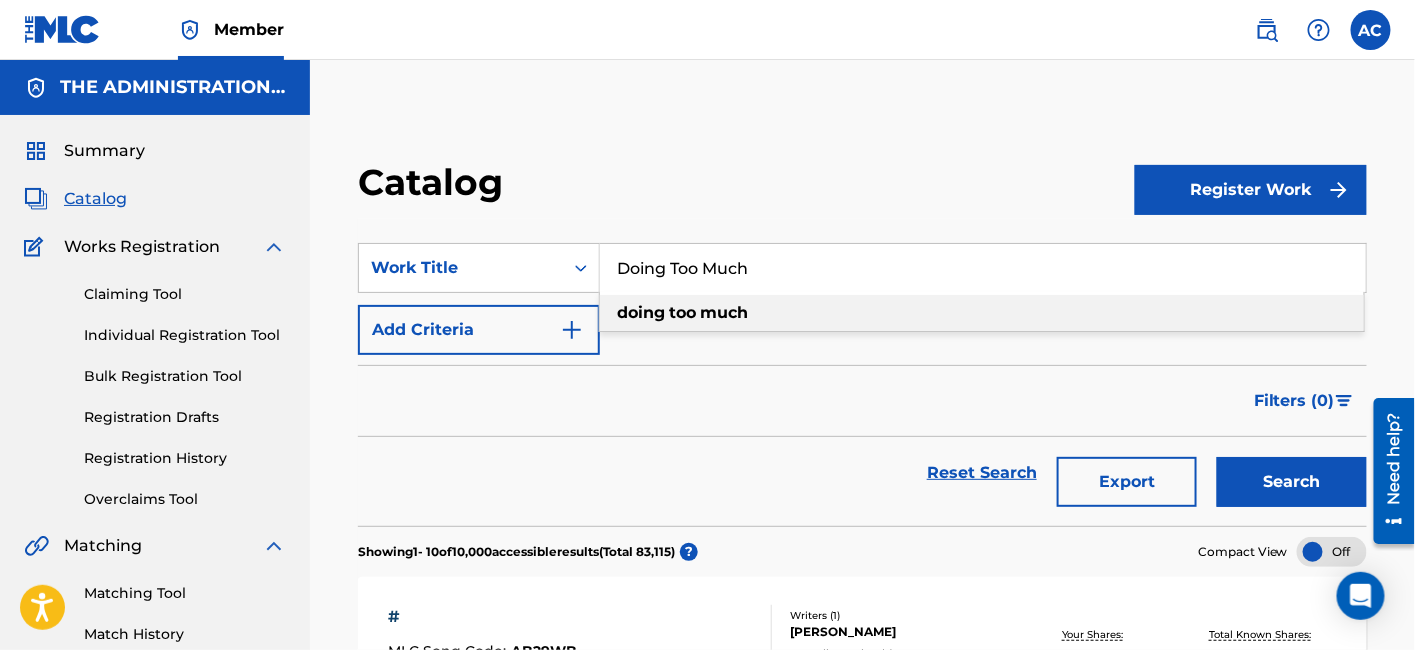 type on "Doing Too Much" 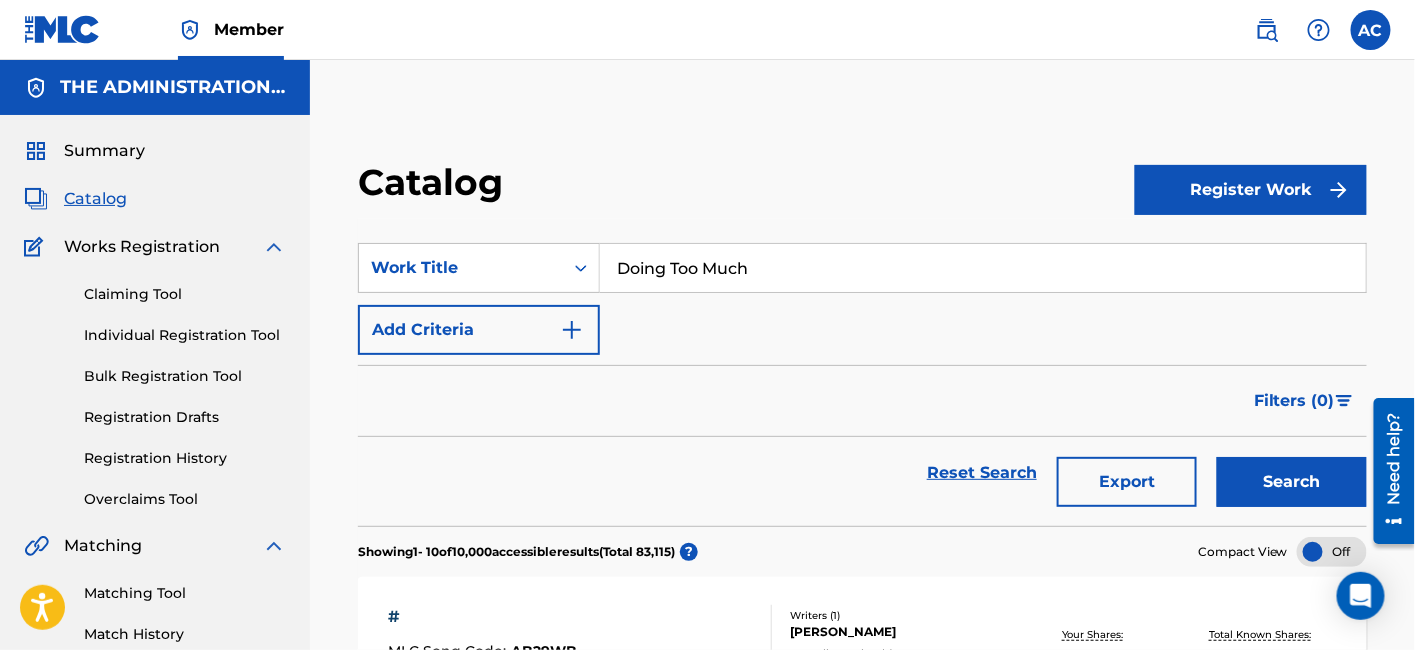 click at bounding box center [572, 330] 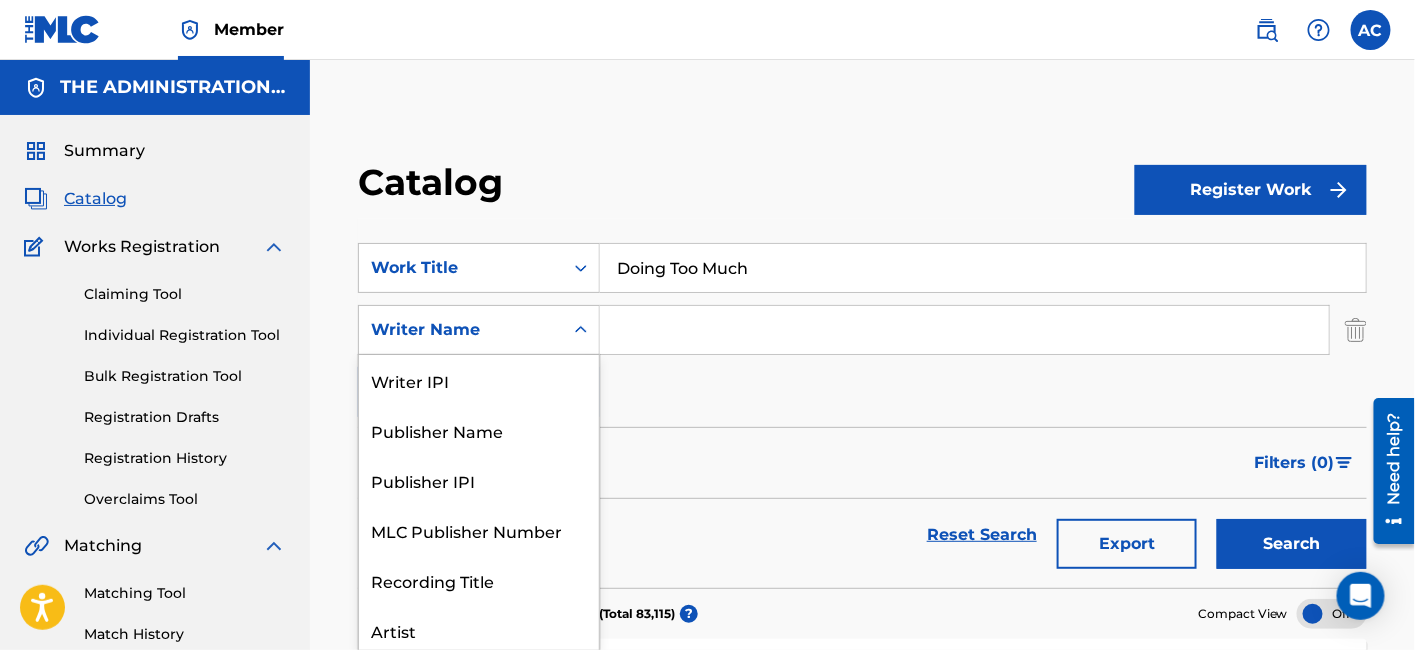 scroll, scrollTop: 5, scrollLeft: 0, axis: vertical 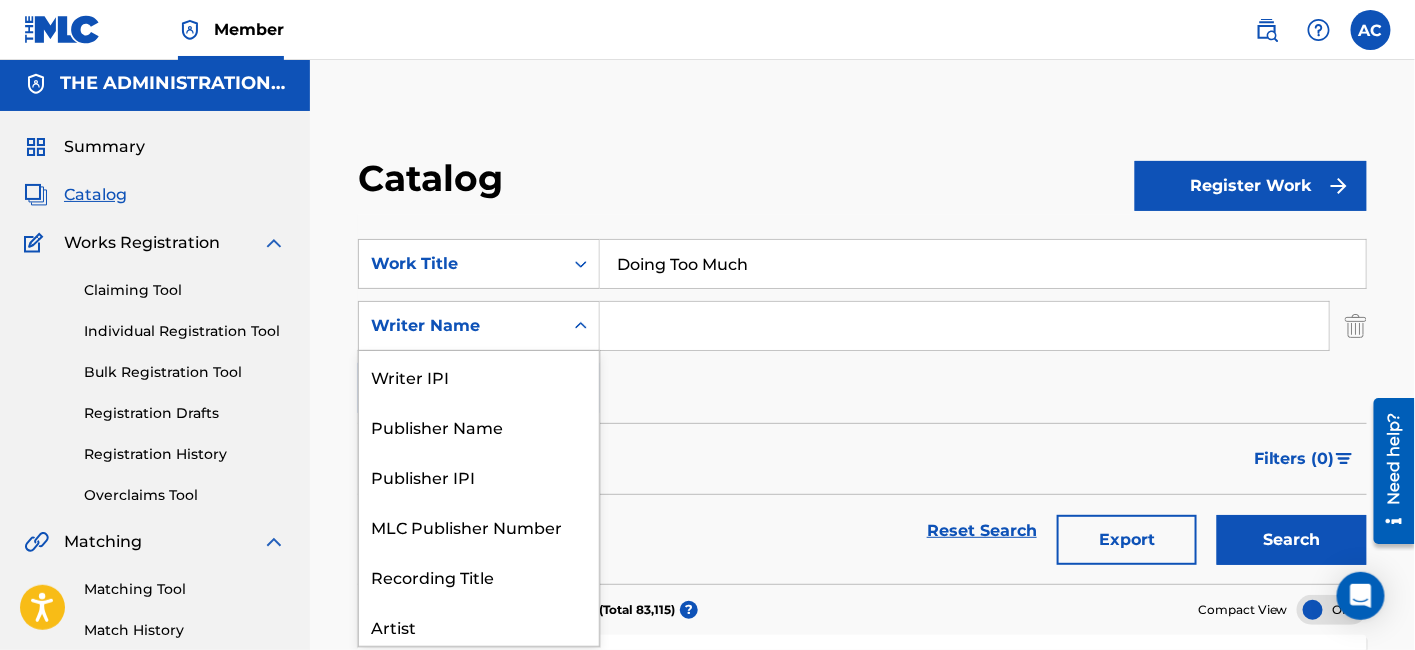 click on "Writer Name" at bounding box center (461, 326) 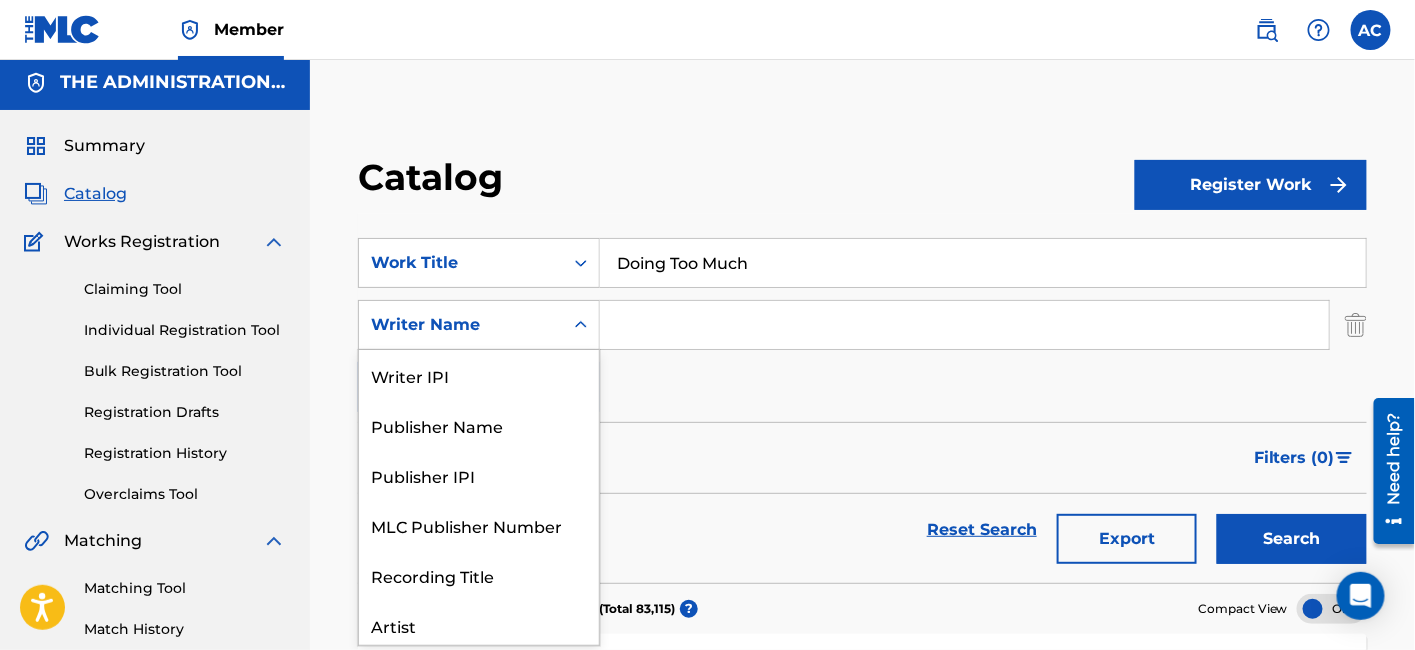 scroll, scrollTop: 100, scrollLeft: 0, axis: vertical 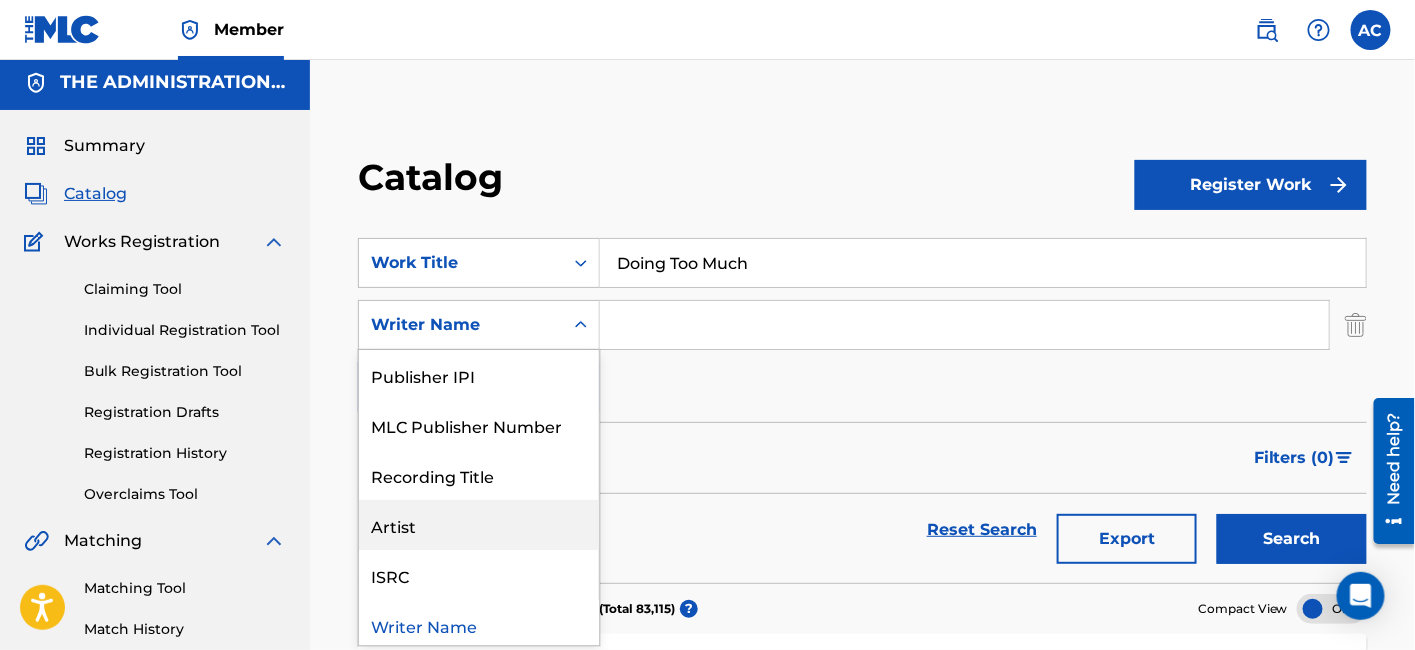 click on "Artist" at bounding box center [479, 525] 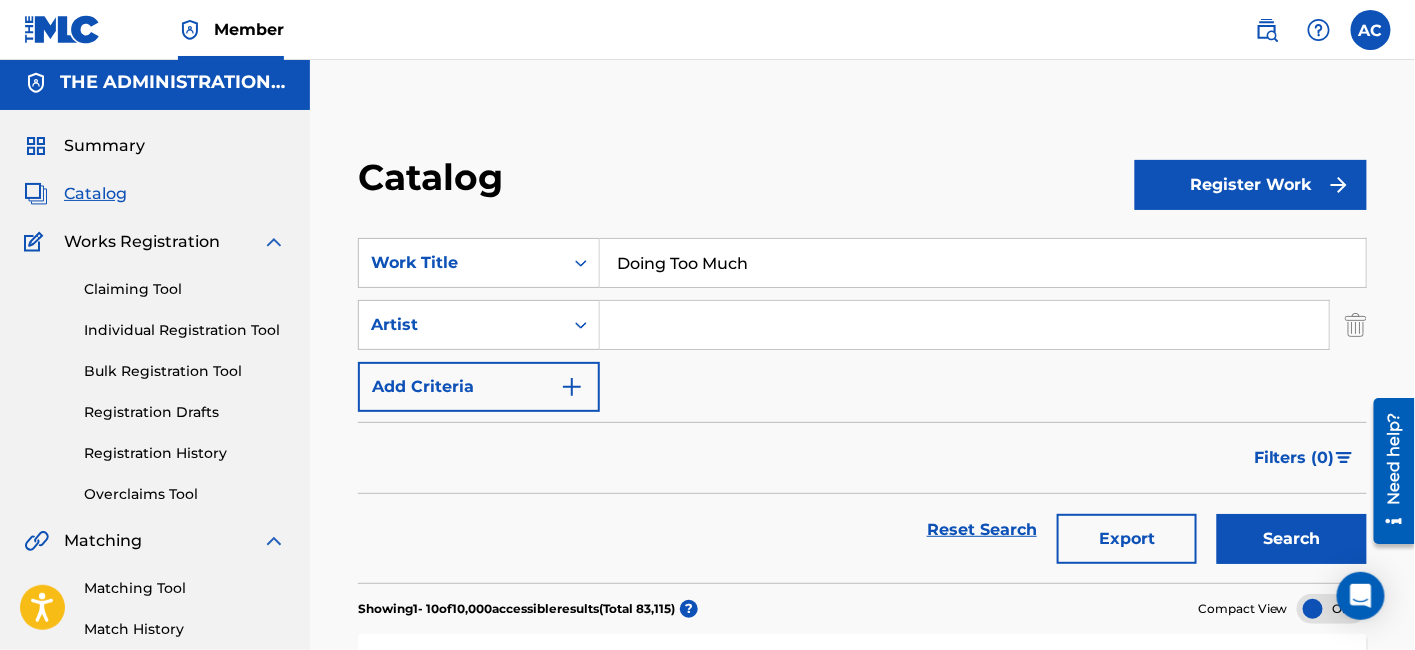 click at bounding box center [964, 325] 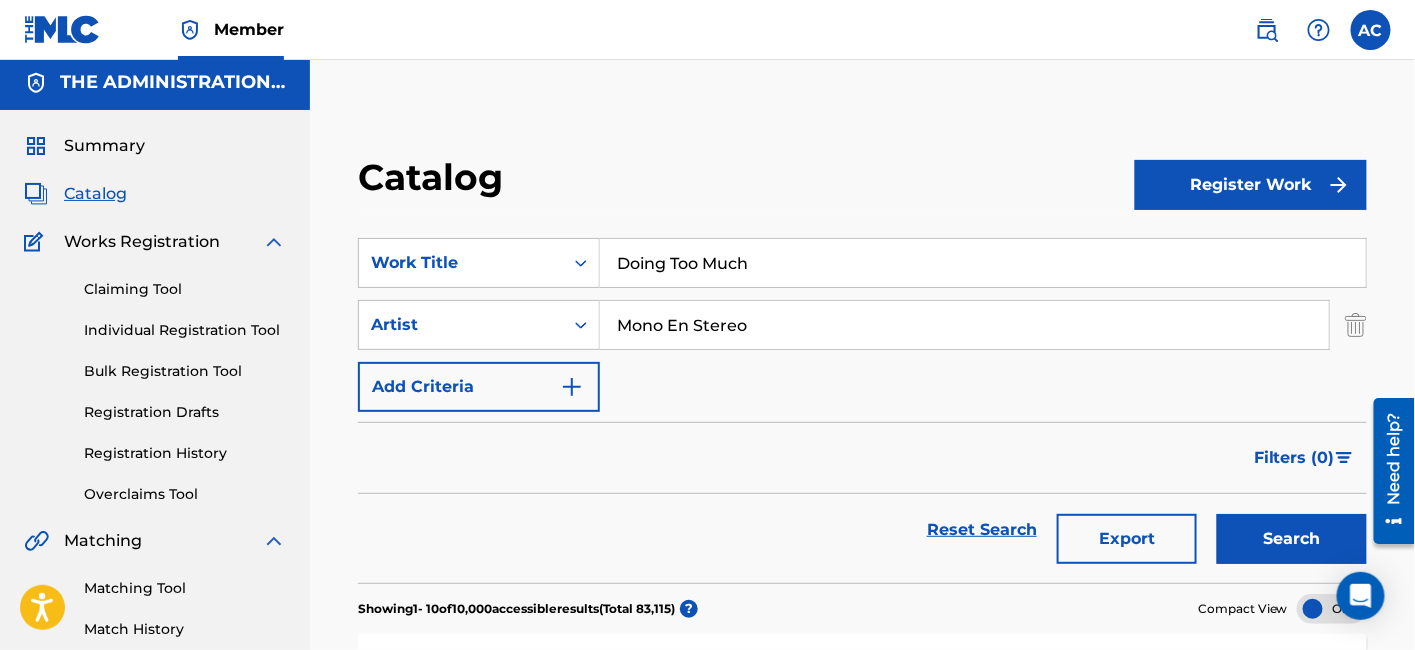 type on "Mono En Stereo" 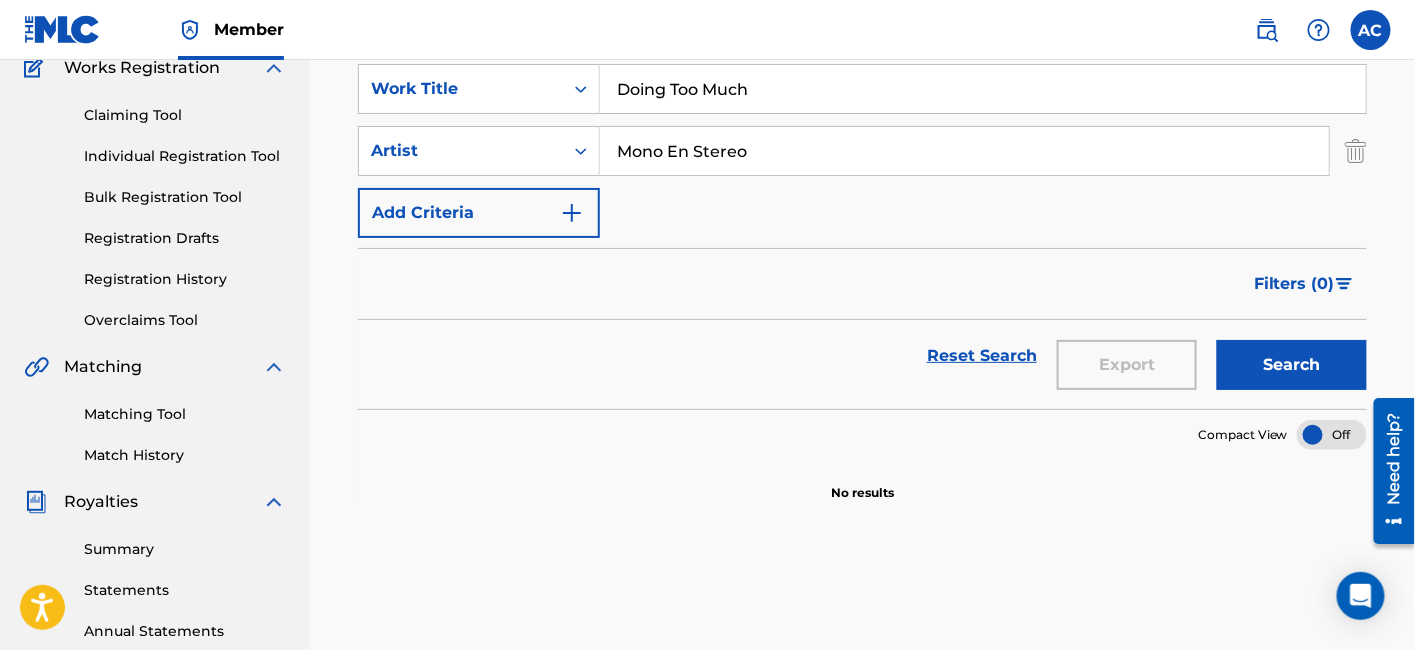 scroll, scrollTop: 185, scrollLeft: 0, axis: vertical 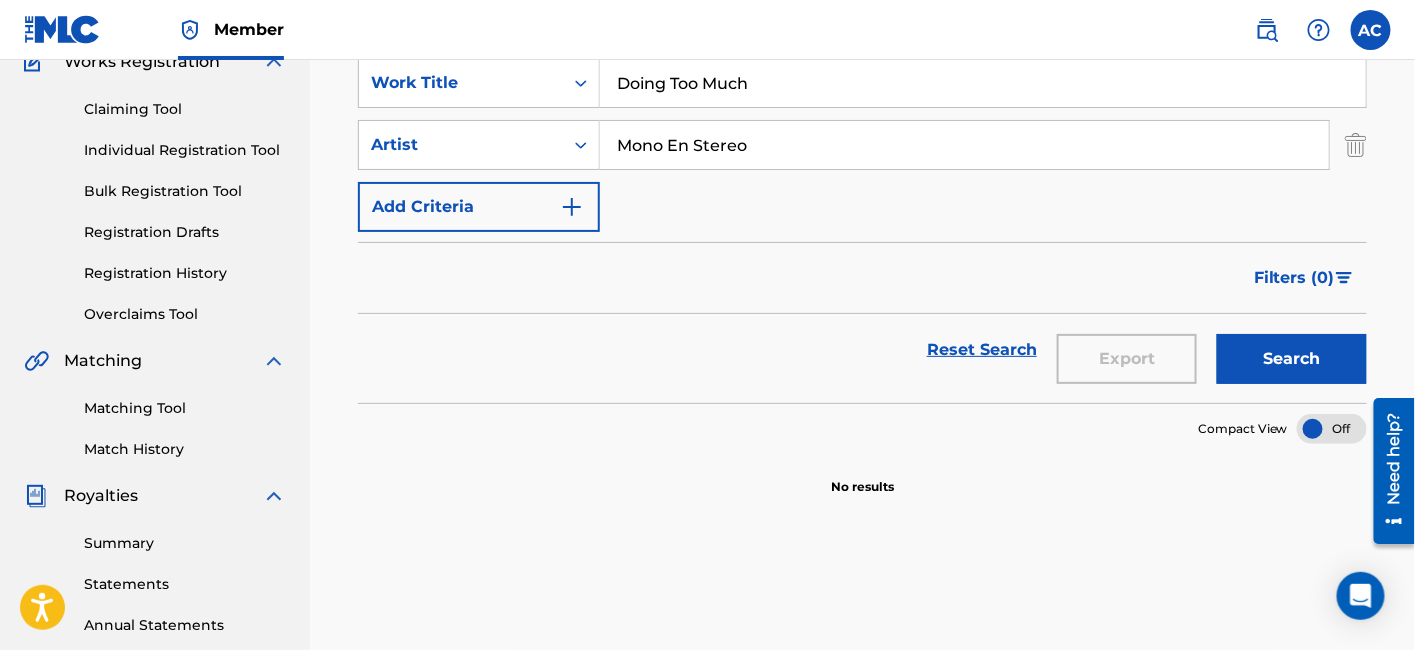 click on "SearchWithCriteria4d4556aa-1c56-4c31-9065-c93319c3d152 Work Title Doing Too Much SearchWithCriteriae05142e6-7c6f-42cc-8e3b-42a56e3d79e6 Artist Mono En Stereo Add Criteria" at bounding box center [862, 145] 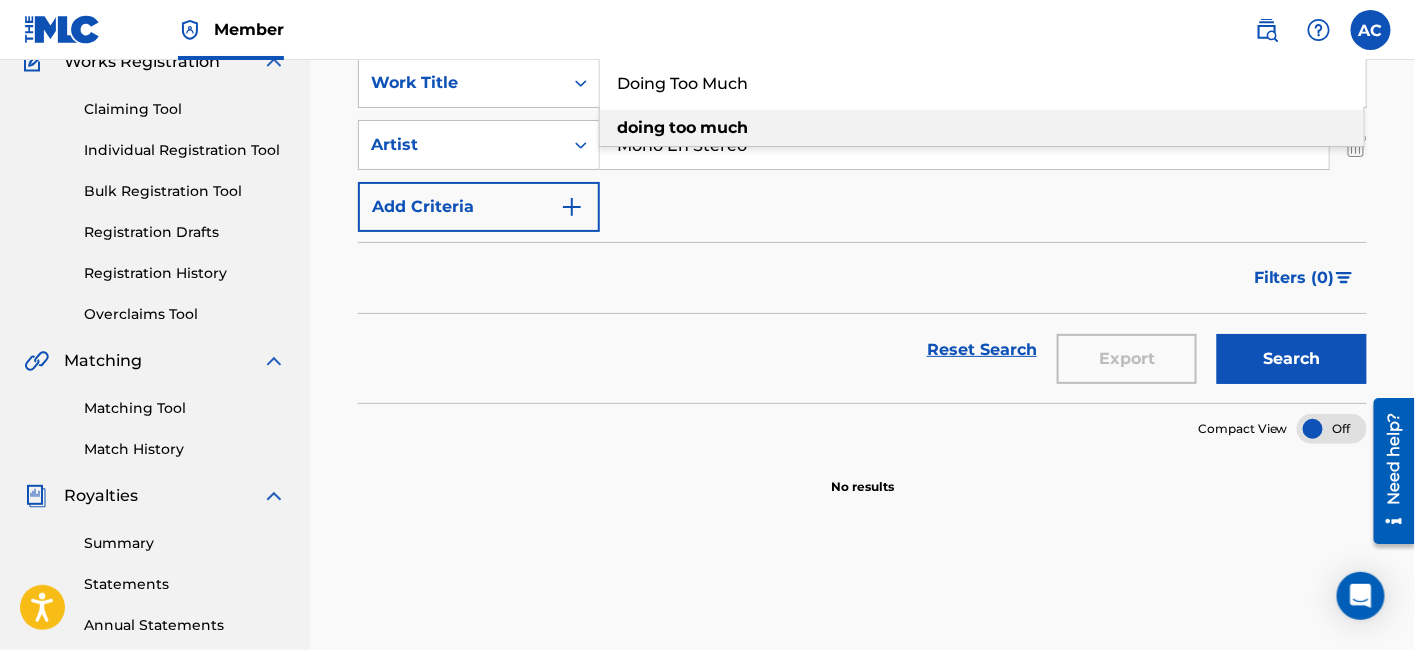 paste on "Easy" 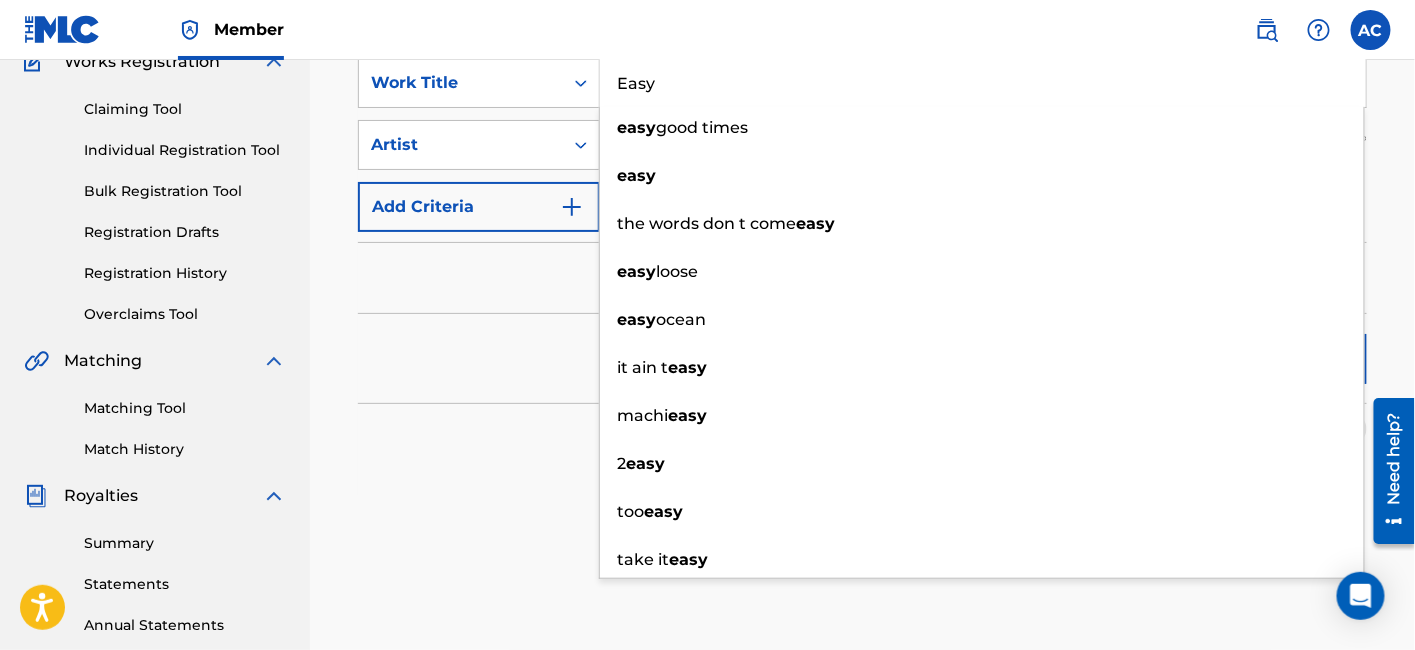 type on "Easy" 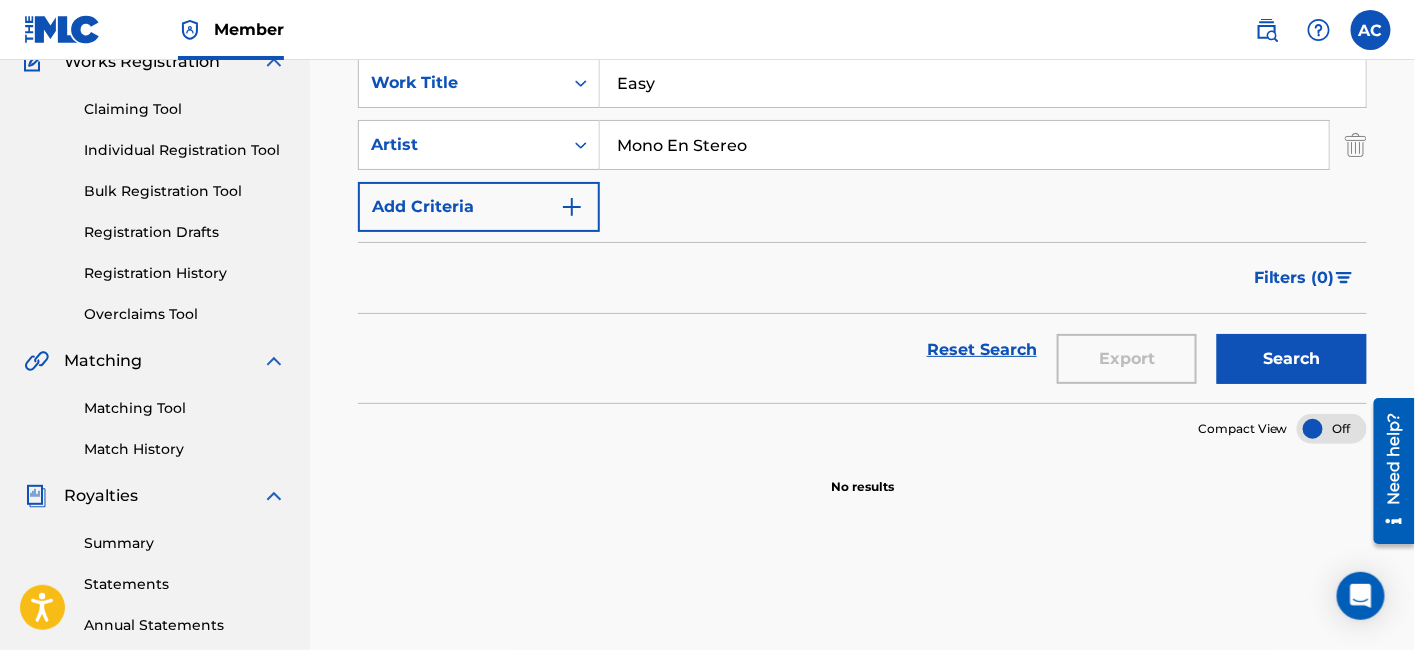 drag, startPoint x: 365, startPoint y: 370, endPoint x: 1274, endPoint y: 350, distance: 909.22 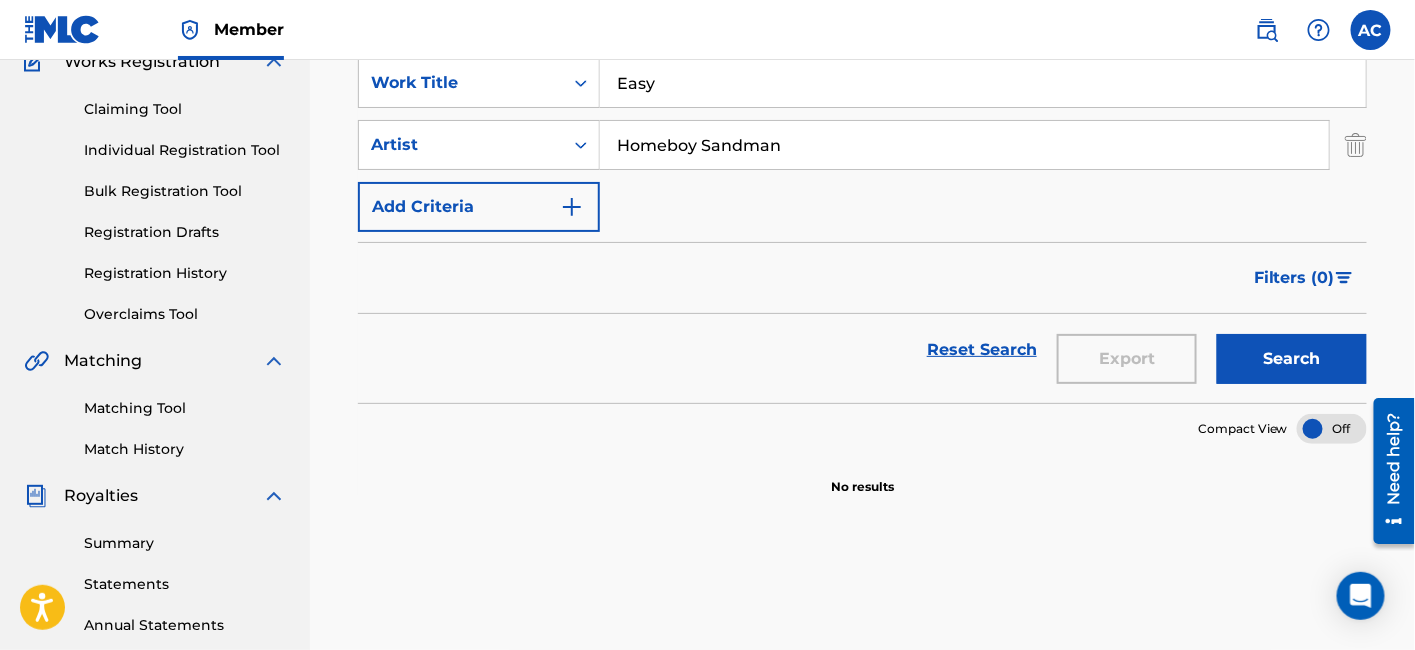 type on "Homeboy Sandman" 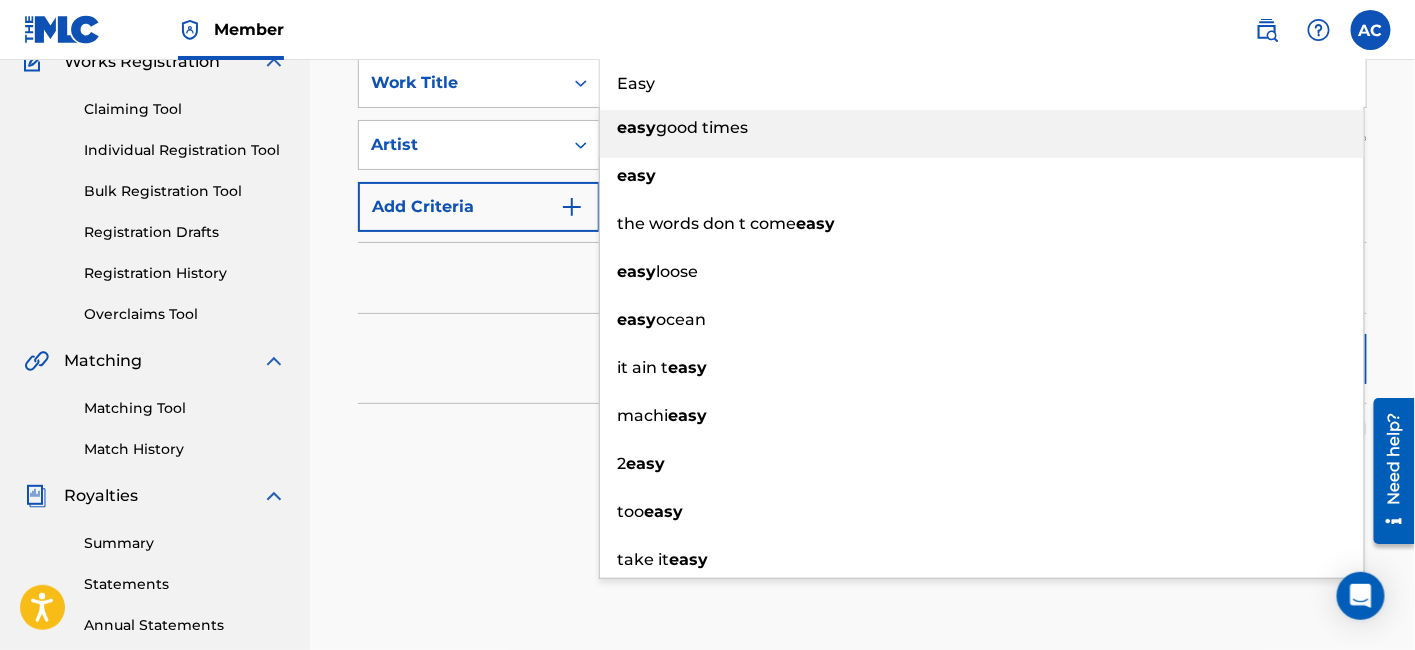 click at bounding box center [1267, 30] 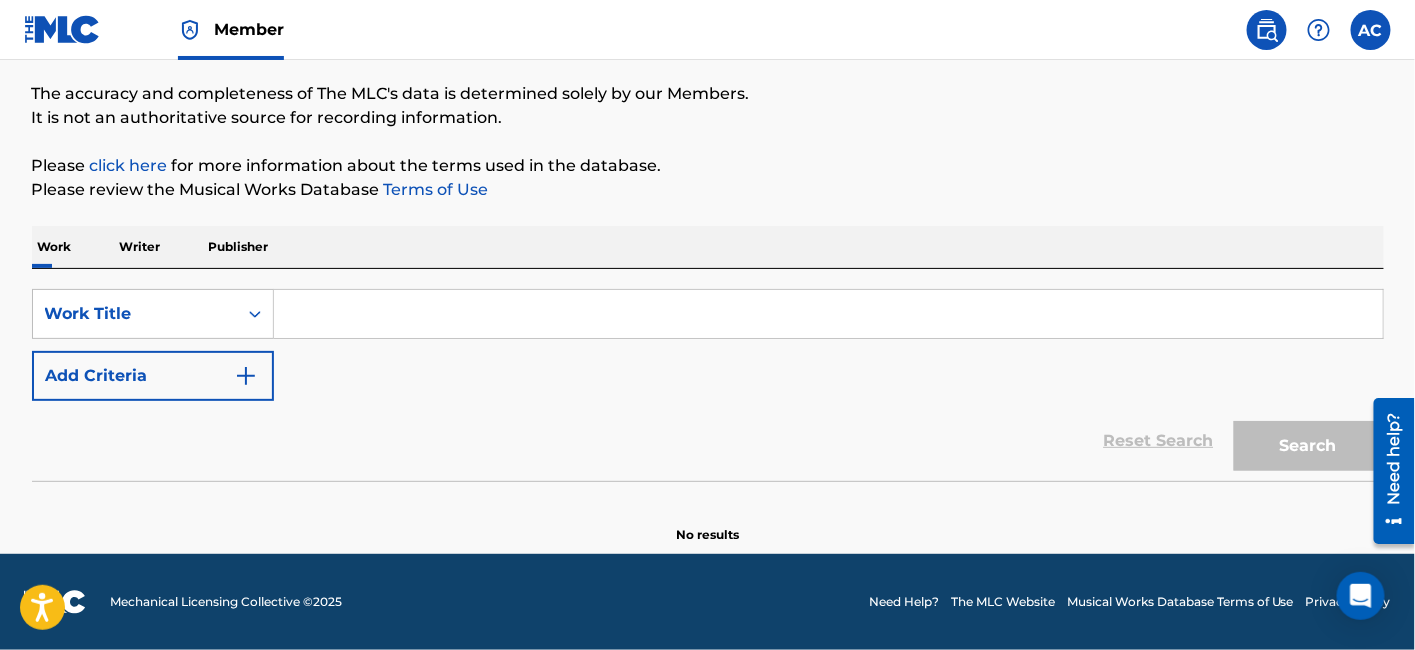 scroll, scrollTop: 0, scrollLeft: 0, axis: both 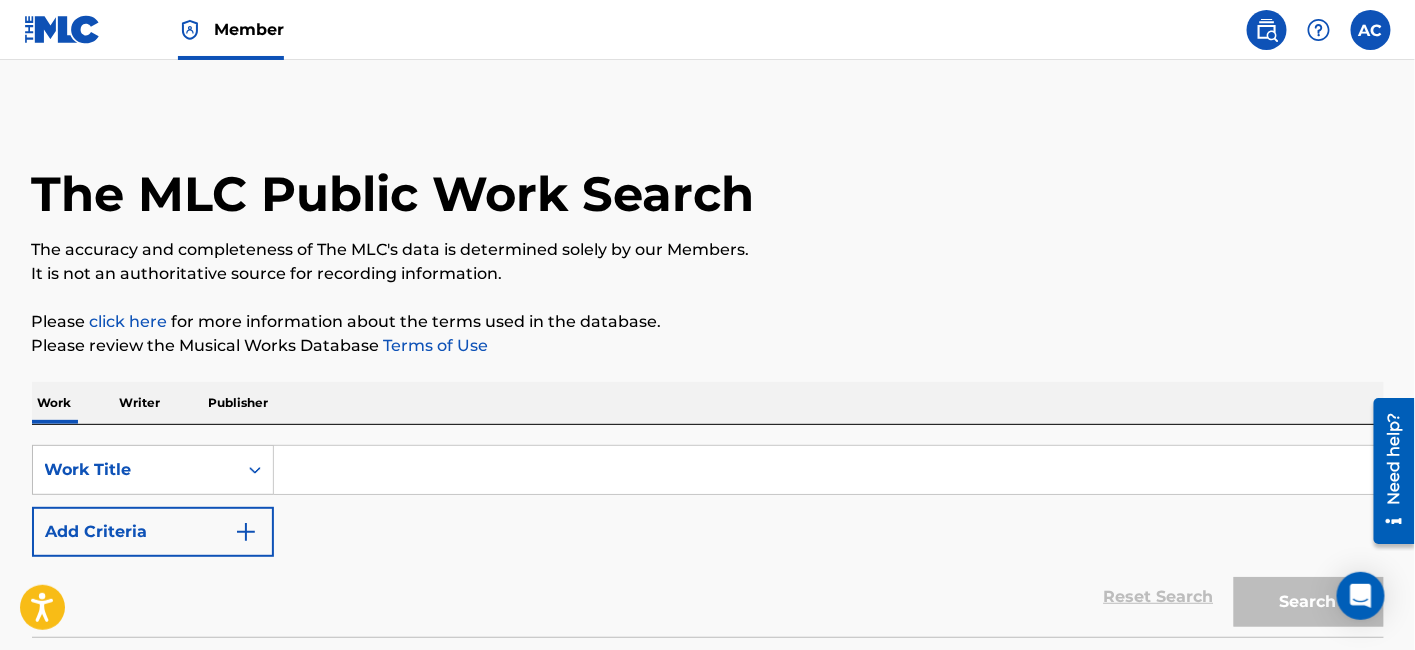 drag, startPoint x: 426, startPoint y: 461, endPoint x: 311, endPoint y: 493, distance: 119.36918 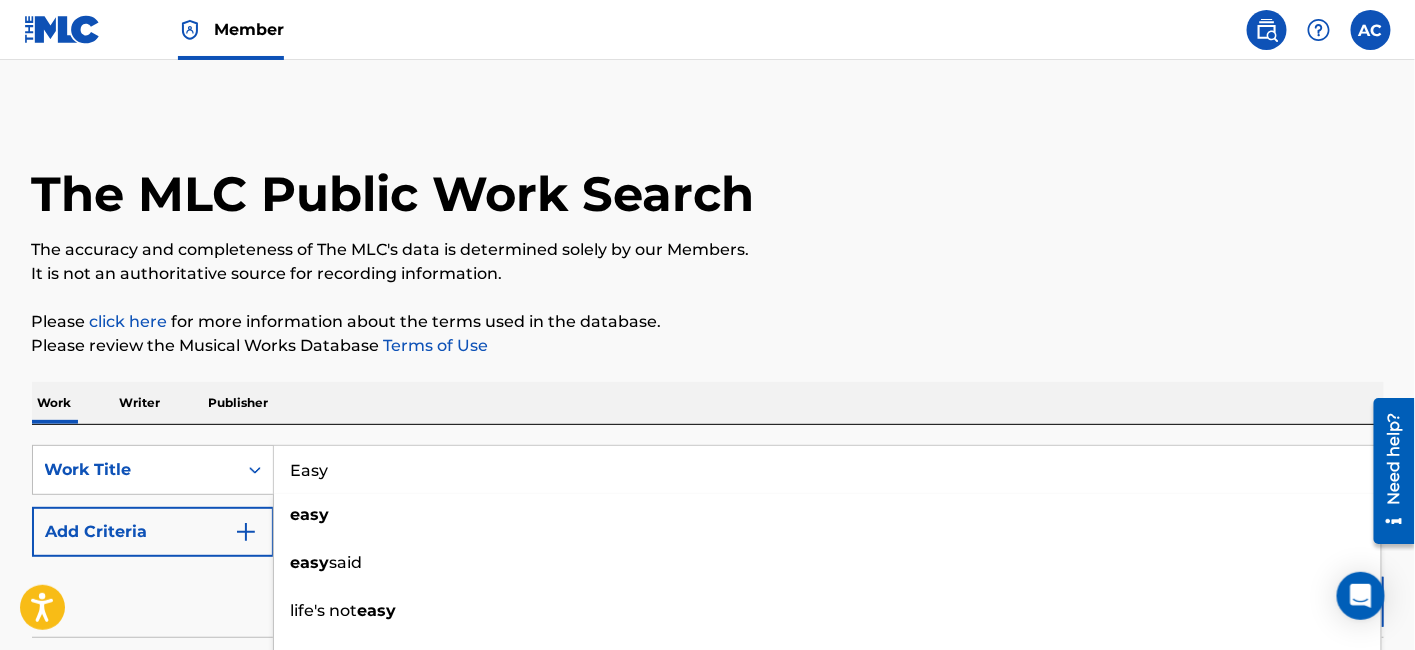 type on "Easy" 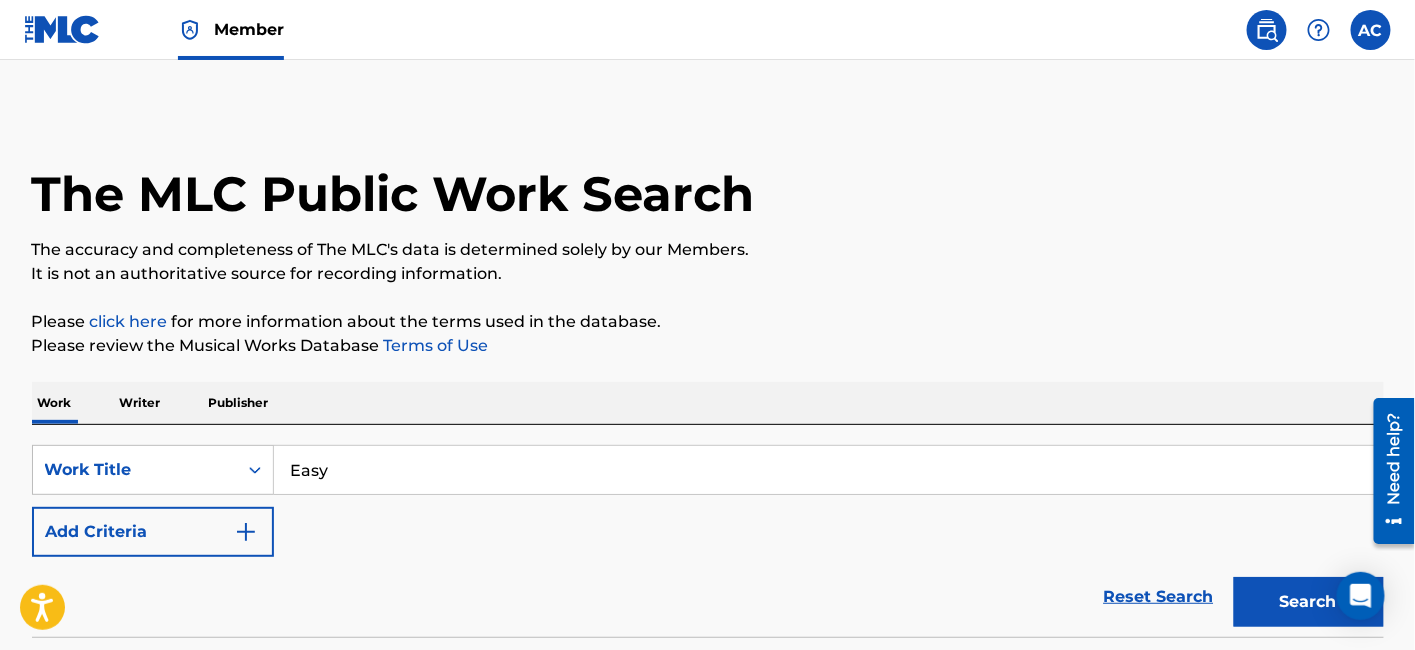 click at bounding box center (246, 532) 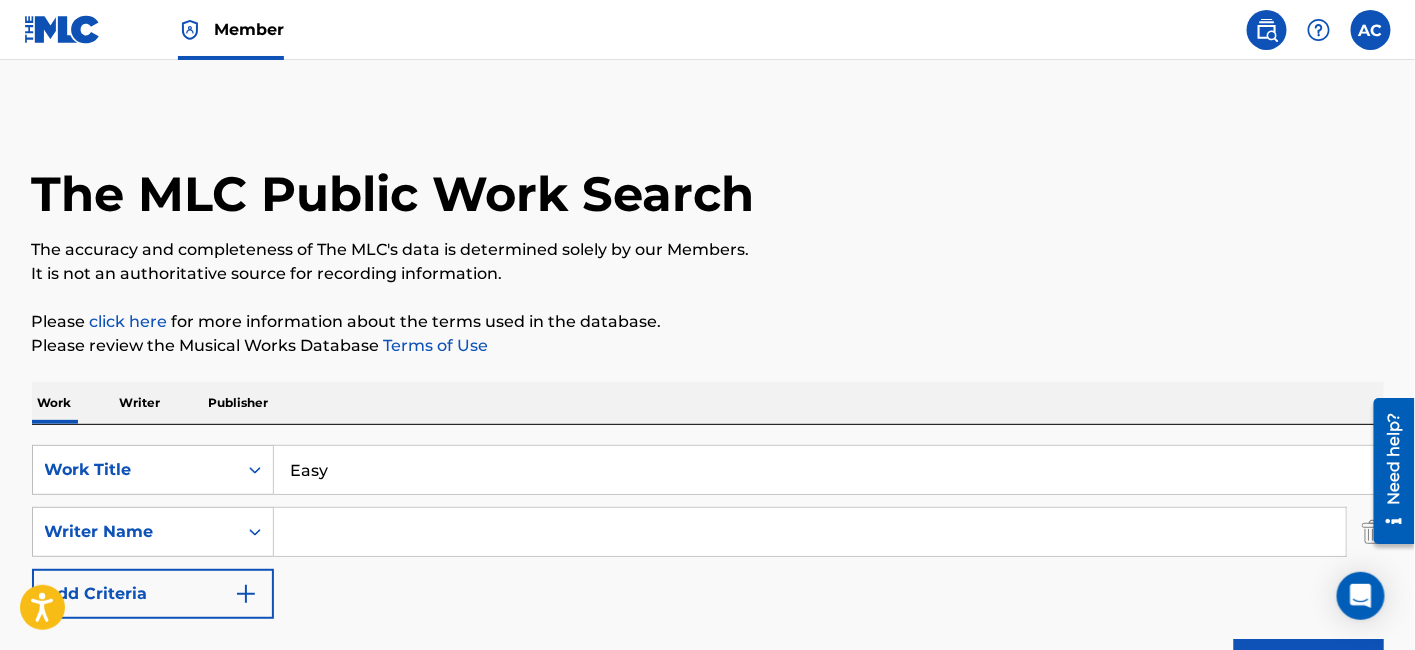 click at bounding box center [810, 532] 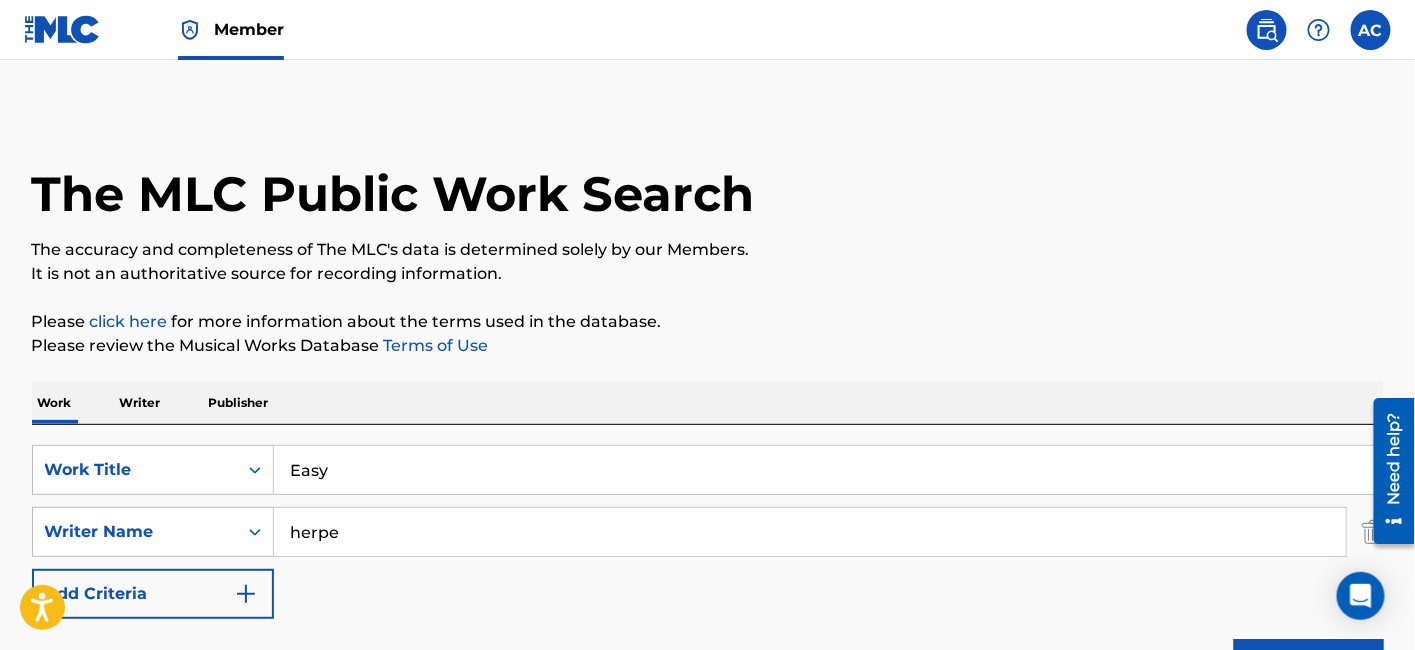 type on "herpe" 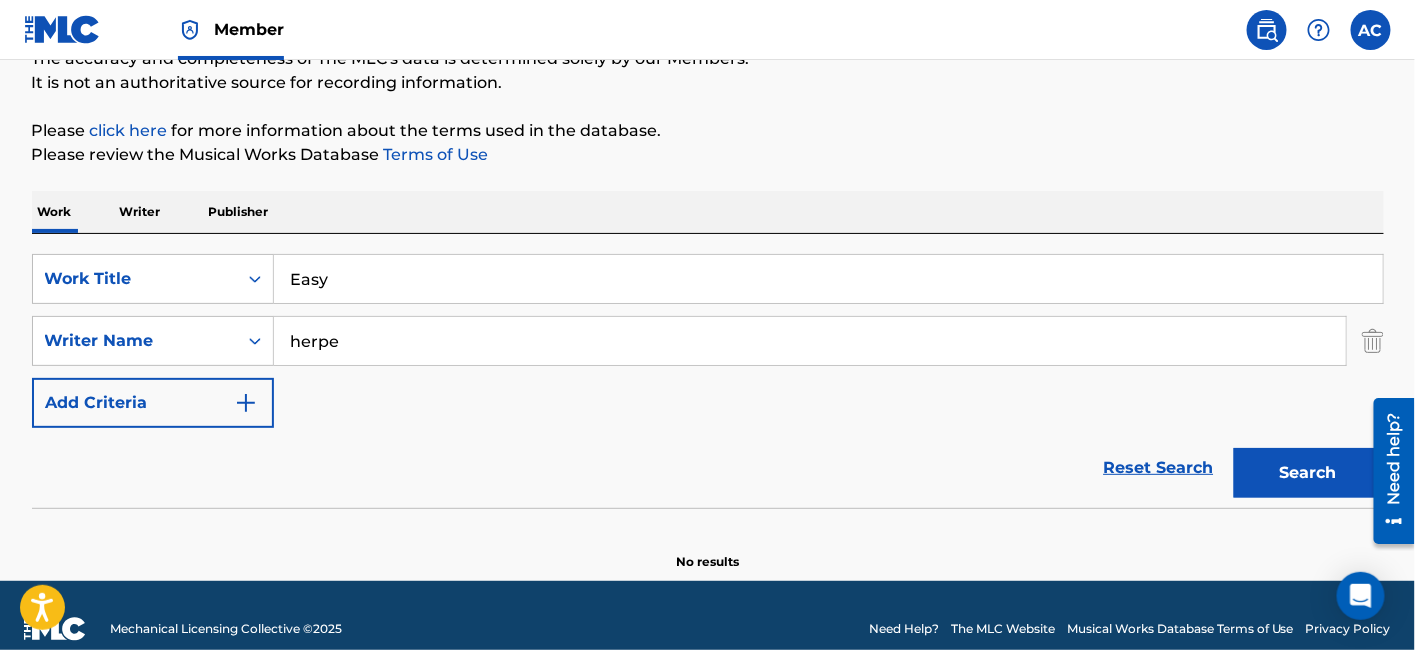 scroll, scrollTop: 217, scrollLeft: 0, axis: vertical 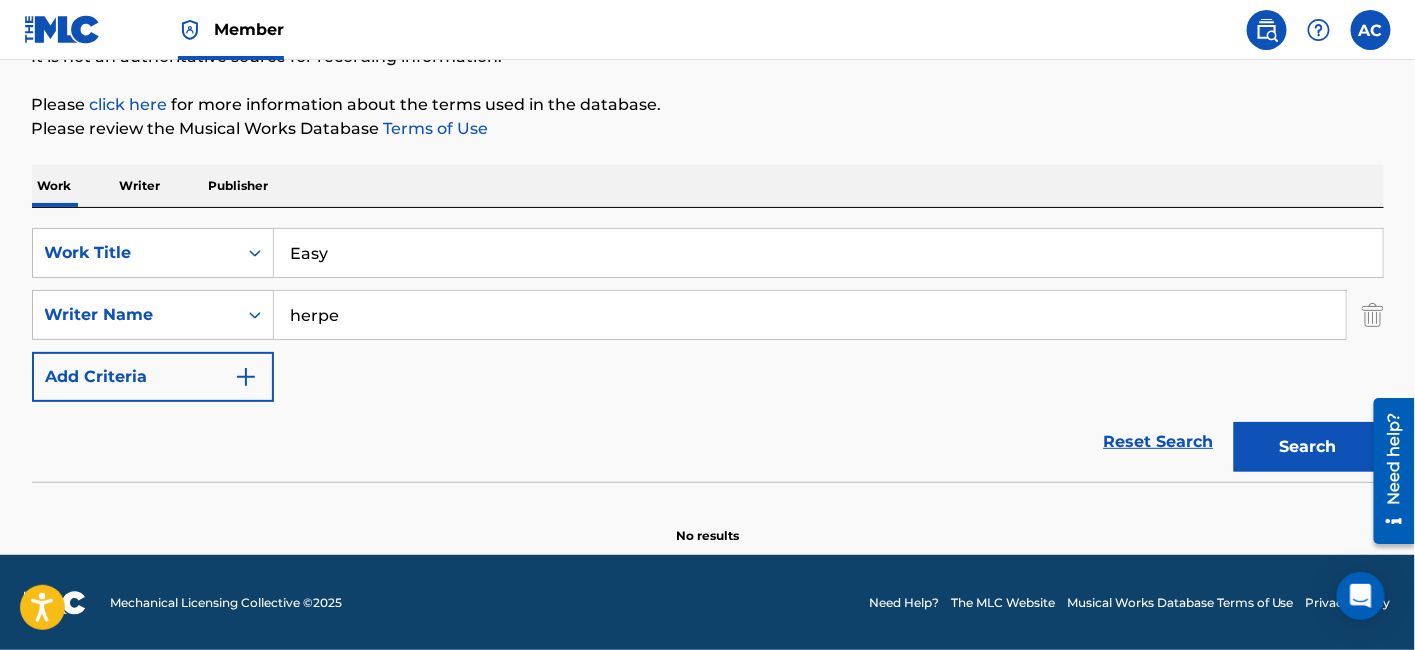 click on "SearchWithCriteria3e612e4b-2381-43fe-a1fe-b8742bc86c5b Work Title Easy SearchWithCriteria1c6f103f-f3fc-4914-9598-84199ebfff6a Writer Name herpe Add Criteria" at bounding box center [708, 315] 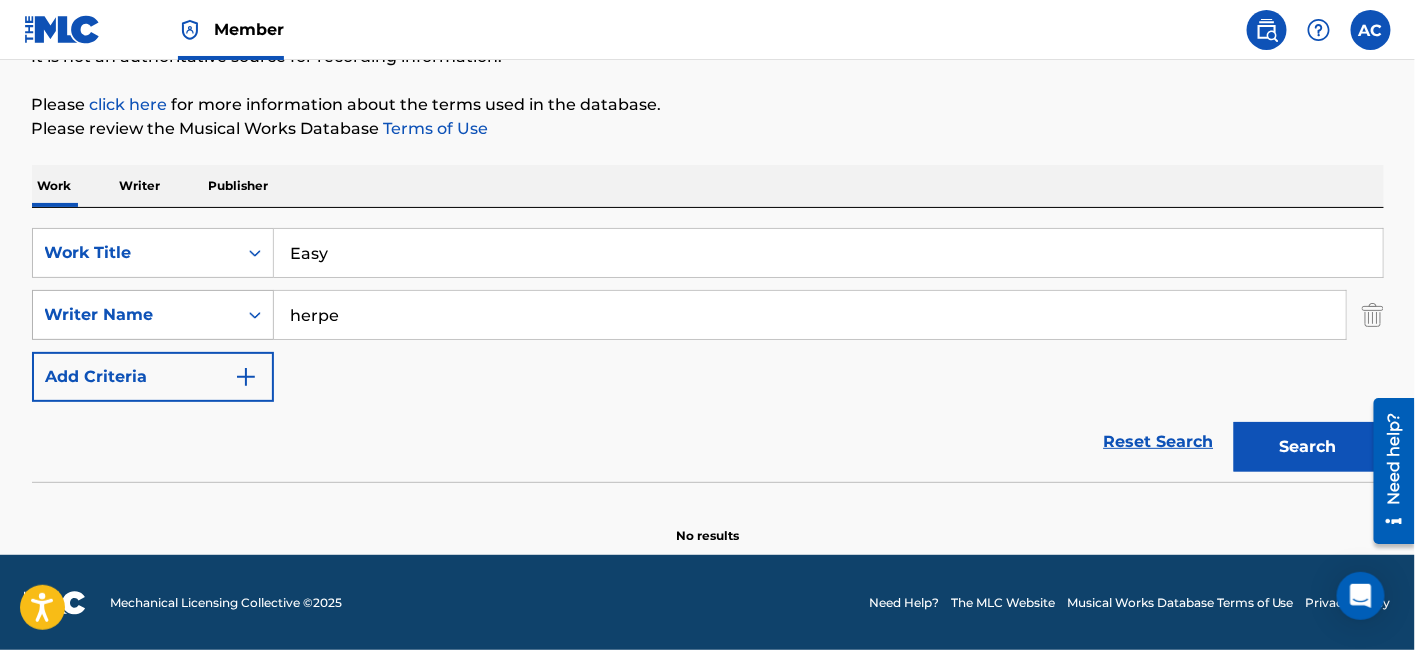 click on "Writer Name" at bounding box center (135, 315) 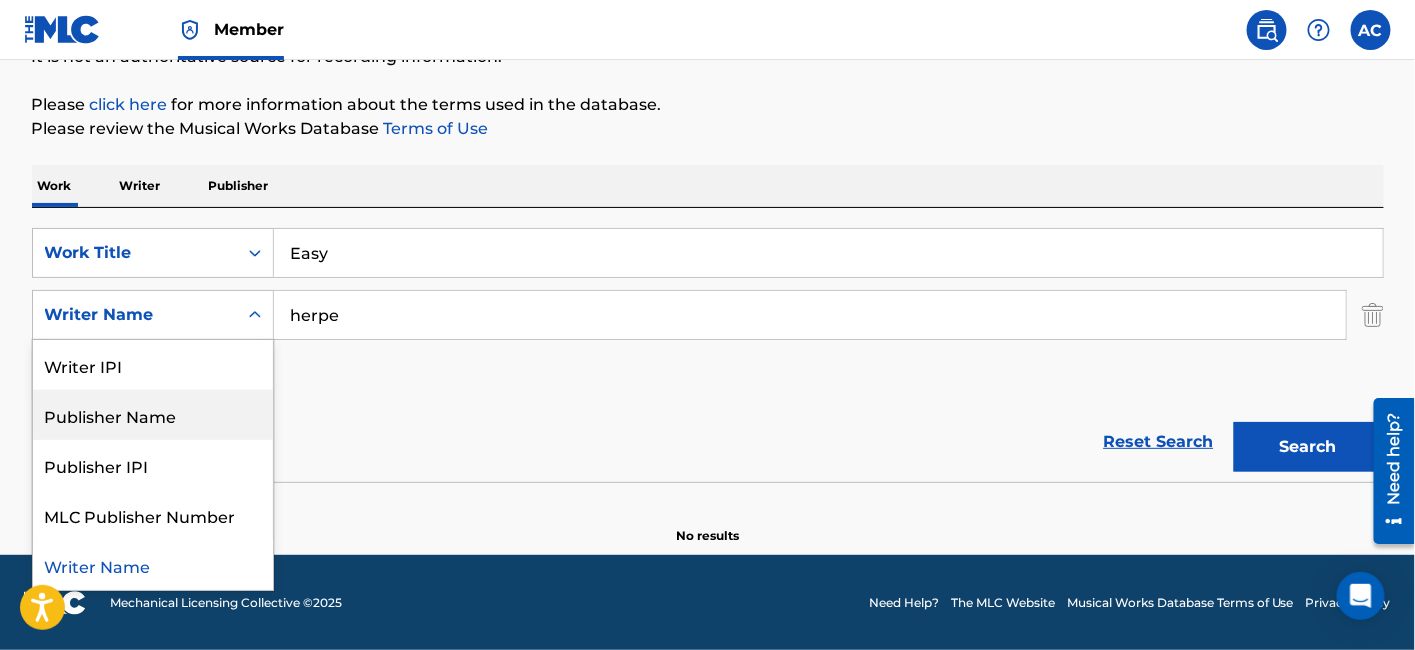 click on "Publisher Name" at bounding box center [153, 415] 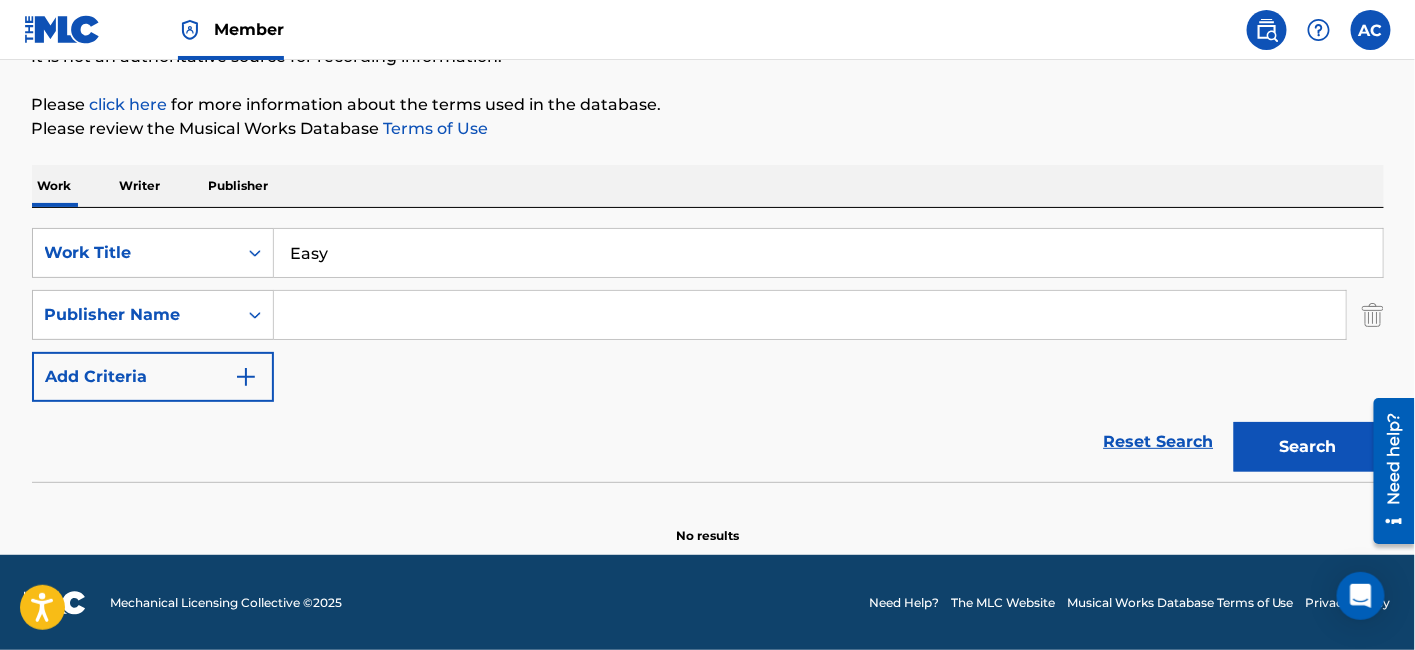 click at bounding box center [810, 315] 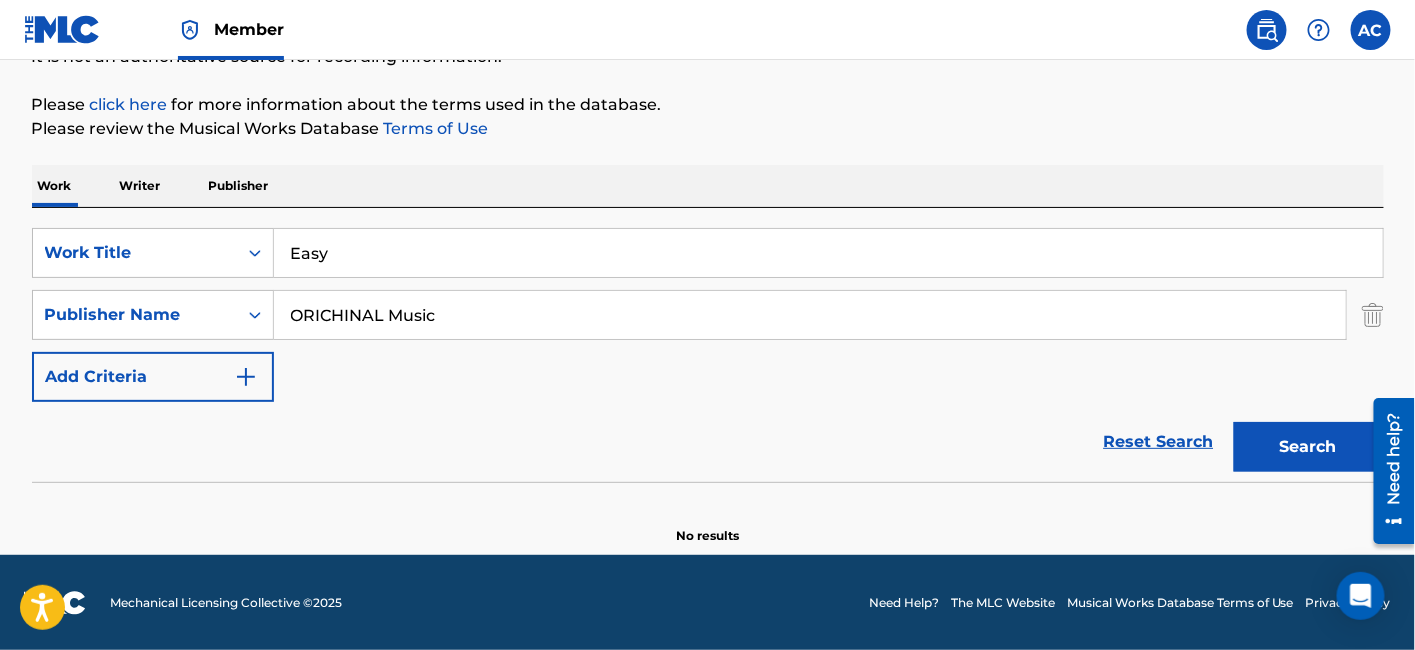 type on "ORICHINAL Music" 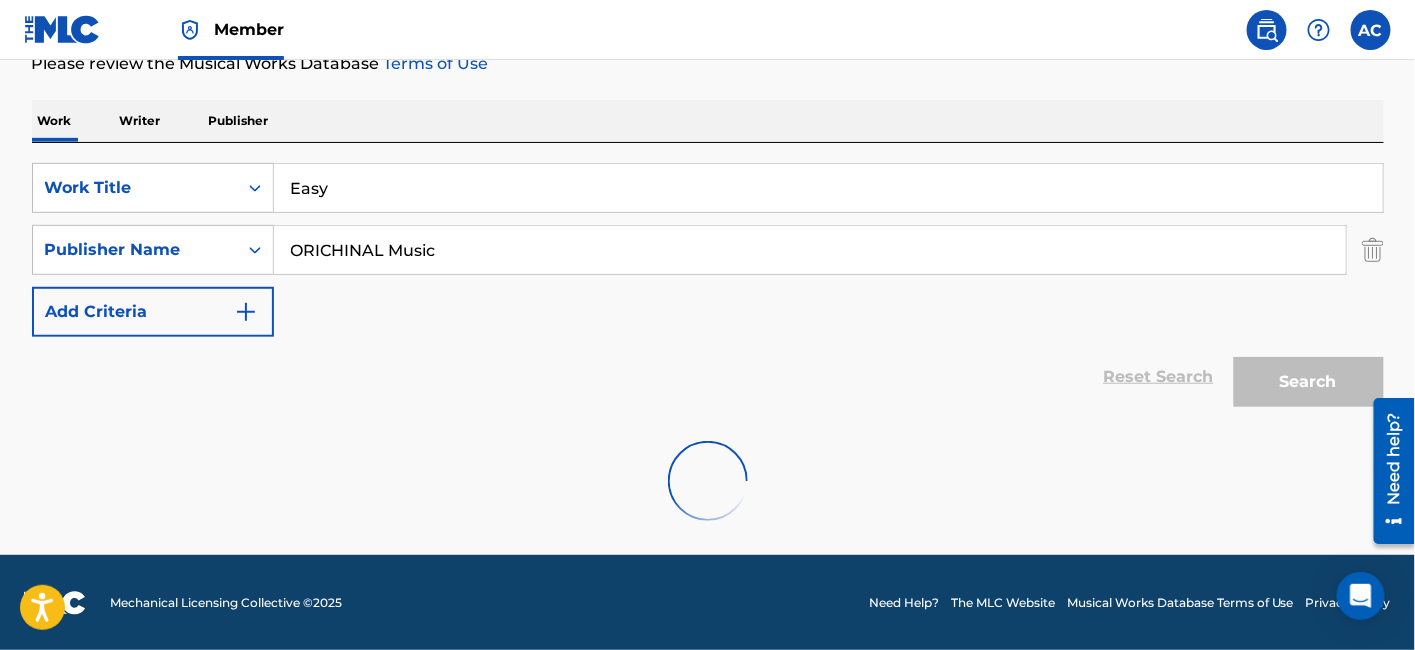 scroll, scrollTop: 217, scrollLeft: 0, axis: vertical 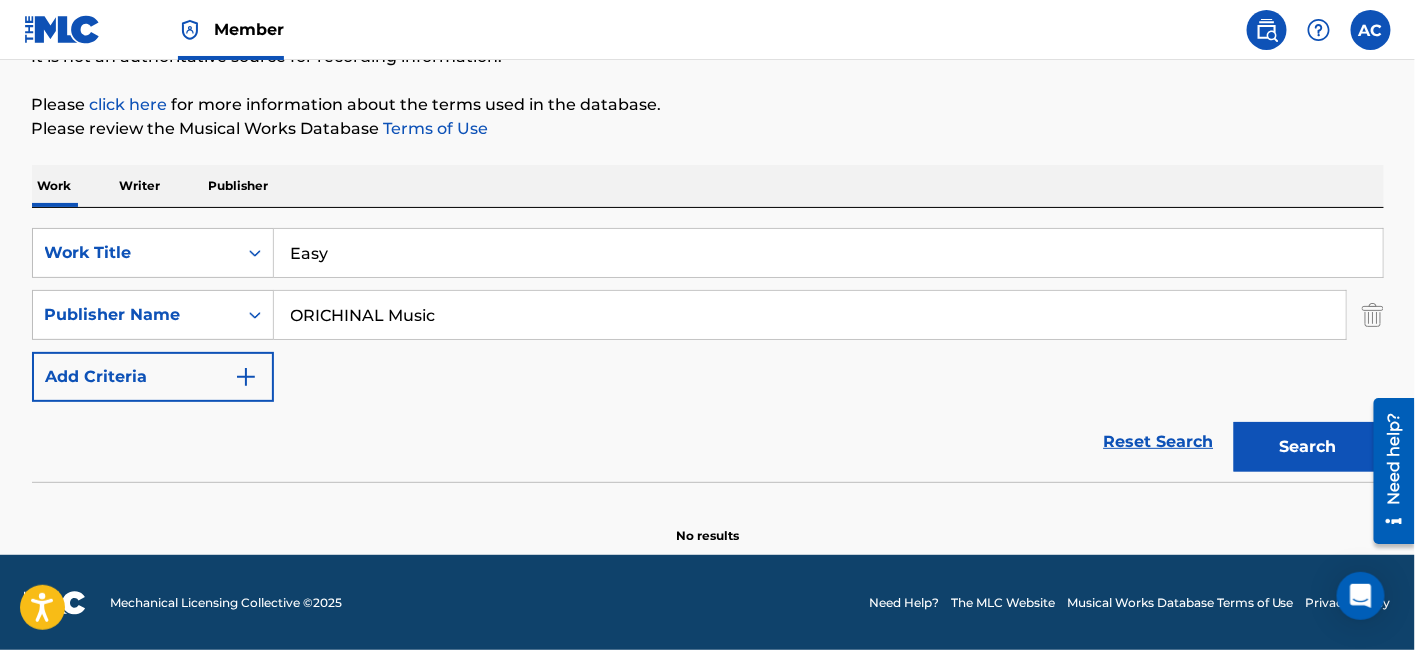 click on "Easy" at bounding box center (829, 253) 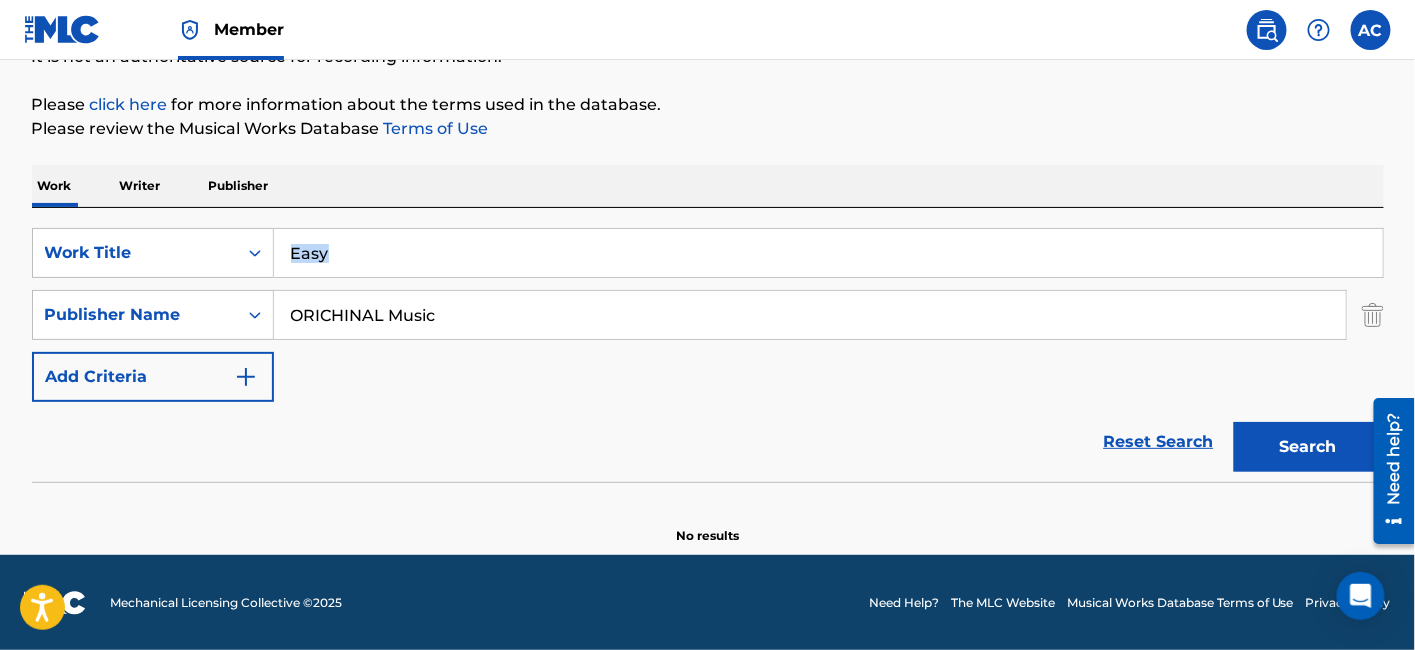 click on "Easy" at bounding box center (829, 253) 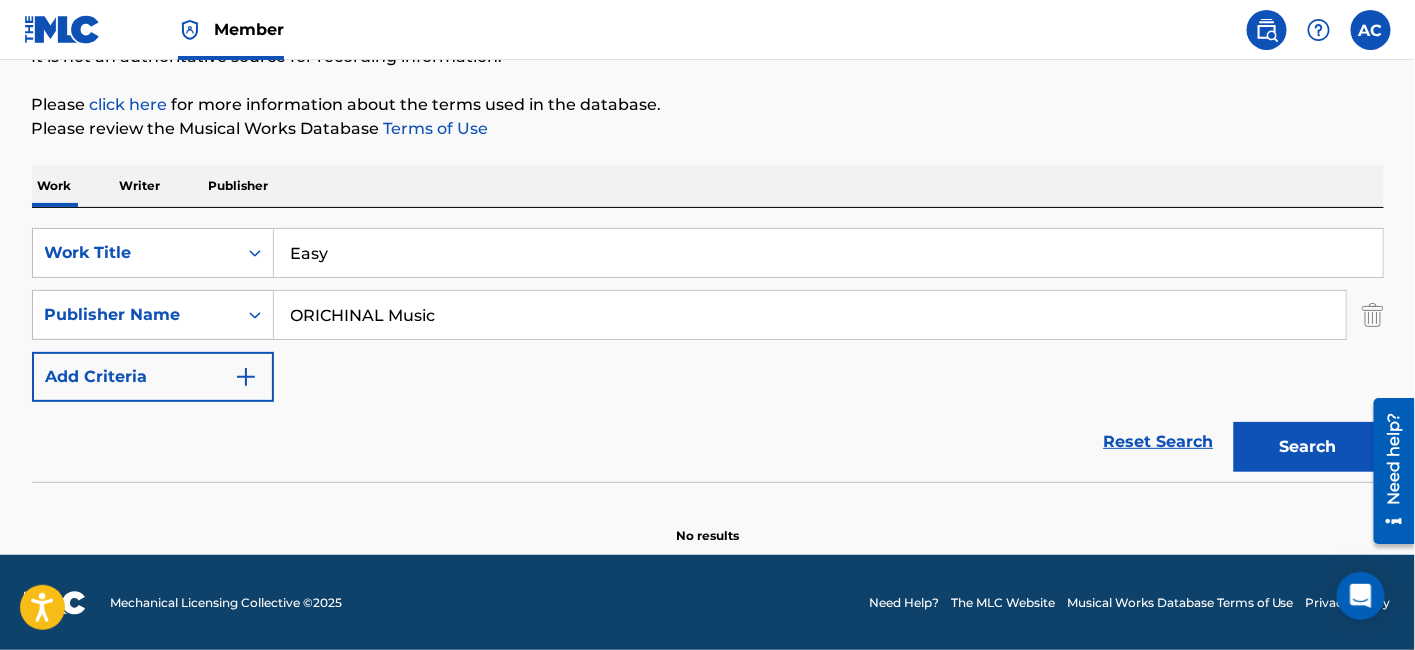 click on "Easy" at bounding box center (828, 253) 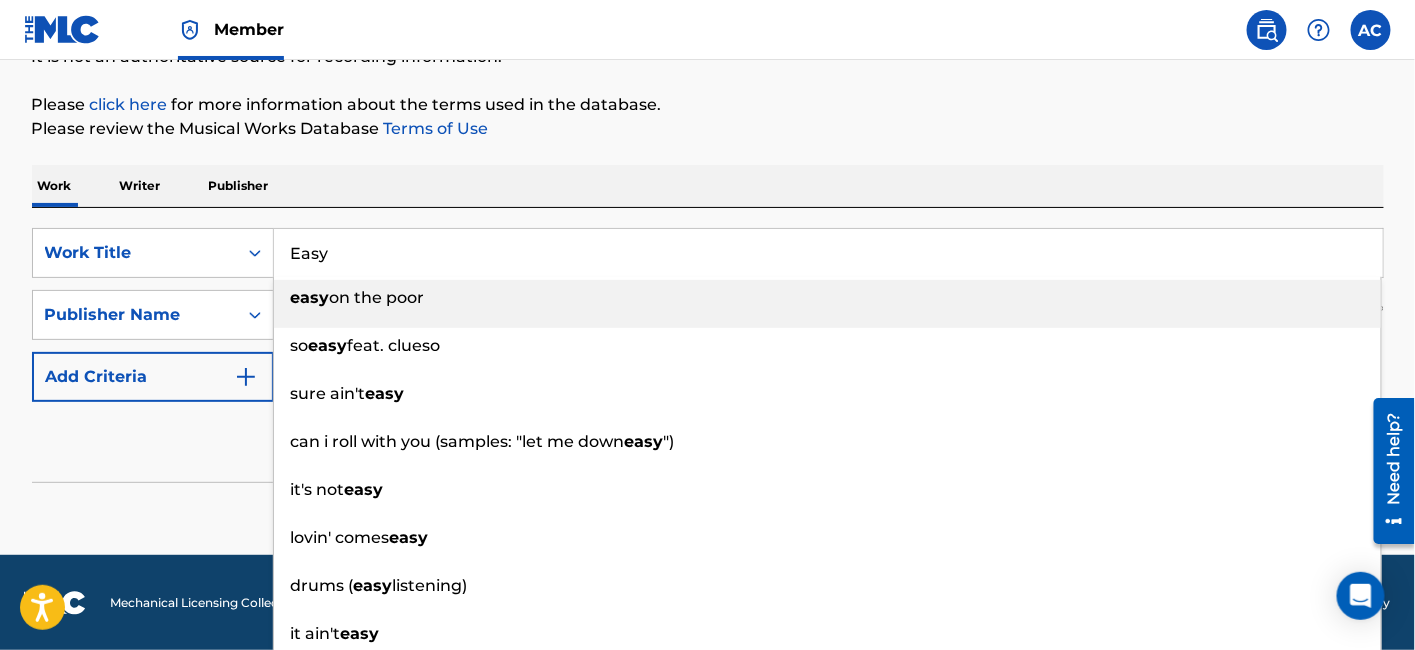 paste on "very Four Years" 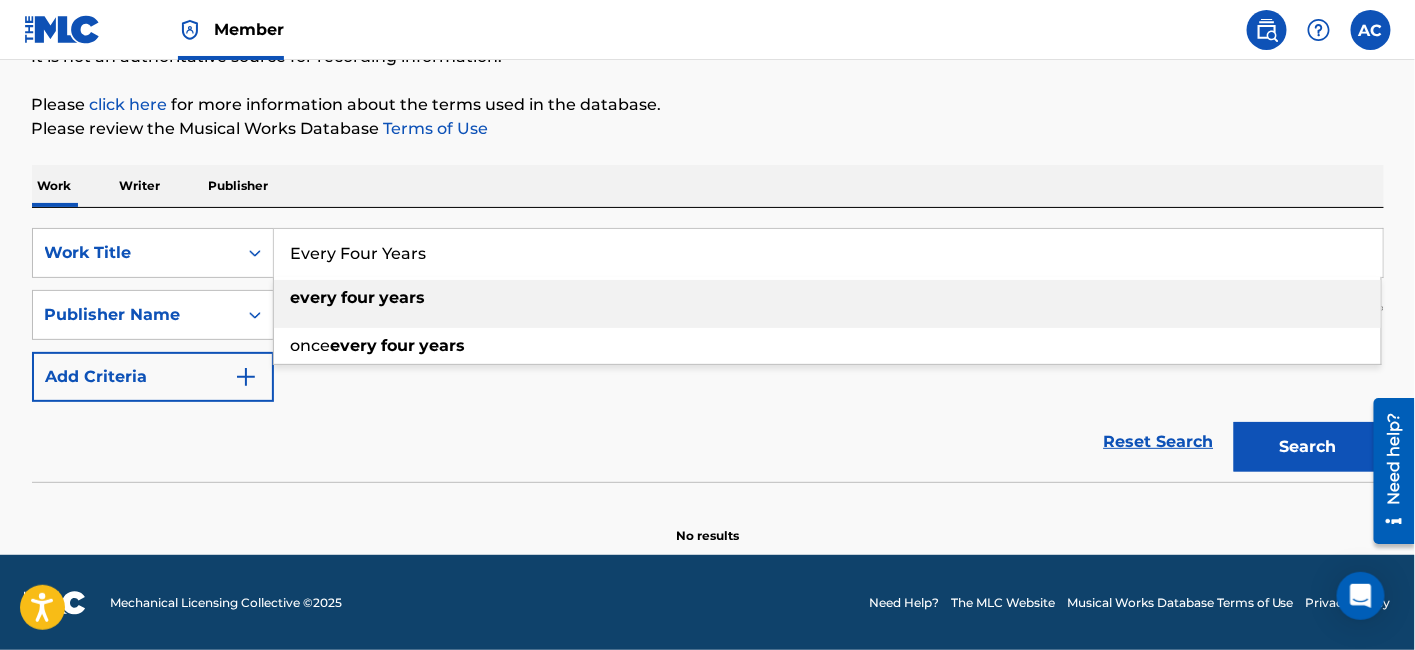 type on "Every Four Years" 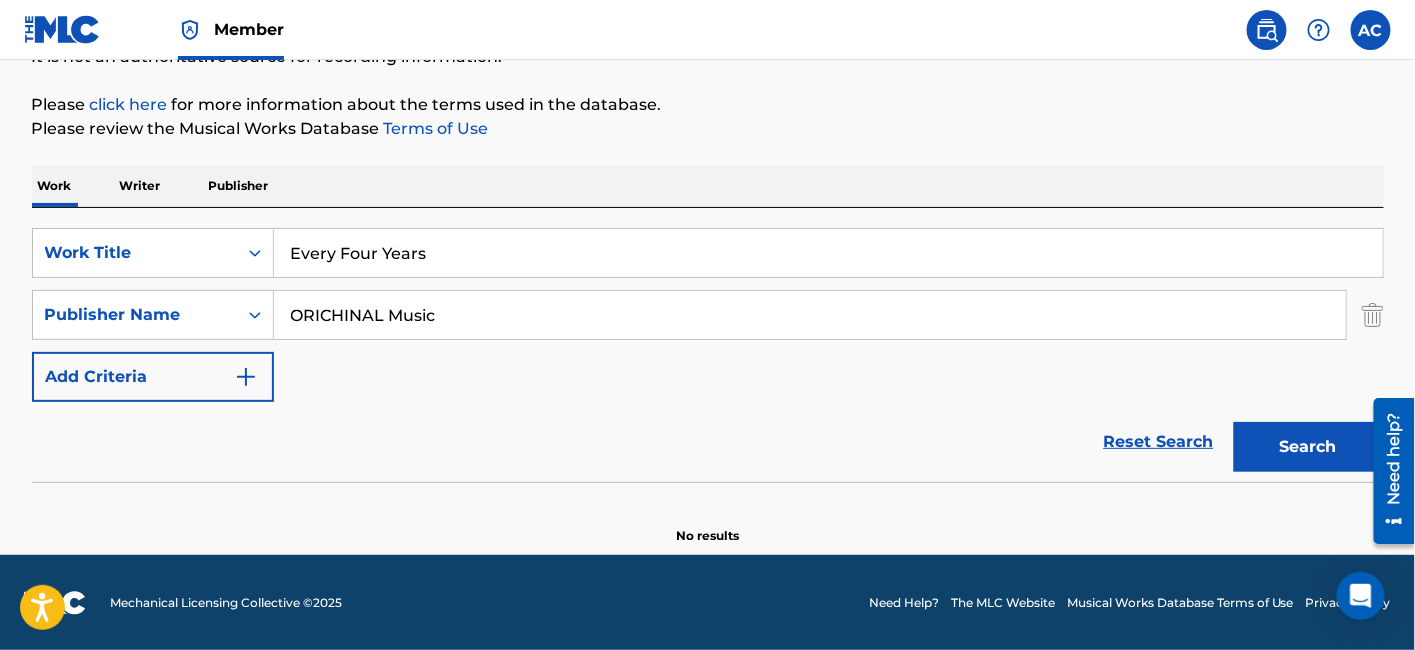click on "Reset Search Search" at bounding box center (708, 442) 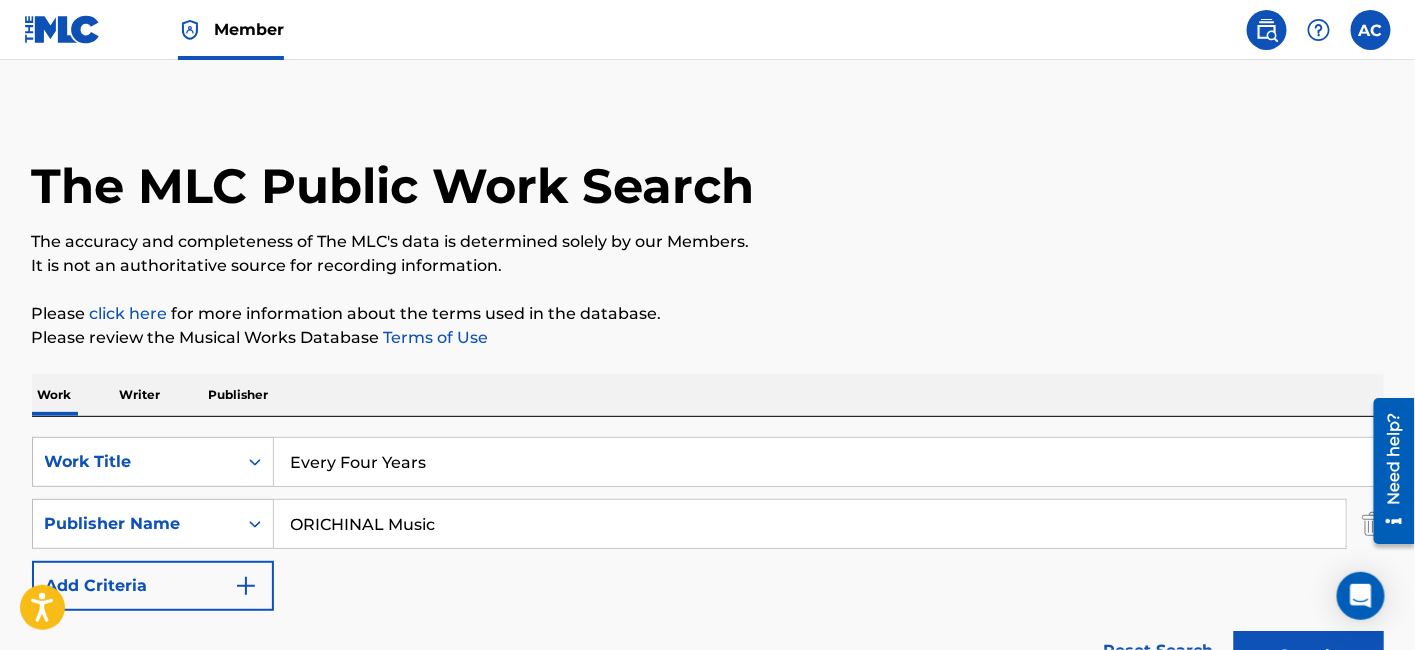 scroll, scrollTop: 3, scrollLeft: 0, axis: vertical 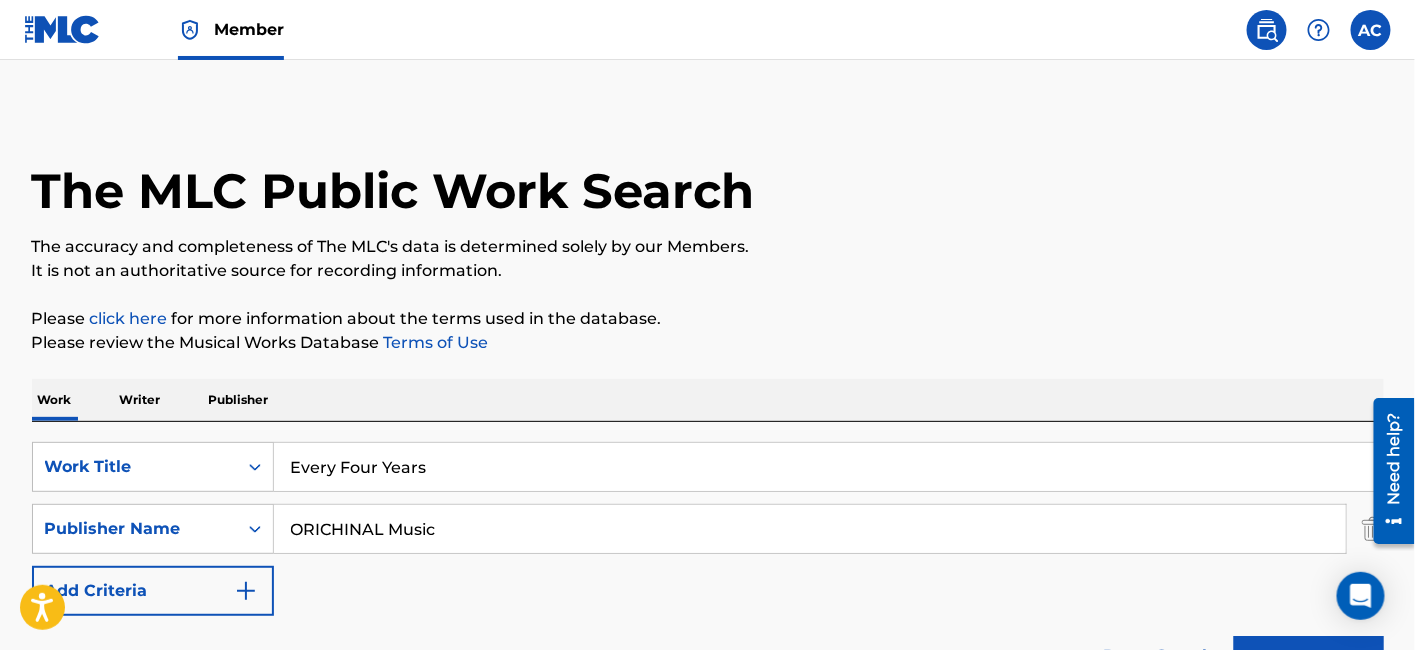 click on "Member" at bounding box center (249, 29) 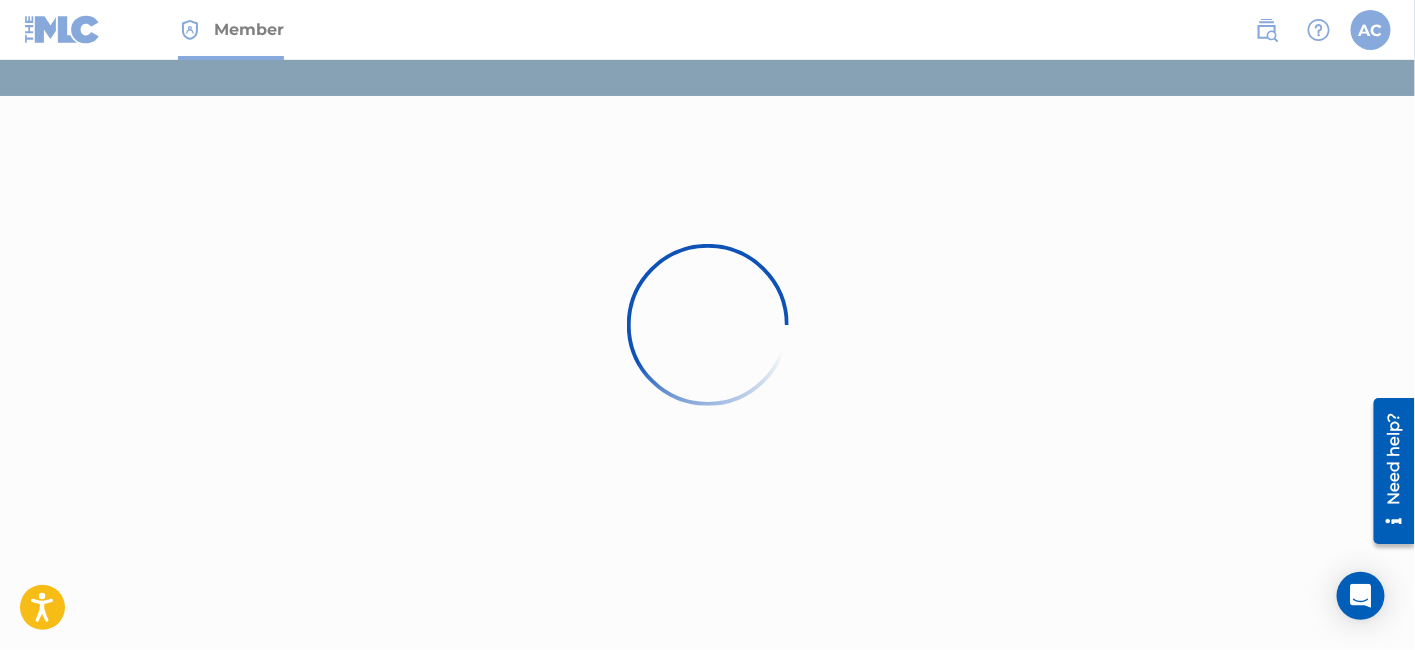 scroll, scrollTop: 0, scrollLeft: 0, axis: both 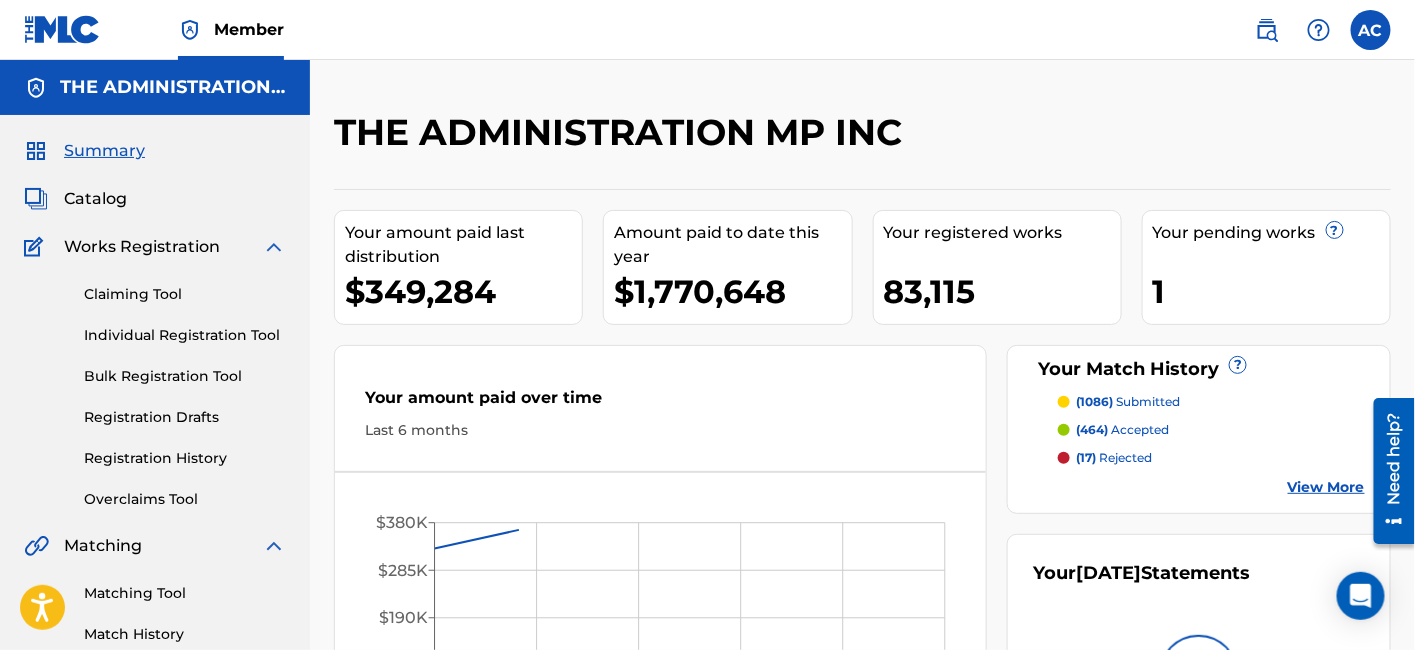 click on "Catalog" at bounding box center (95, 199) 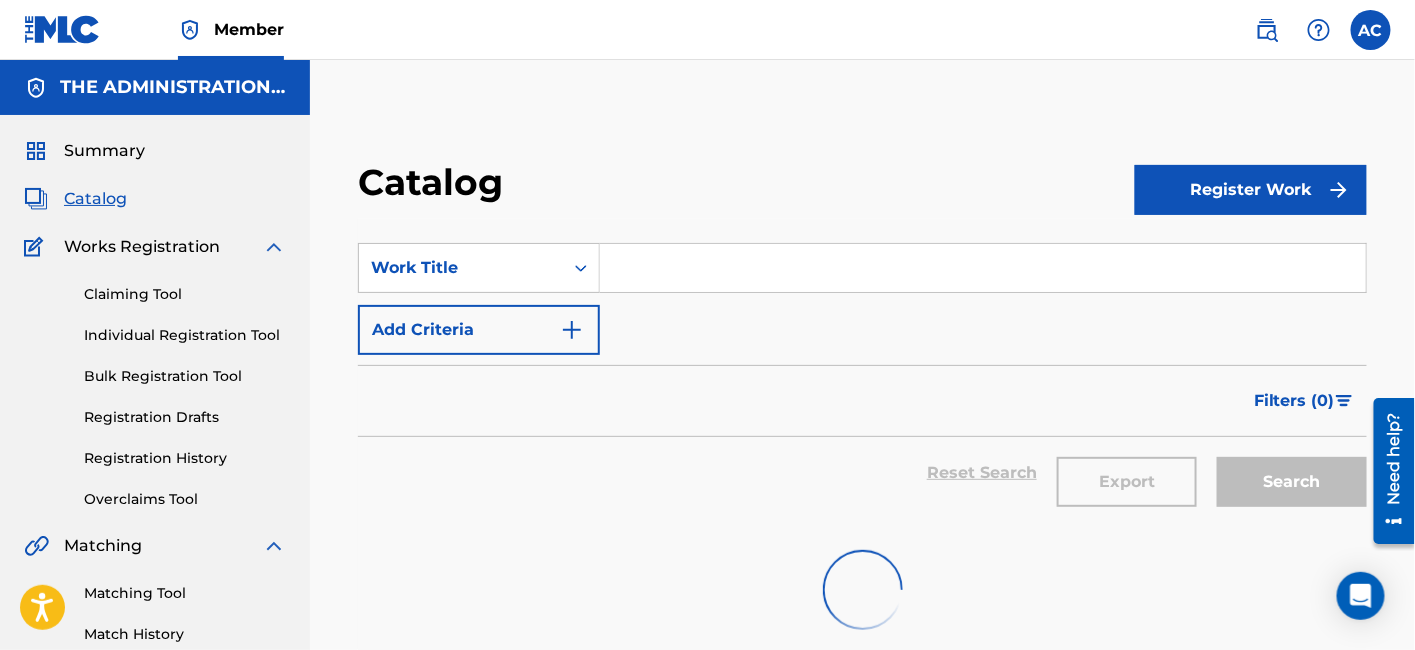 click at bounding box center (983, 268) 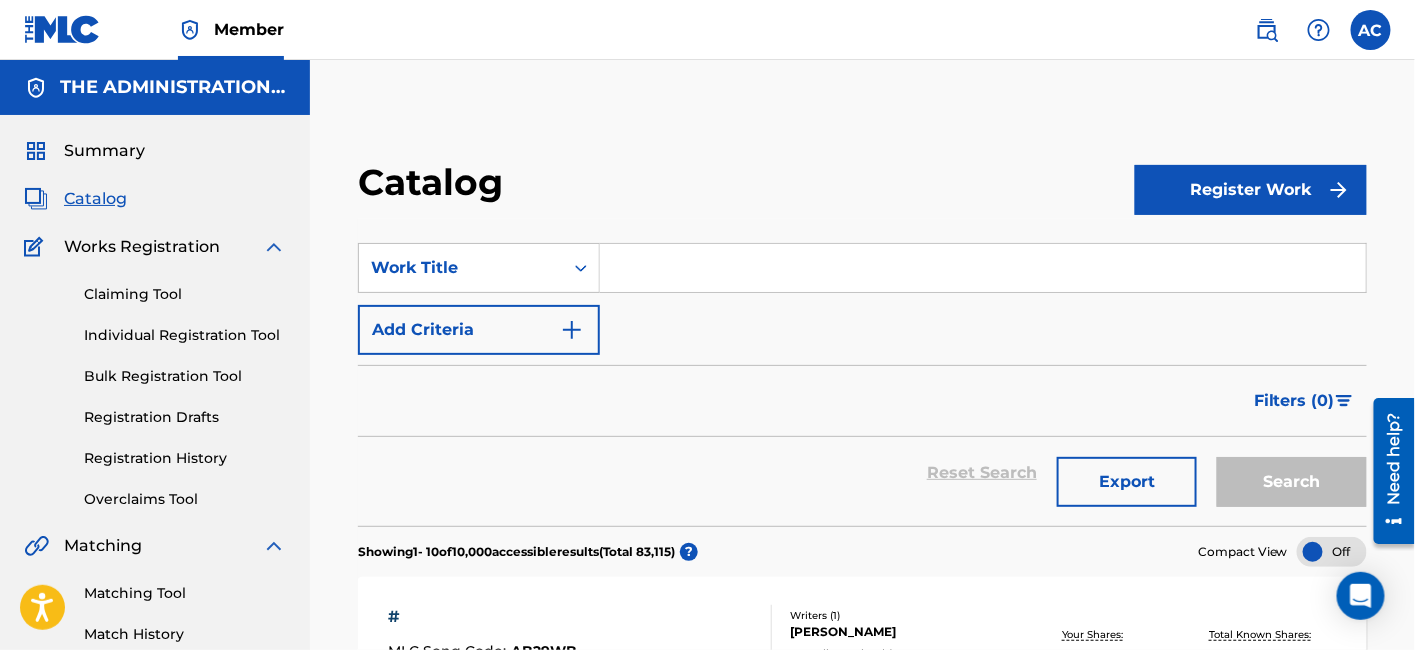 paste on "Every Four Years" 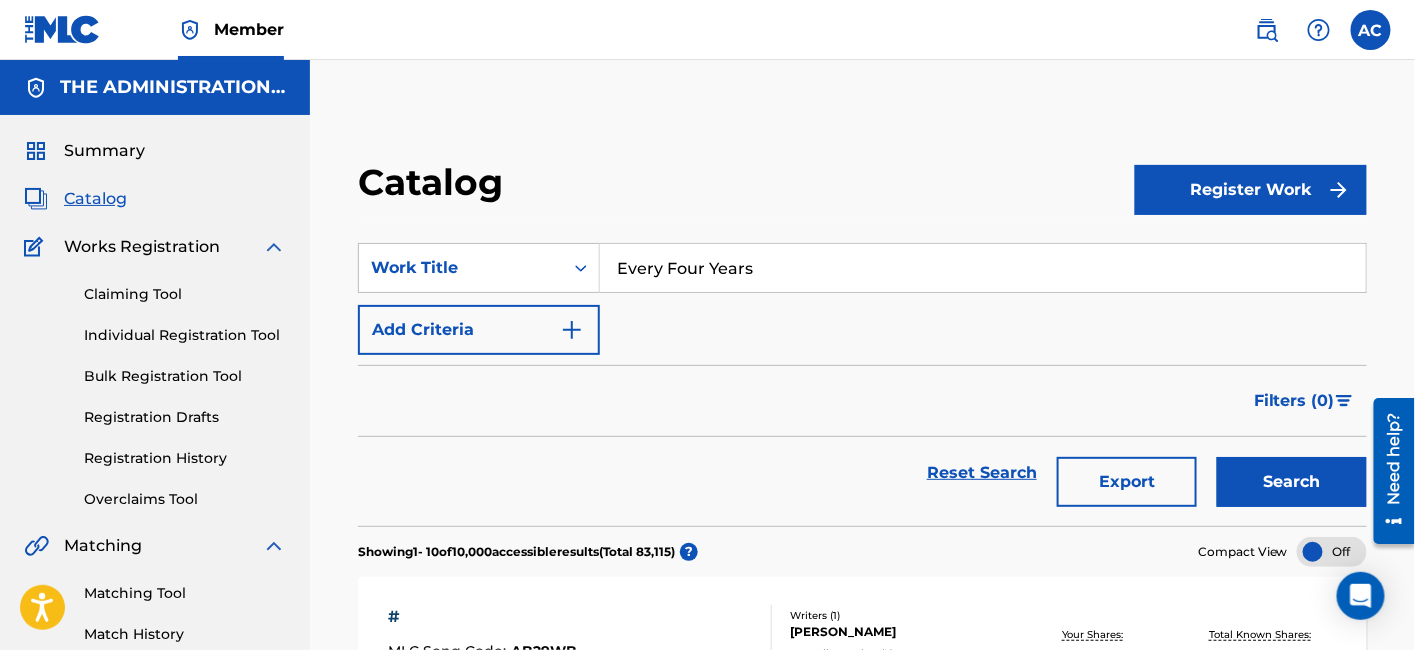 type on "Every Four Years" 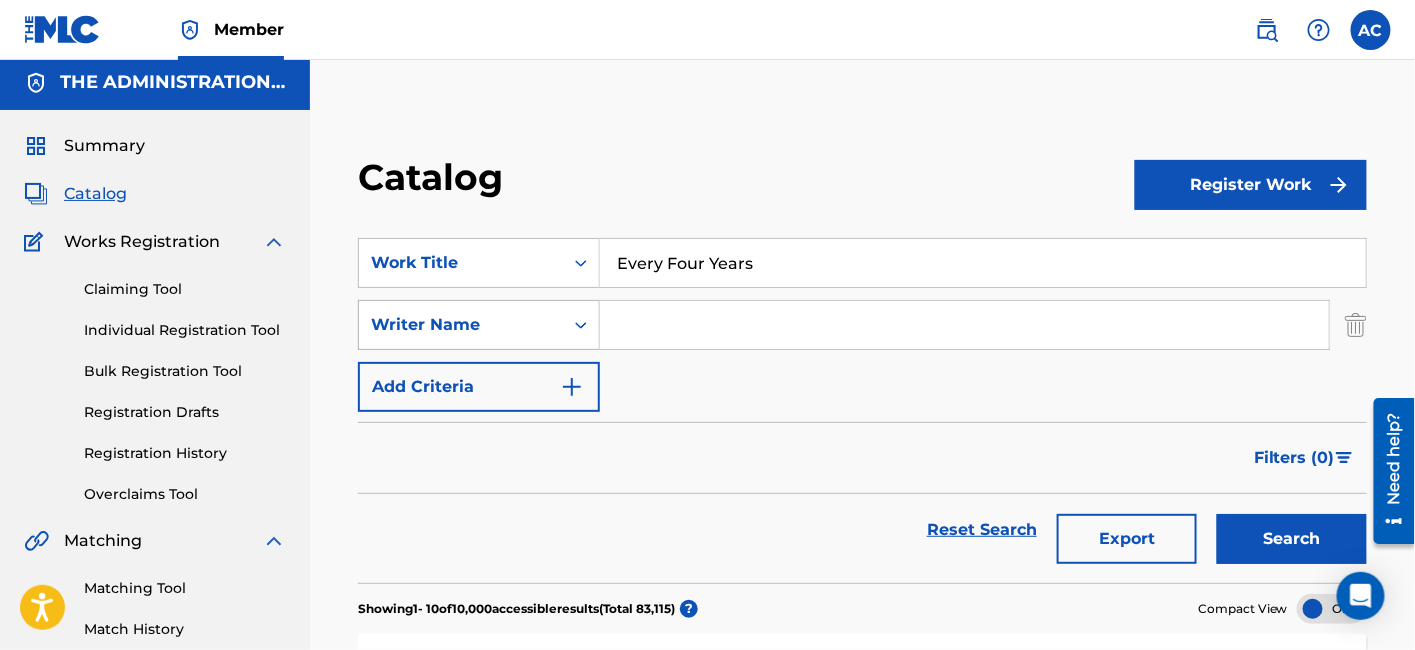 click 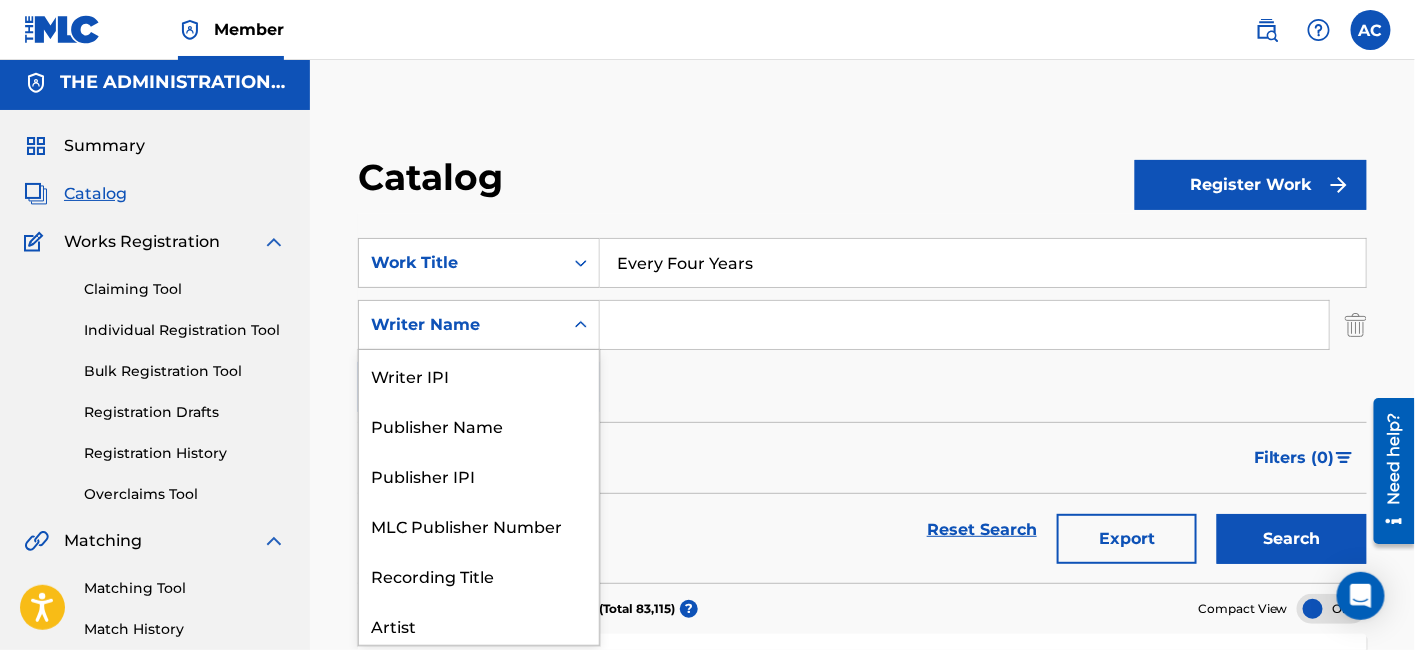 scroll, scrollTop: 5, scrollLeft: 0, axis: vertical 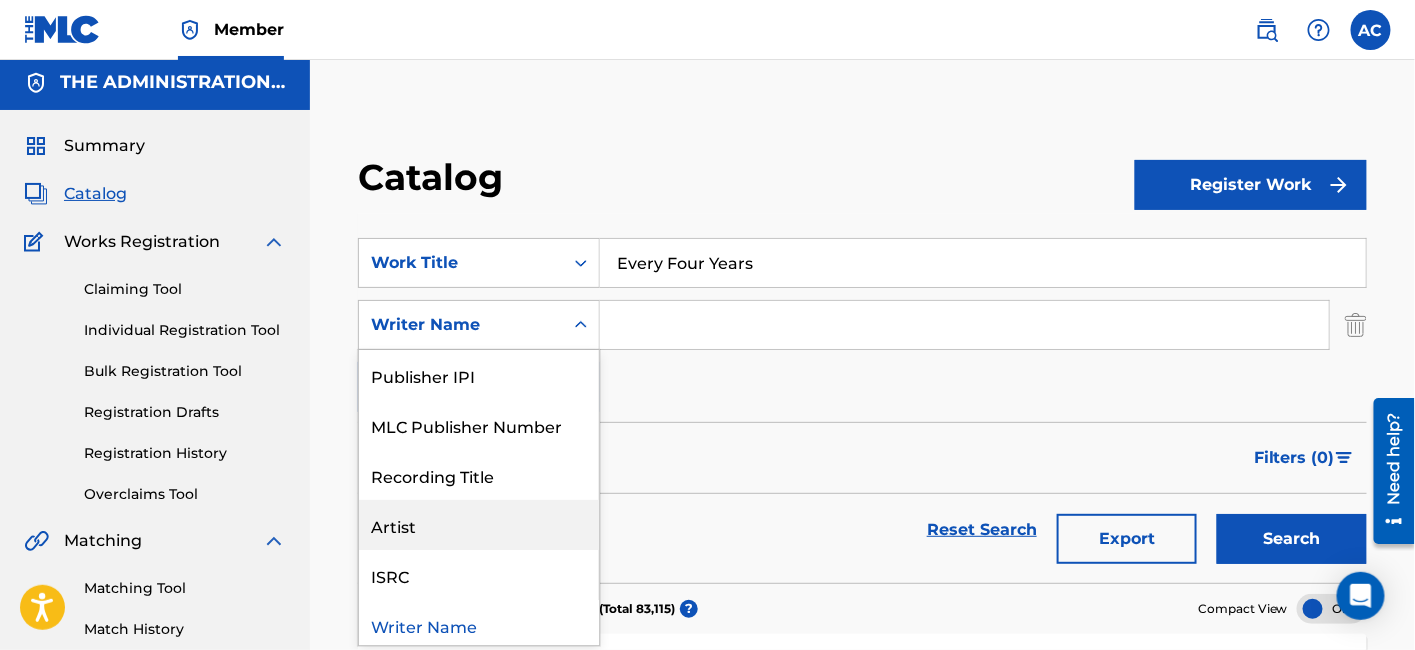 click on "Artist" at bounding box center (479, 525) 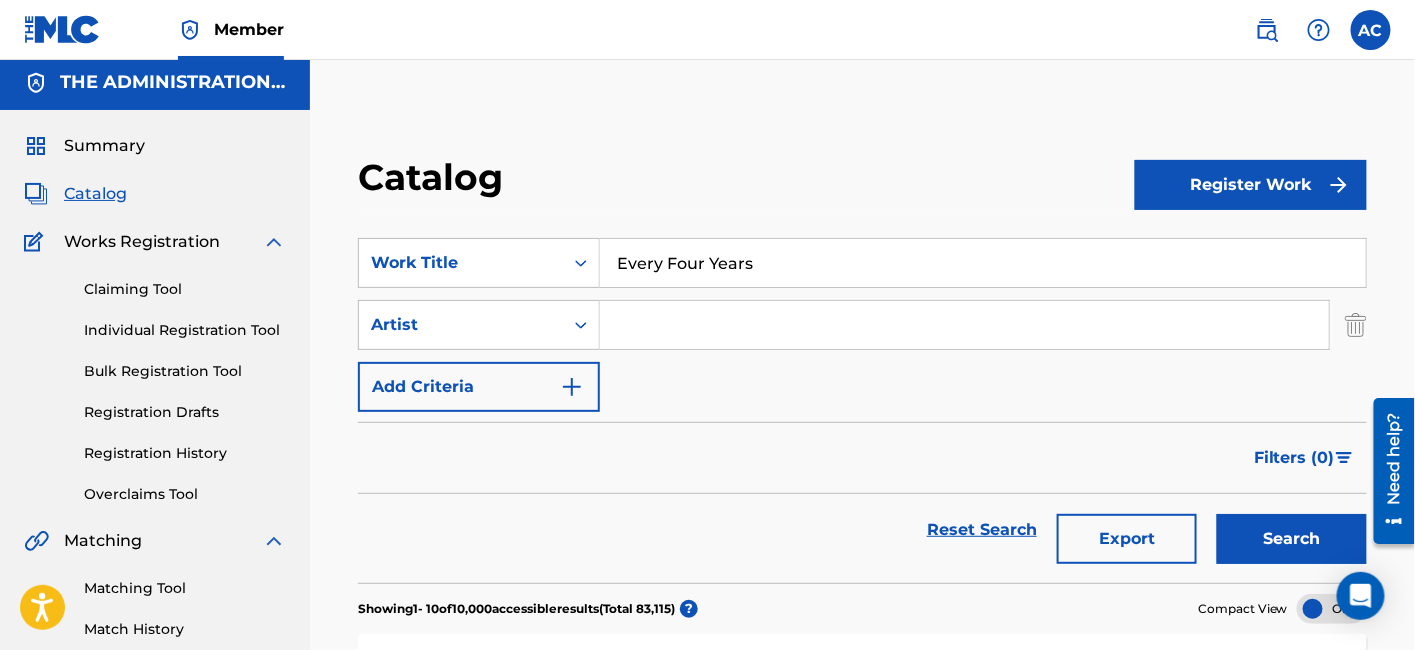 click at bounding box center (964, 325) 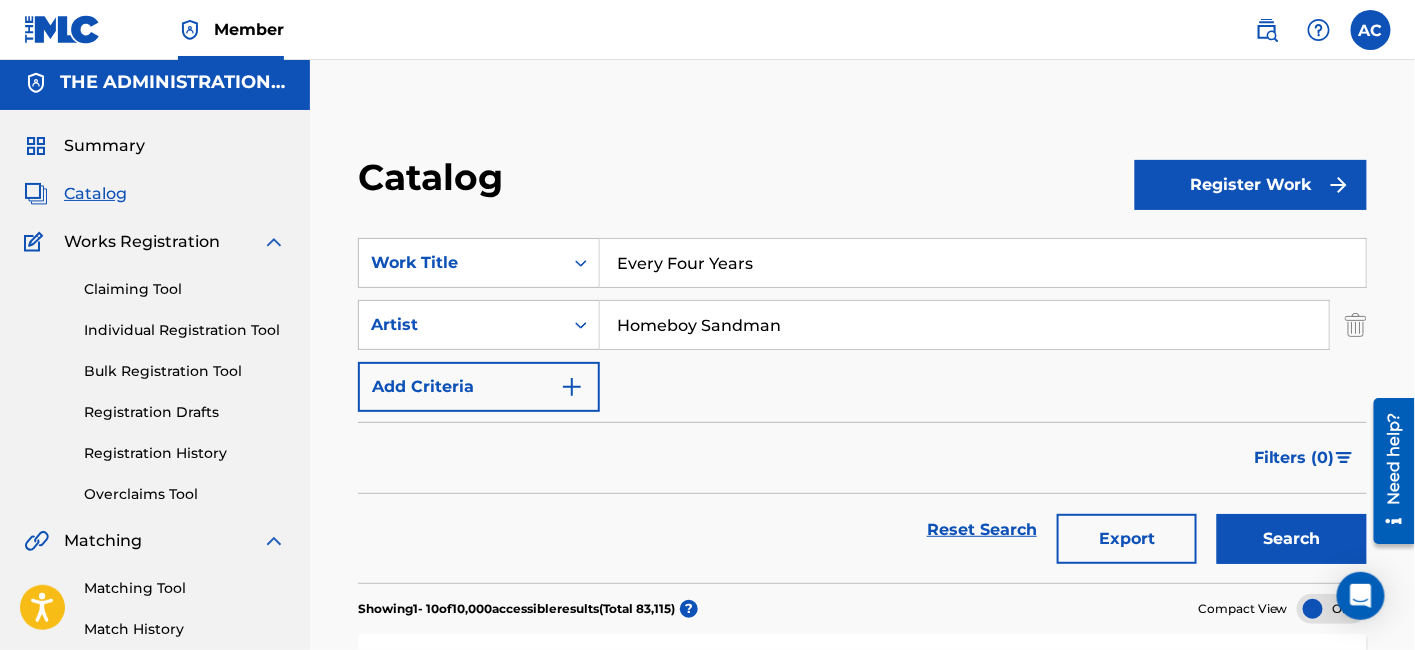 type on "Homeboy Sandman" 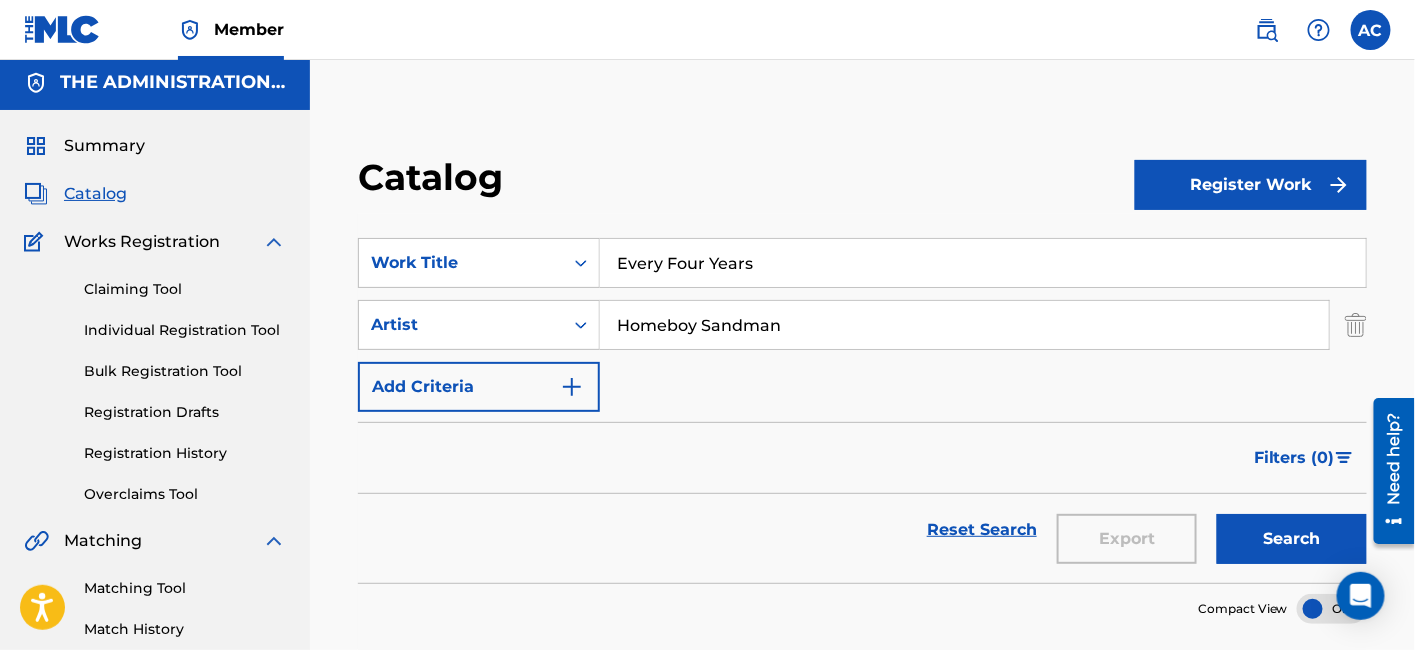 click on "Search" at bounding box center (1292, 539) 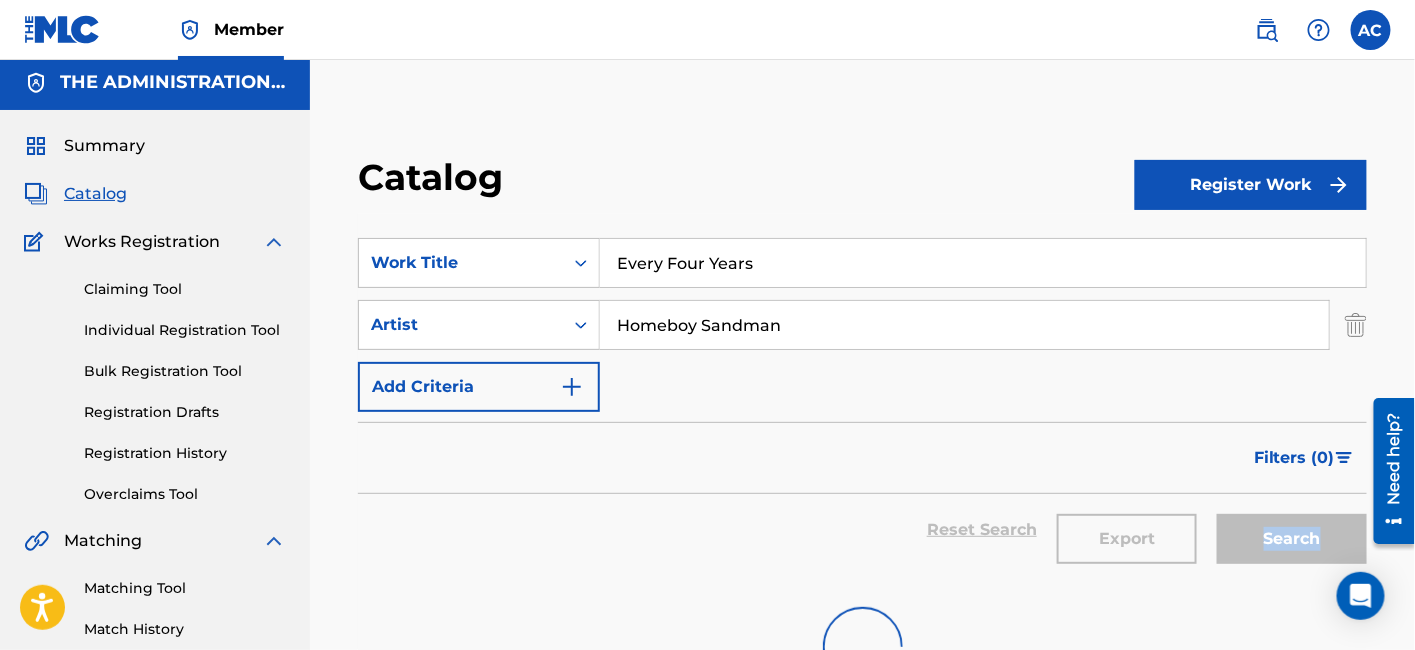 click on "Search" at bounding box center [1287, 530] 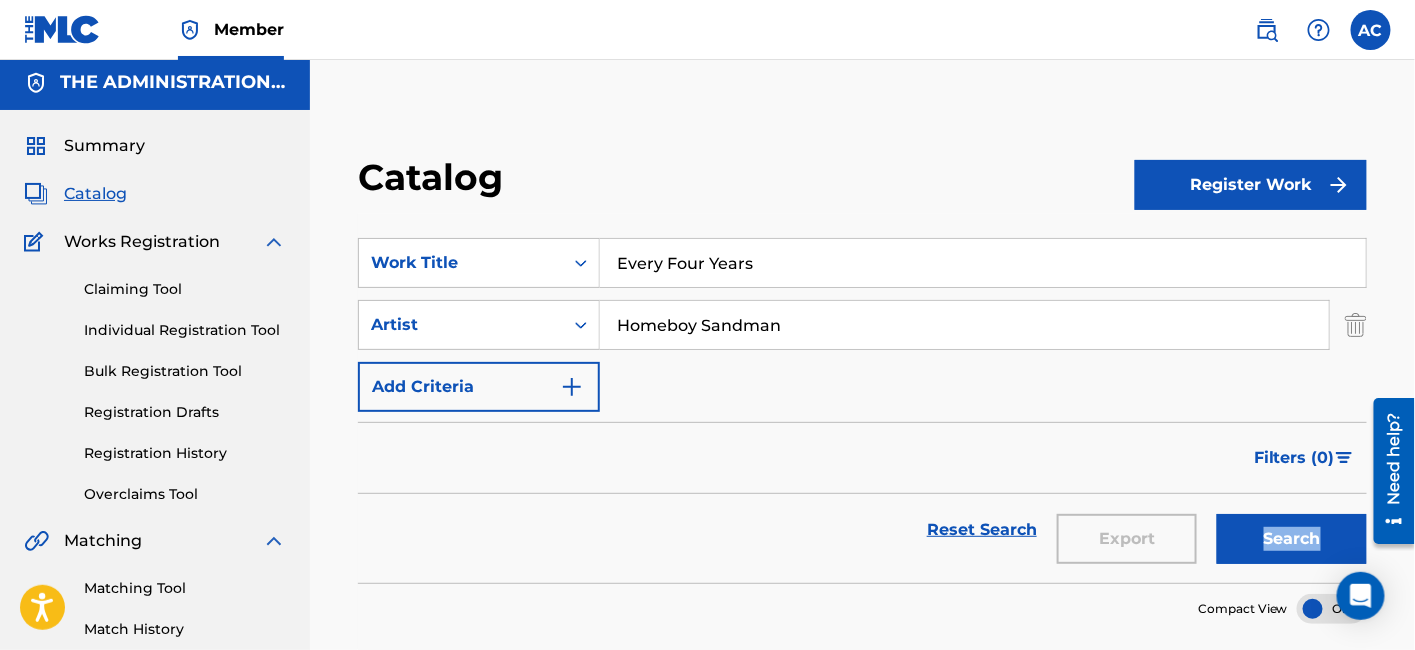 click on "Search" at bounding box center (1292, 539) 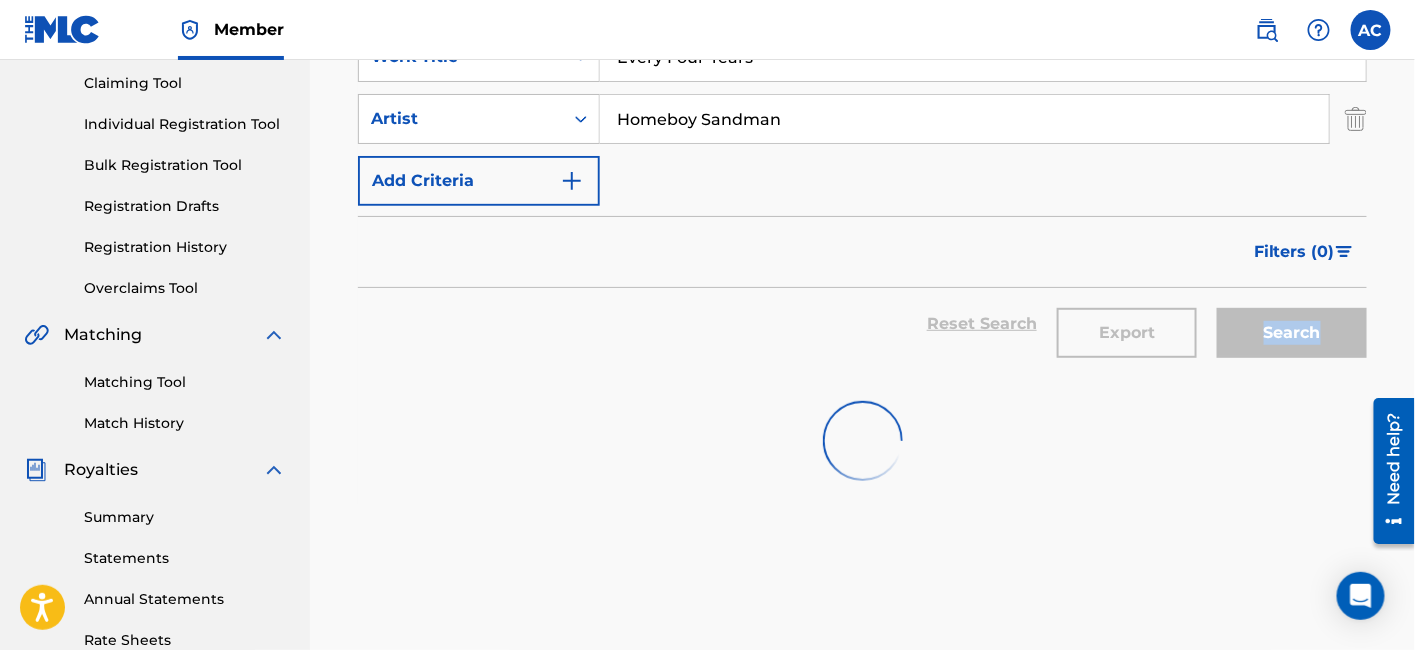 scroll, scrollTop: 200, scrollLeft: 0, axis: vertical 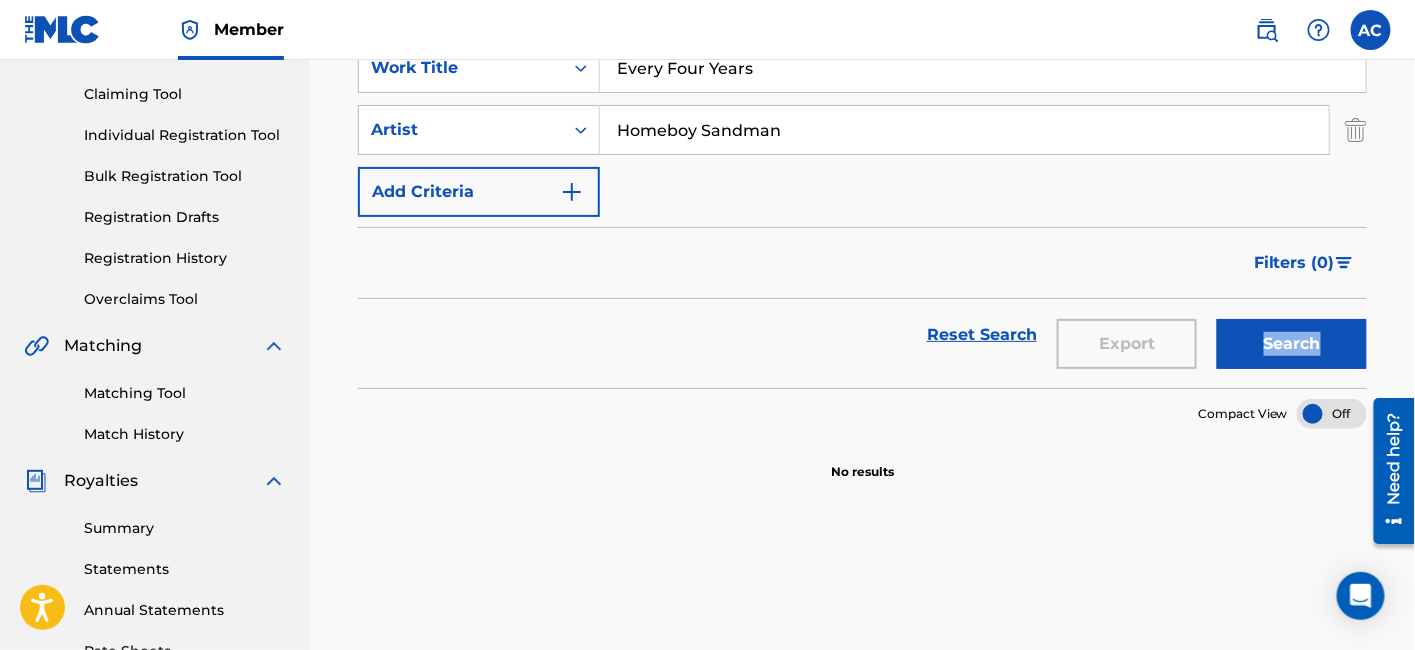 click on "Search" at bounding box center [1292, 344] 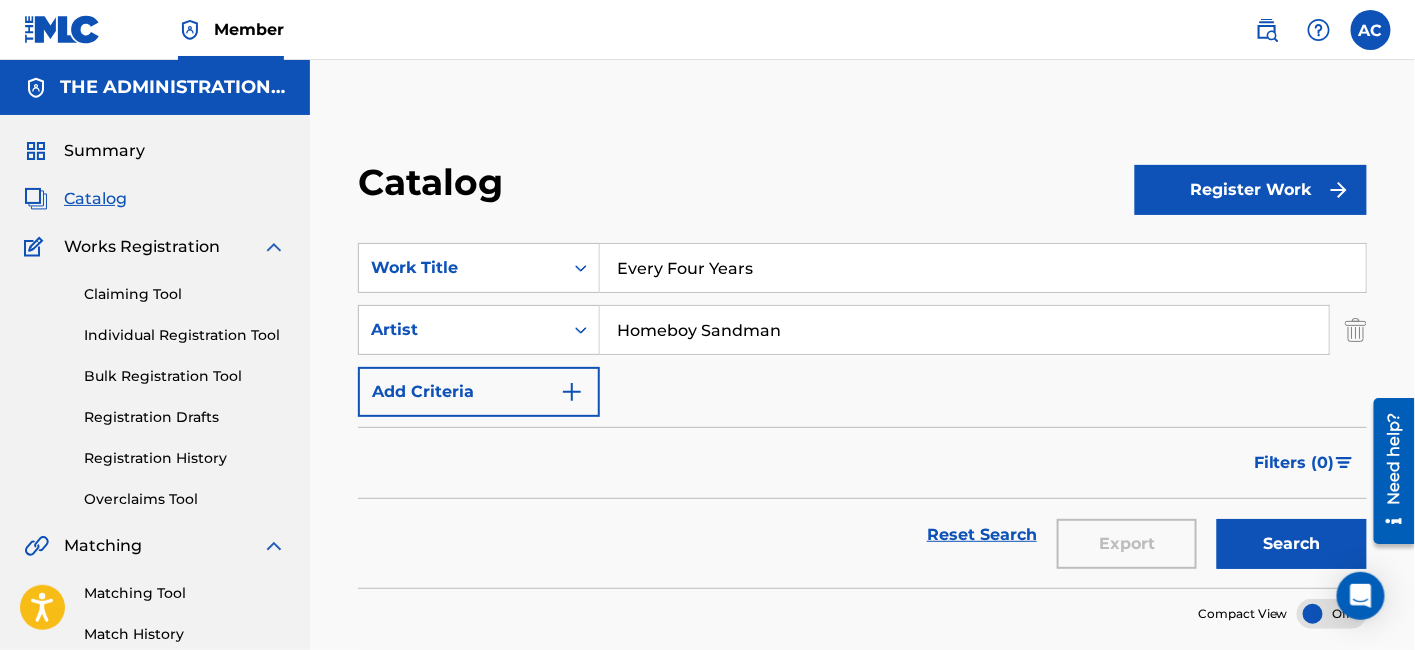 click on "Every Four Years" at bounding box center [983, 268] 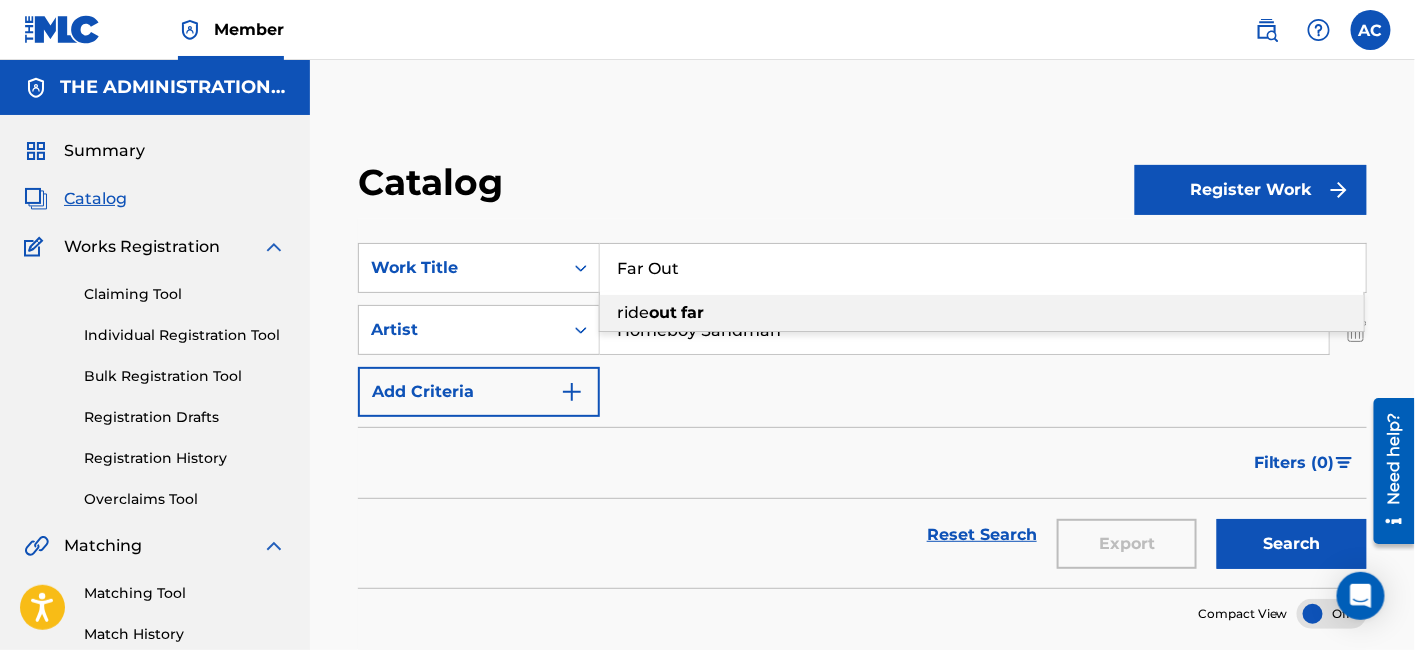 type on "Far Out" 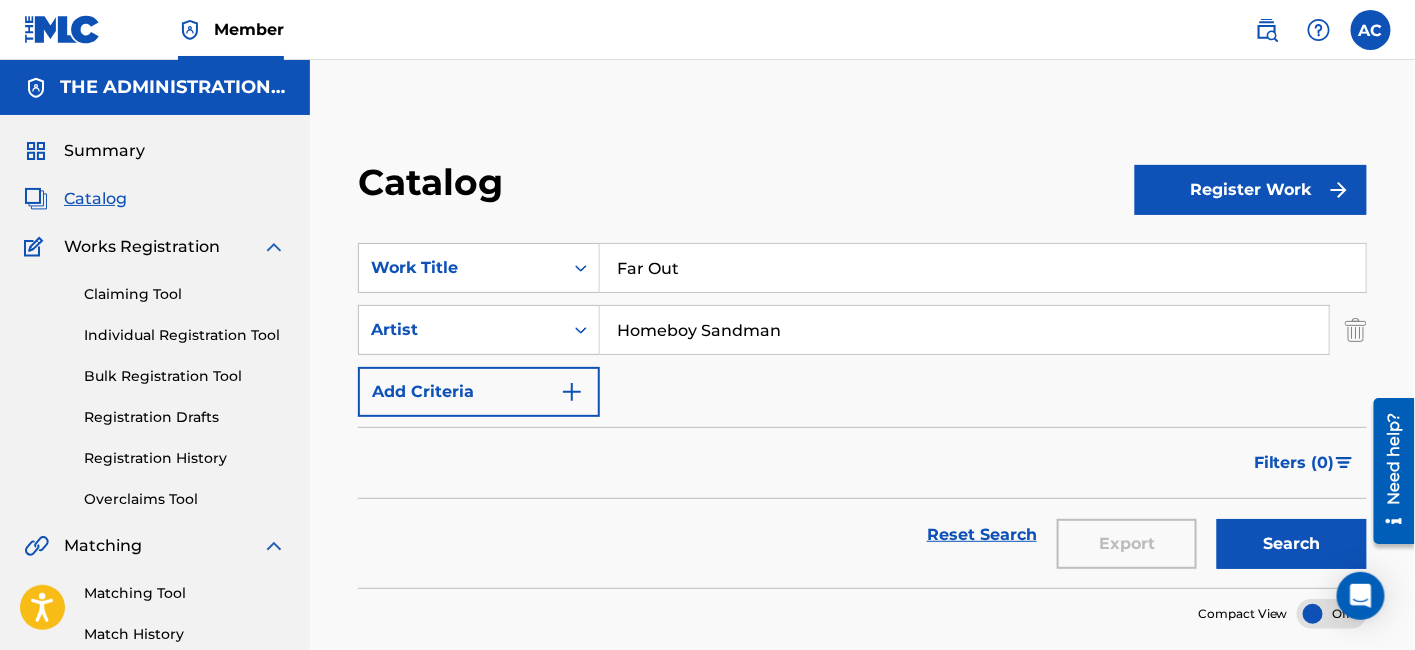 click on "Search" at bounding box center (1292, 544) 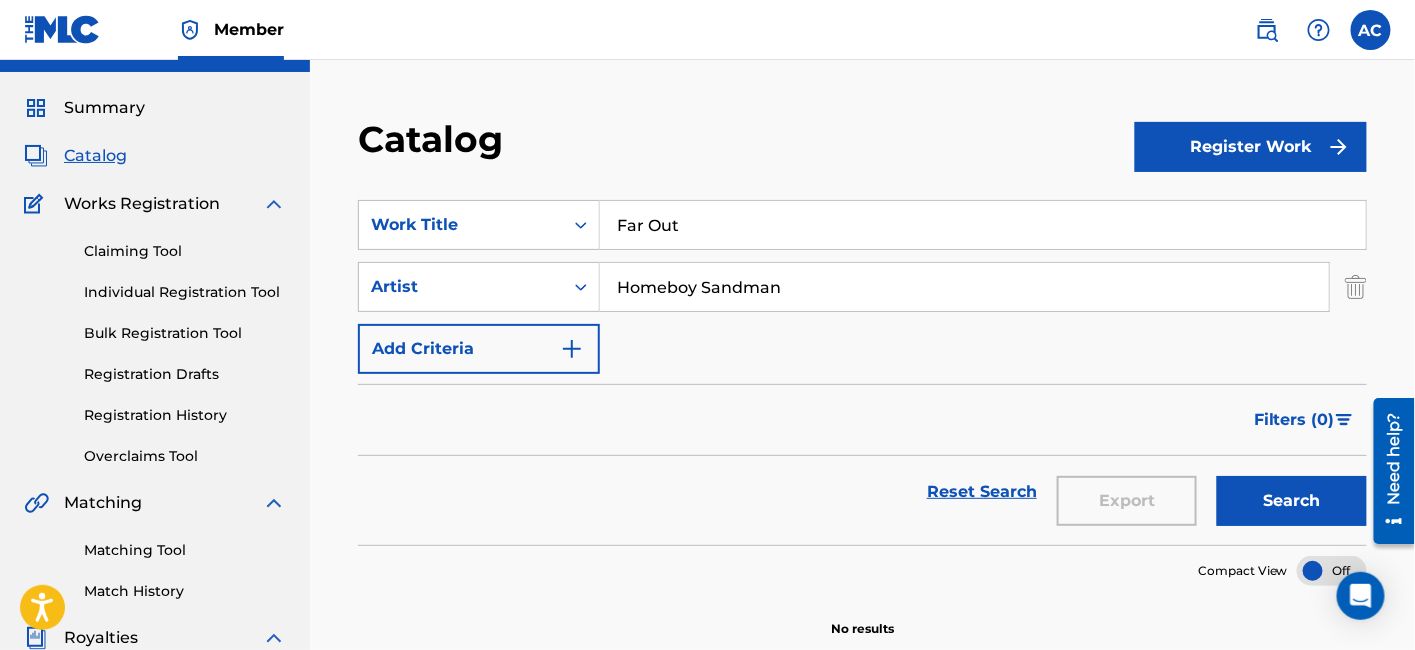 scroll, scrollTop: 39, scrollLeft: 0, axis: vertical 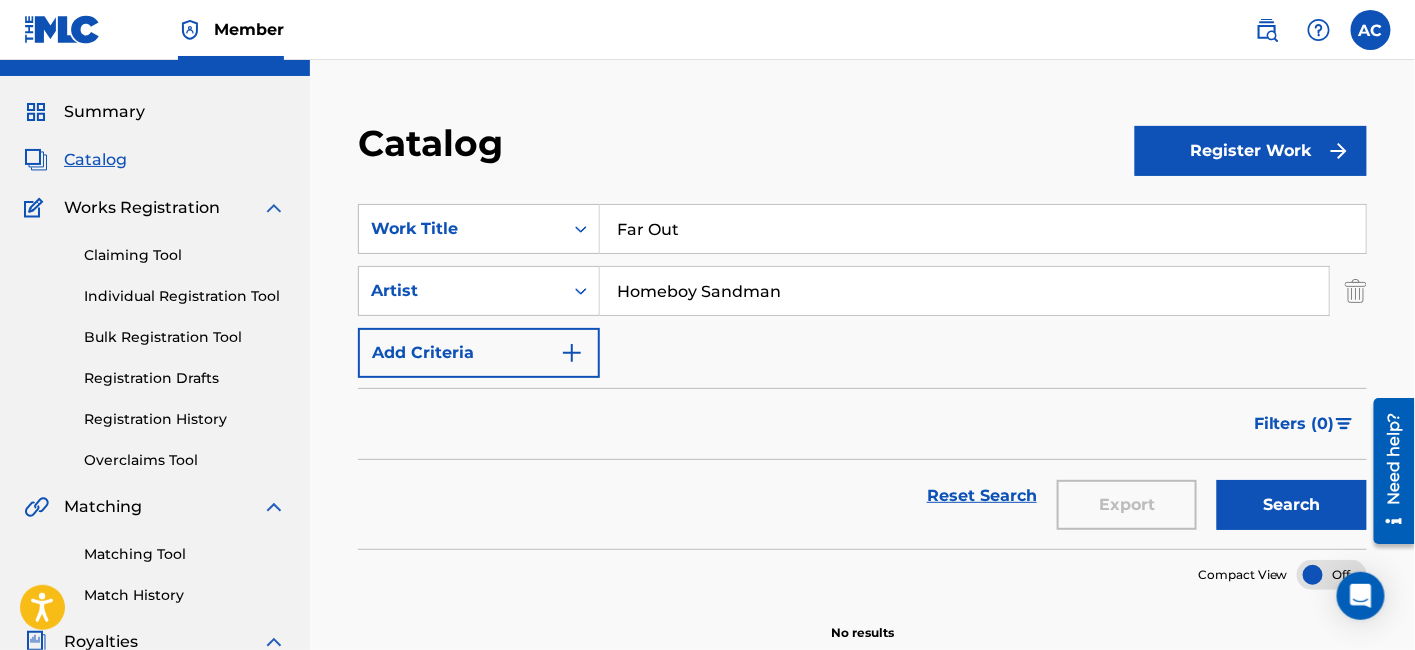 click on "Far Out" at bounding box center [983, 229] 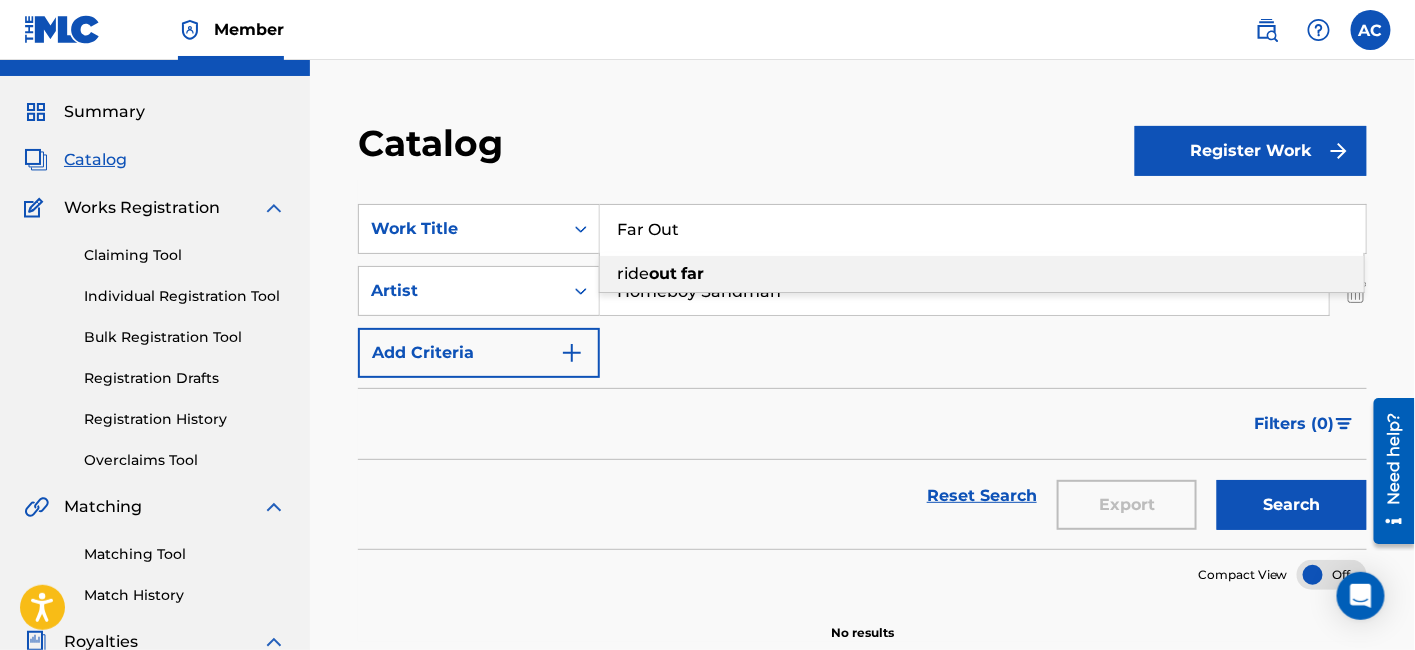 drag, startPoint x: 761, startPoint y: 237, endPoint x: 690, endPoint y: 235, distance: 71.02816 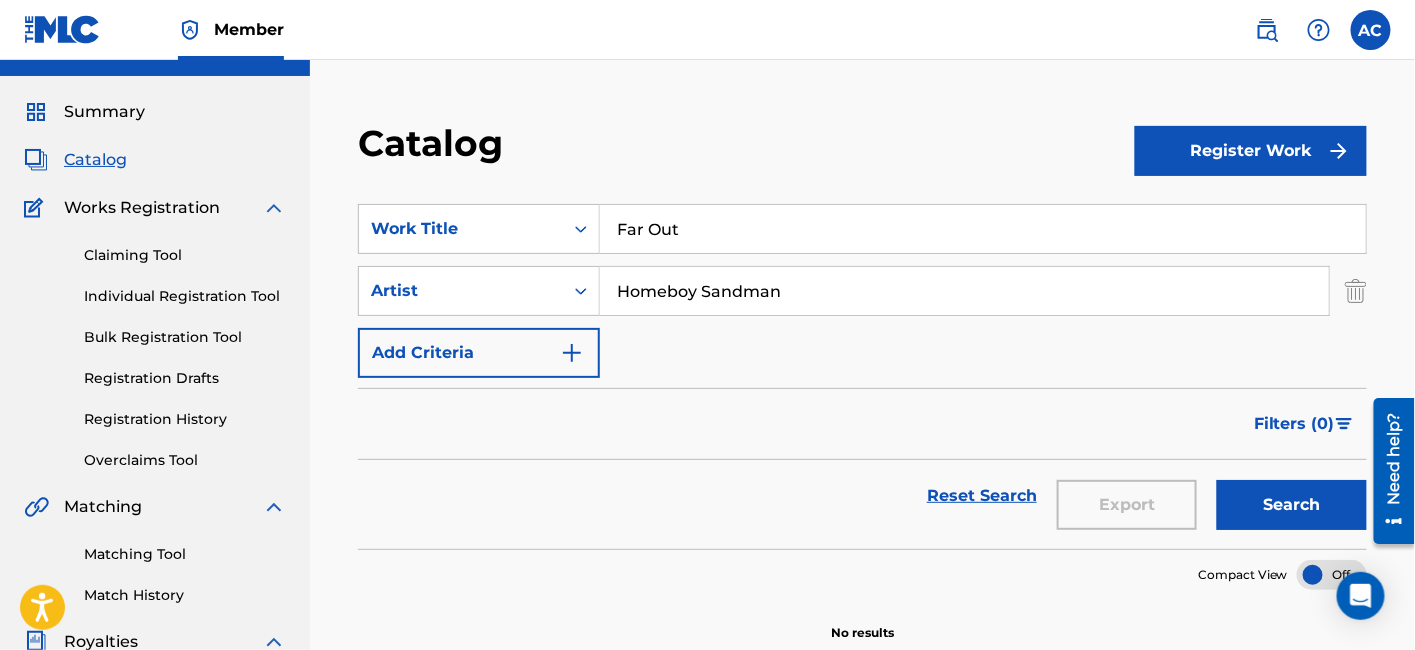 click at bounding box center [1267, 30] 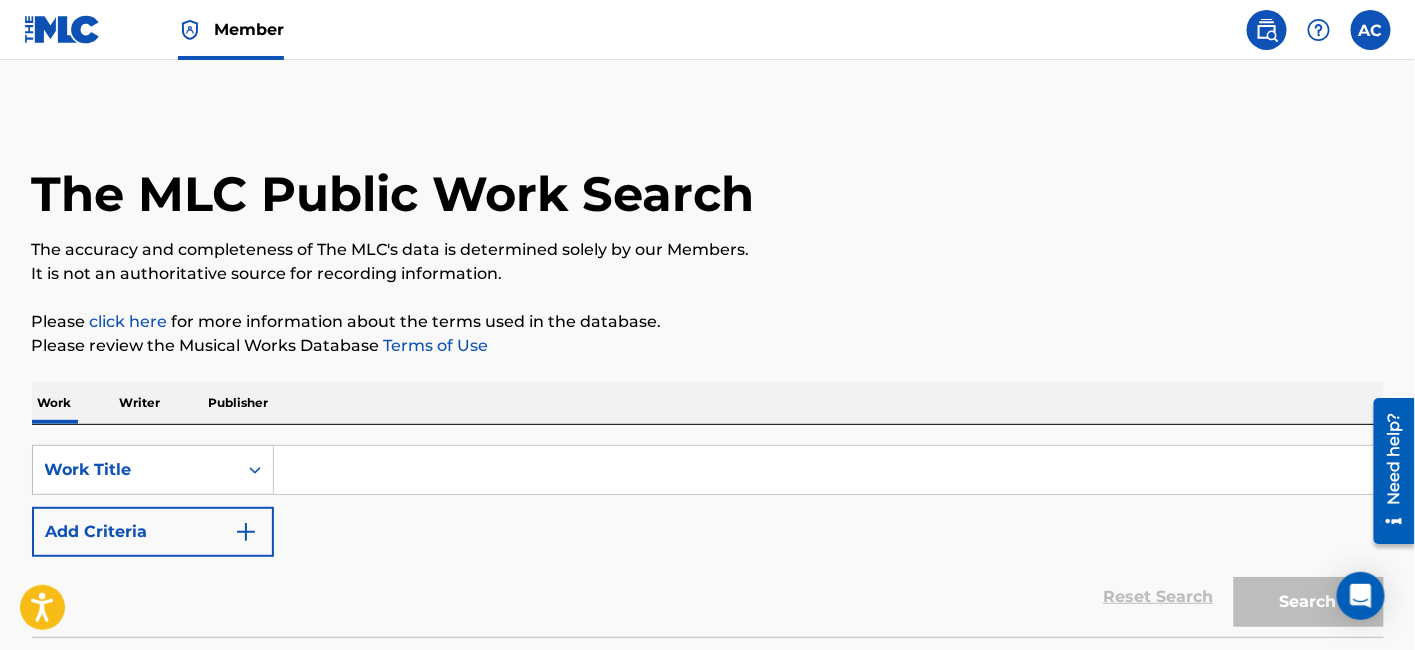 click at bounding box center (828, 470) 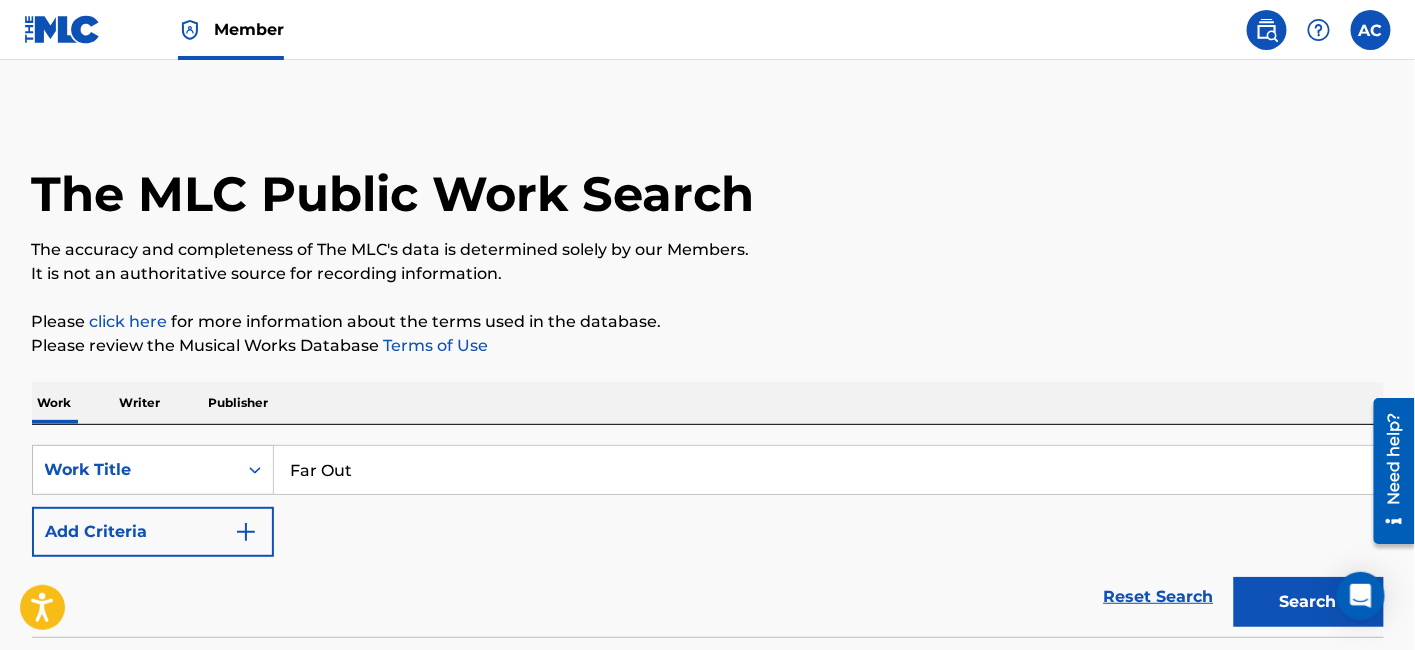 type on "Far Out" 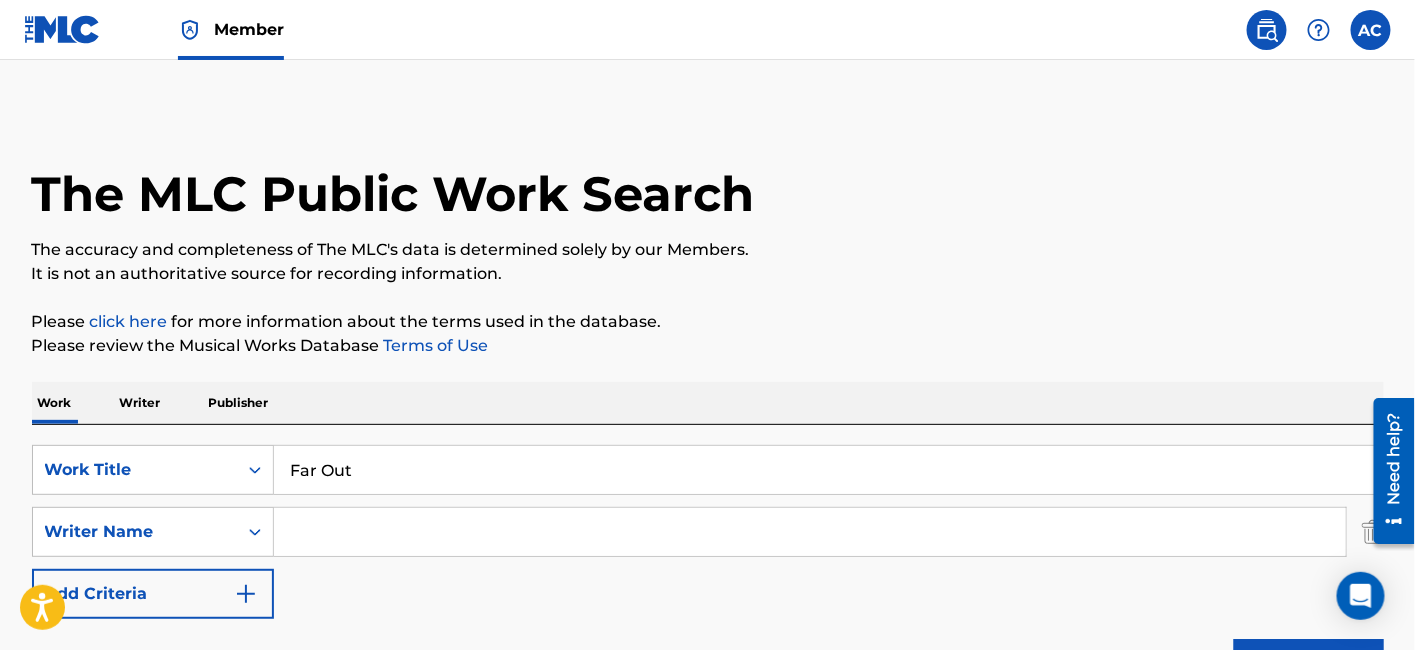 click at bounding box center [810, 532] 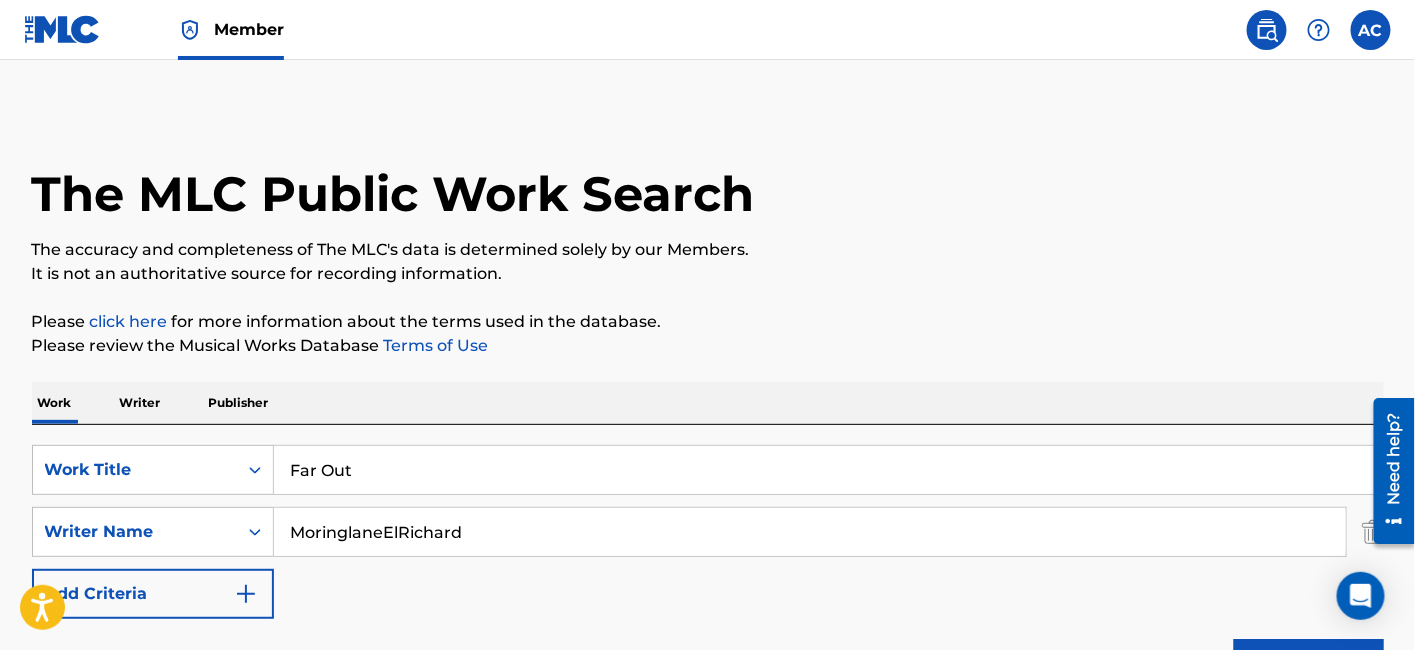scroll, scrollTop: 217, scrollLeft: 0, axis: vertical 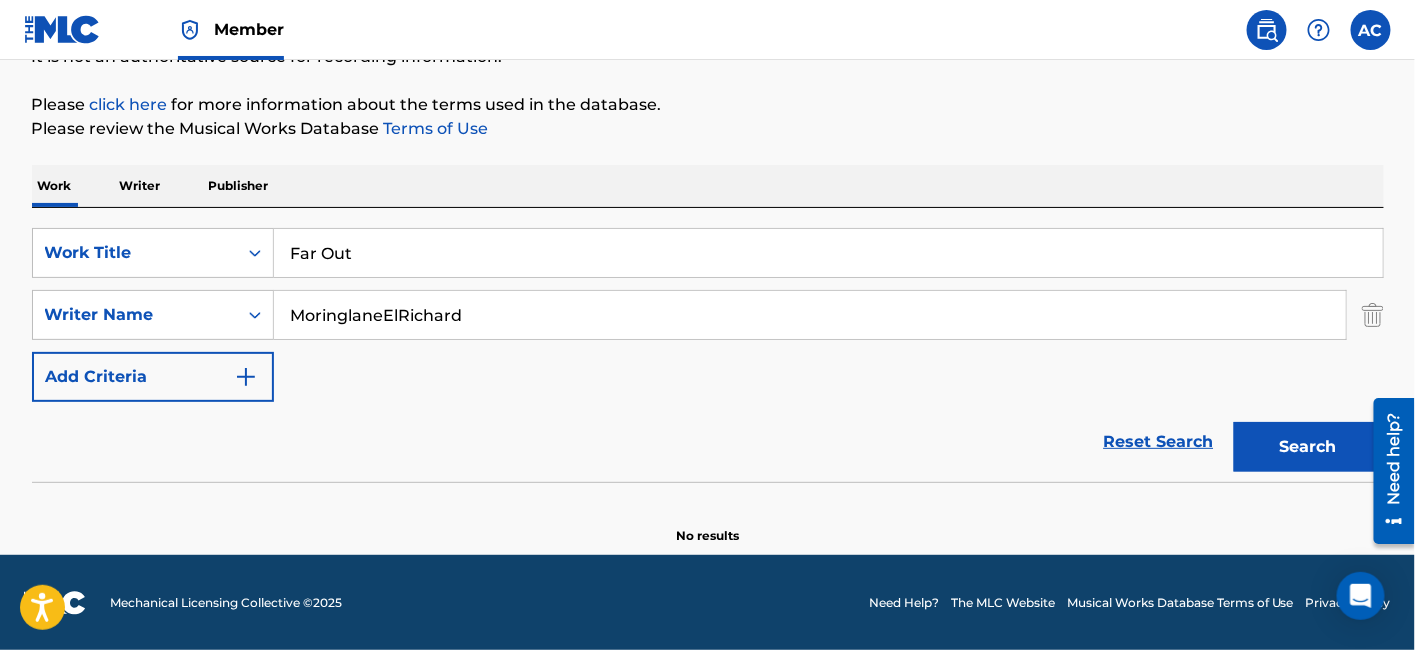 type on "MoringlaneElRichard" 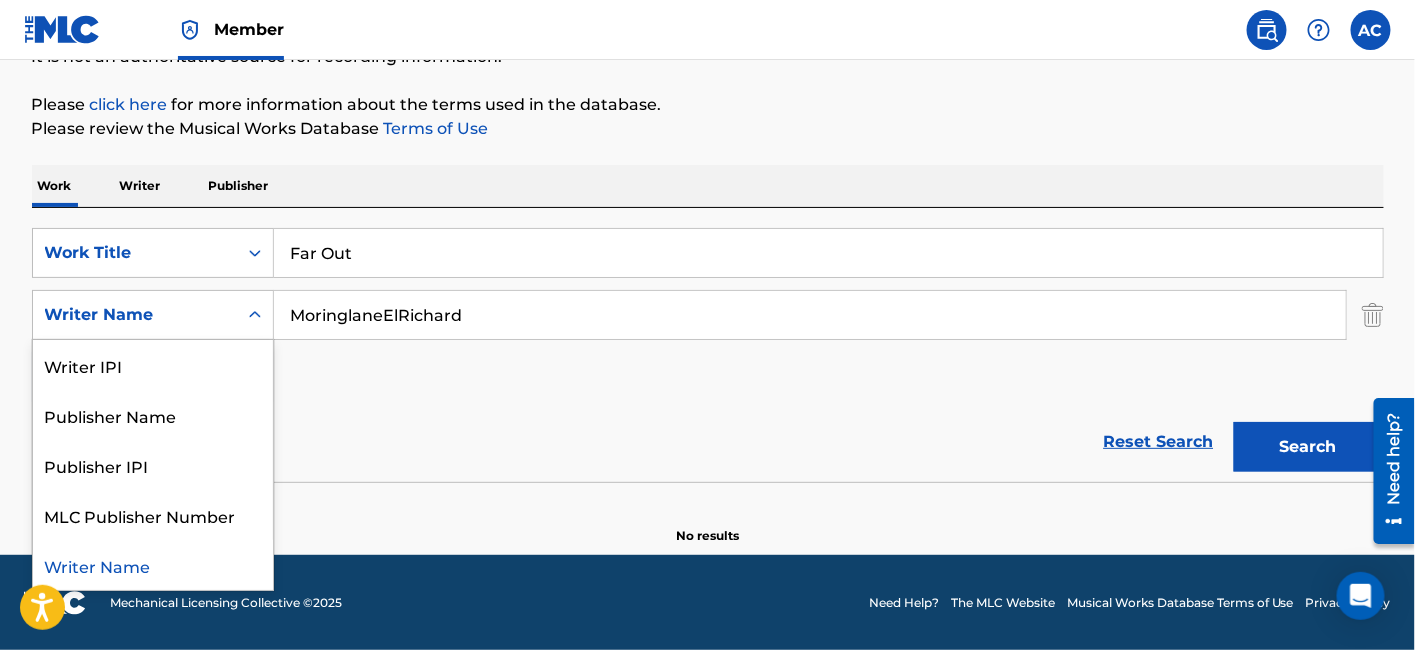 click on "Writer Name" at bounding box center (135, 315) 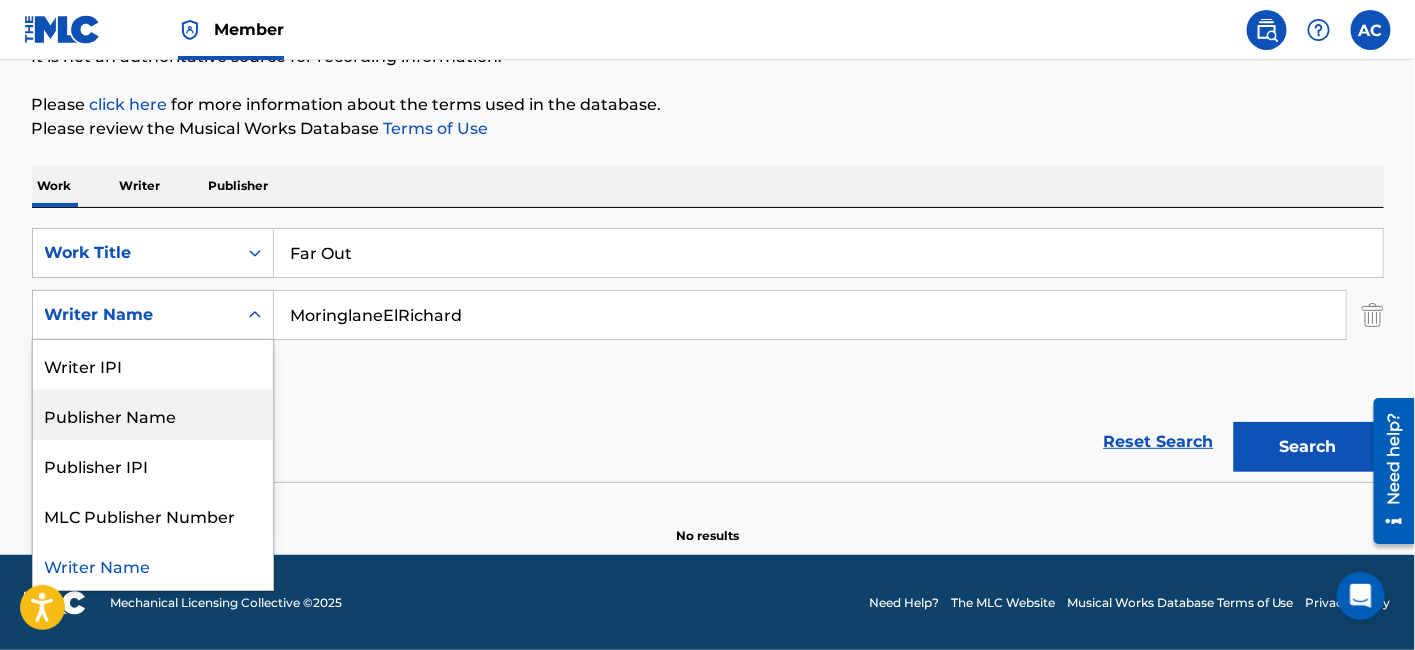 click on "Publisher Name" at bounding box center [153, 415] 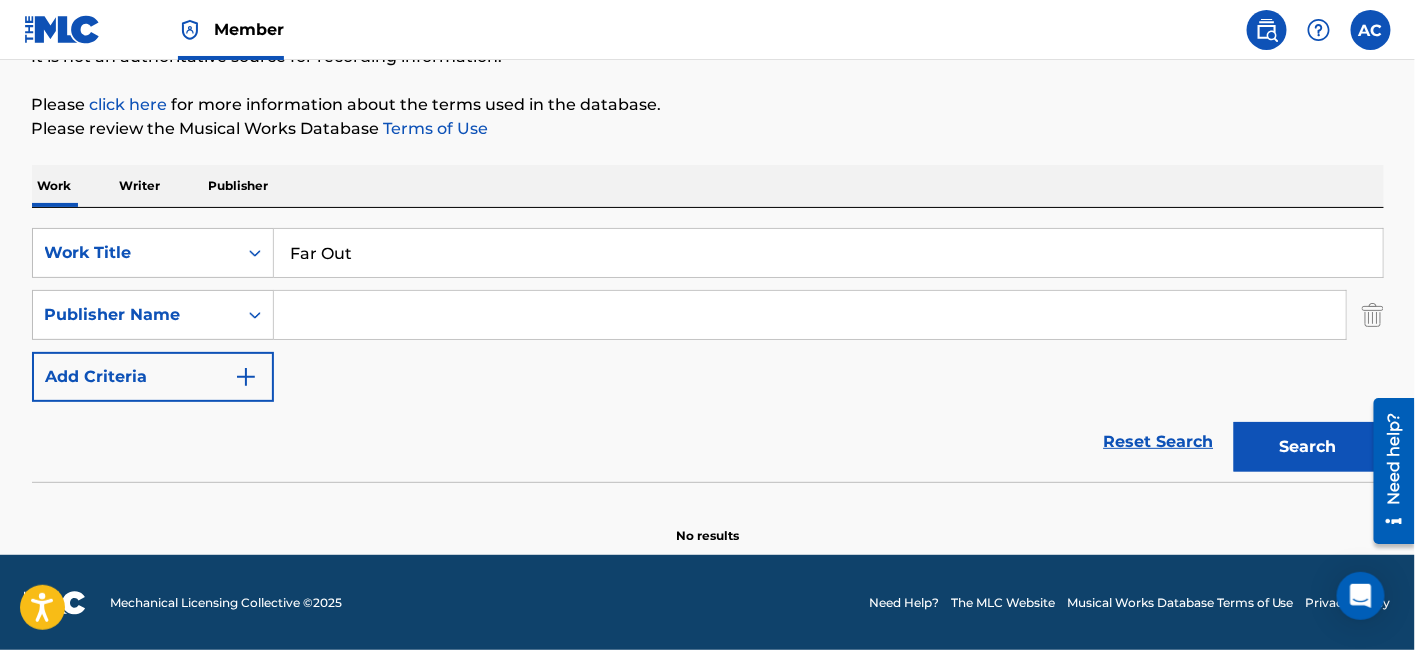 click at bounding box center (810, 315) 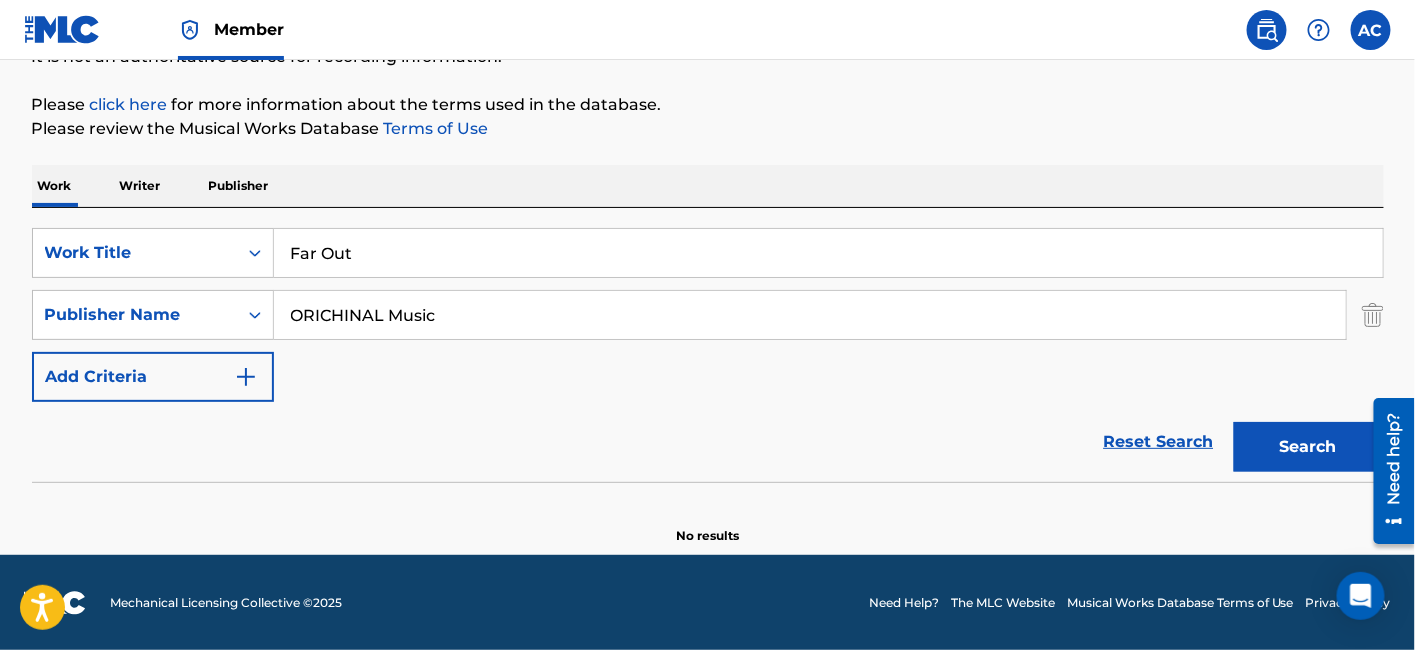 type on "ORICHINAL Music" 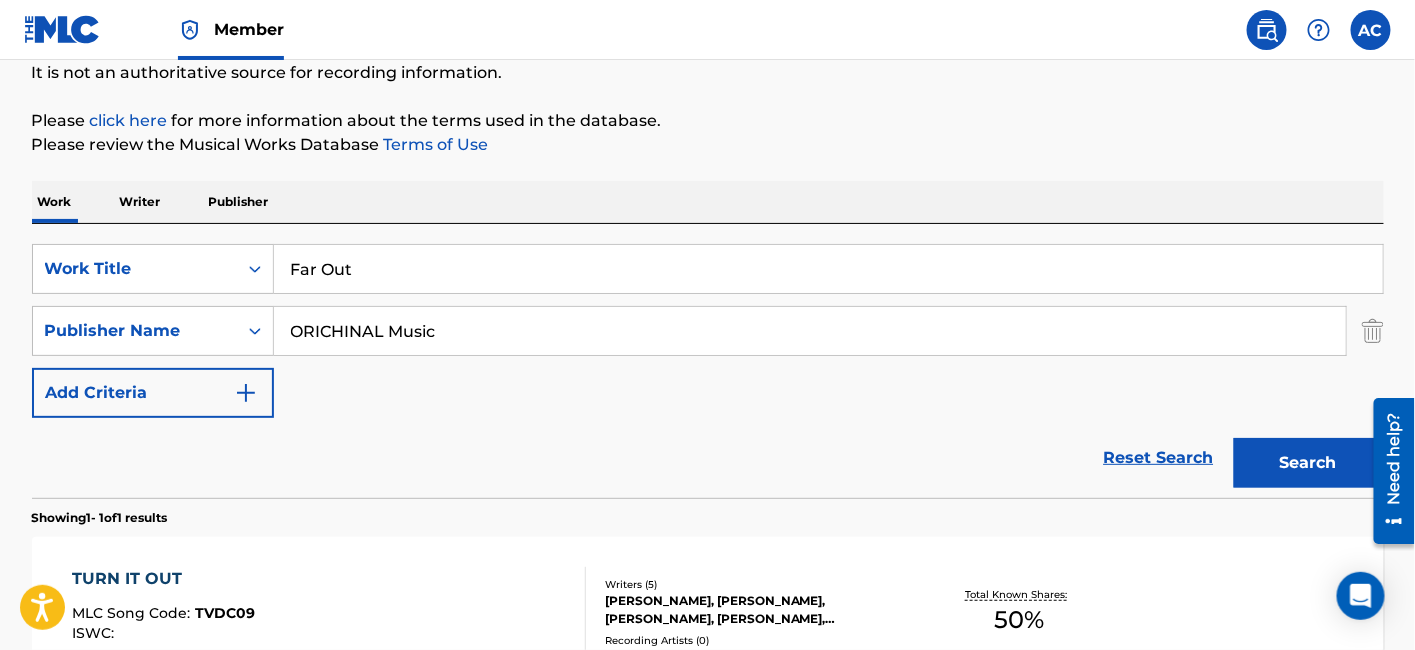 scroll, scrollTop: 0, scrollLeft: 0, axis: both 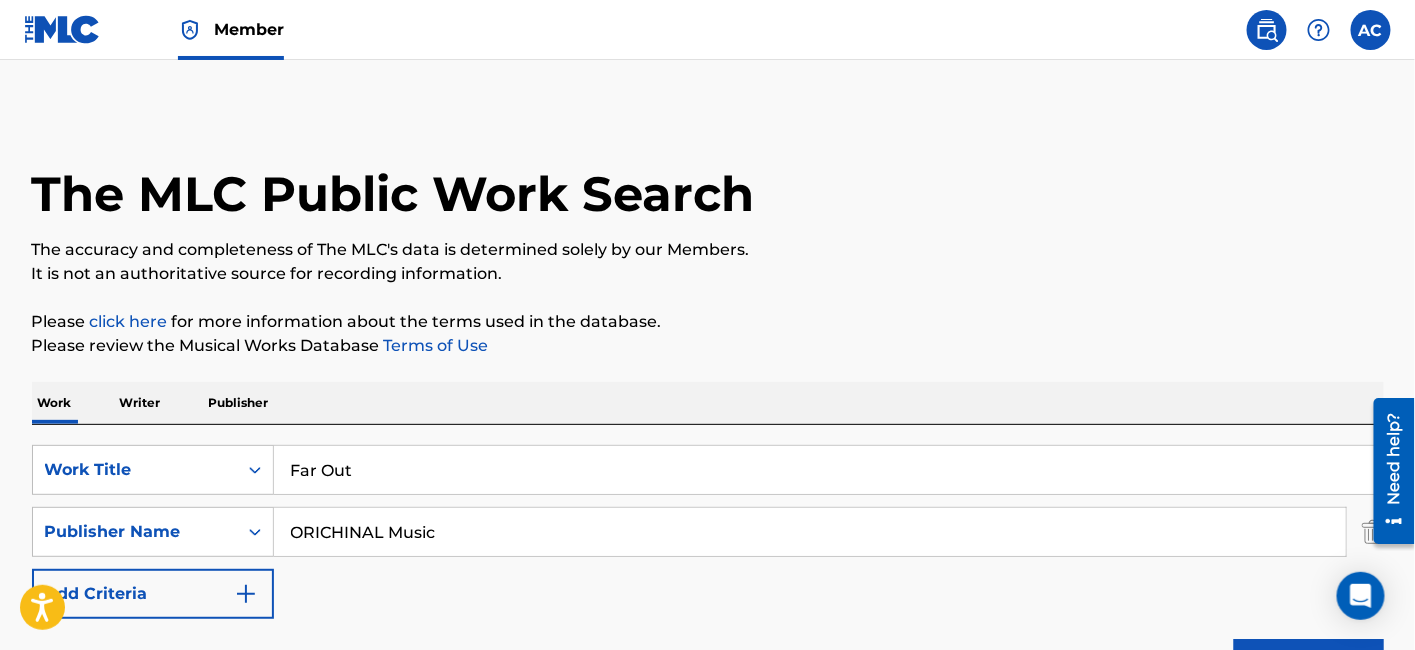 click on "Far Out" at bounding box center [828, 470] 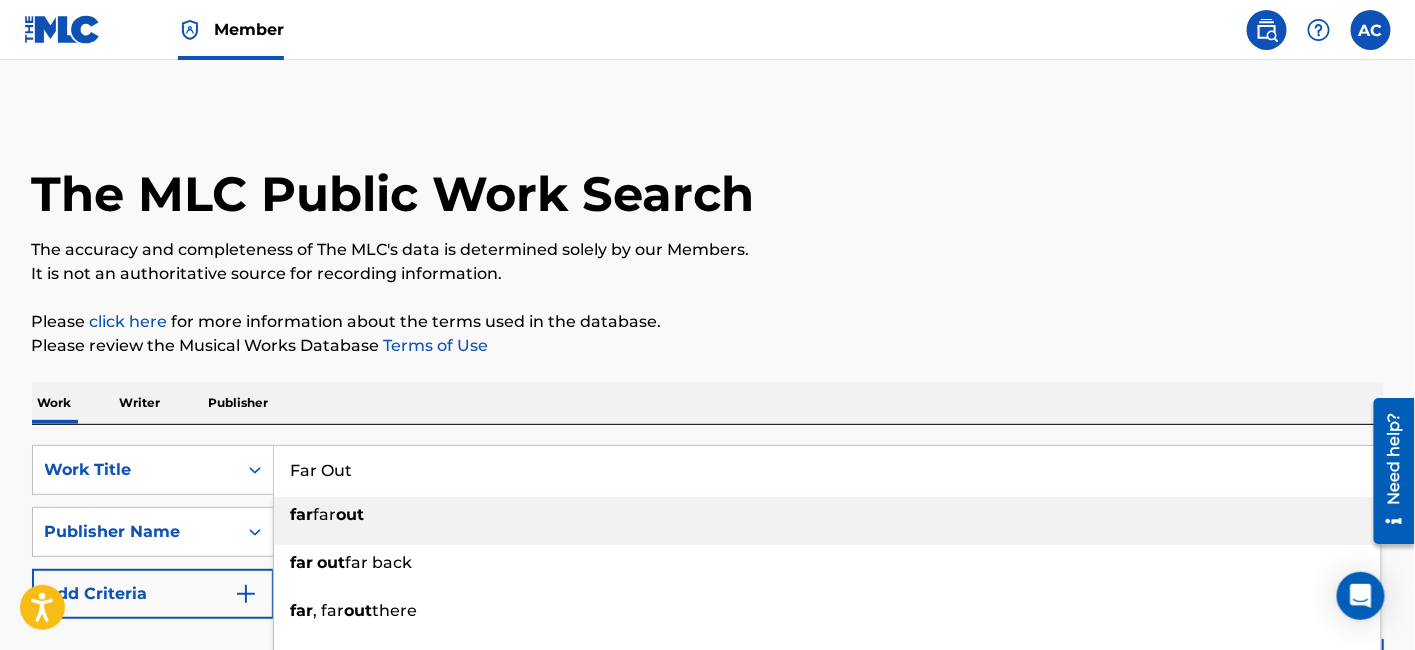 click on "Far Out" at bounding box center (828, 470) 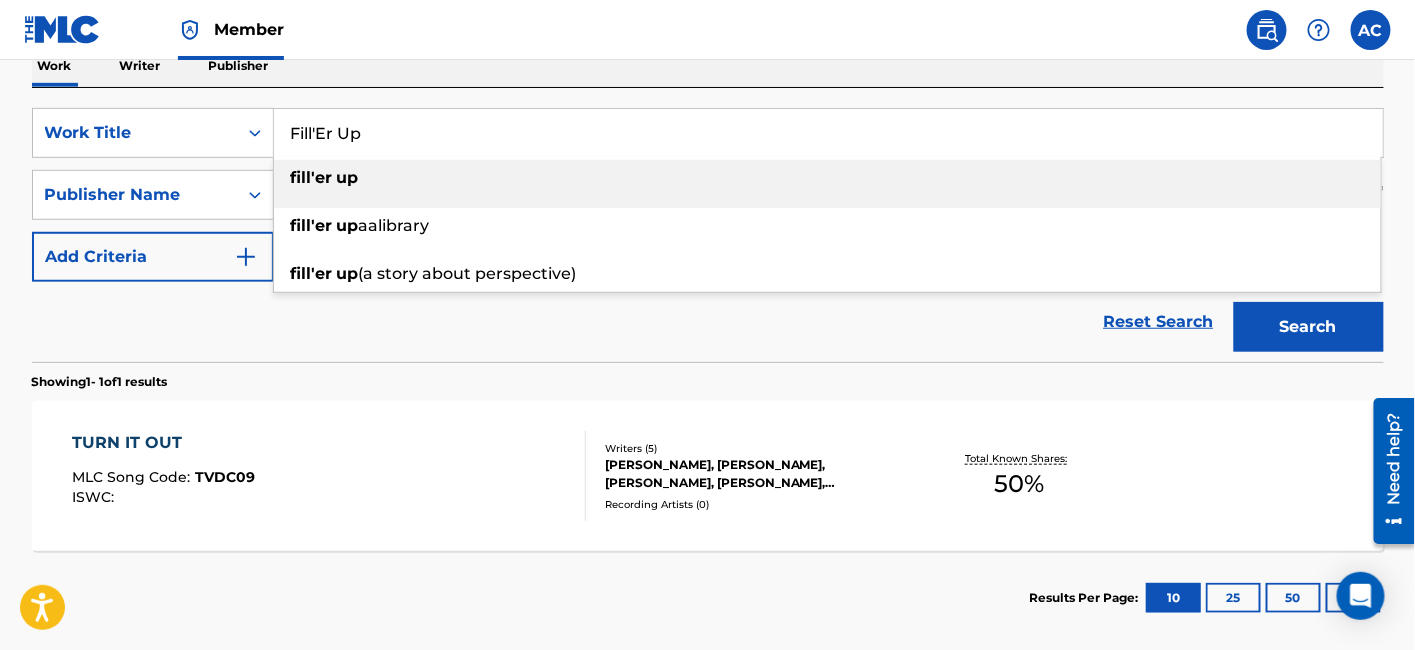 scroll, scrollTop: 344, scrollLeft: 0, axis: vertical 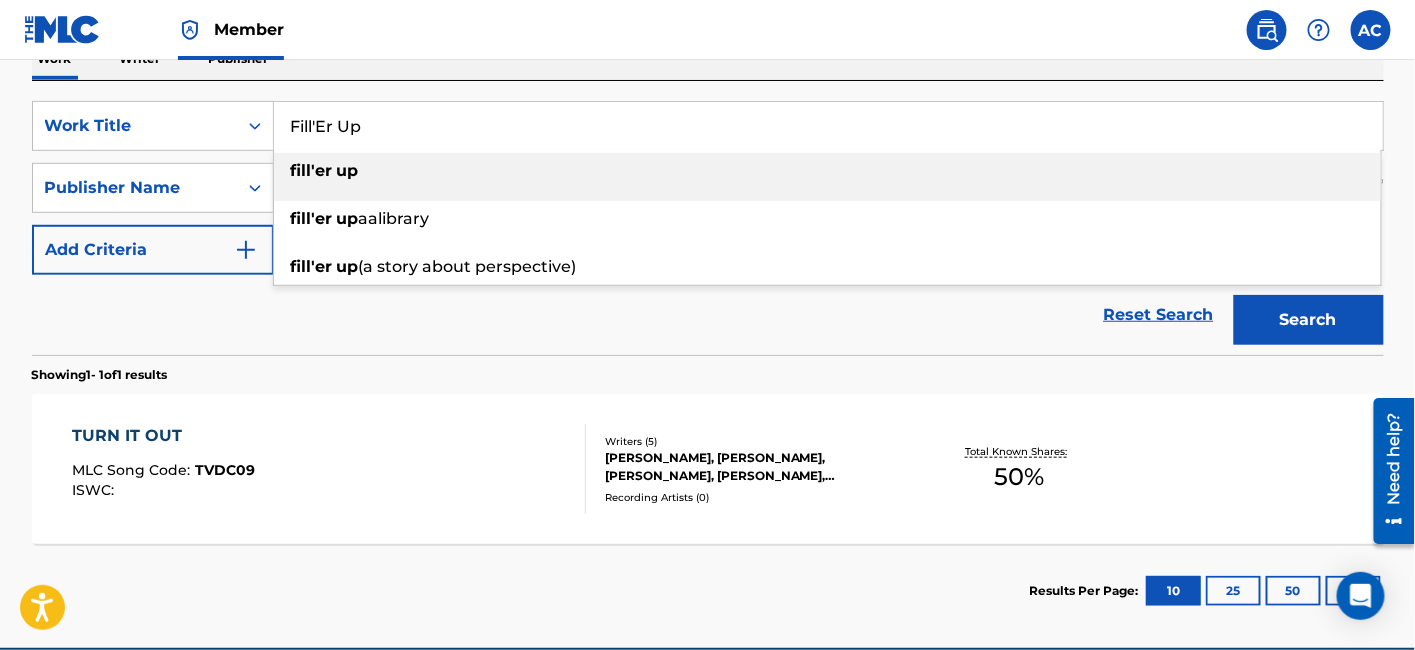 click on "Search" at bounding box center (1309, 320) 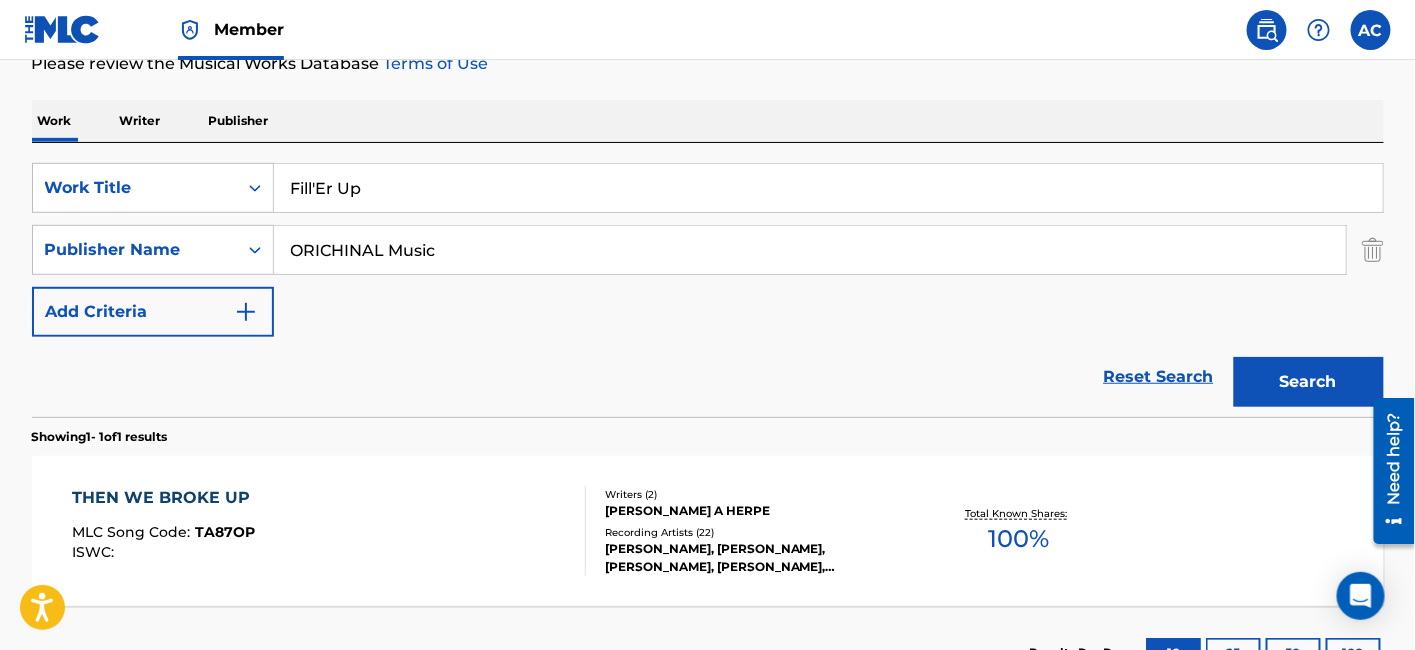 scroll, scrollTop: 344, scrollLeft: 0, axis: vertical 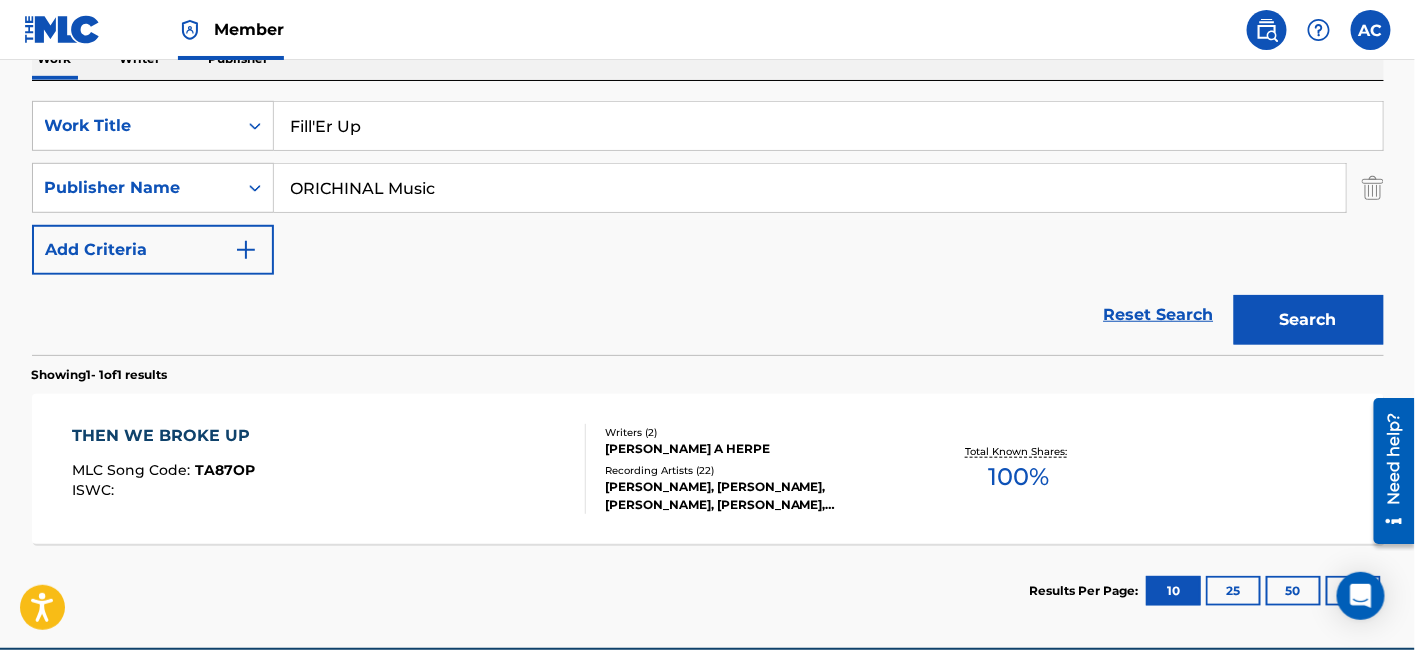 click on "Fill'Er Up" at bounding box center (828, 126) 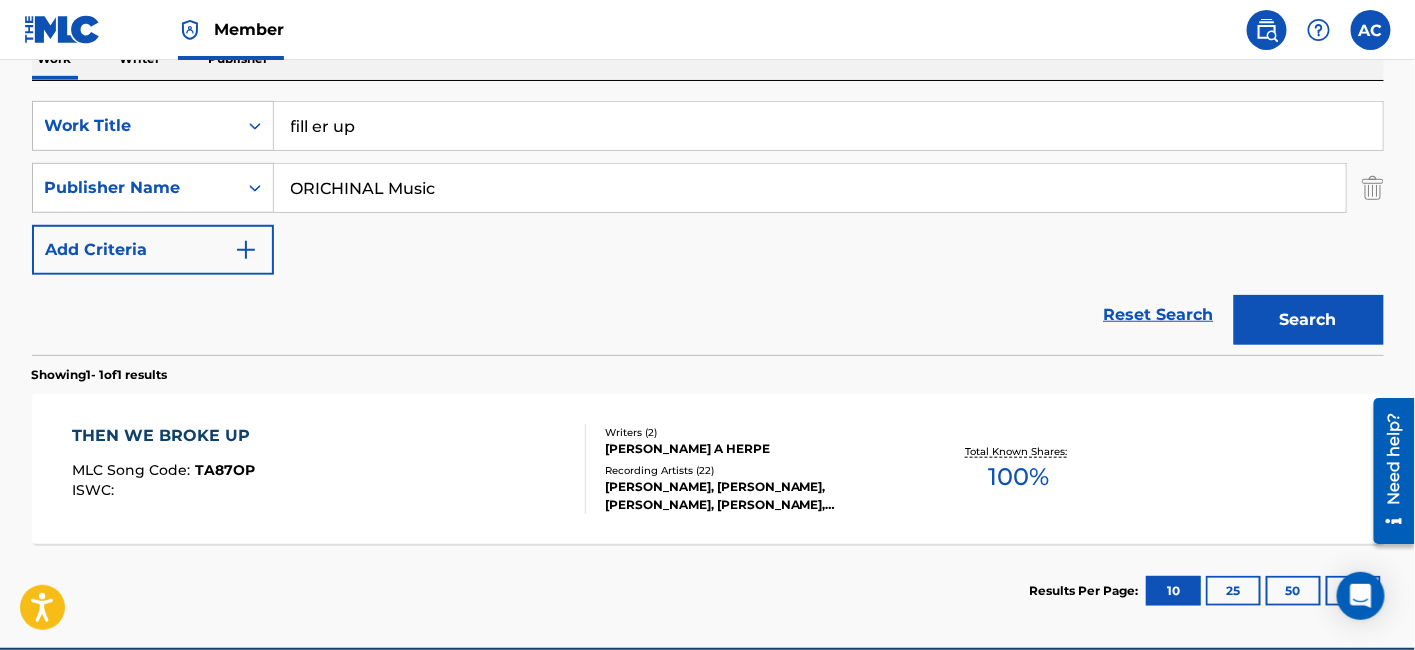 type on "fill er up" 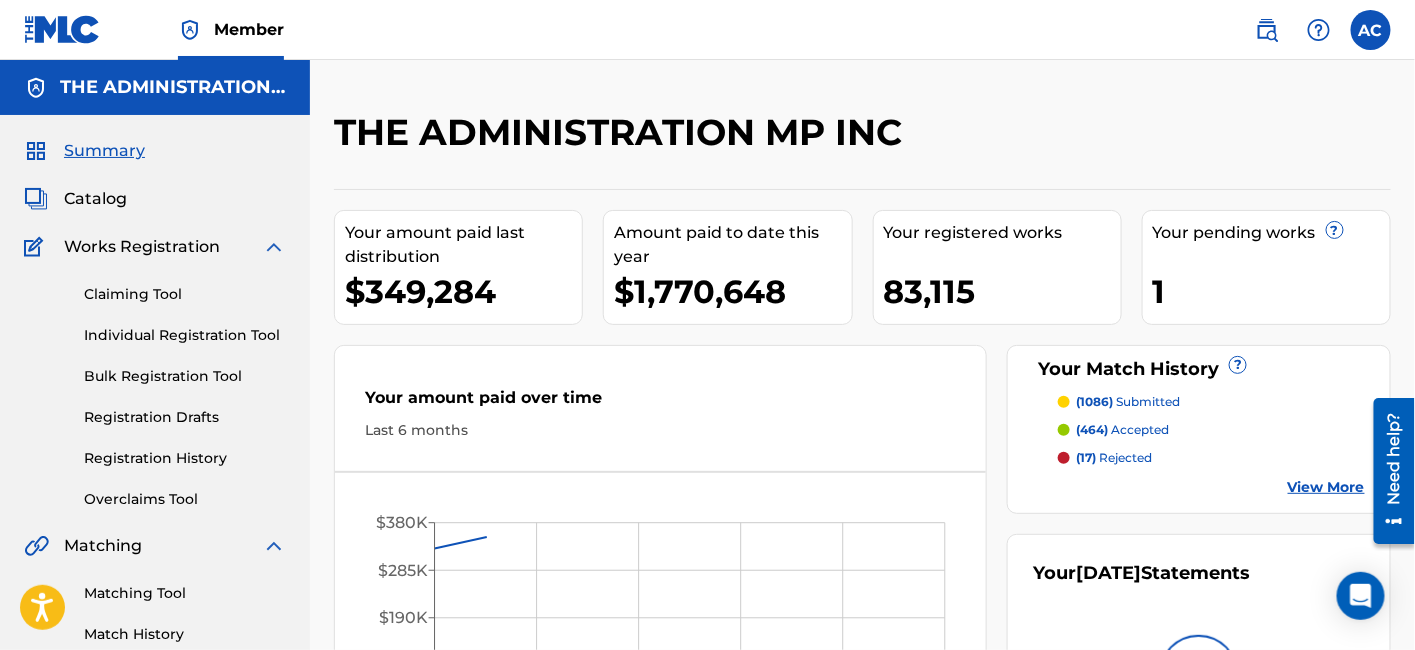 click on "Summary Catalog Works Registration Claiming Tool Individual Registration Tool Bulk Registration Tool Registration Drafts Registration History Overclaims Tool Matching Matching Tool Match History Royalties Summary Statements Annual Statements Rate Sheets Member Settings Banking Information Member Information User Permissions Contact Information Member Benefits" at bounding box center (155, 629) 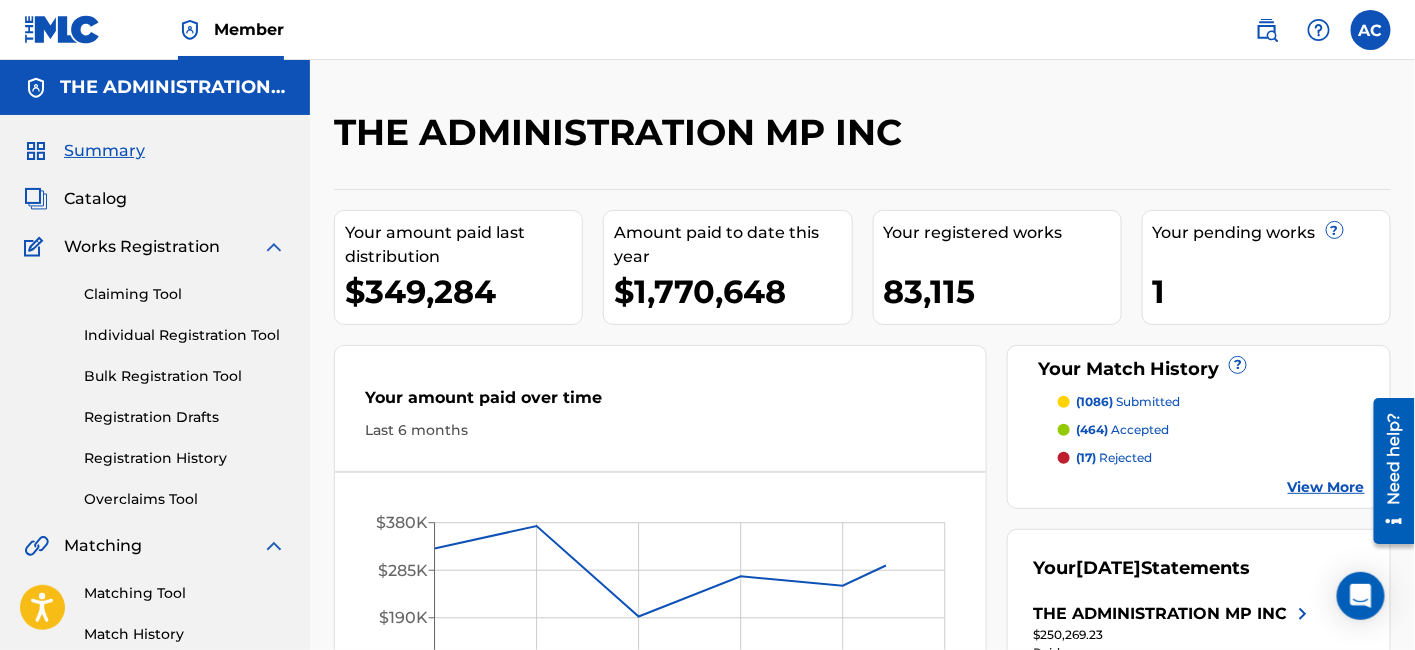 click on "Catalog" at bounding box center (95, 199) 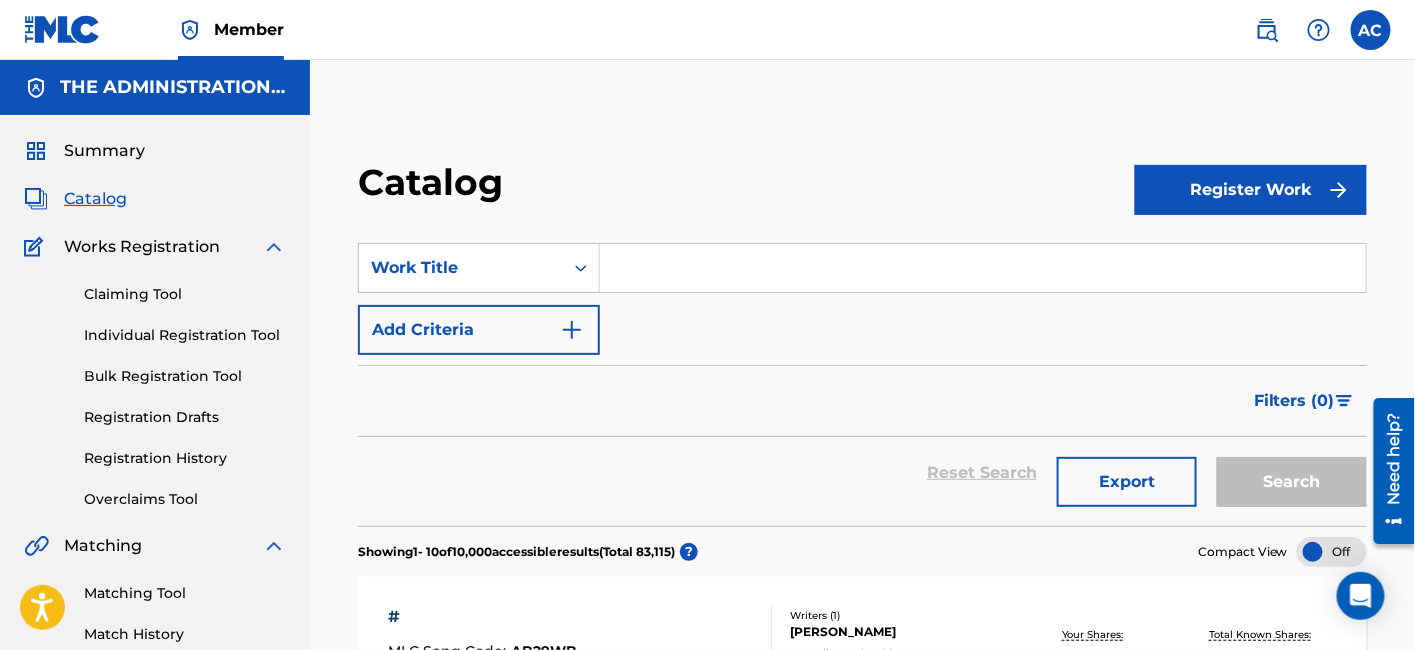 drag, startPoint x: 646, startPoint y: 265, endPoint x: 614, endPoint y: 264, distance: 32.01562 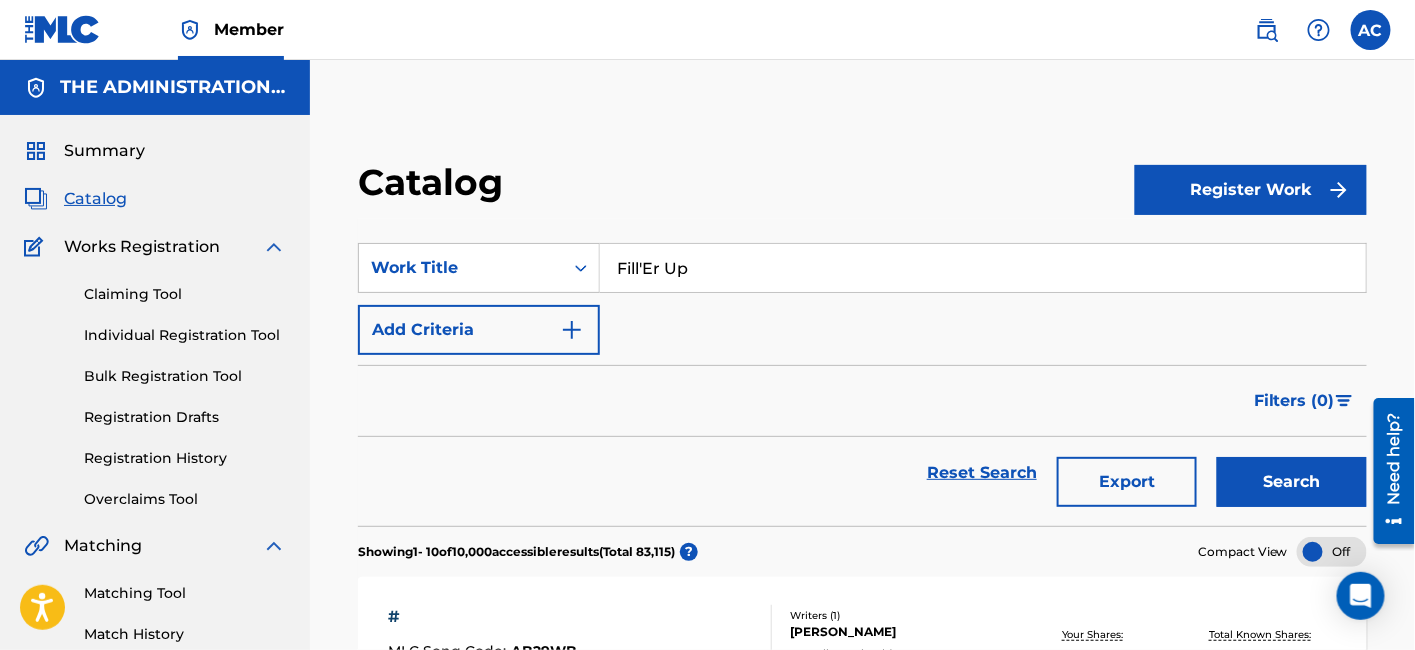 click on "Fill'Er Up" at bounding box center [983, 268] 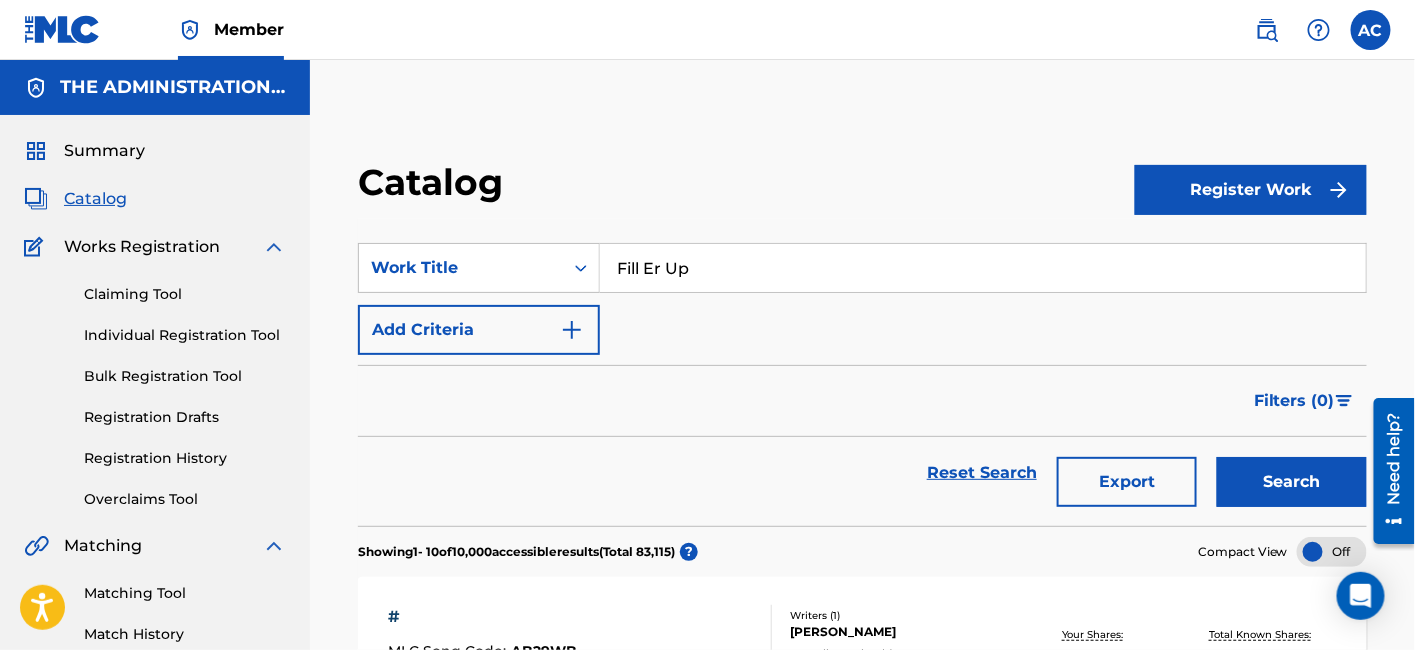 type on "Fill Er Up" 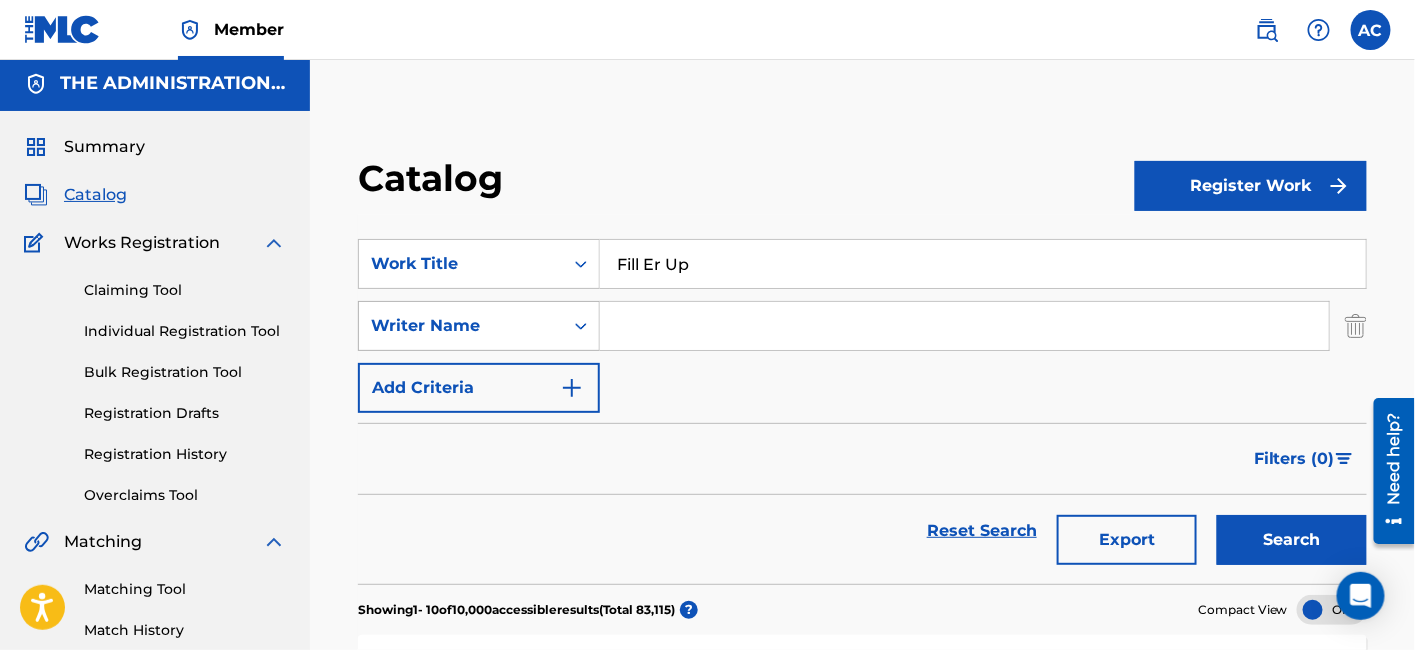 click on "Writer Name" at bounding box center [461, 326] 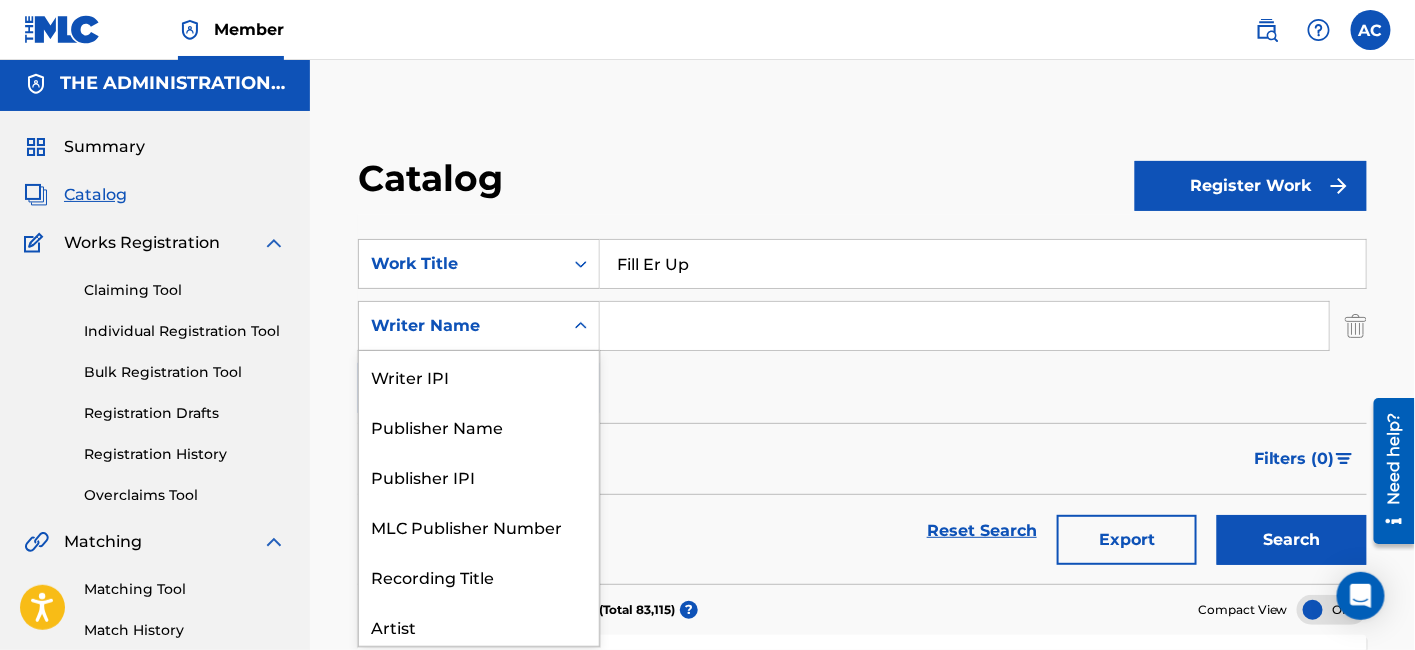 scroll, scrollTop: 5, scrollLeft: 0, axis: vertical 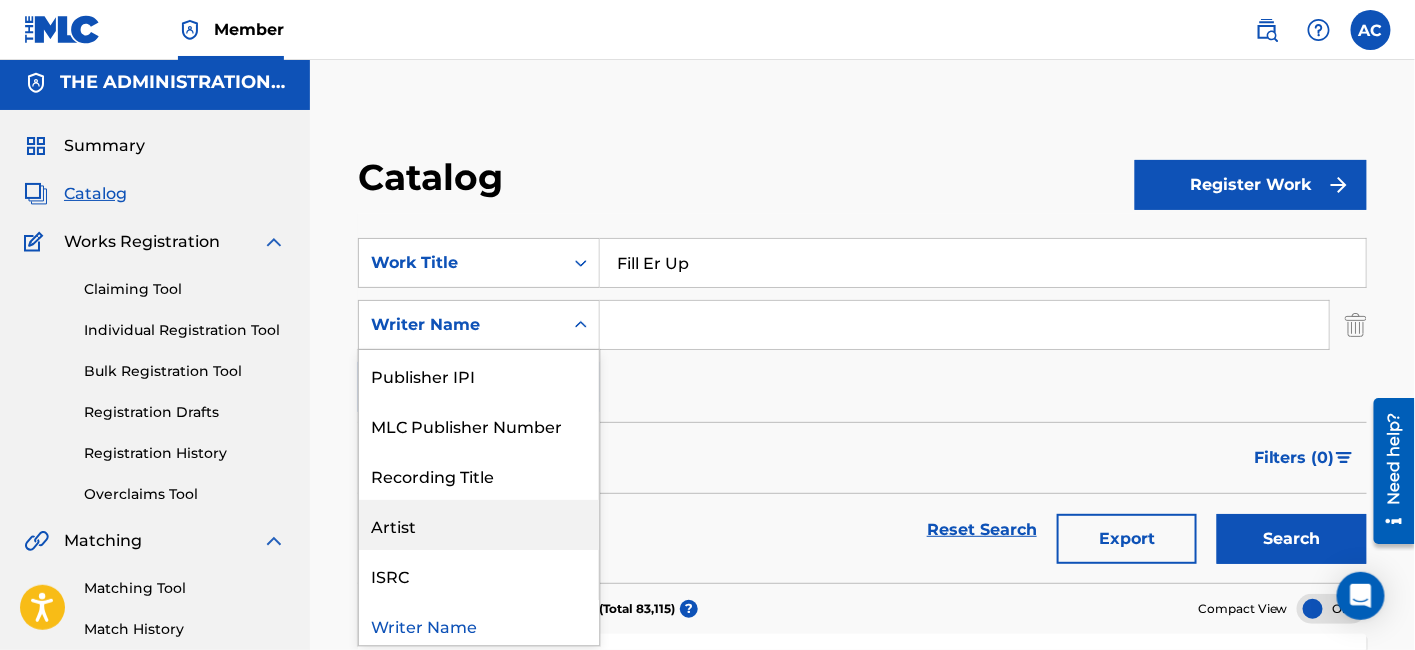 click on "Artist" at bounding box center (479, 525) 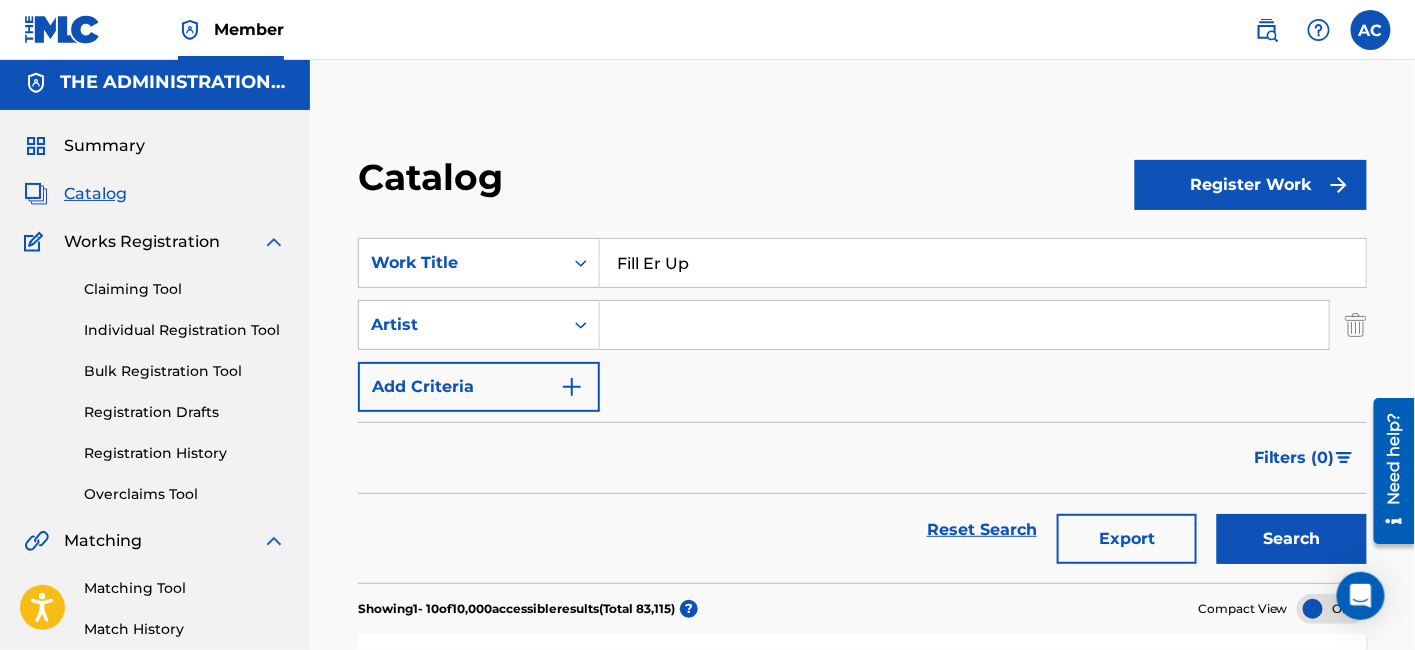 click at bounding box center [964, 325] 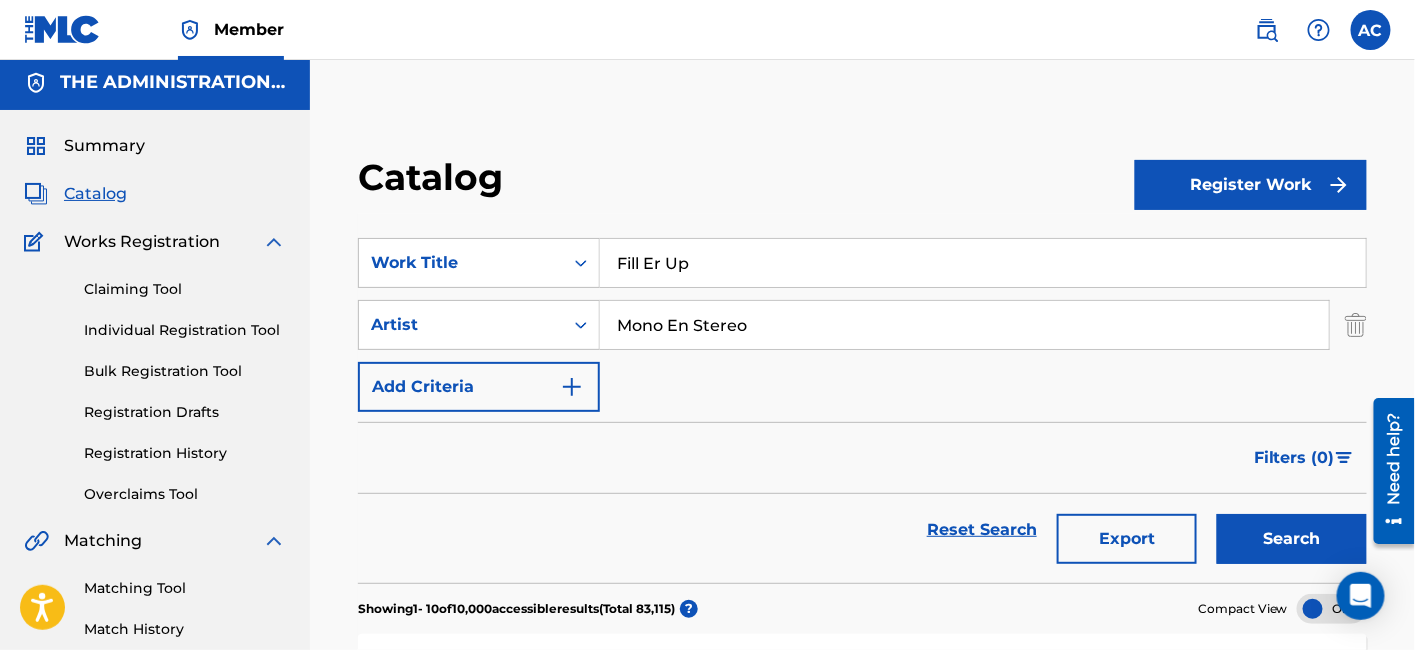type on "Mono En Stereo" 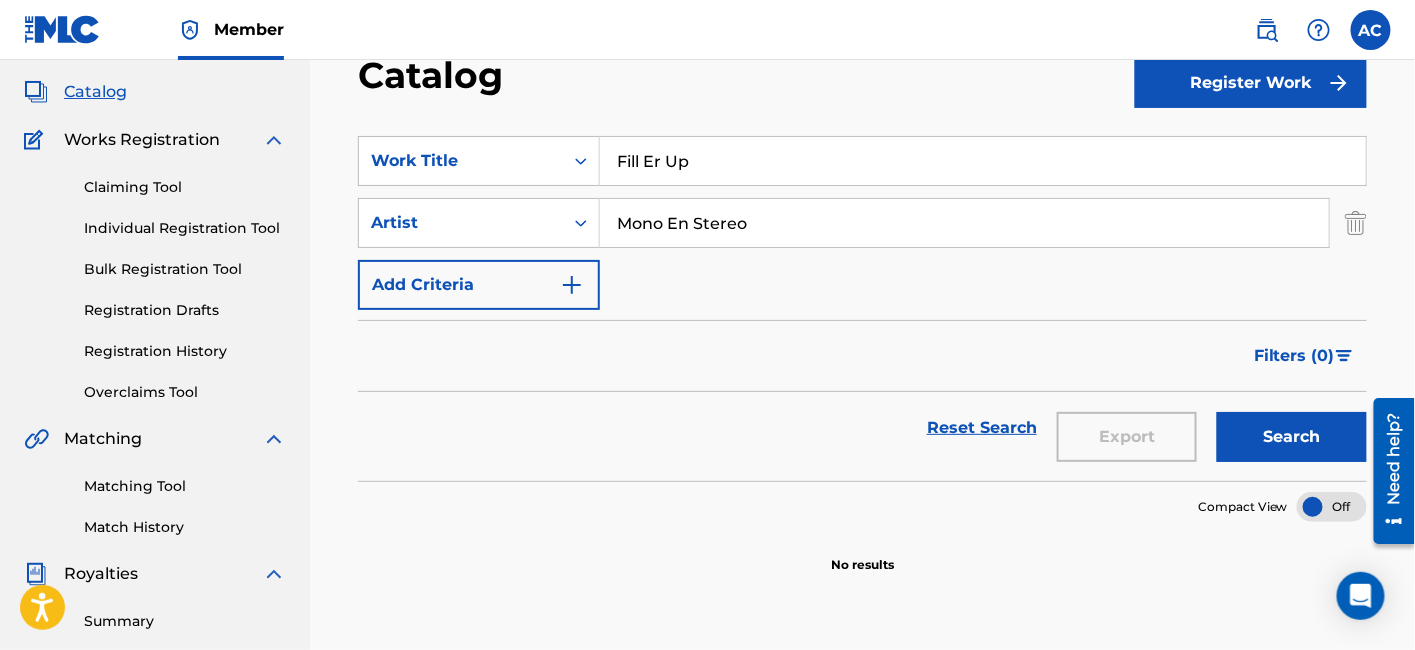 scroll, scrollTop: 90, scrollLeft: 0, axis: vertical 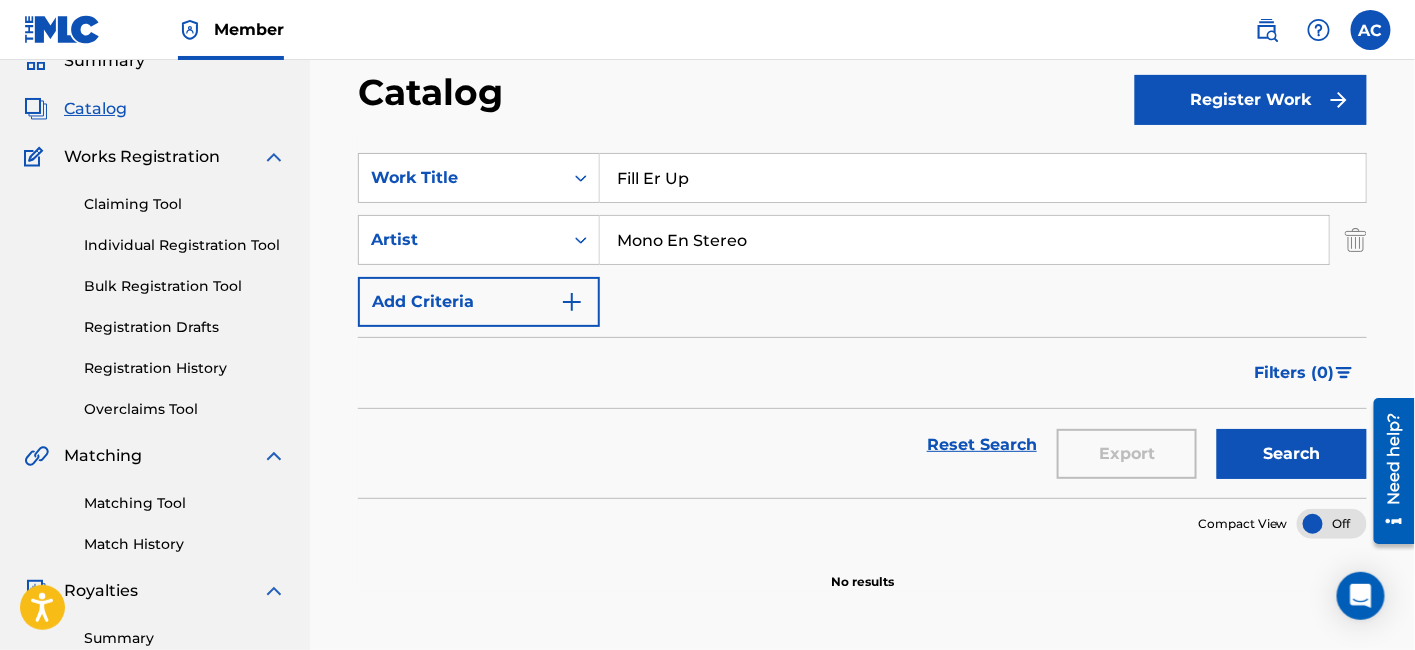 click on "Search" at bounding box center (1292, 454) 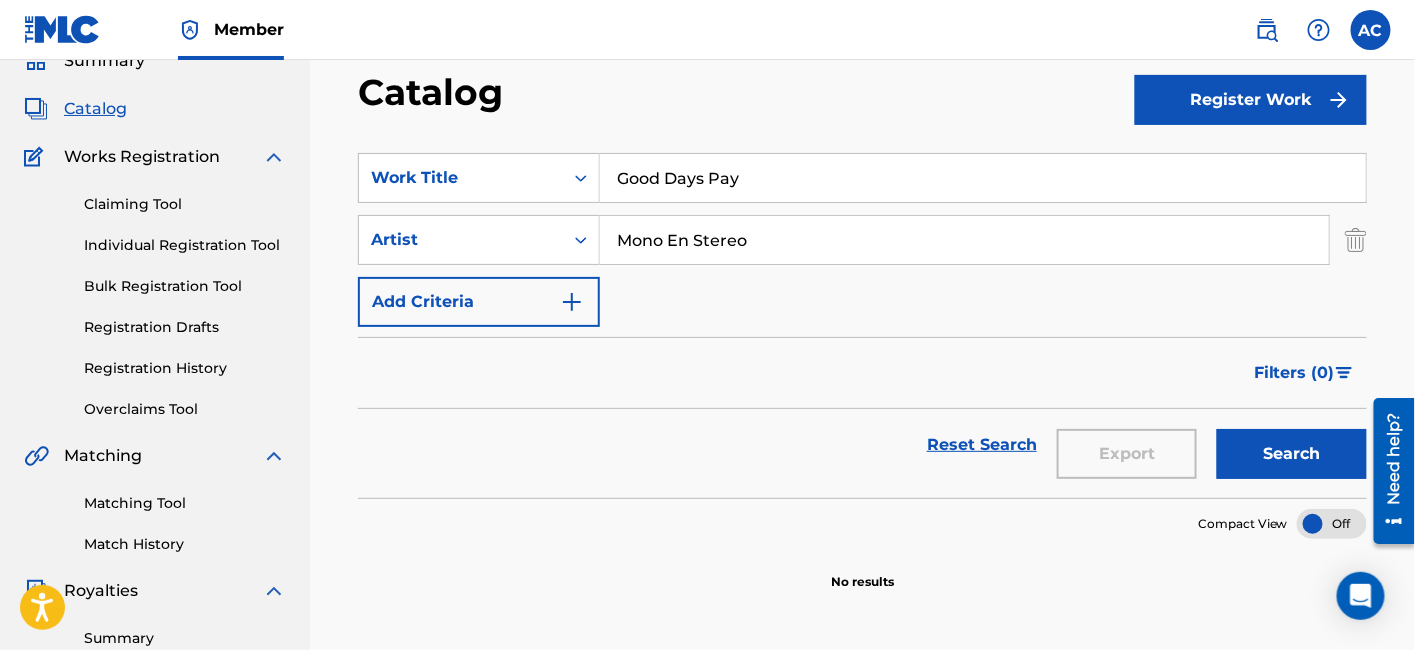 type on "Good Days Pay" 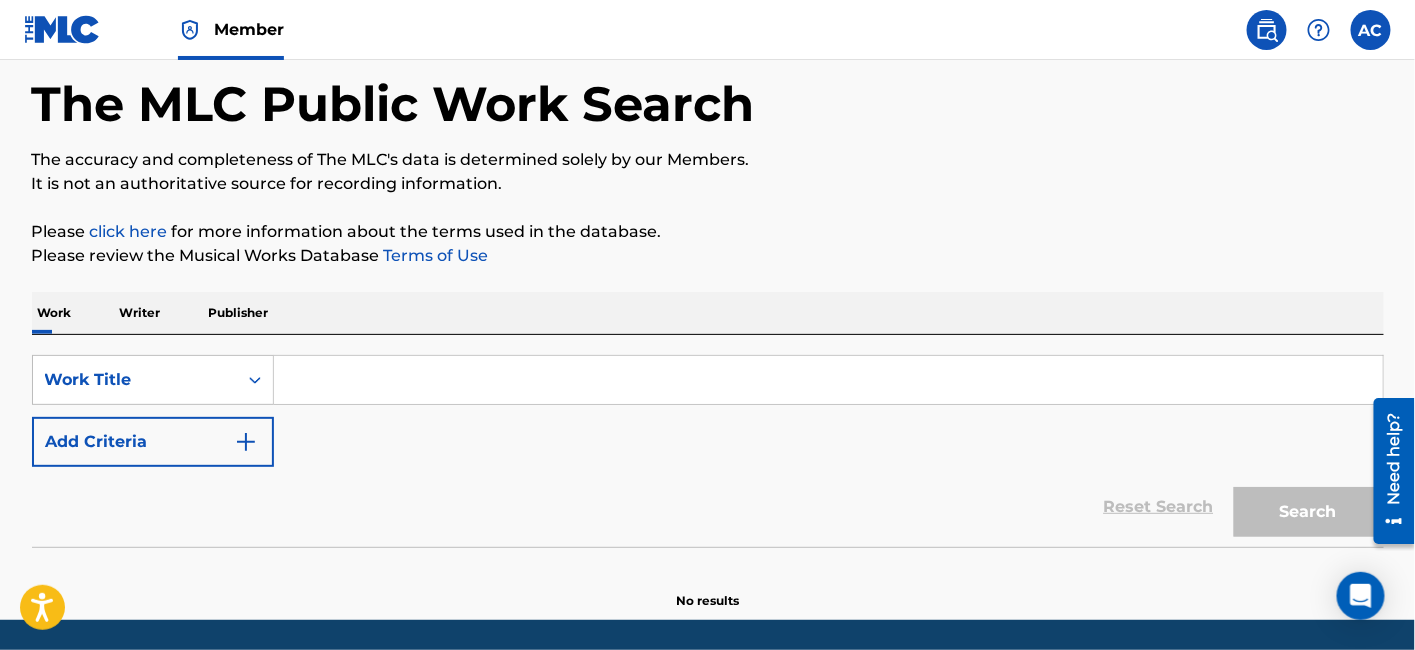 scroll, scrollTop: 0, scrollLeft: 0, axis: both 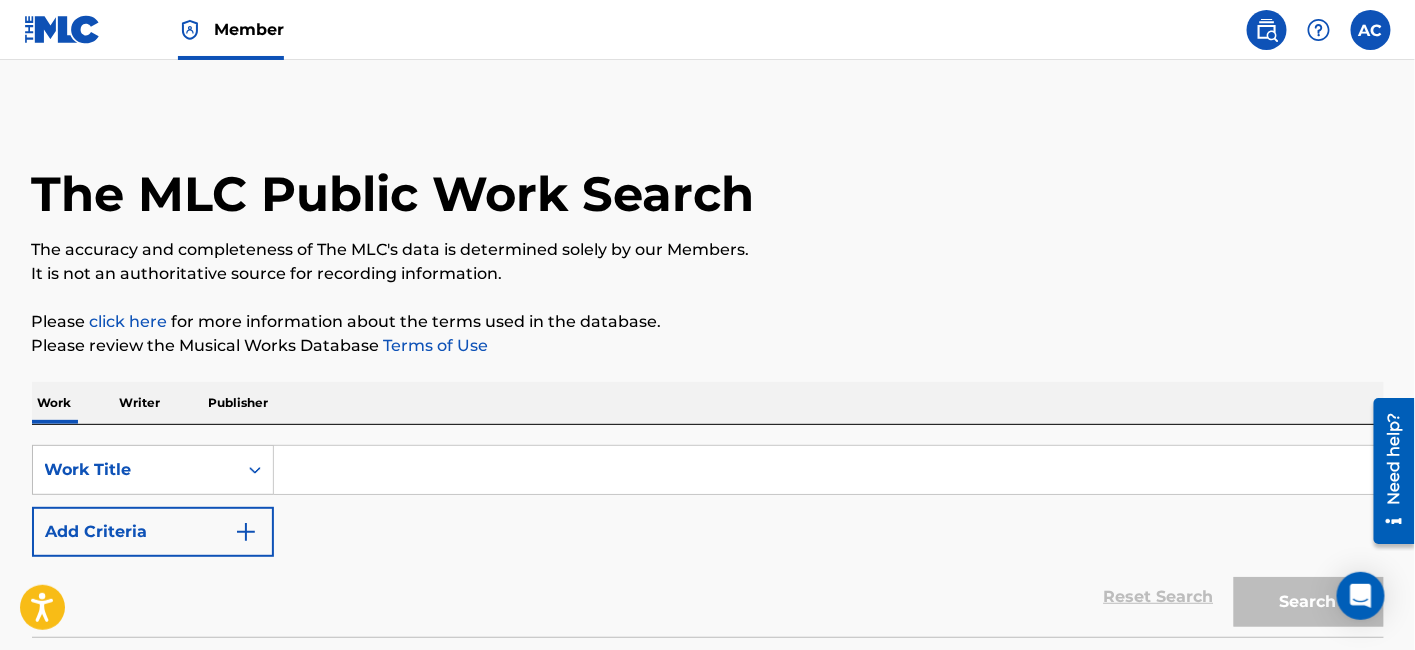 click at bounding box center (828, 470) 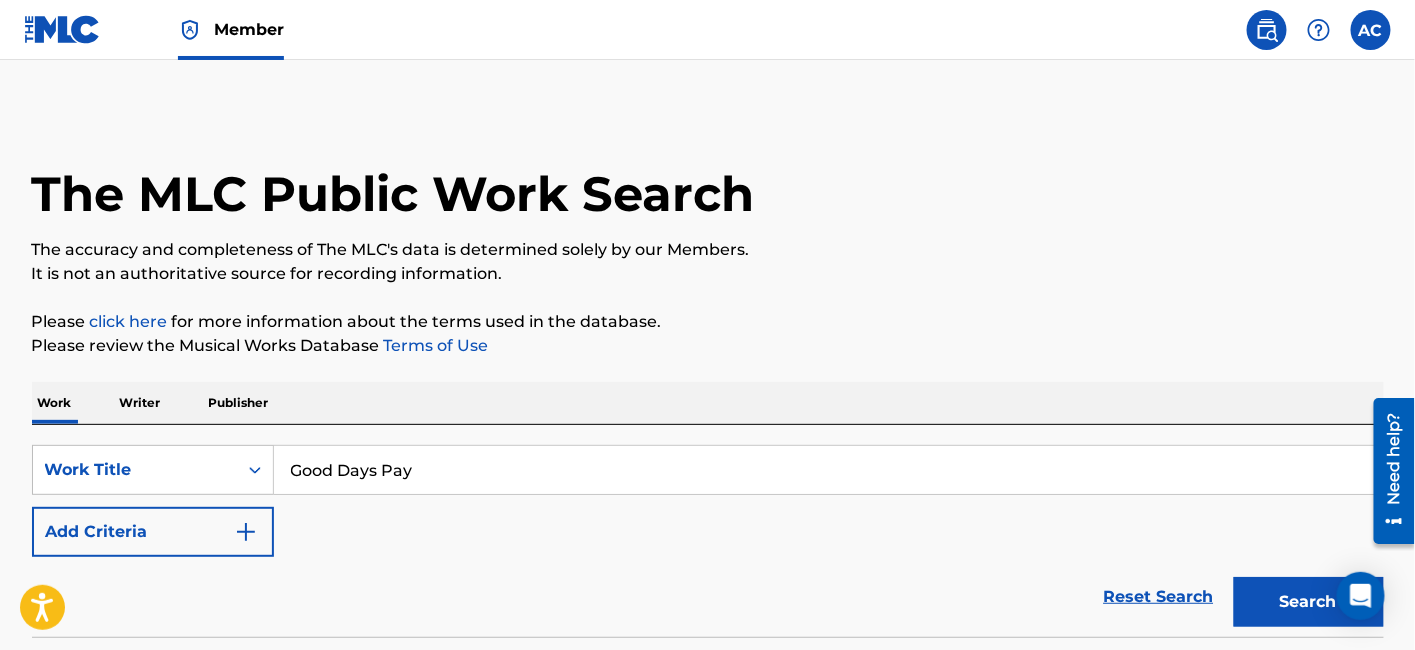 type on "Good Days Pay" 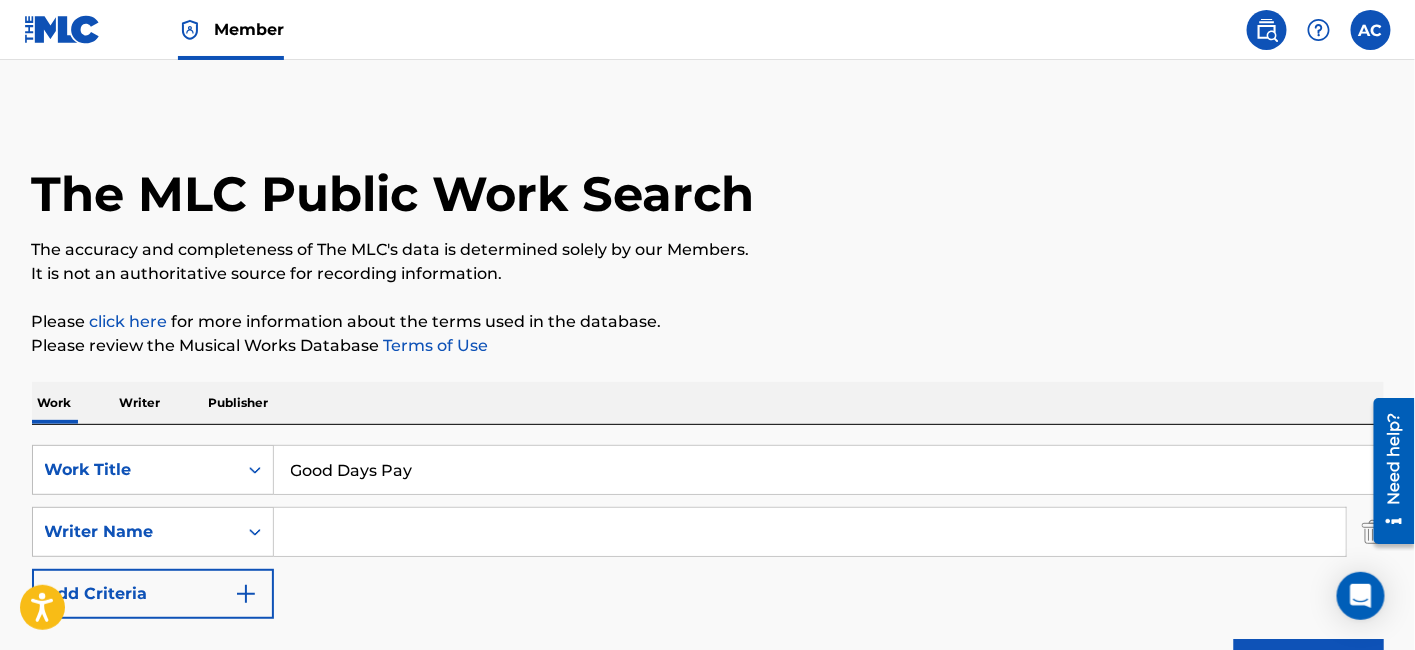 click at bounding box center (810, 532) 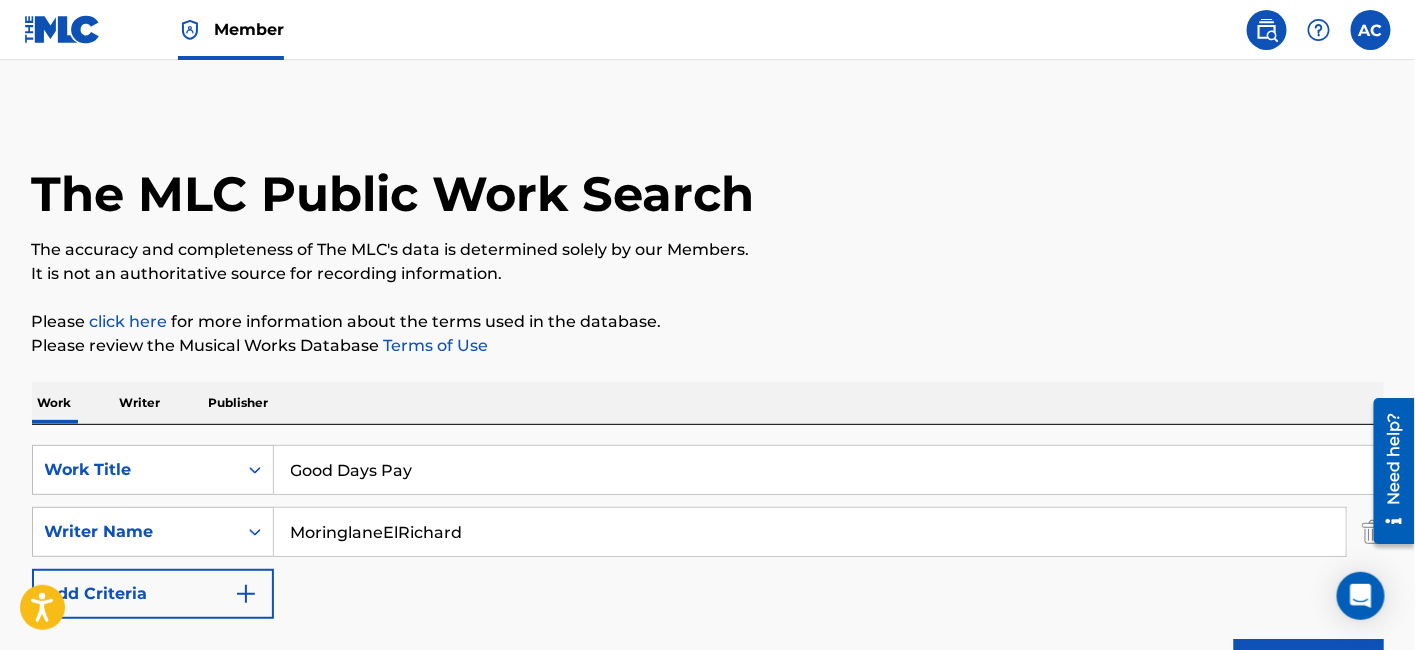 scroll, scrollTop: 217, scrollLeft: 0, axis: vertical 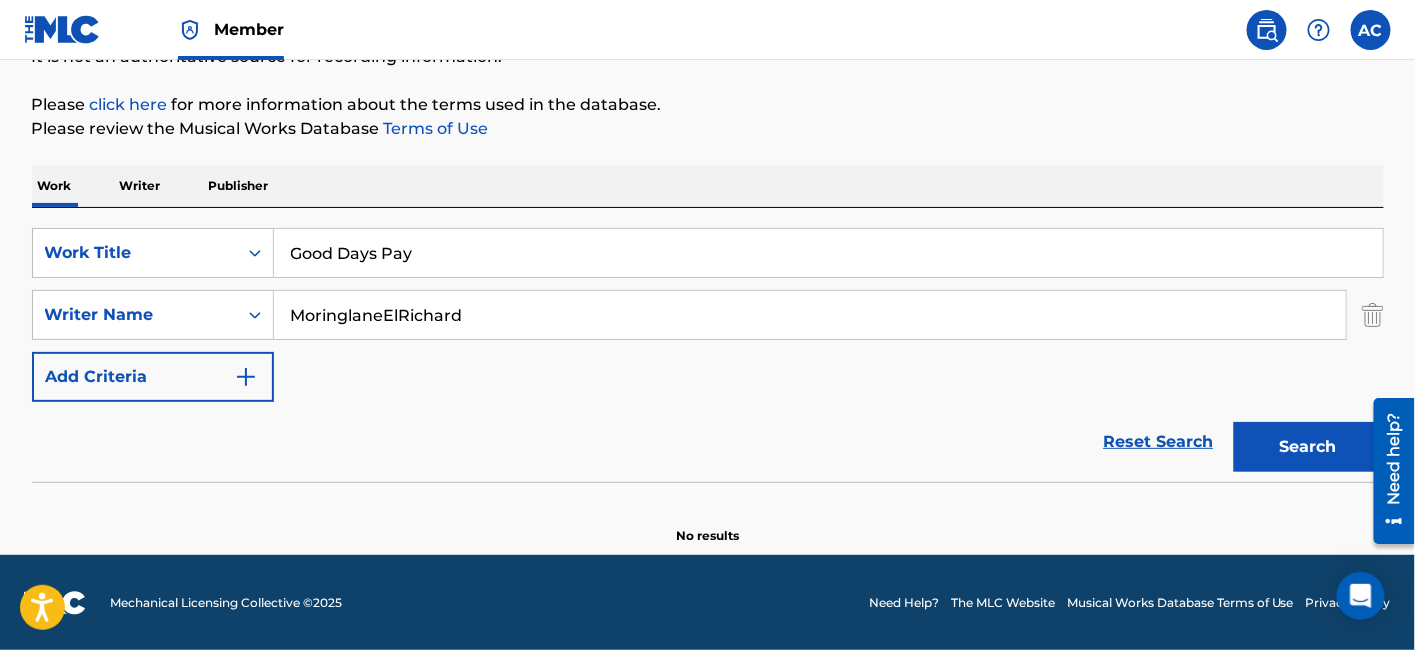 type on "MoringlaneElRichard" 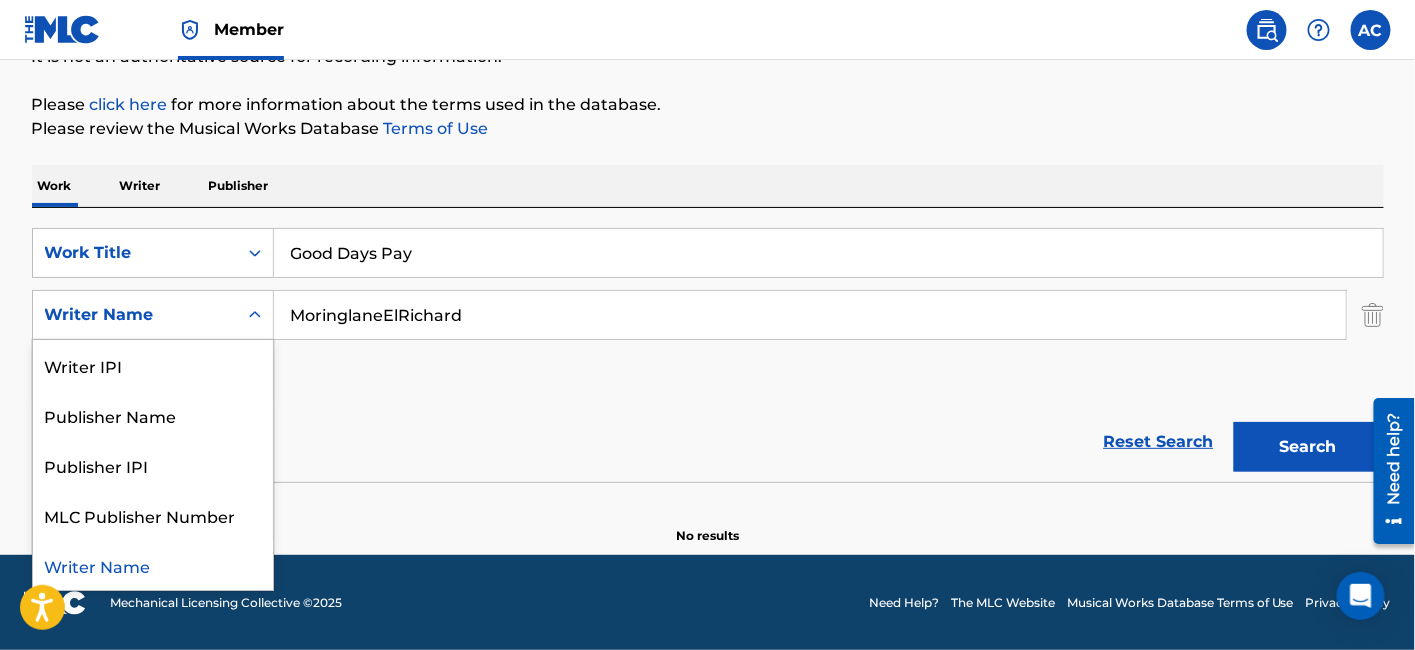 click at bounding box center (255, 315) 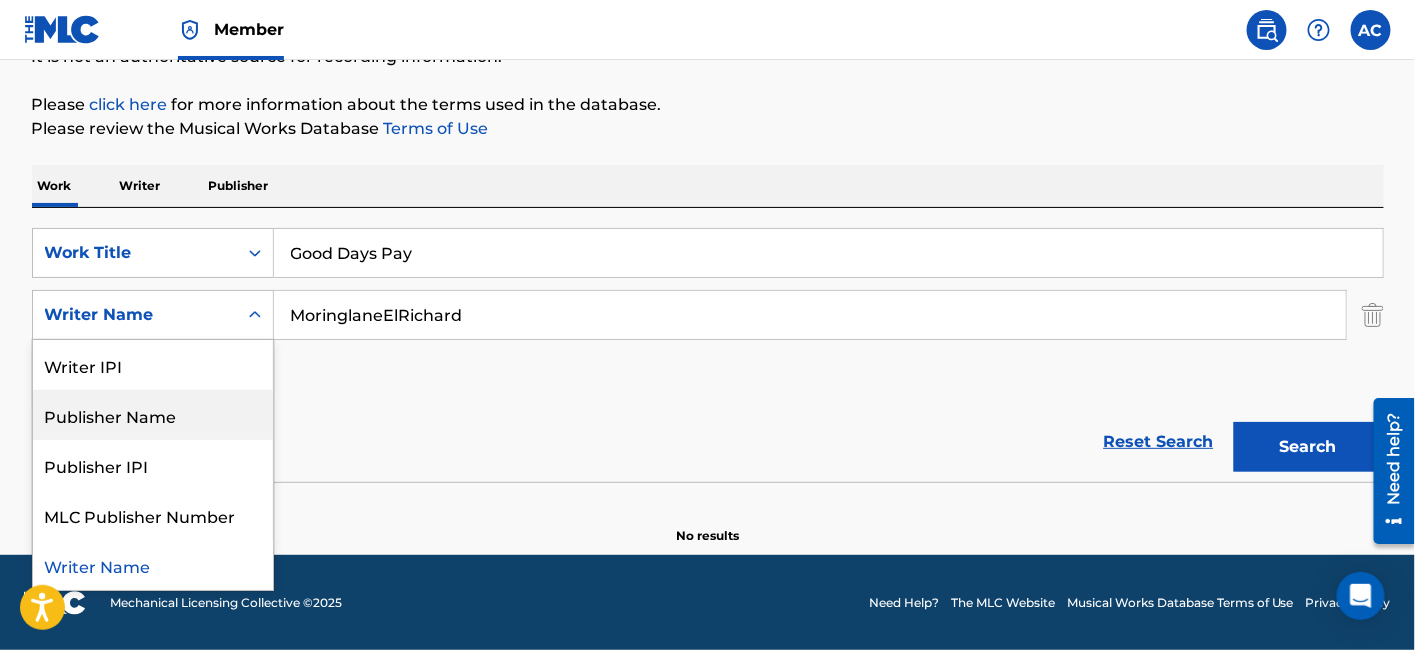 click on "Publisher Name" at bounding box center (153, 415) 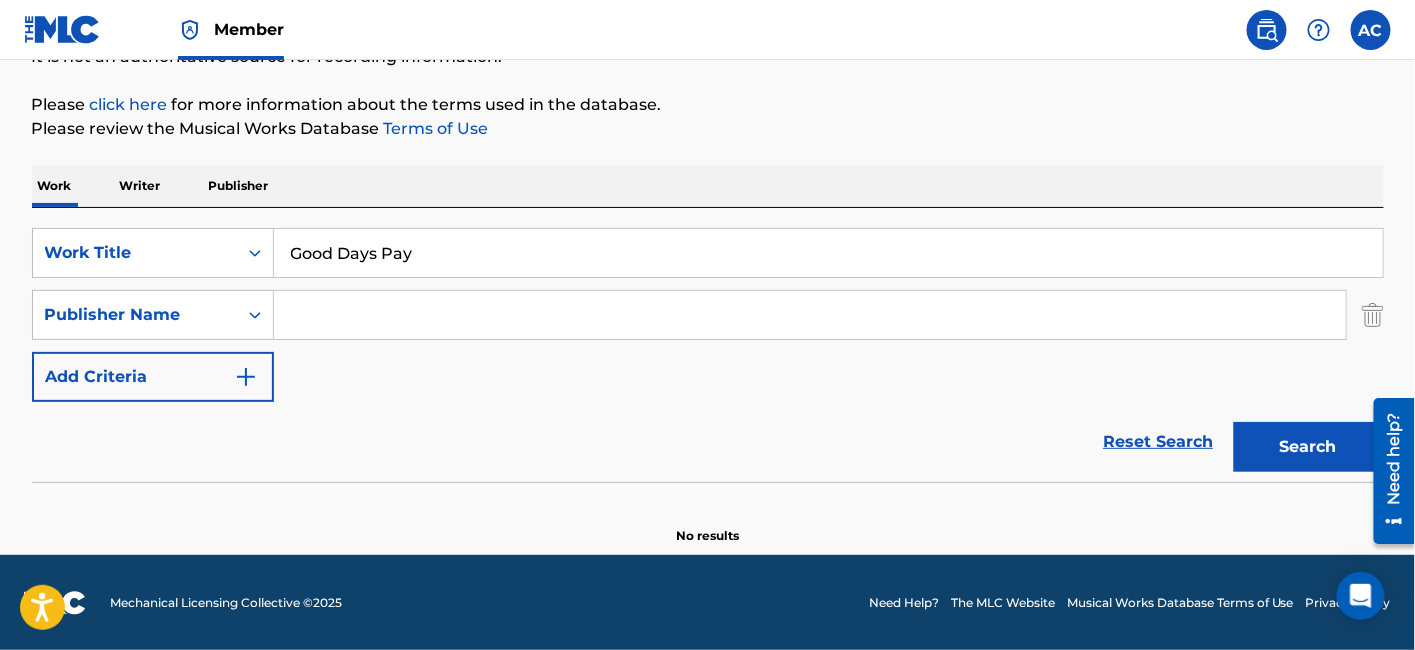 click at bounding box center (810, 315) 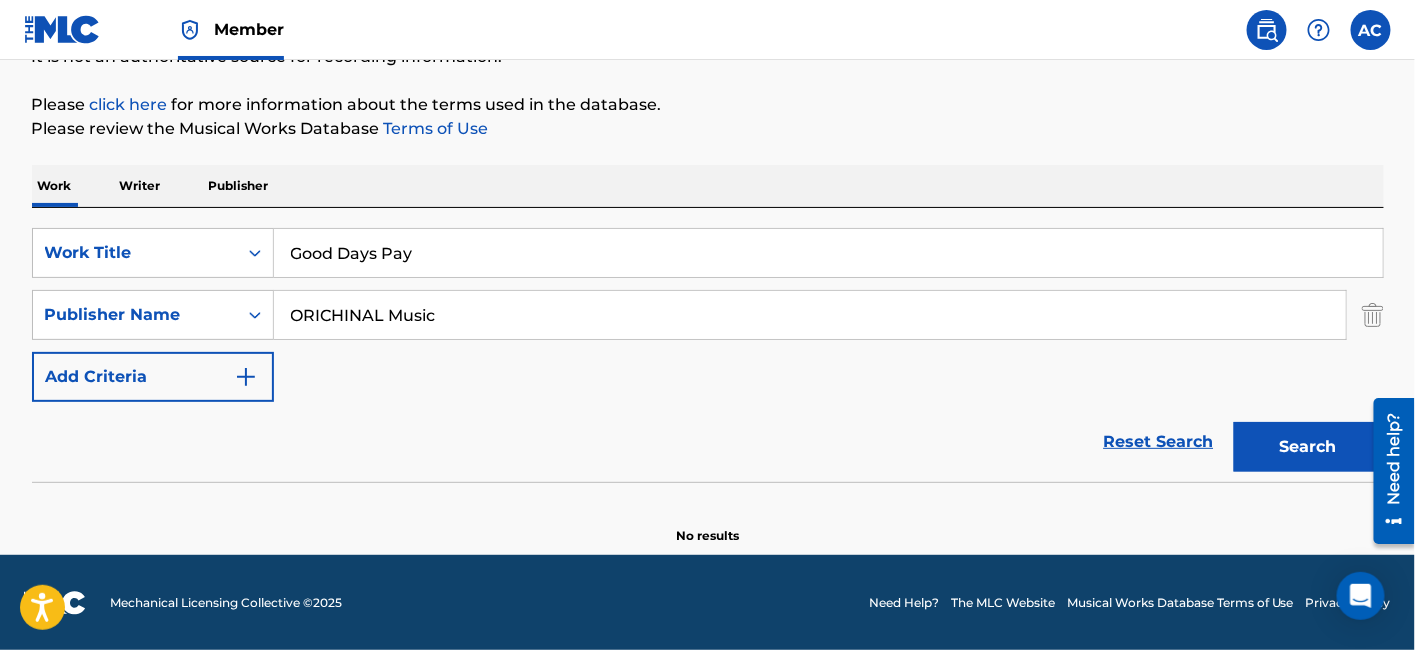 type on "ORICHINAL Music" 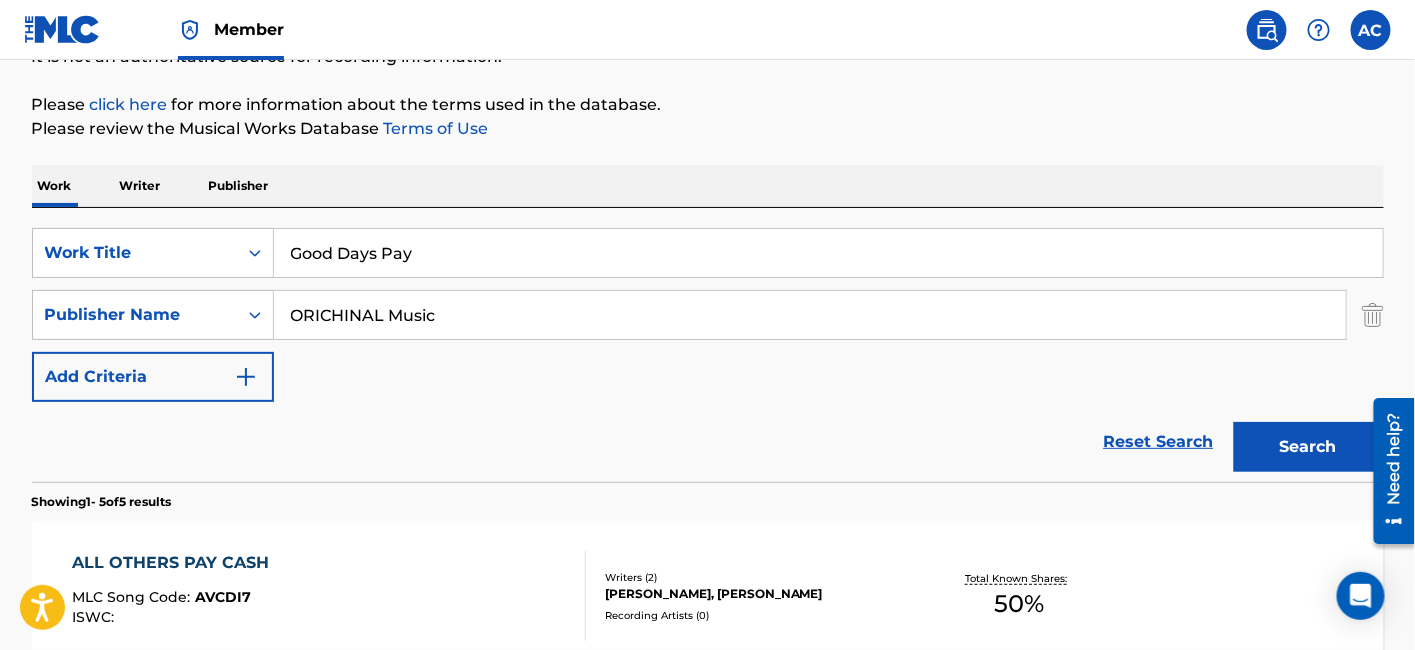 click on "Search" at bounding box center (1304, 442) 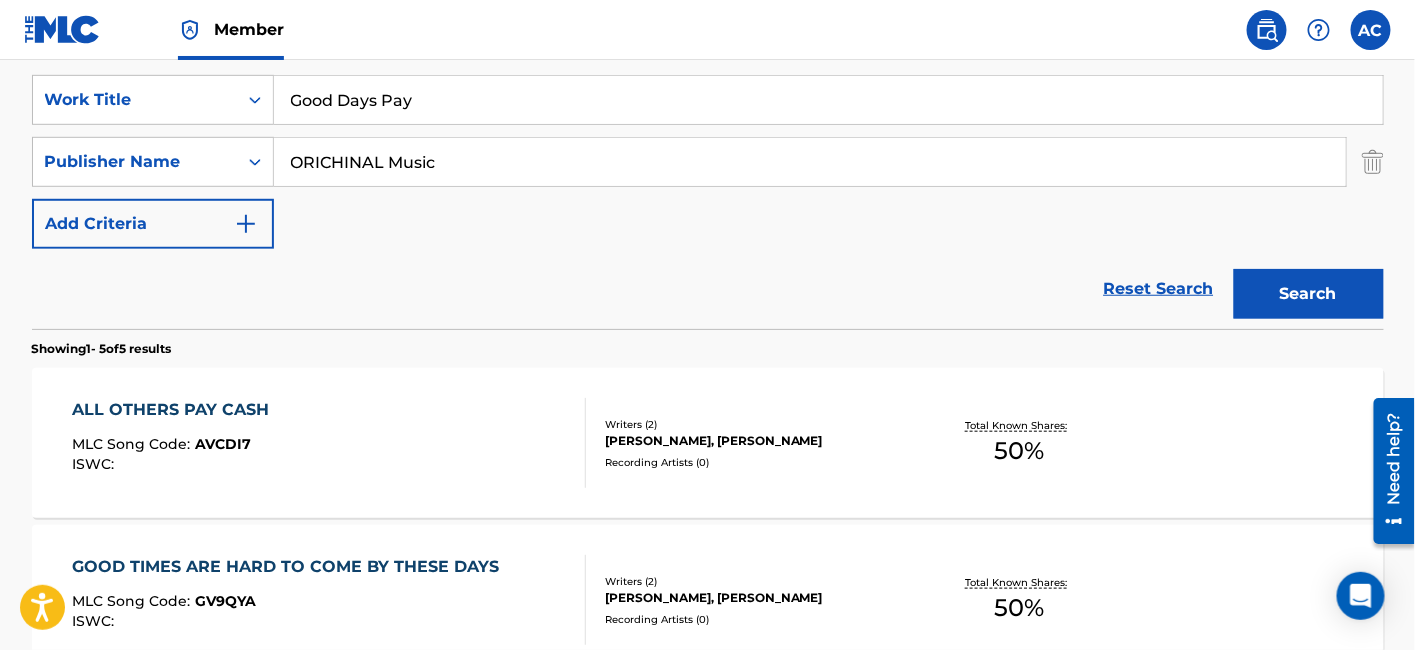 scroll, scrollTop: 378, scrollLeft: 0, axis: vertical 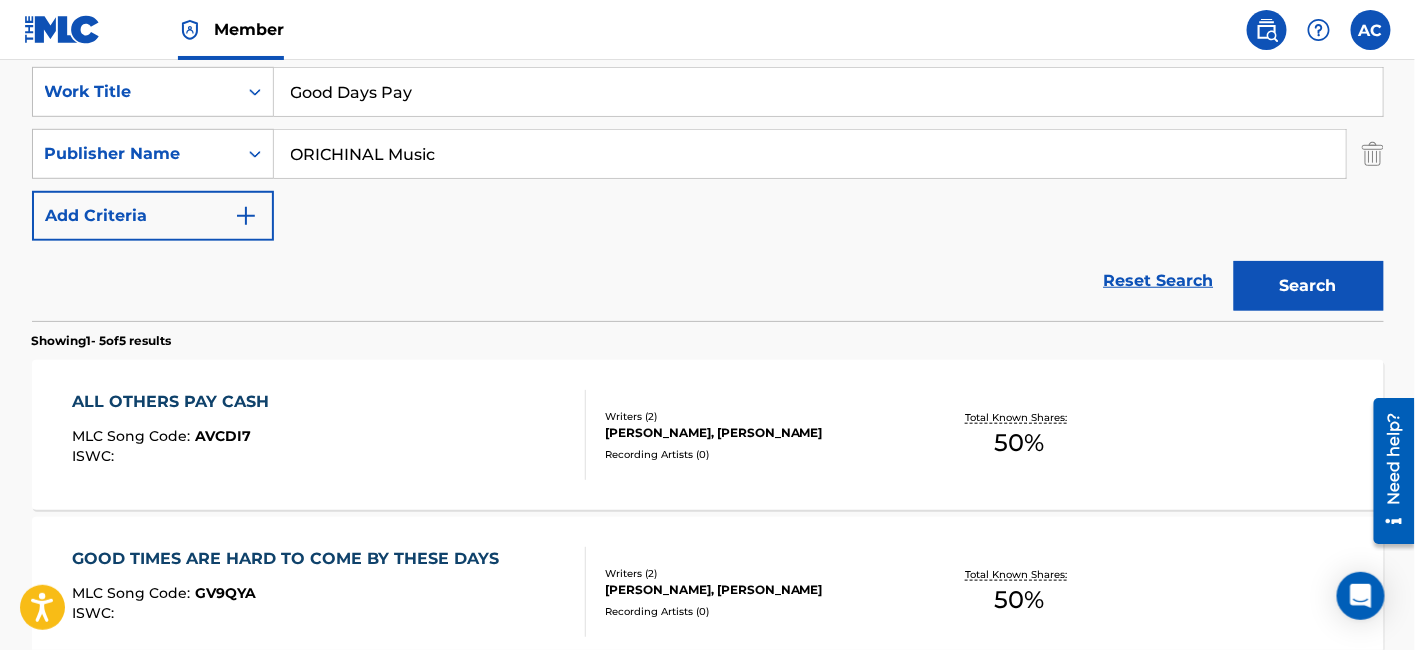 click on "Good Days Pay" at bounding box center [828, 92] 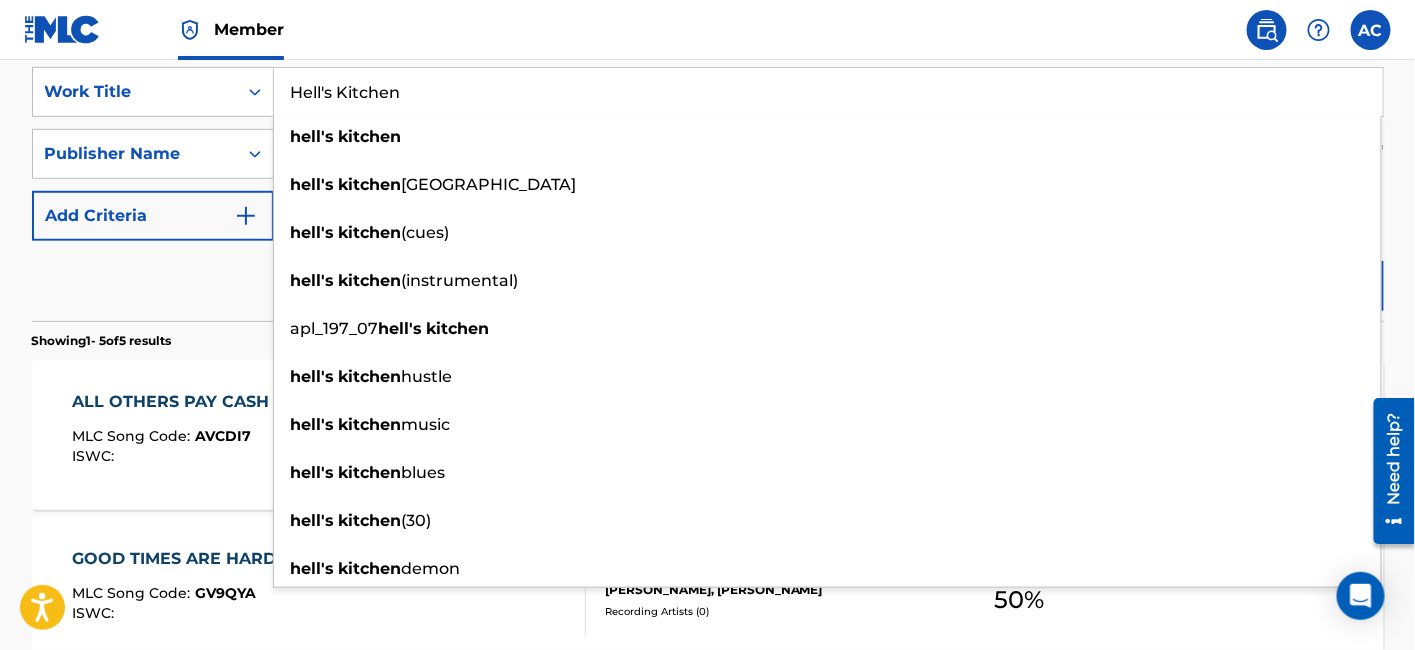 type on "Hell's Kitchen" 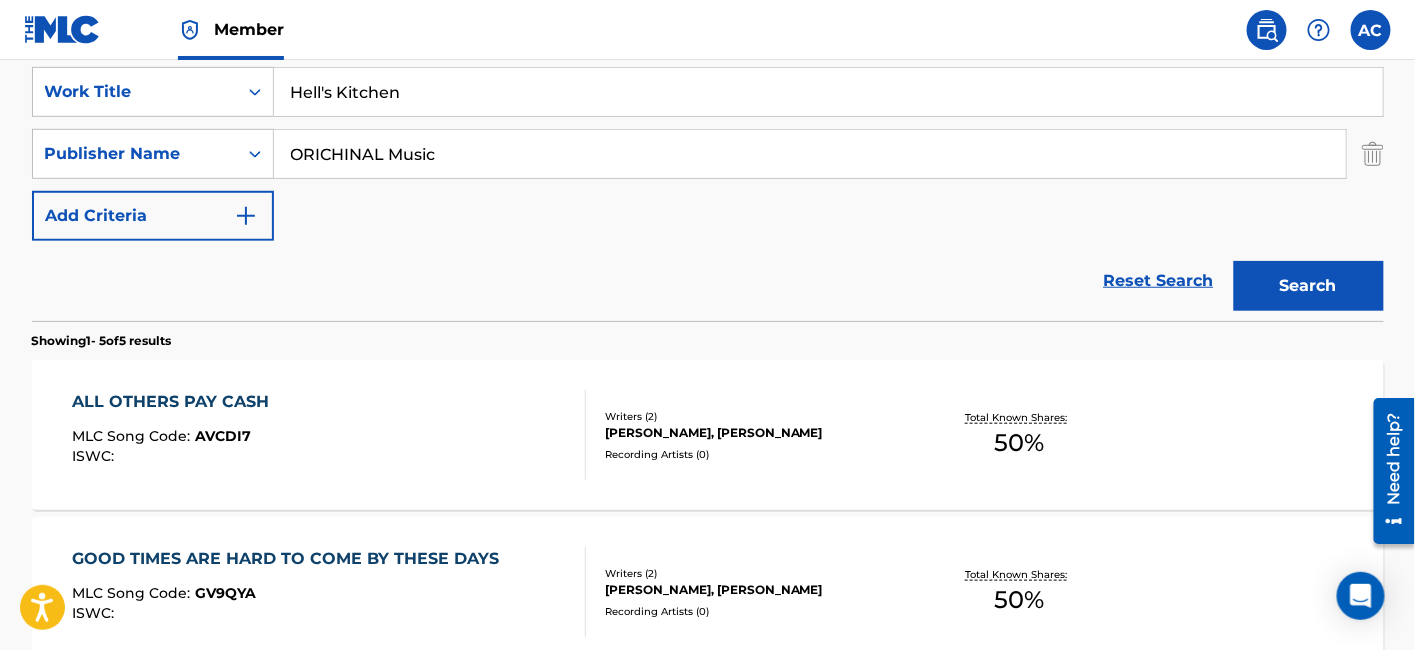 click on "Search" at bounding box center [1309, 286] 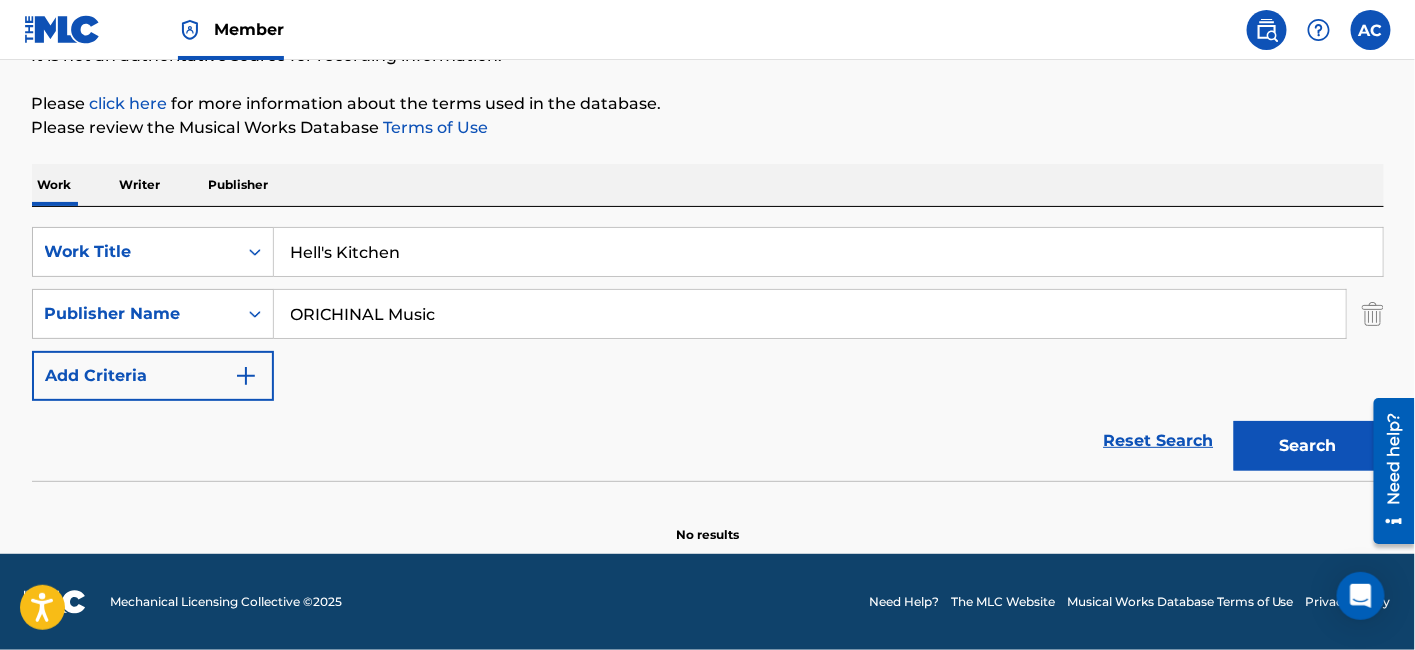 scroll, scrollTop: 217, scrollLeft: 0, axis: vertical 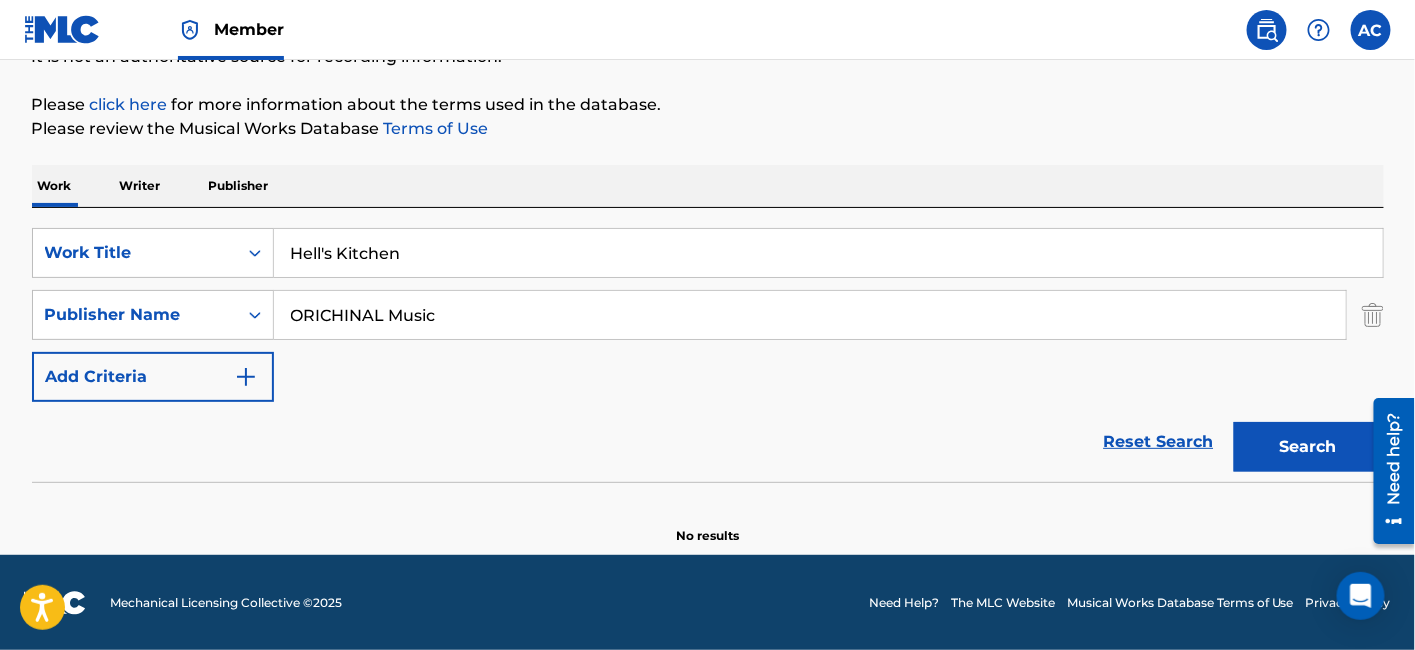 click on "Member" at bounding box center (249, 29) 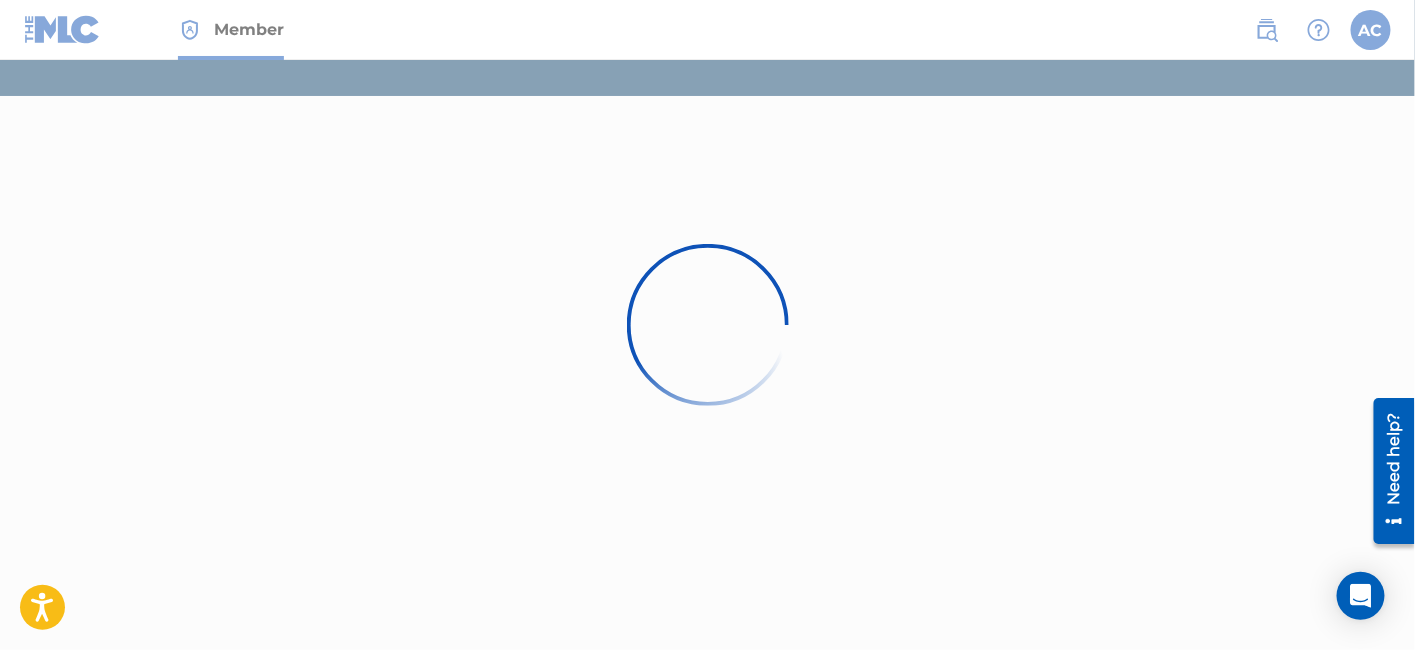scroll, scrollTop: 0, scrollLeft: 0, axis: both 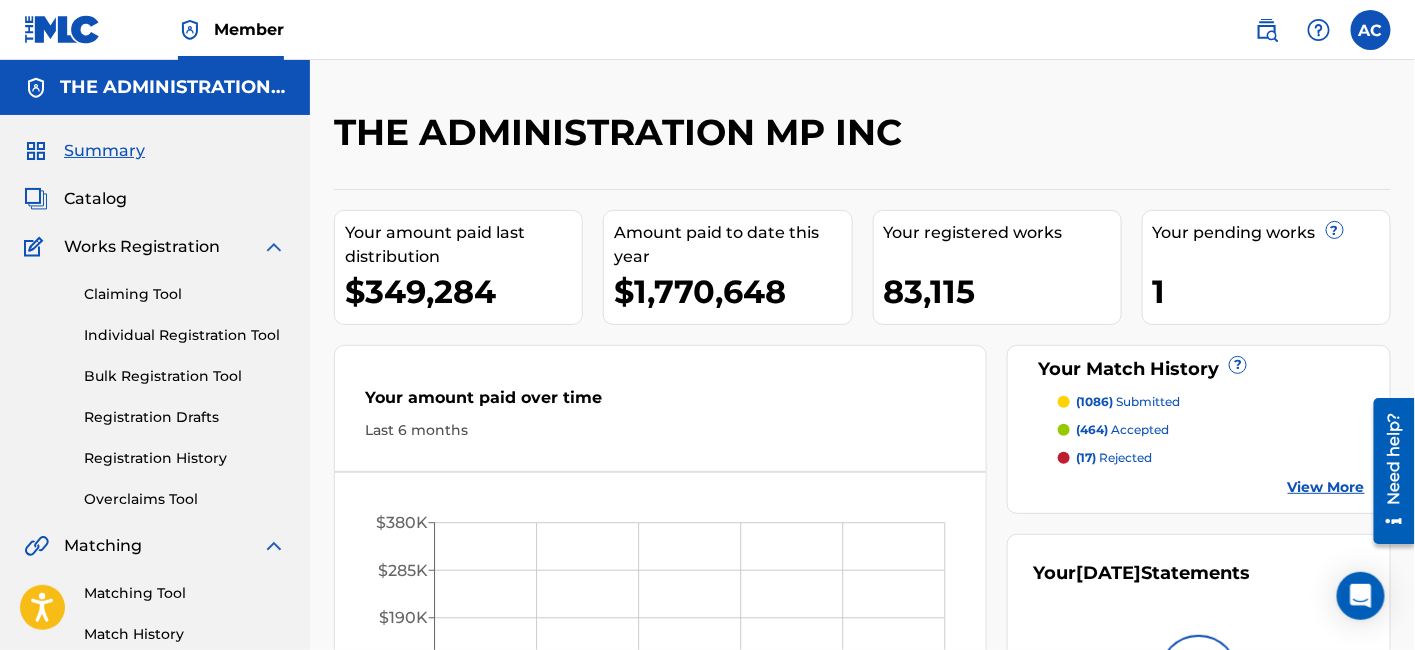 click on "Catalog" at bounding box center [95, 199] 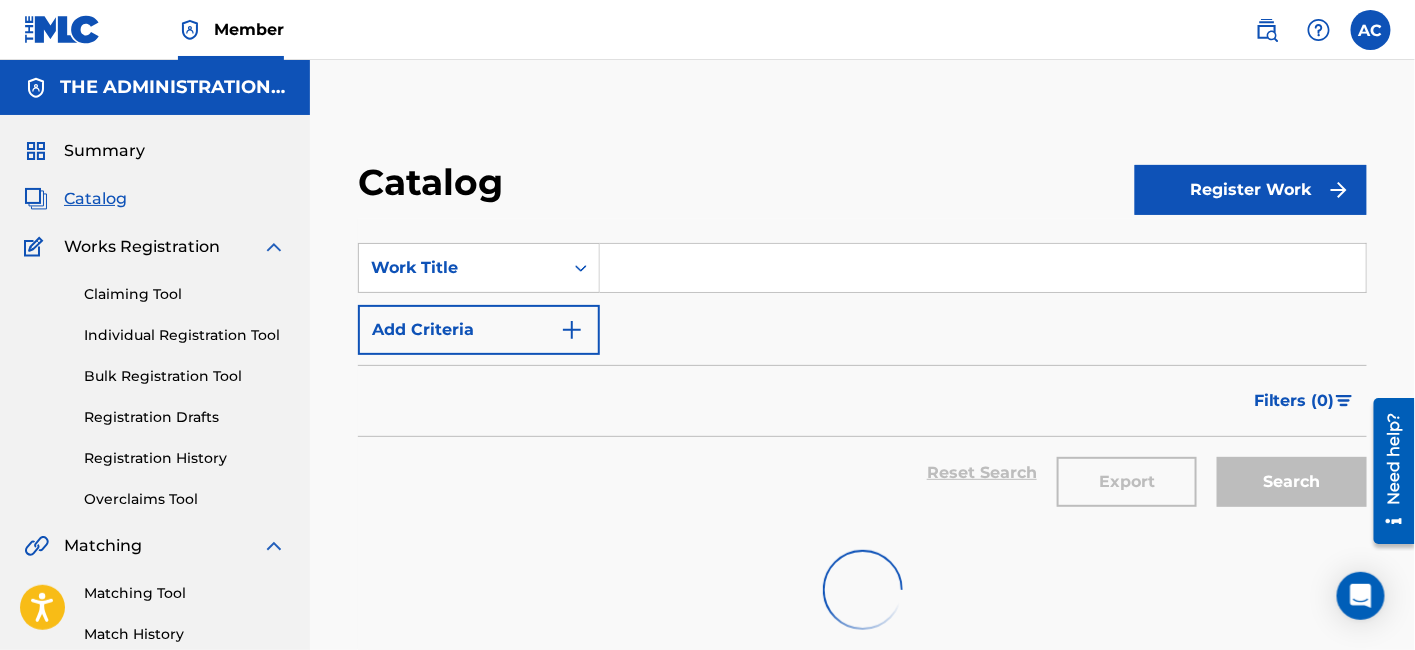 click at bounding box center [983, 268] 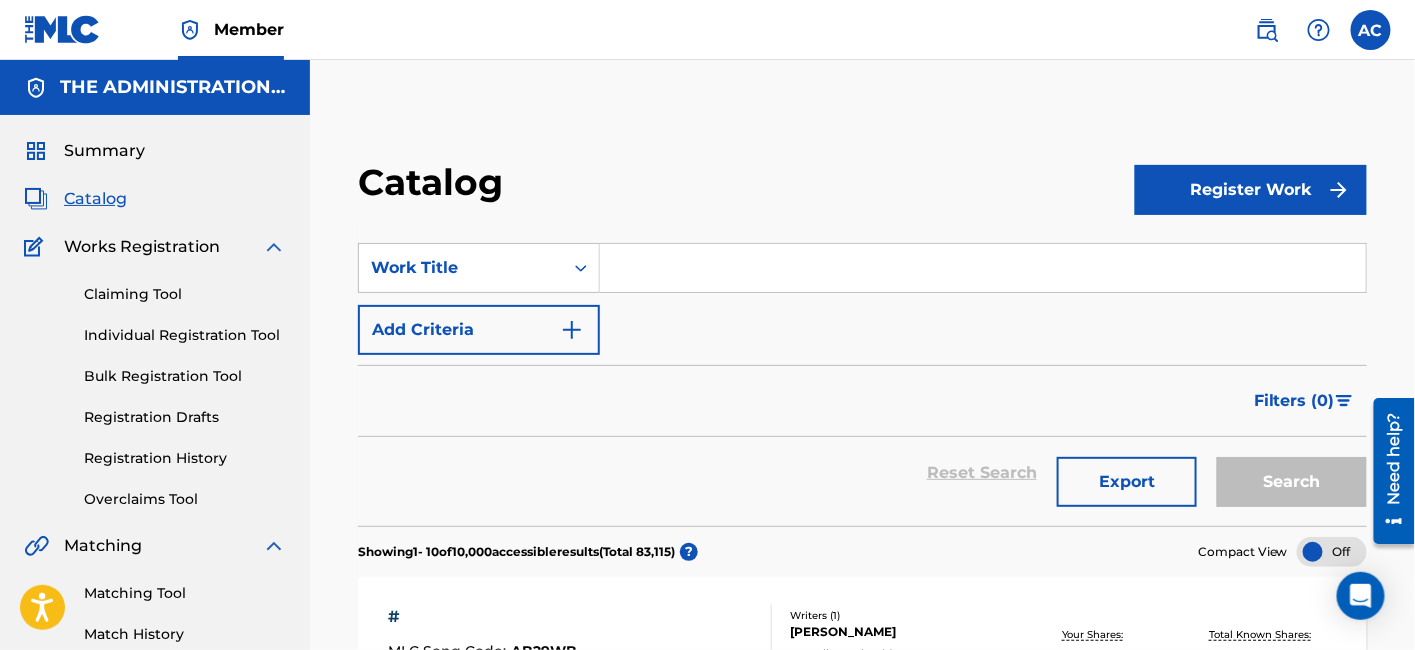 paste on "Hell's Kitchen" 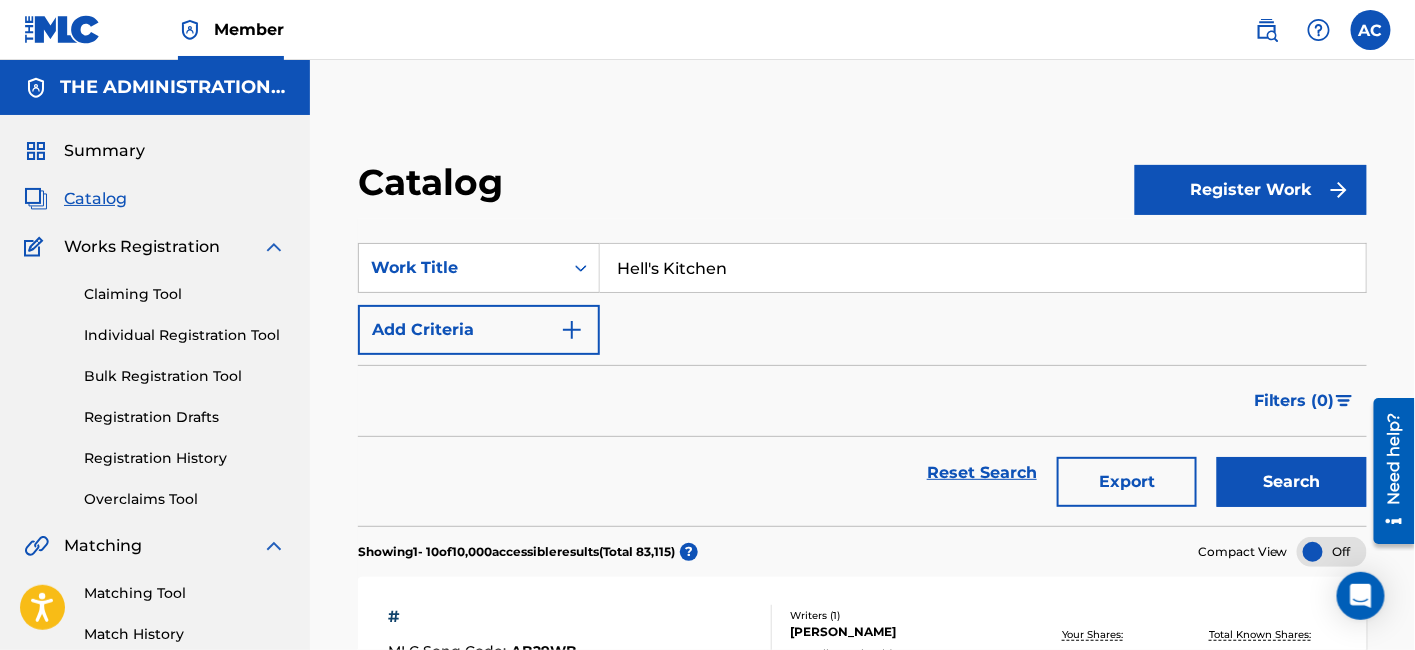 click on "Hell's Kitchen" at bounding box center [983, 268] 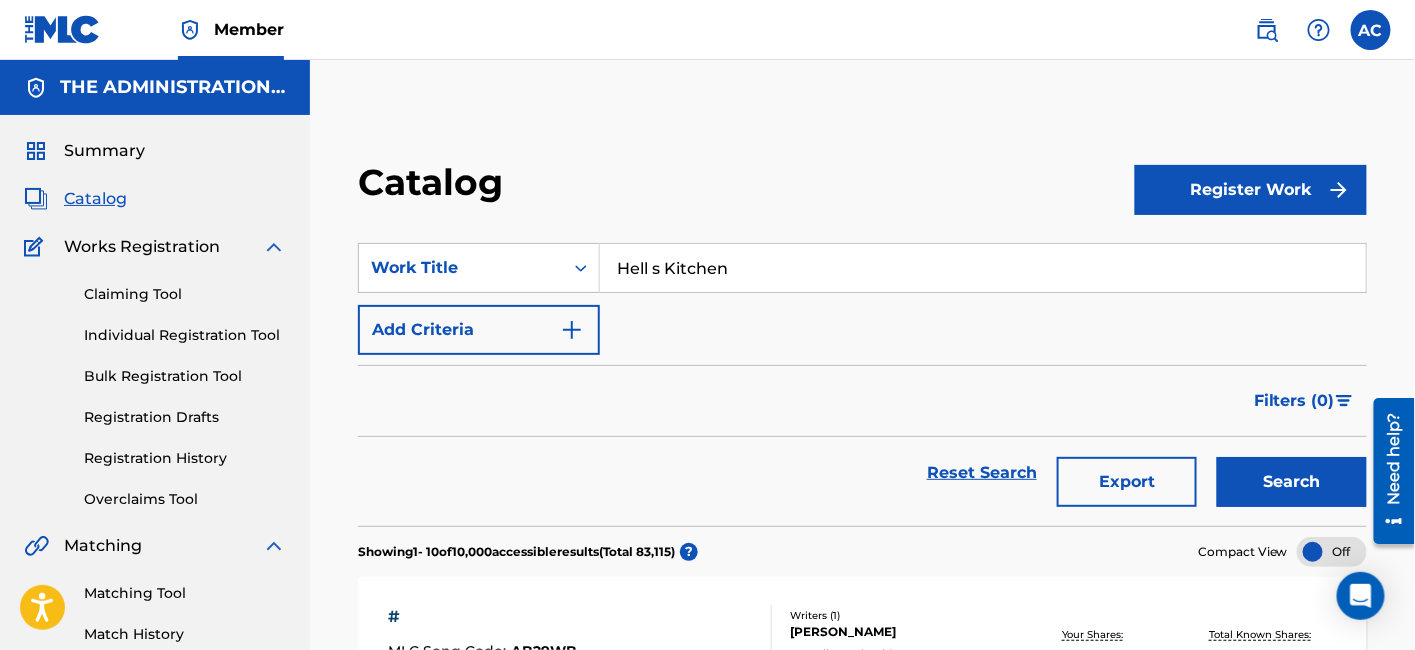 type on "Hell s Kitchen" 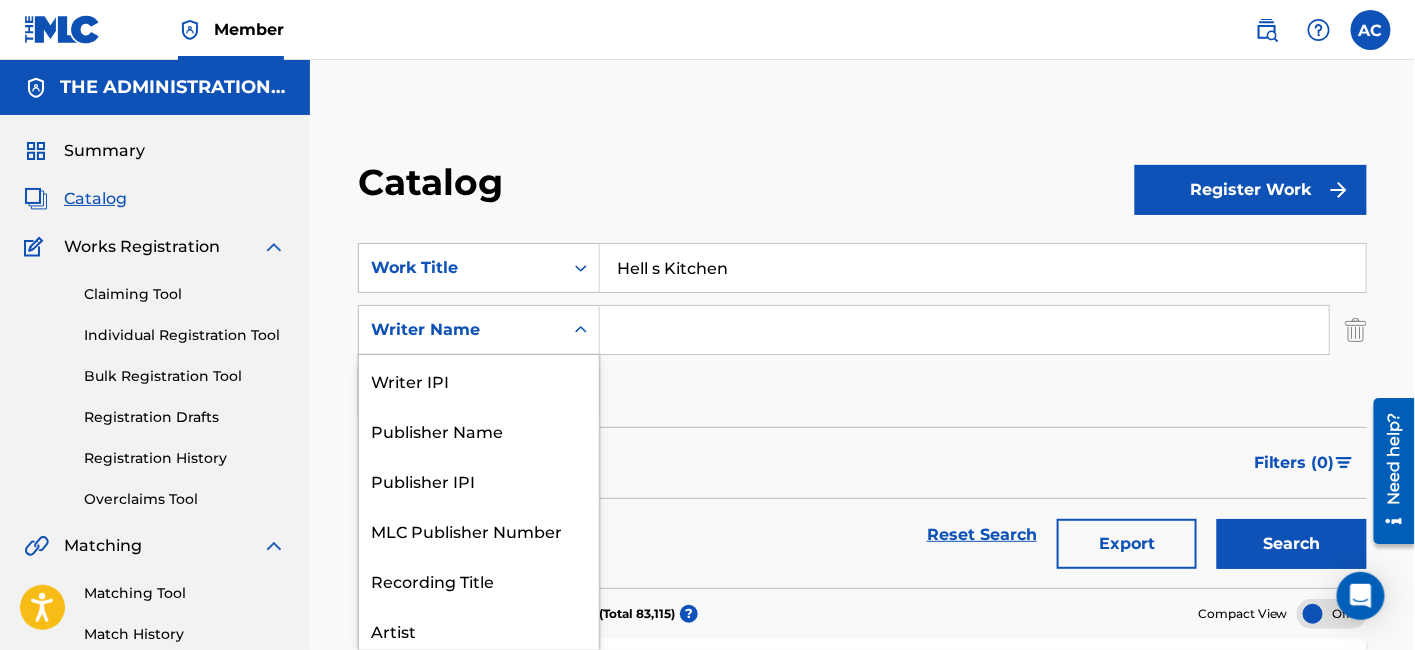 scroll, scrollTop: 5, scrollLeft: 0, axis: vertical 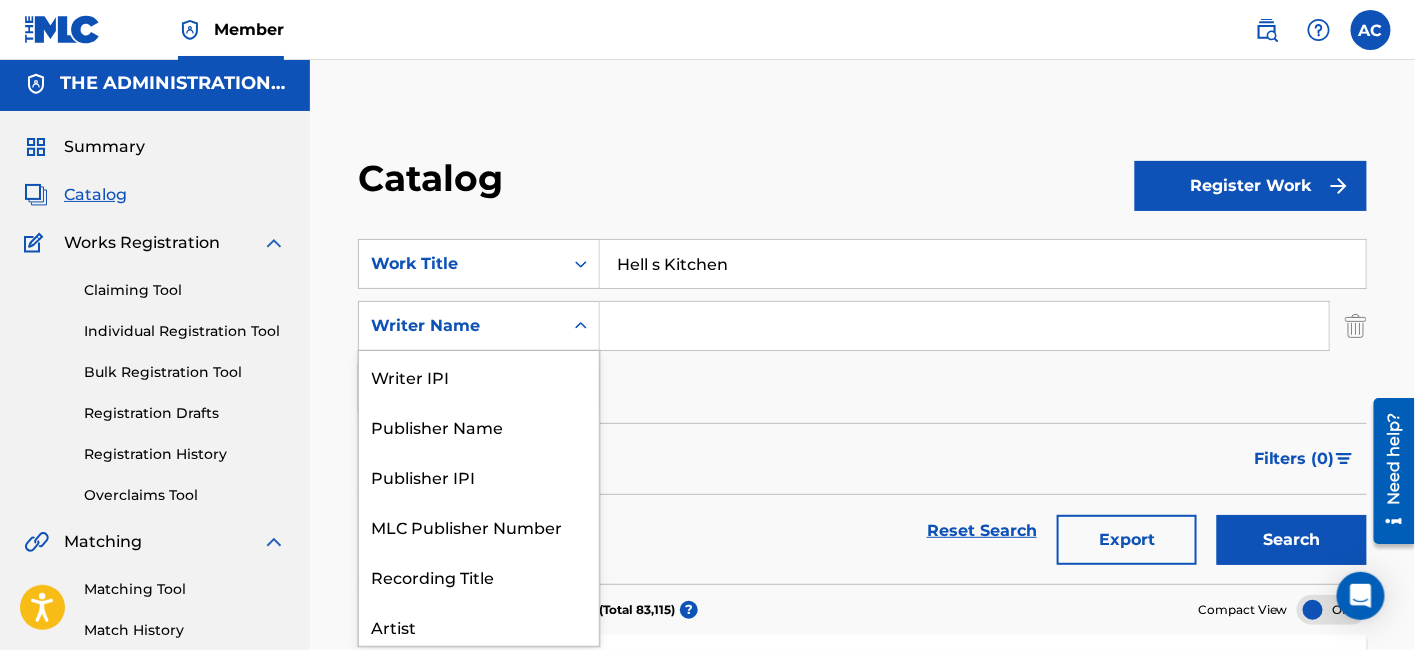 click on "Writer Name" at bounding box center [461, 326] 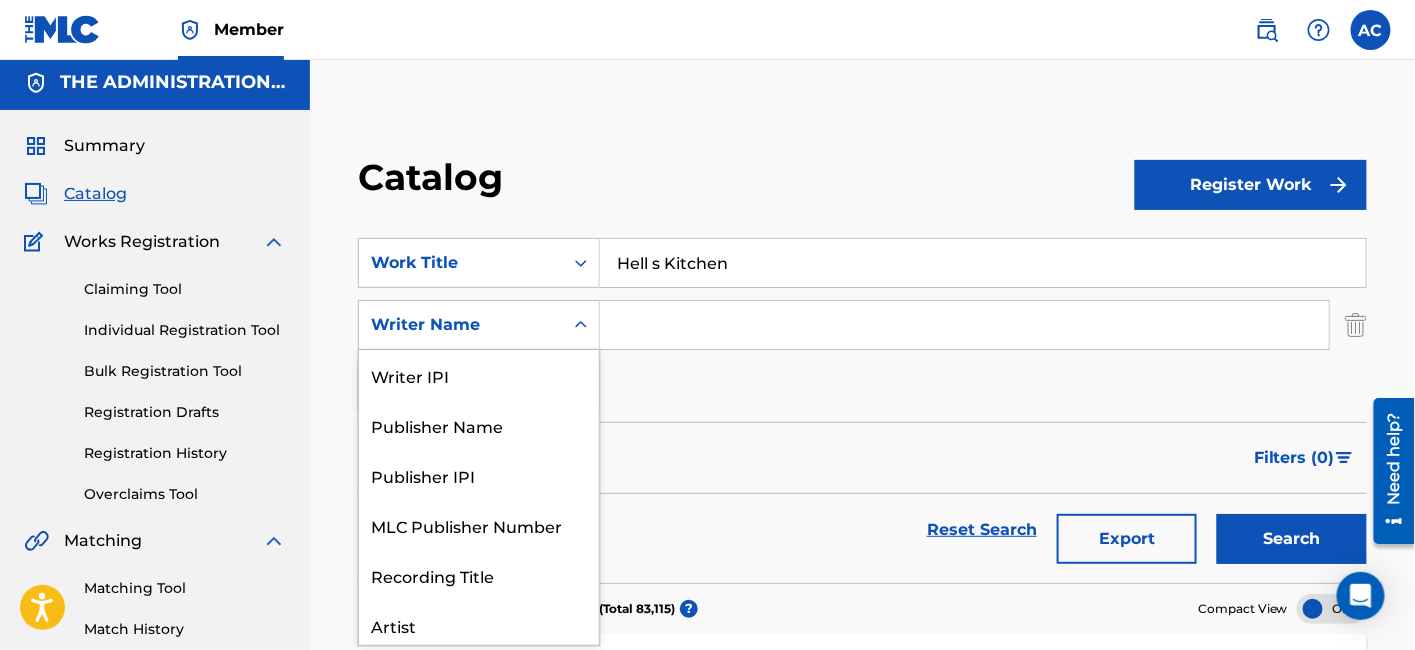 scroll, scrollTop: 100, scrollLeft: 0, axis: vertical 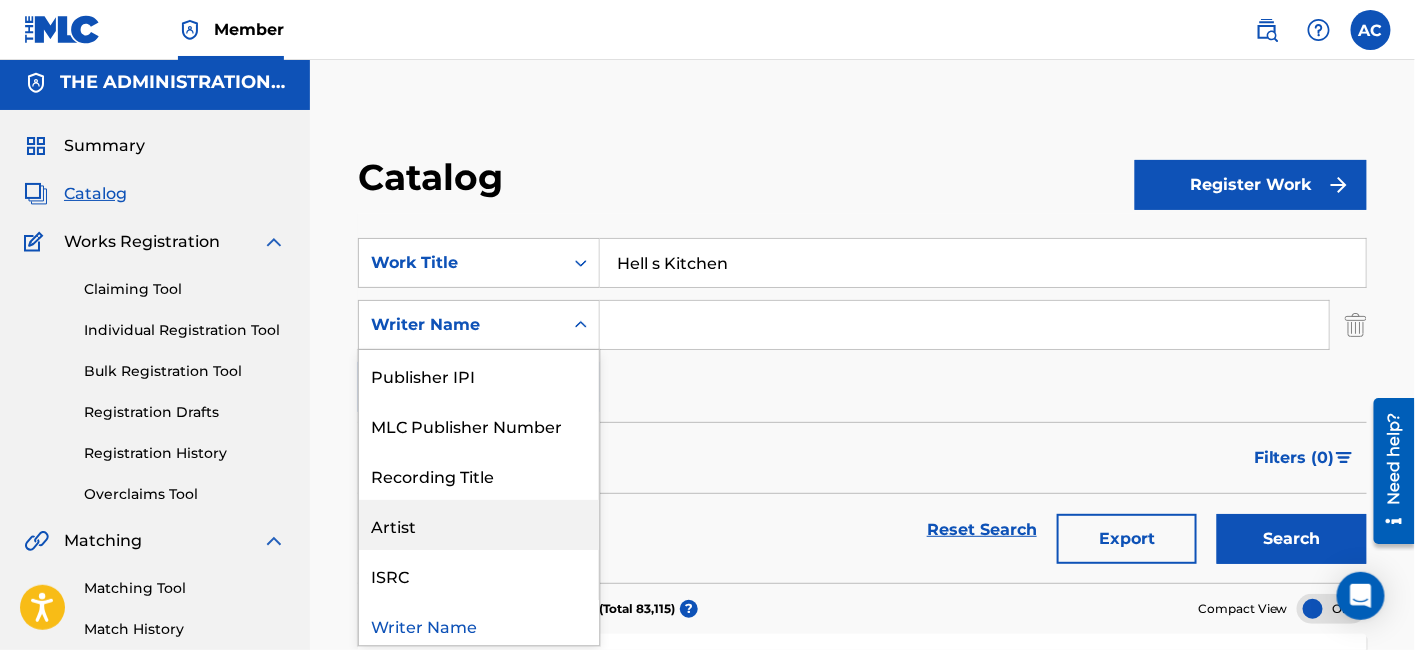 click on "Artist" at bounding box center (479, 525) 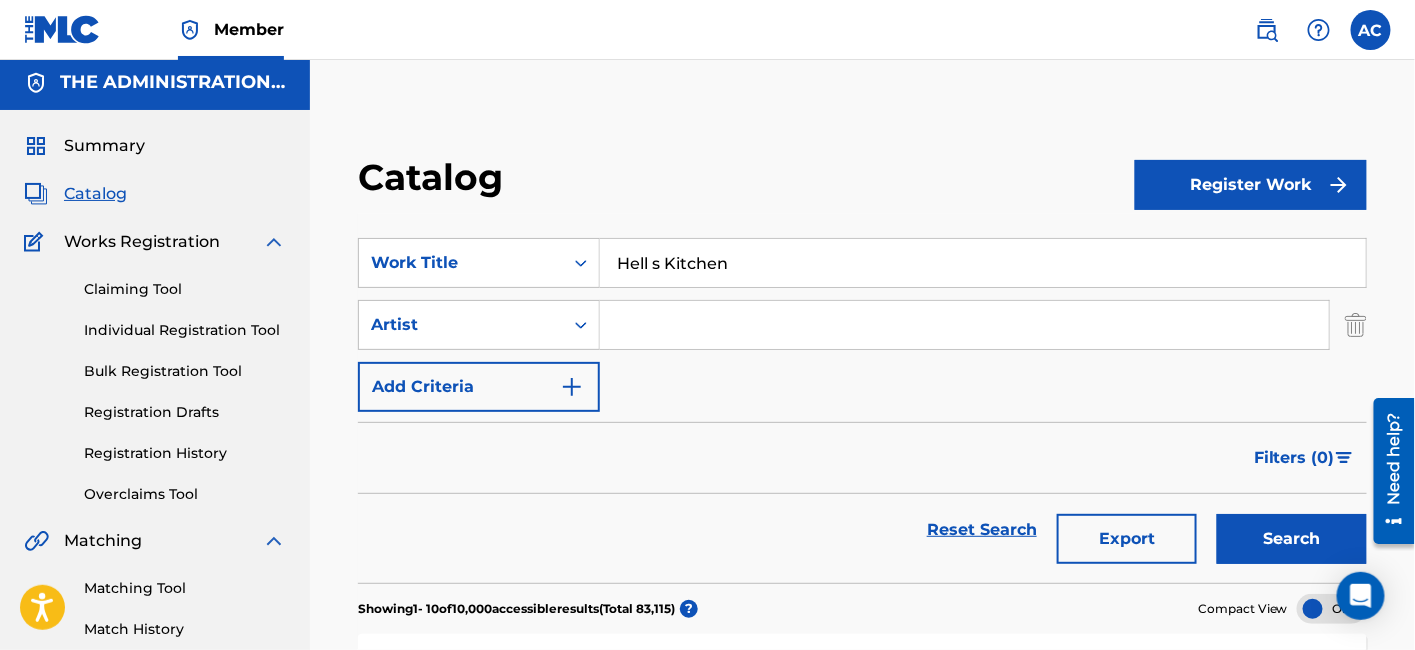 click at bounding box center [964, 325] 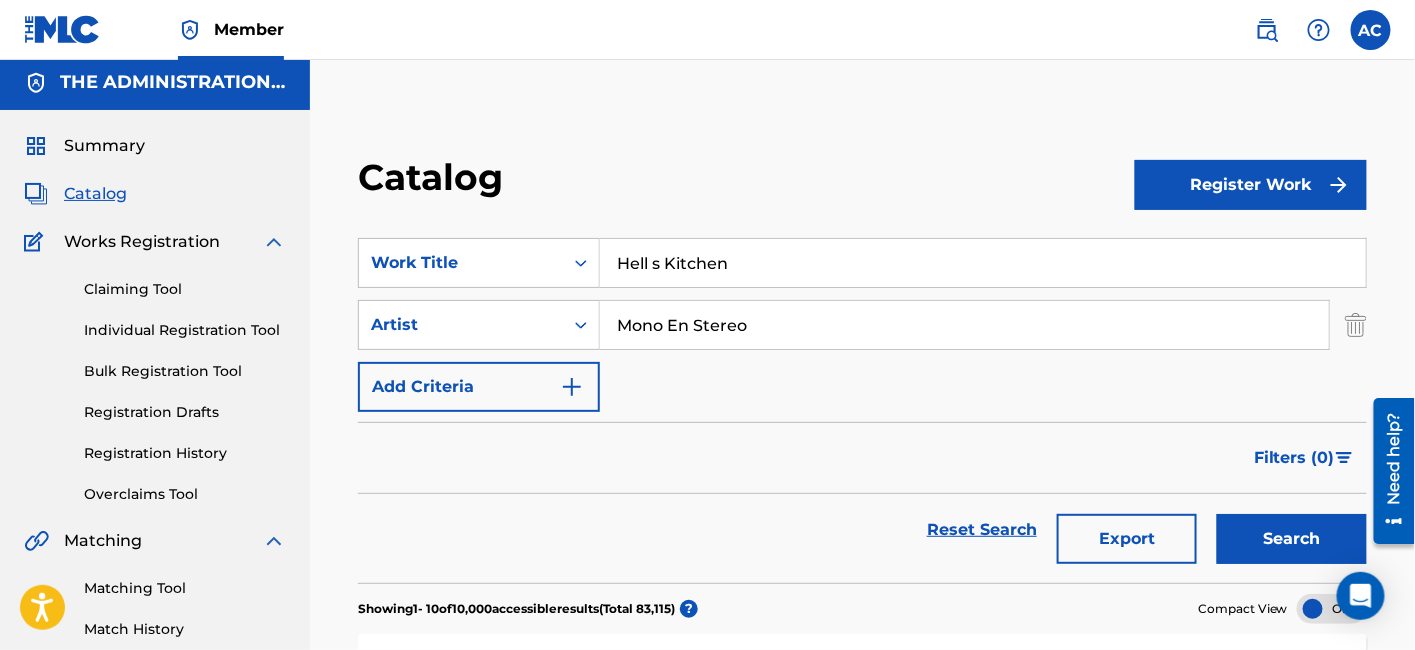type on "Mono En Stereo" 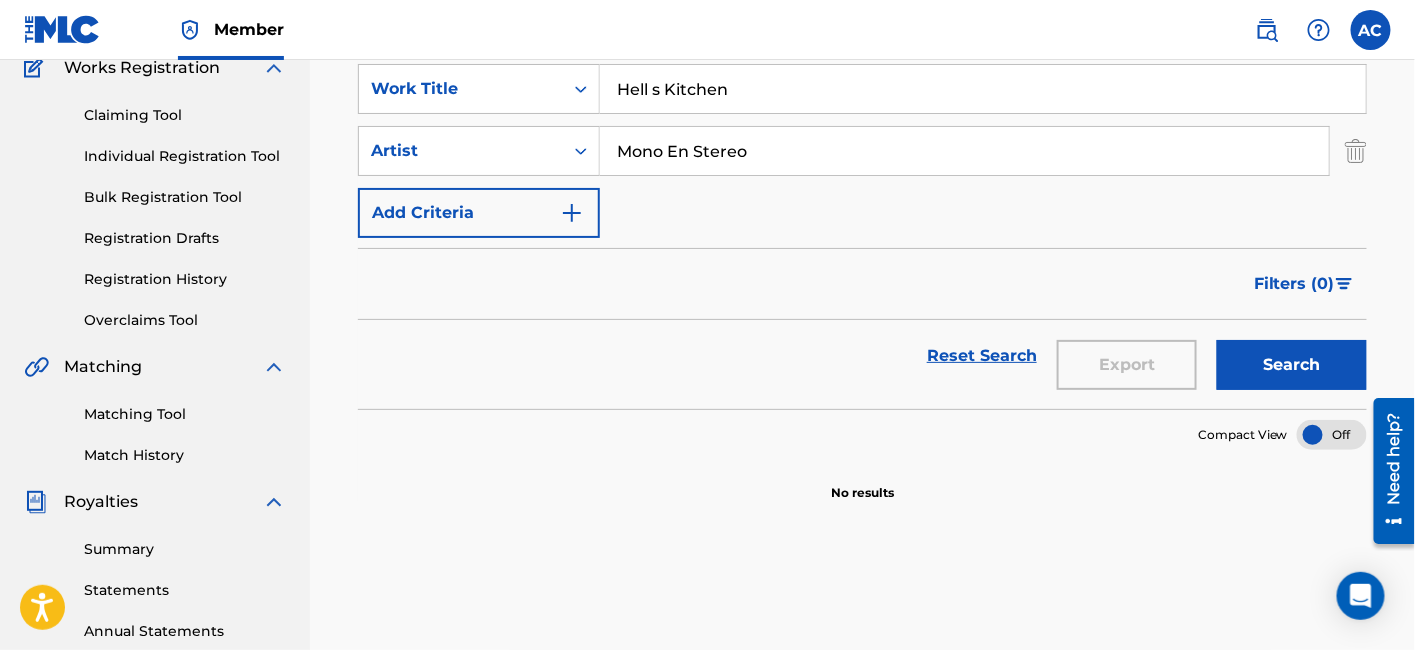 scroll, scrollTop: 181, scrollLeft: 0, axis: vertical 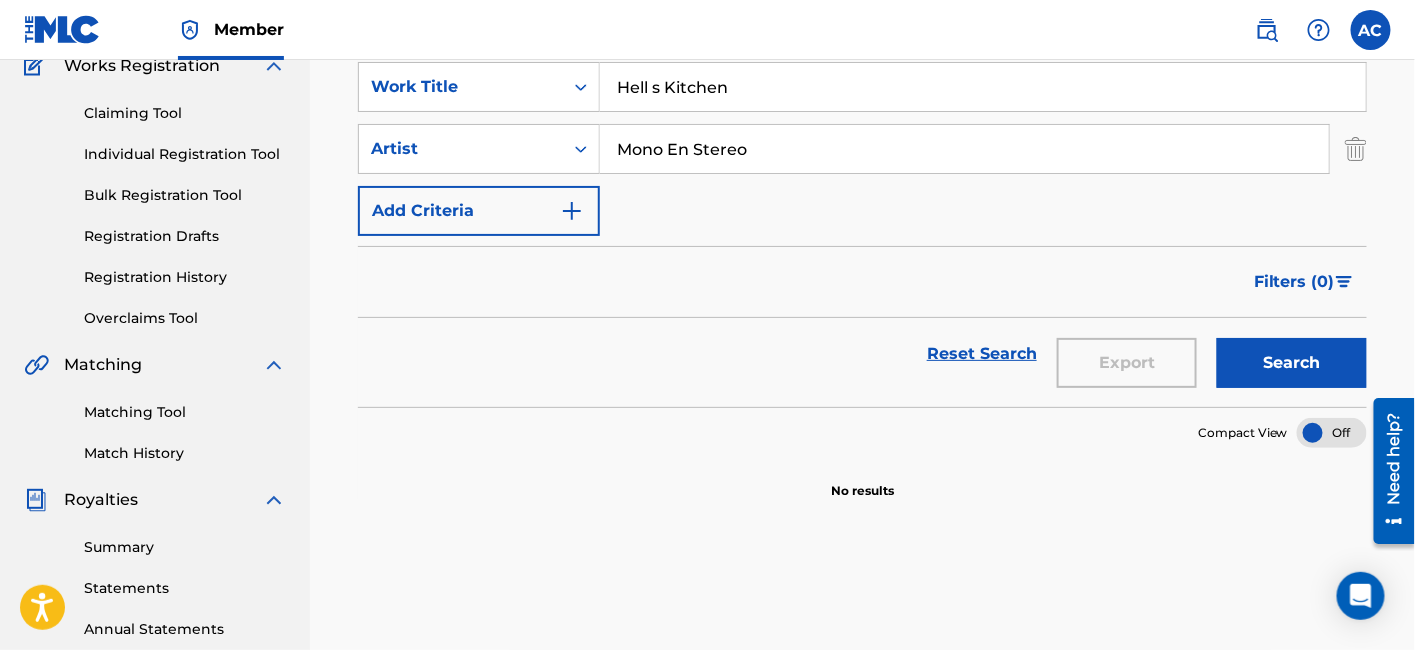click on "Hell s Kitchen" at bounding box center [983, 87] 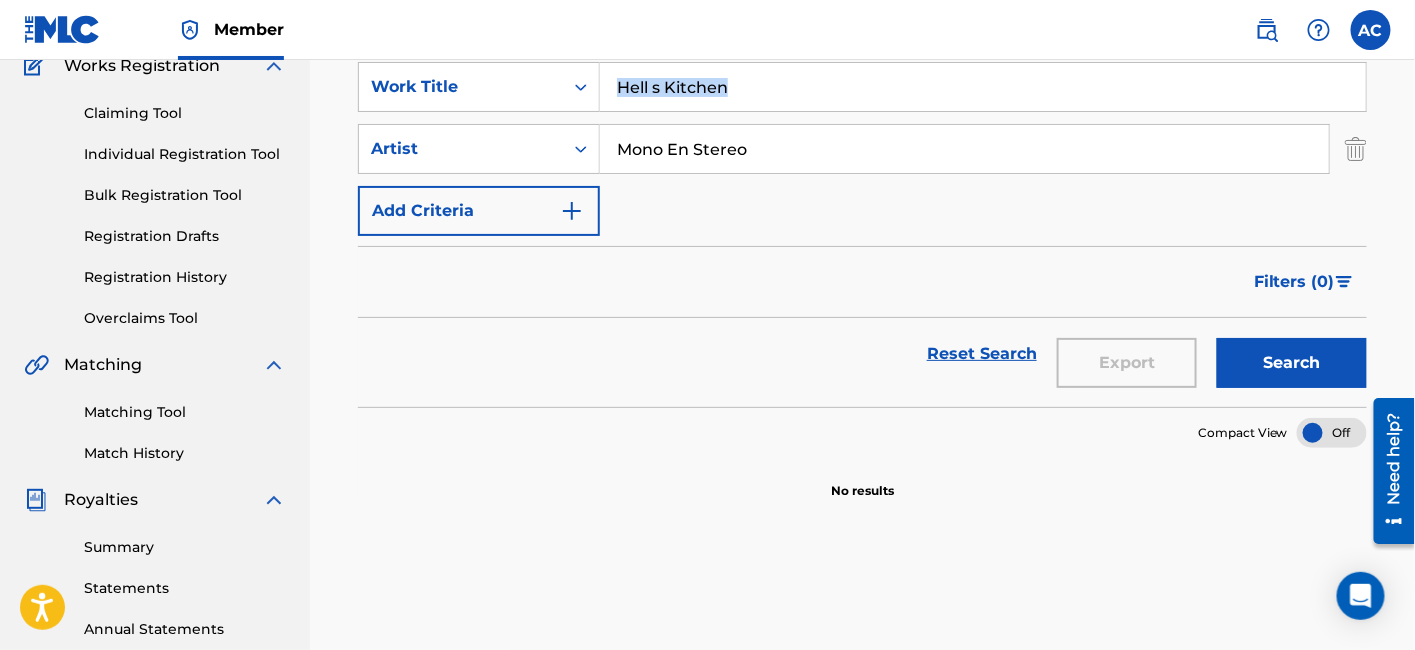 click on "Hell s Kitchen" at bounding box center [983, 87] 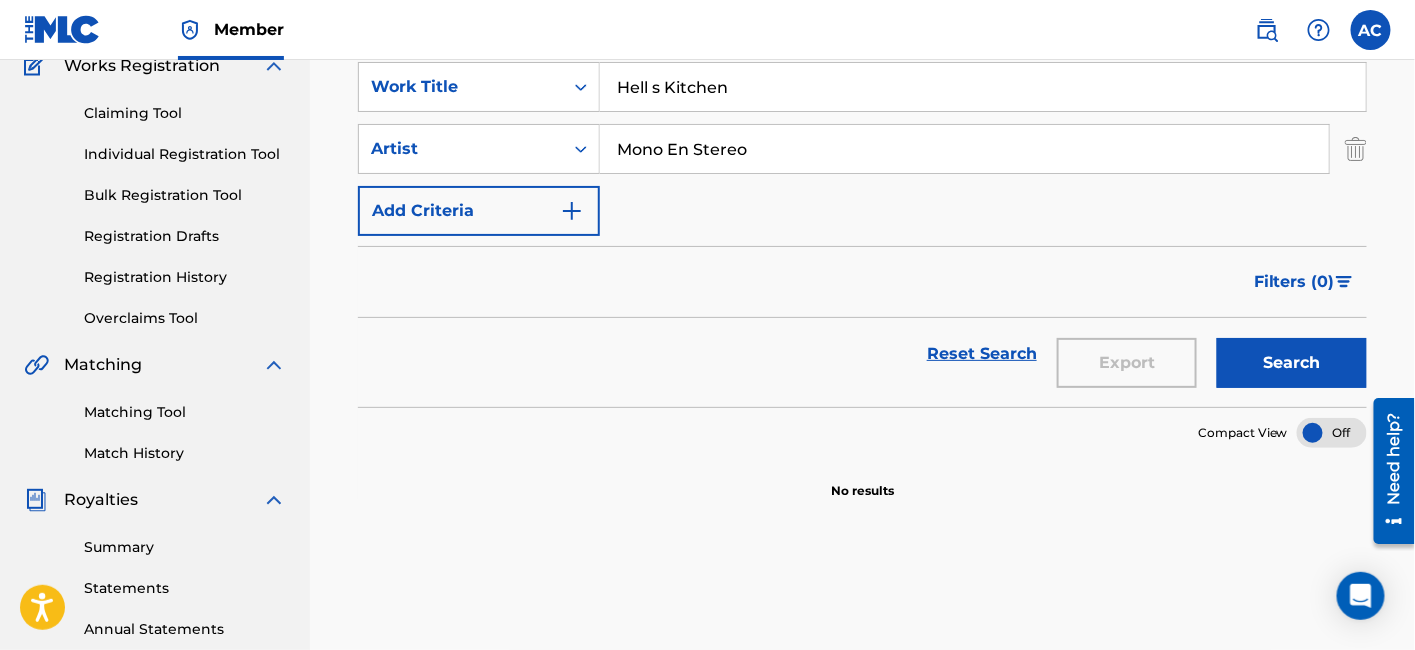 click on "Hell s Kitchen" at bounding box center (983, 87) 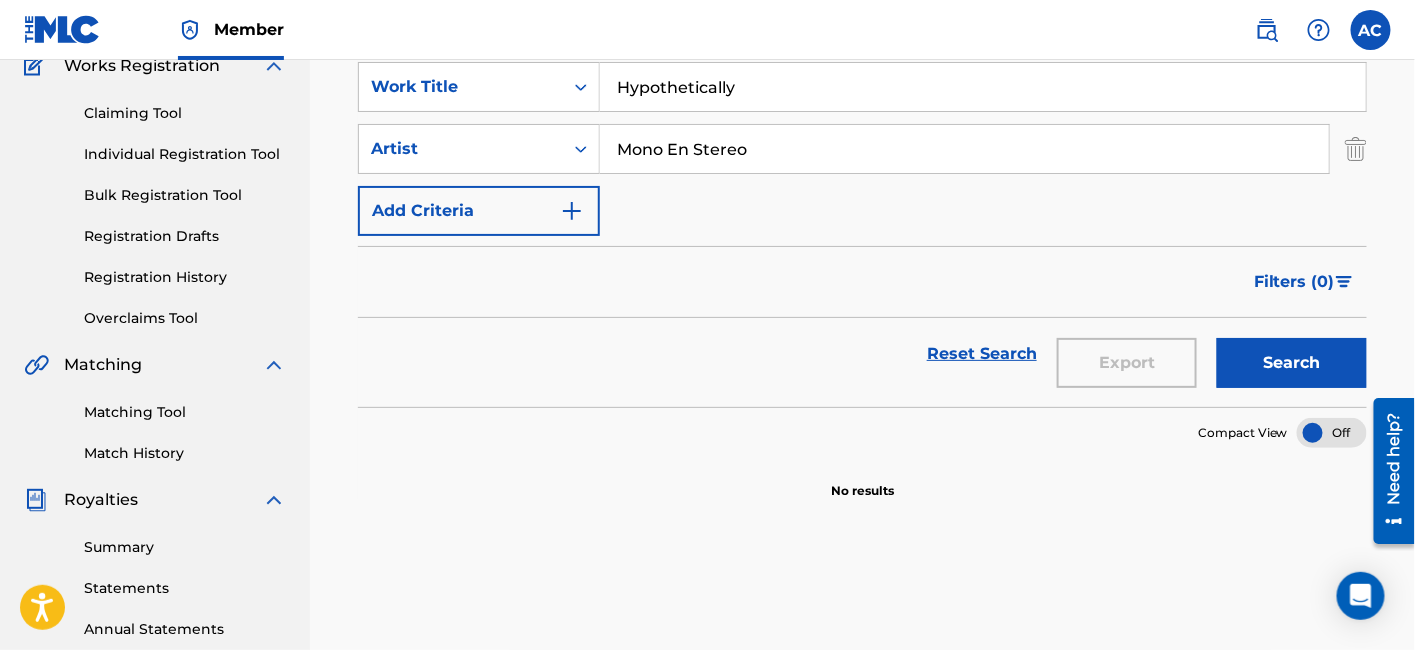 type on "Hypothetically" 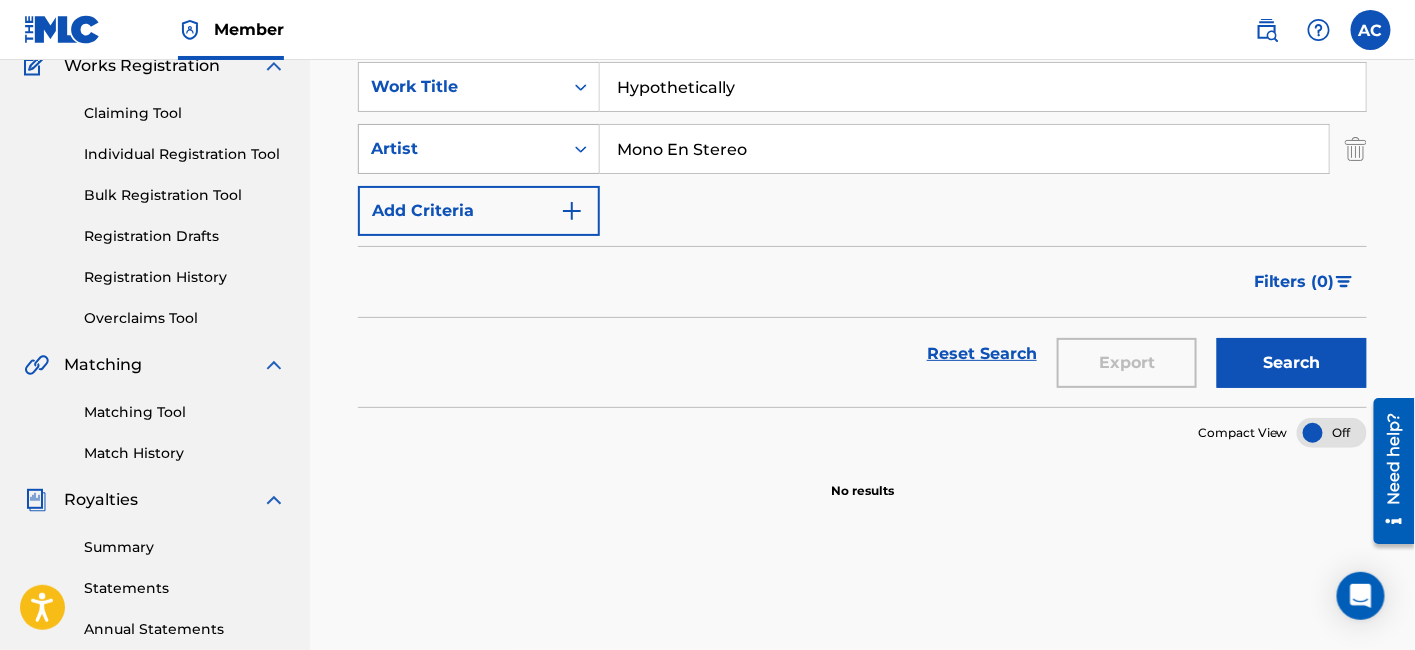 click on "Artist" at bounding box center [461, 149] 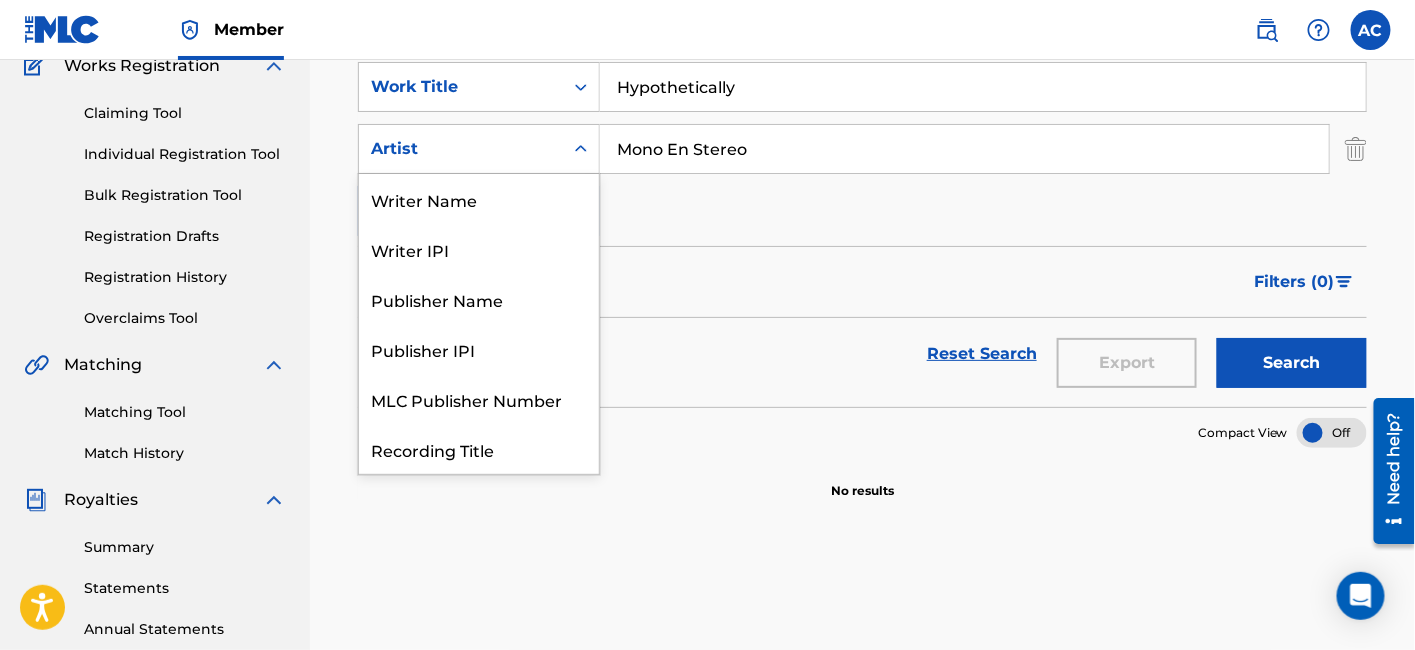 scroll, scrollTop: 100, scrollLeft: 0, axis: vertical 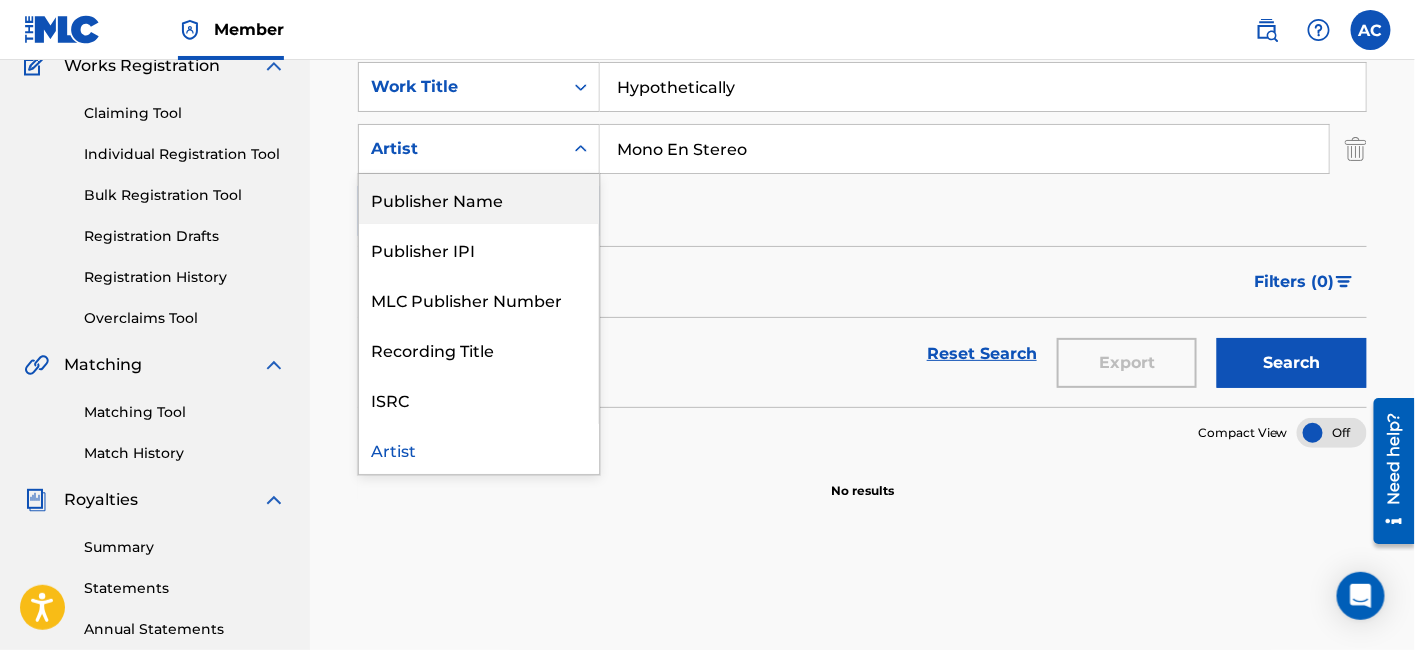 click on "Publisher Name" at bounding box center [479, 199] 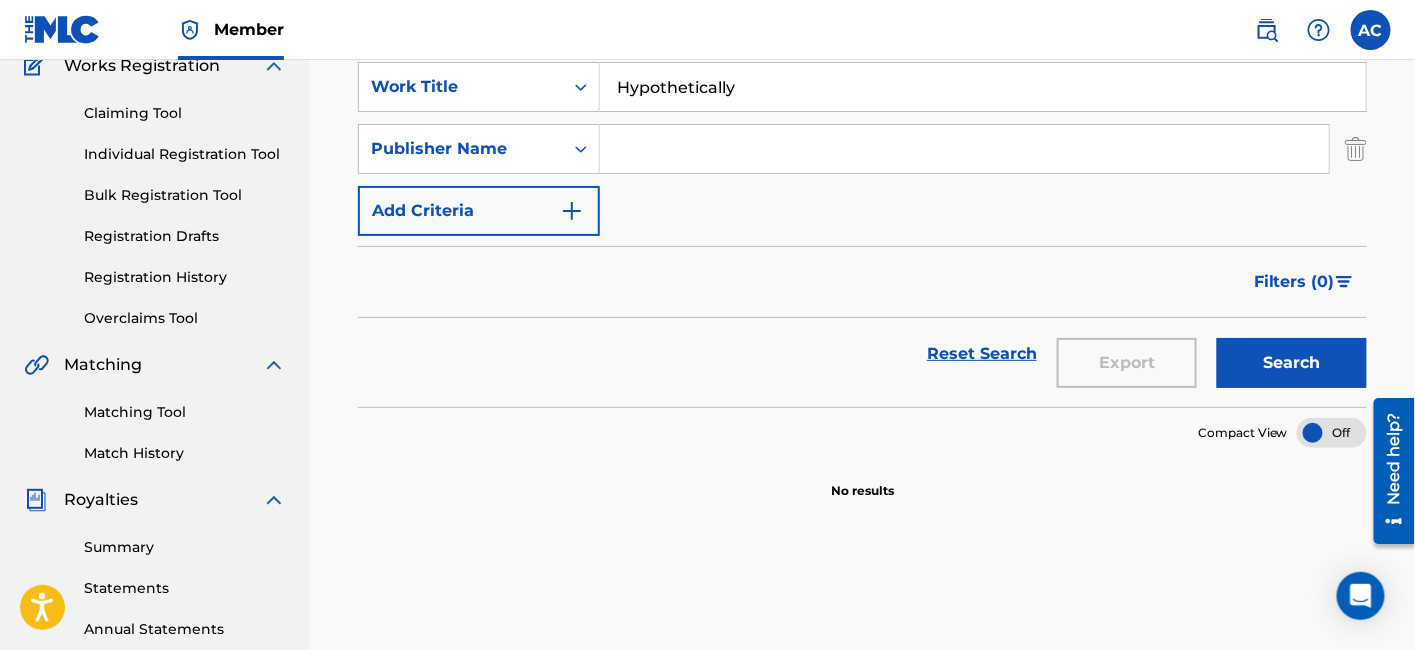 click at bounding box center (964, 149) 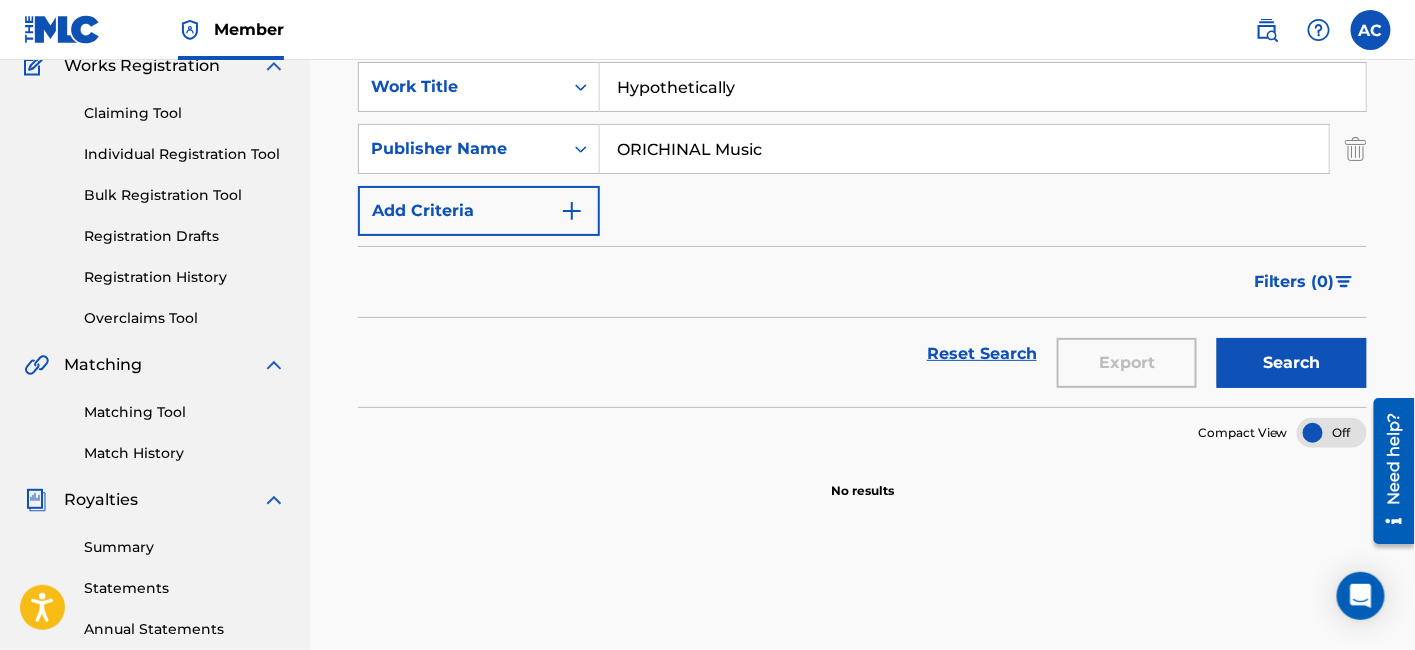 type on "ORICHINAL Music" 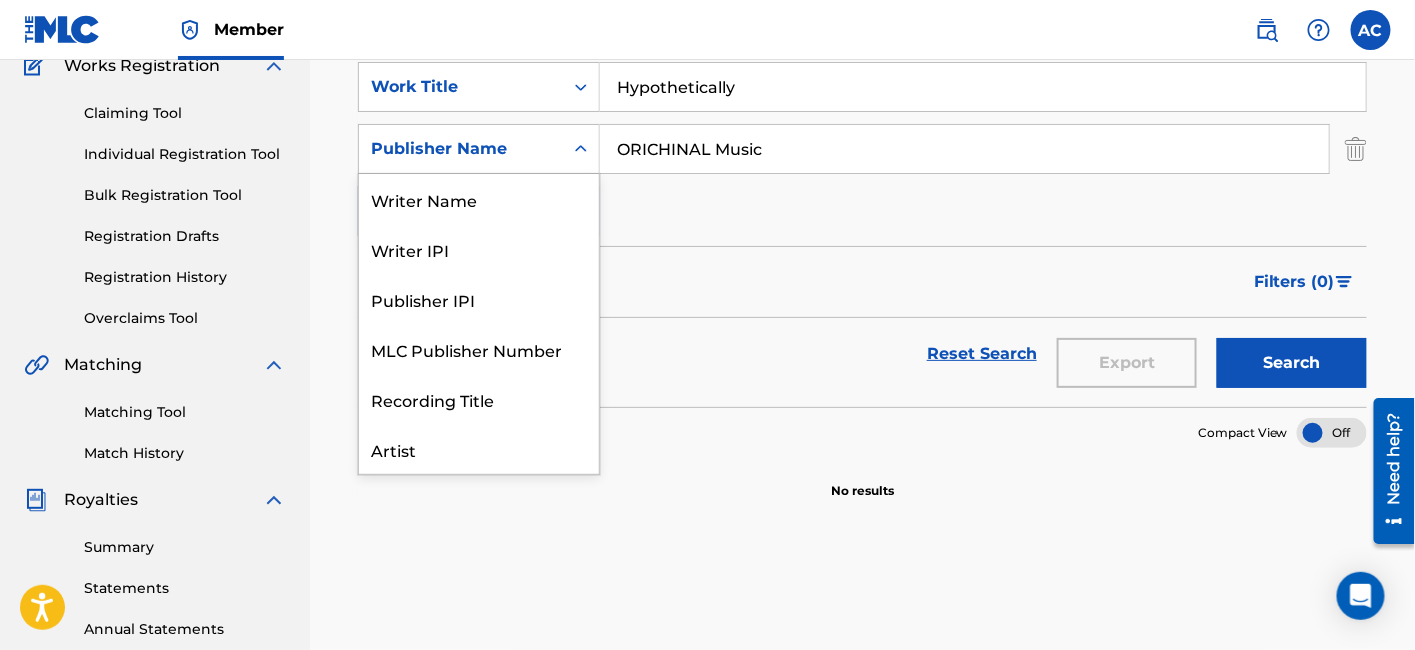 click on "Publisher Name" at bounding box center (461, 149) 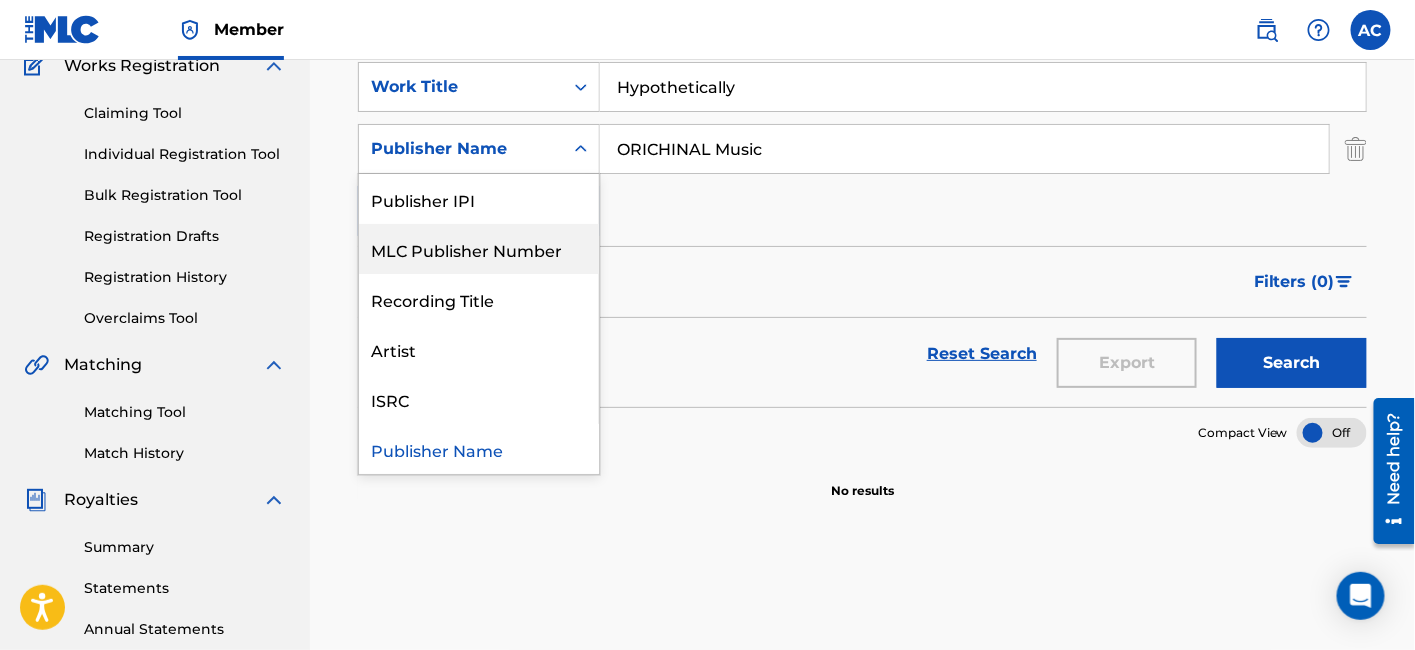 scroll, scrollTop: 0, scrollLeft: 0, axis: both 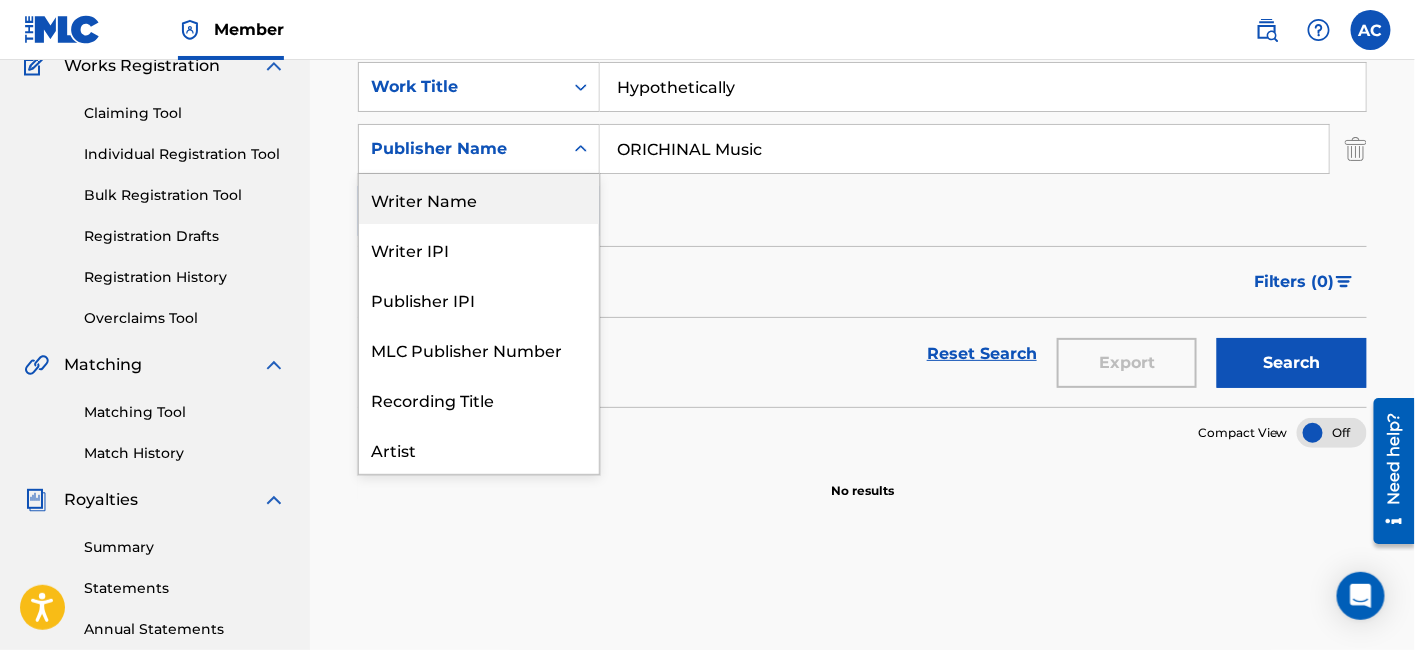 click on "Writer Name" at bounding box center (479, 199) 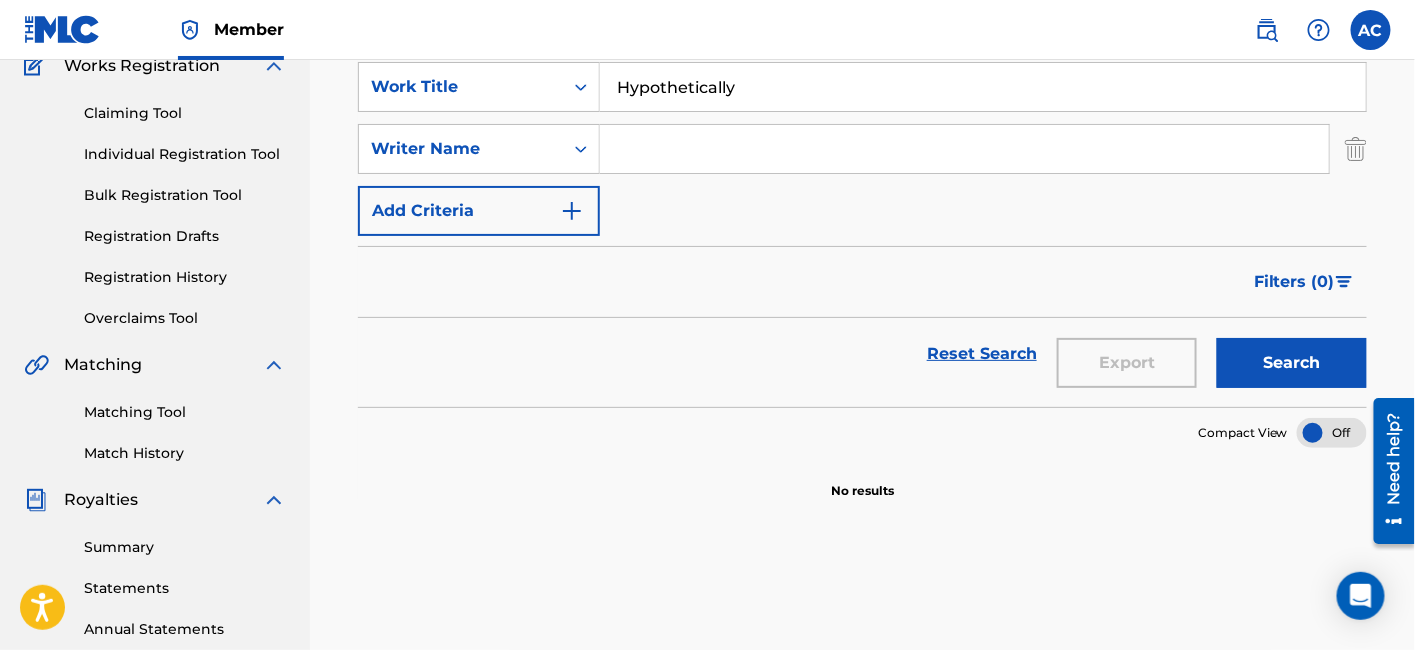 click at bounding box center (964, 149) 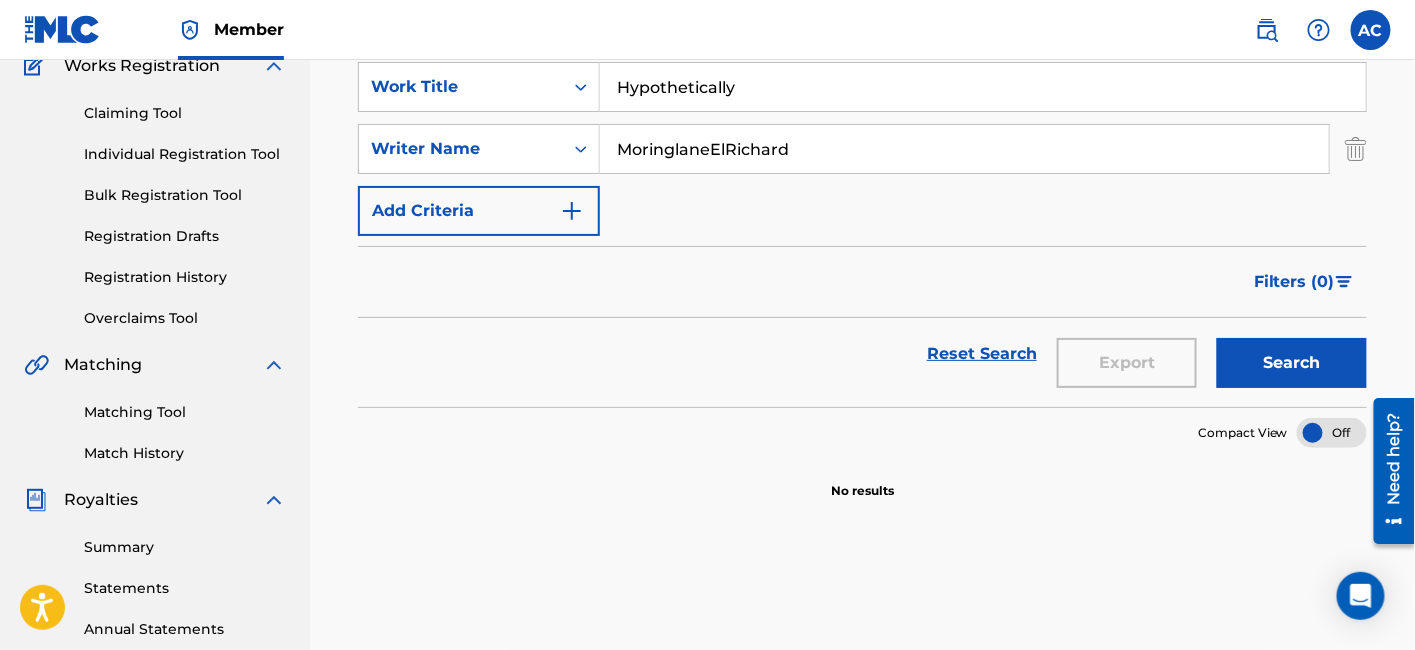 type on "MoringlaneElRichard" 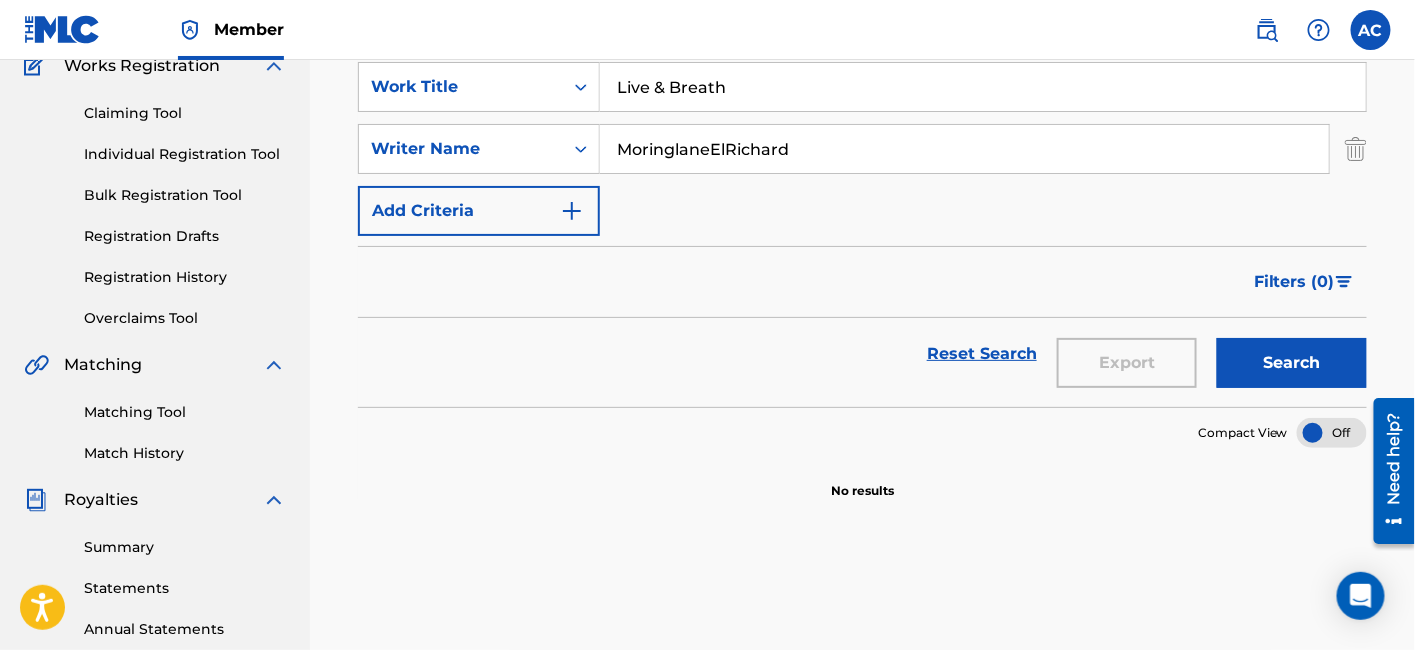 type on "Live & Breath" 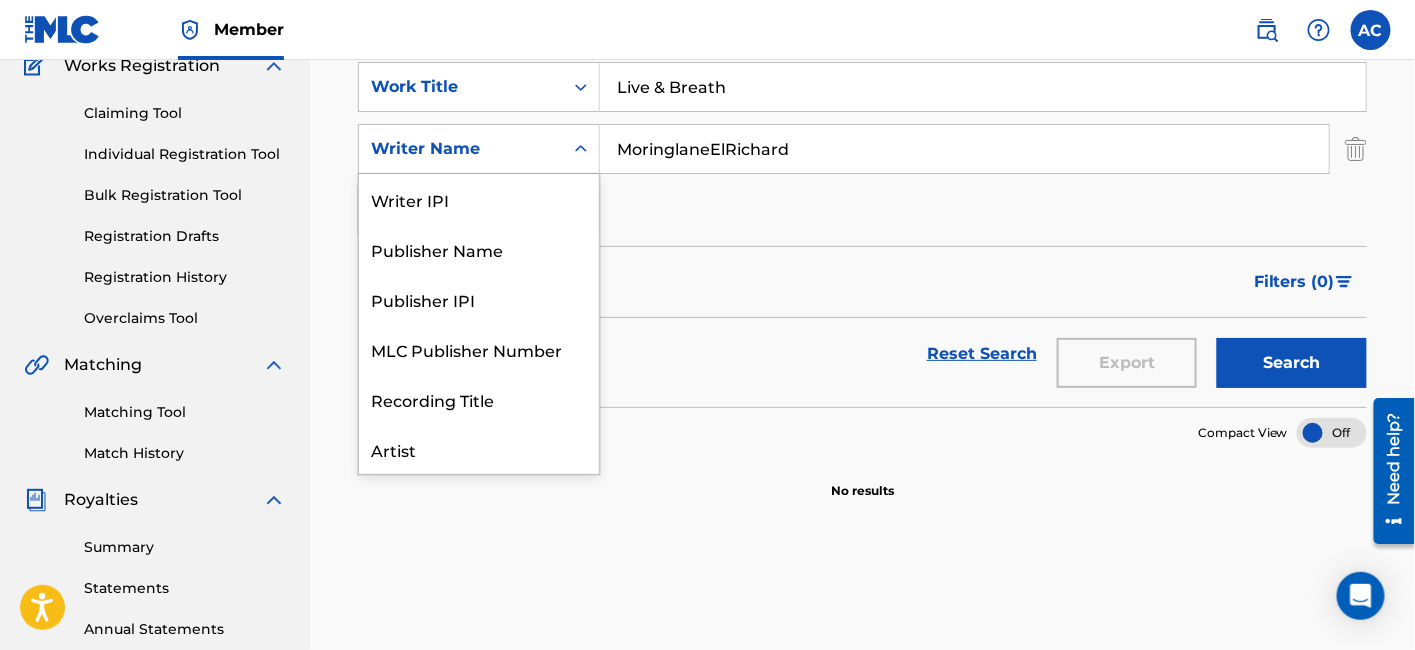 click on "Writer Name" at bounding box center (461, 149) 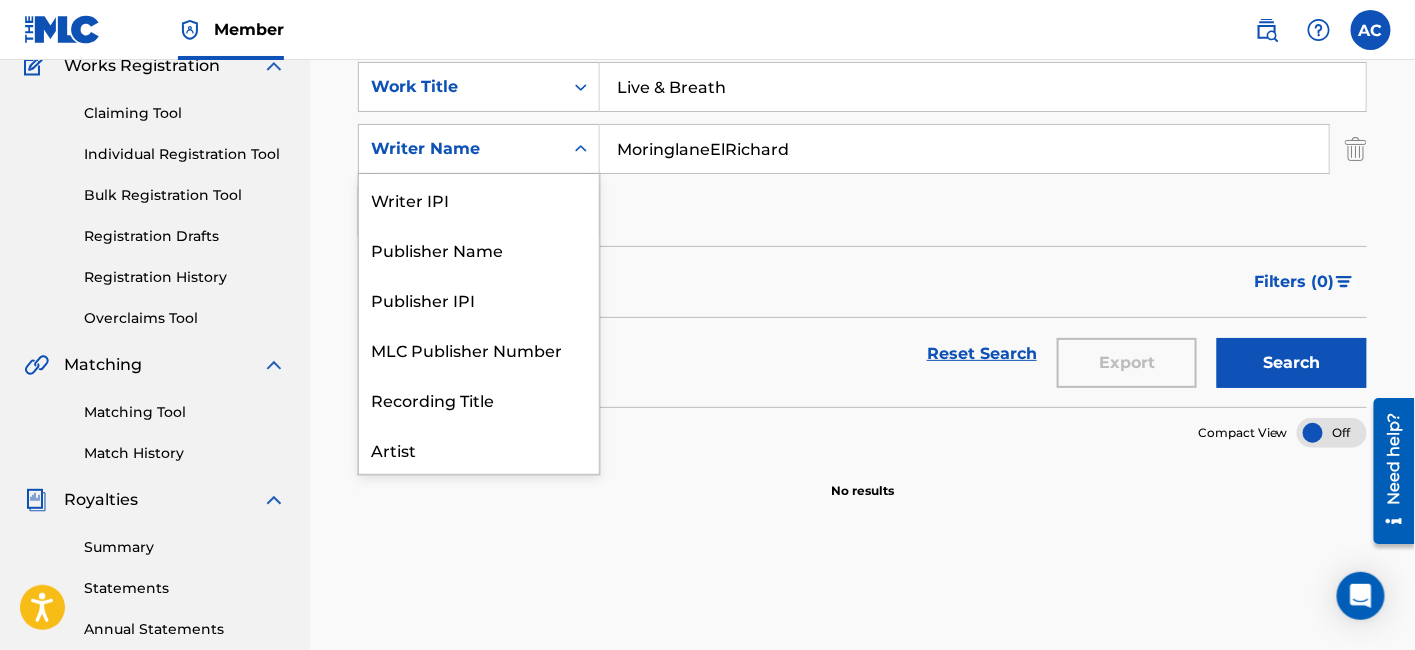 drag, startPoint x: 508, startPoint y: 338, endPoint x: 488, endPoint y: 162, distance: 177.13272 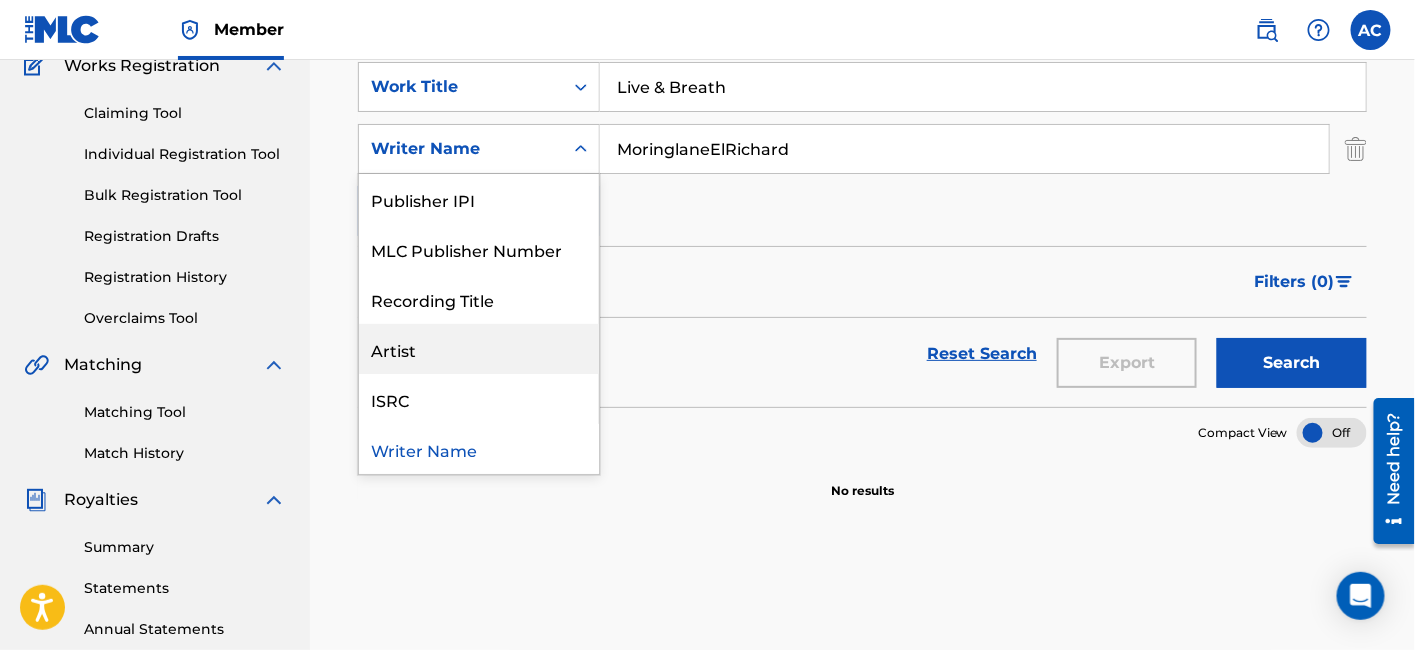 click on "Artist" at bounding box center [479, 349] 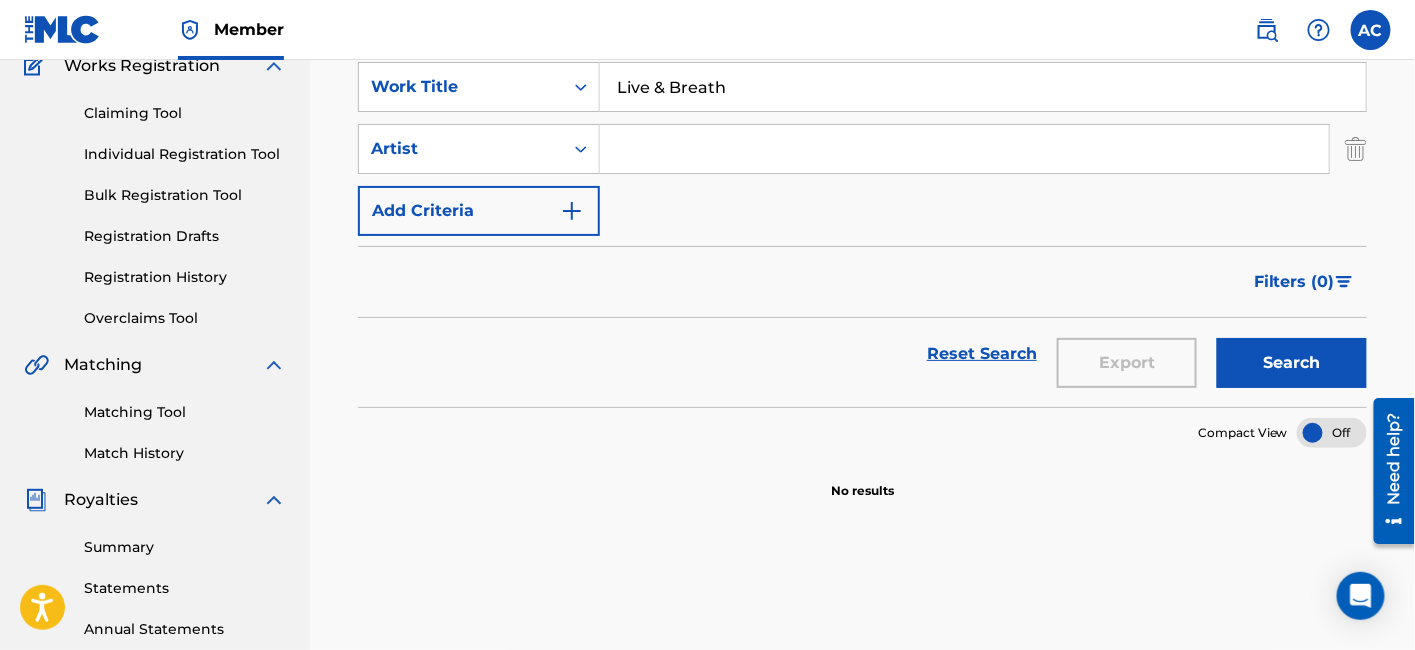 click at bounding box center [964, 149] 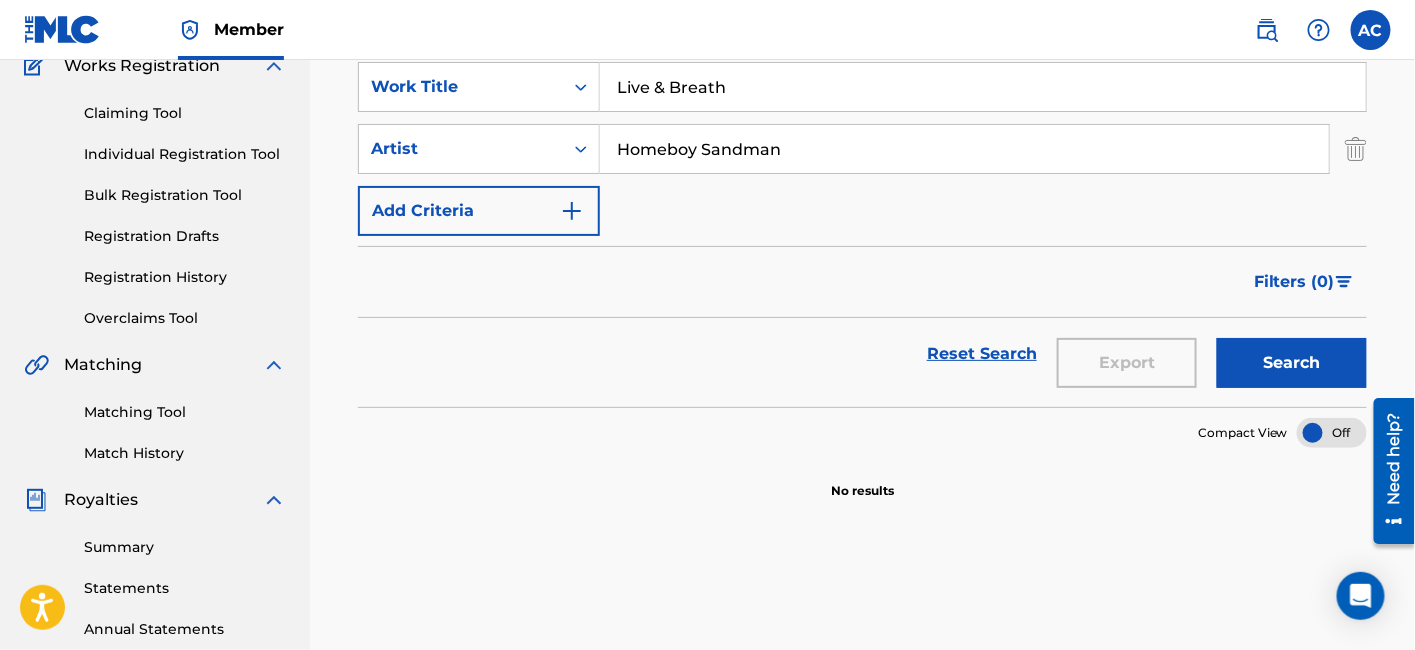 type on "Homeboy Sandman" 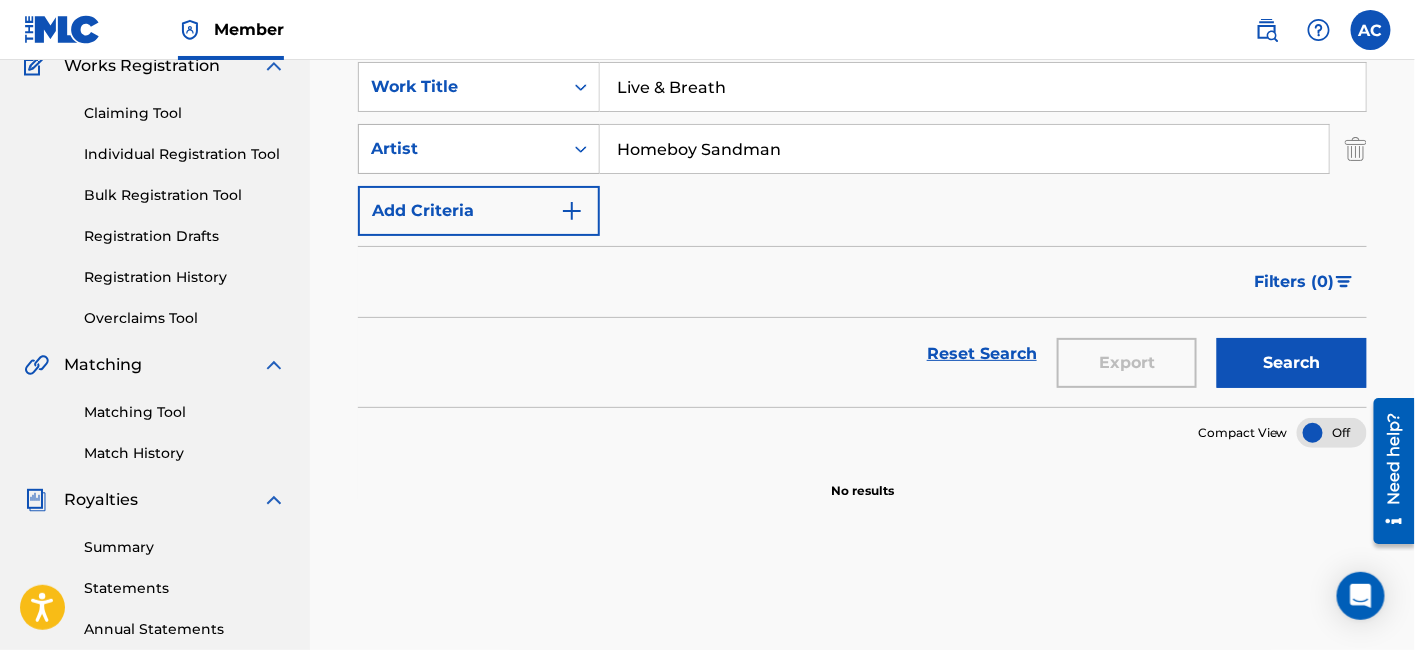 click on "Artist" at bounding box center (479, 149) 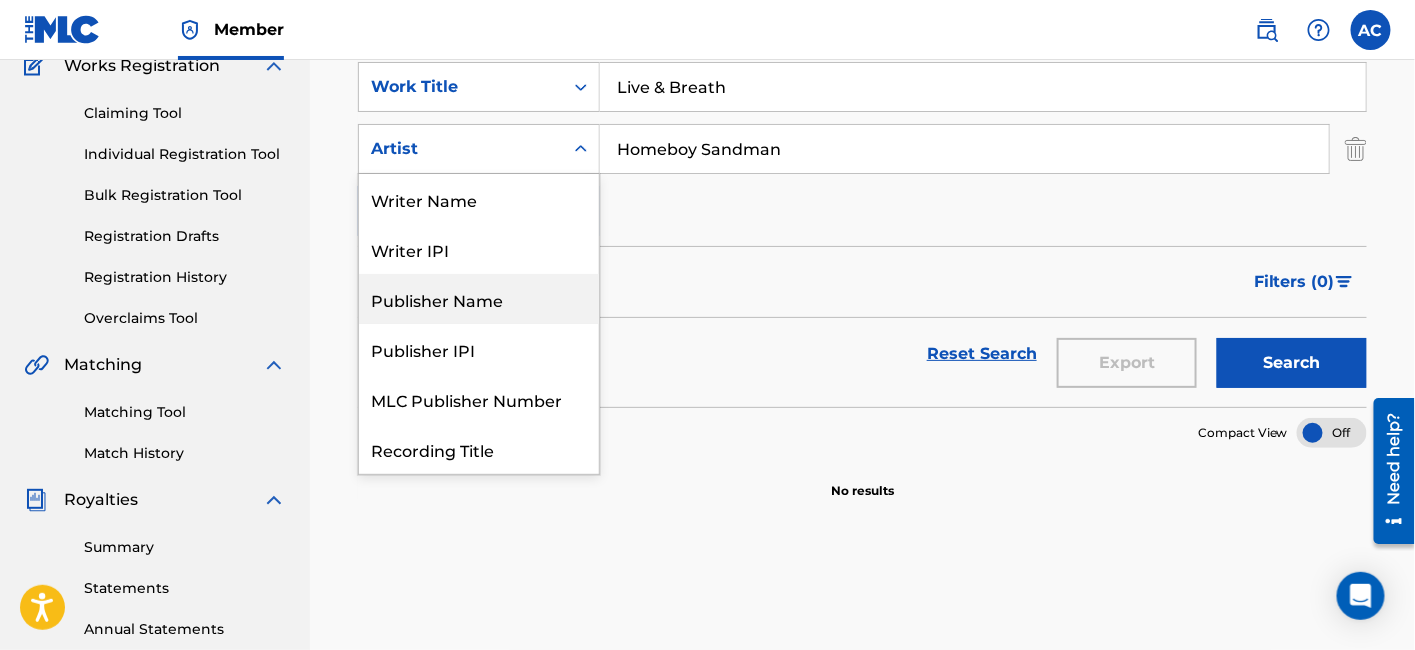 scroll, scrollTop: 100, scrollLeft: 0, axis: vertical 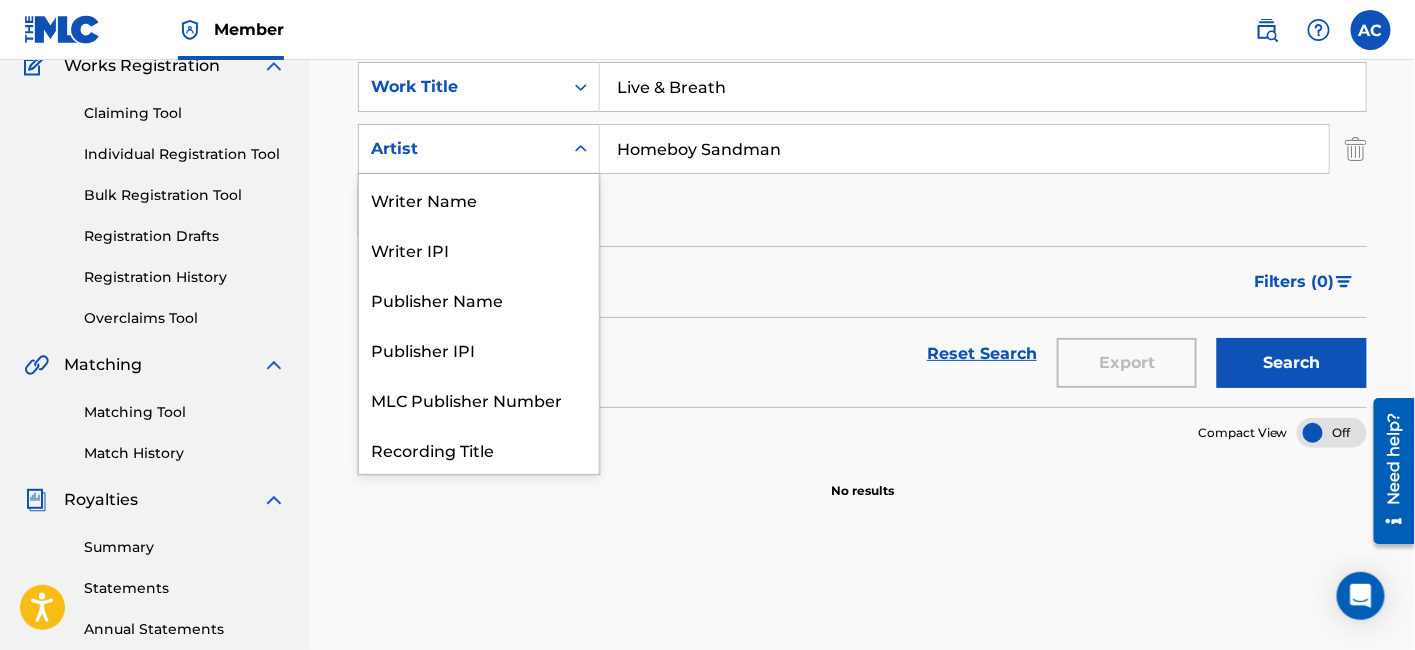 drag, startPoint x: 503, startPoint y: 210, endPoint x: 451, endPoint y: 135, distance: 91.26335 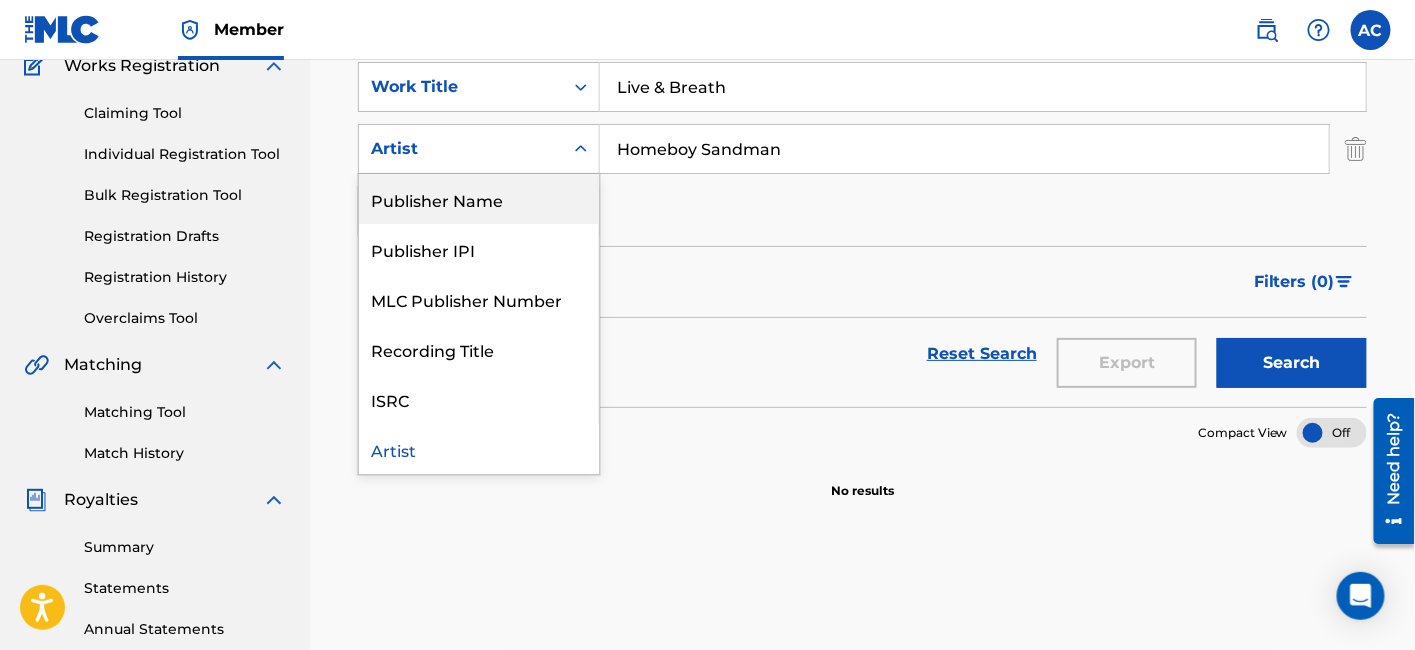 click on "Publisher Name" at bounding box center (479, 199) 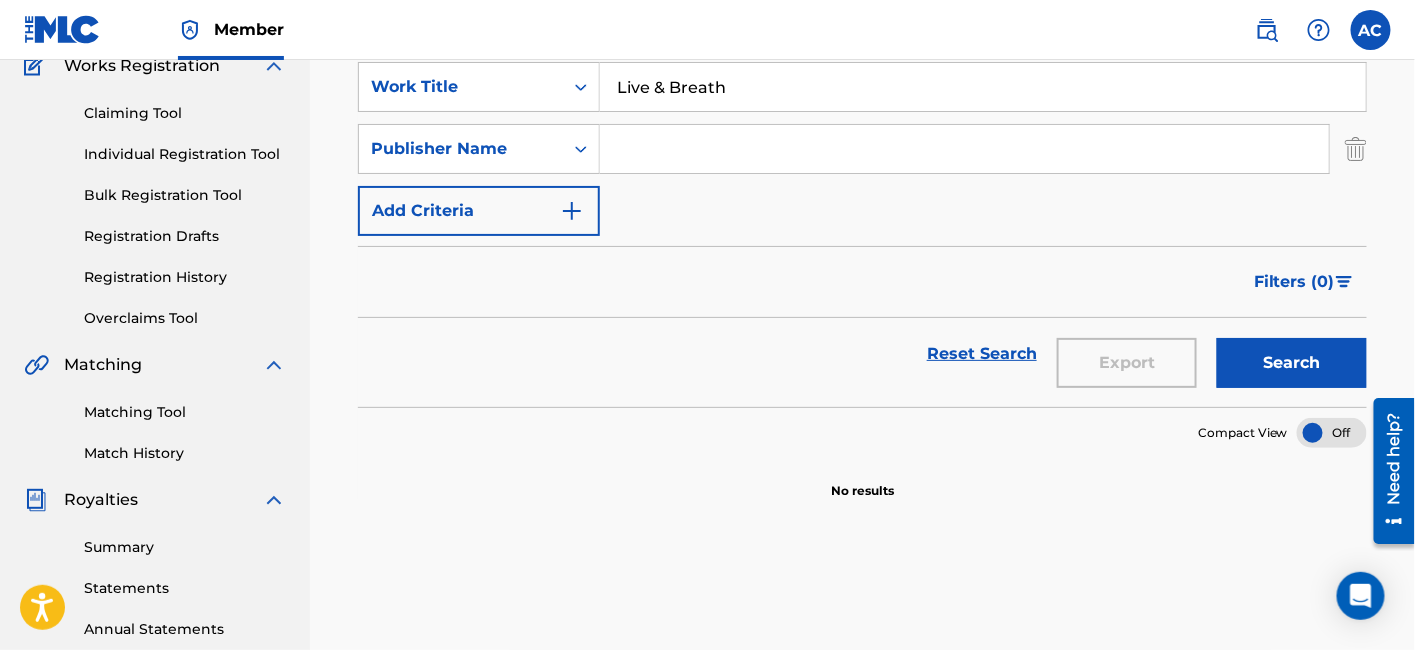 click at bounding box center (964, 149) 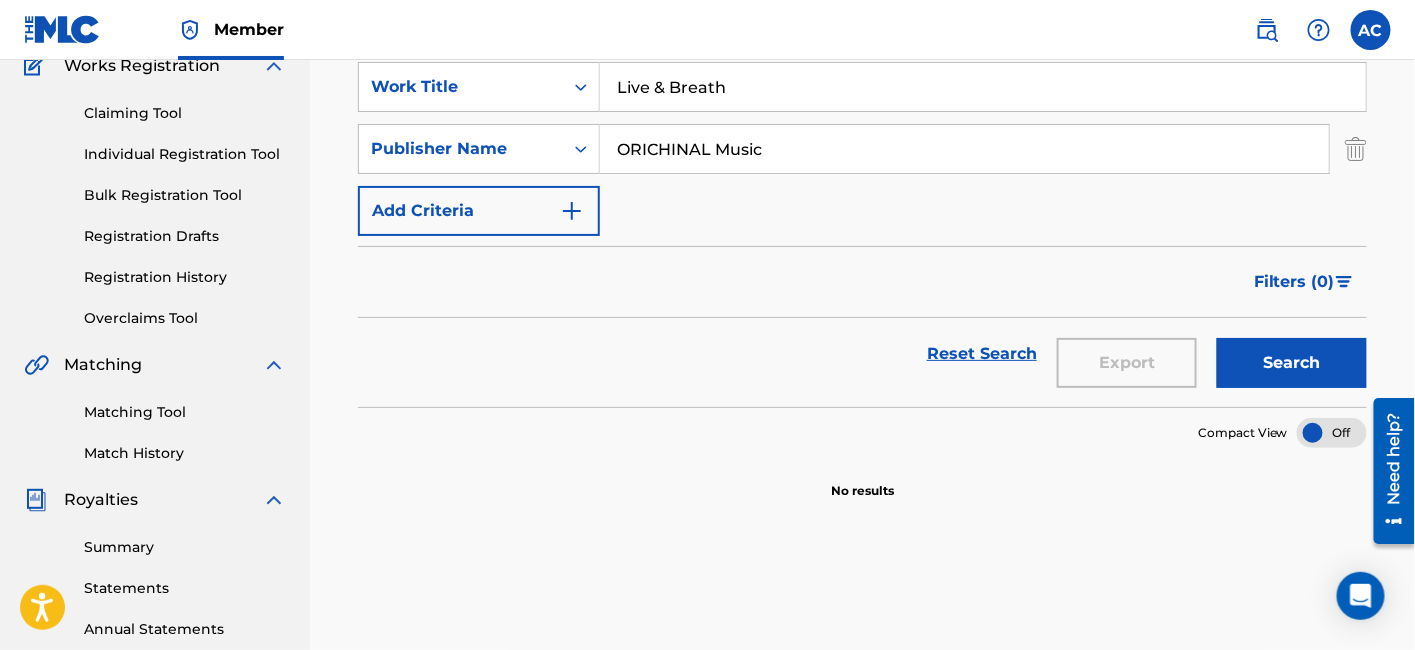 type on "ORICHINAL Music" 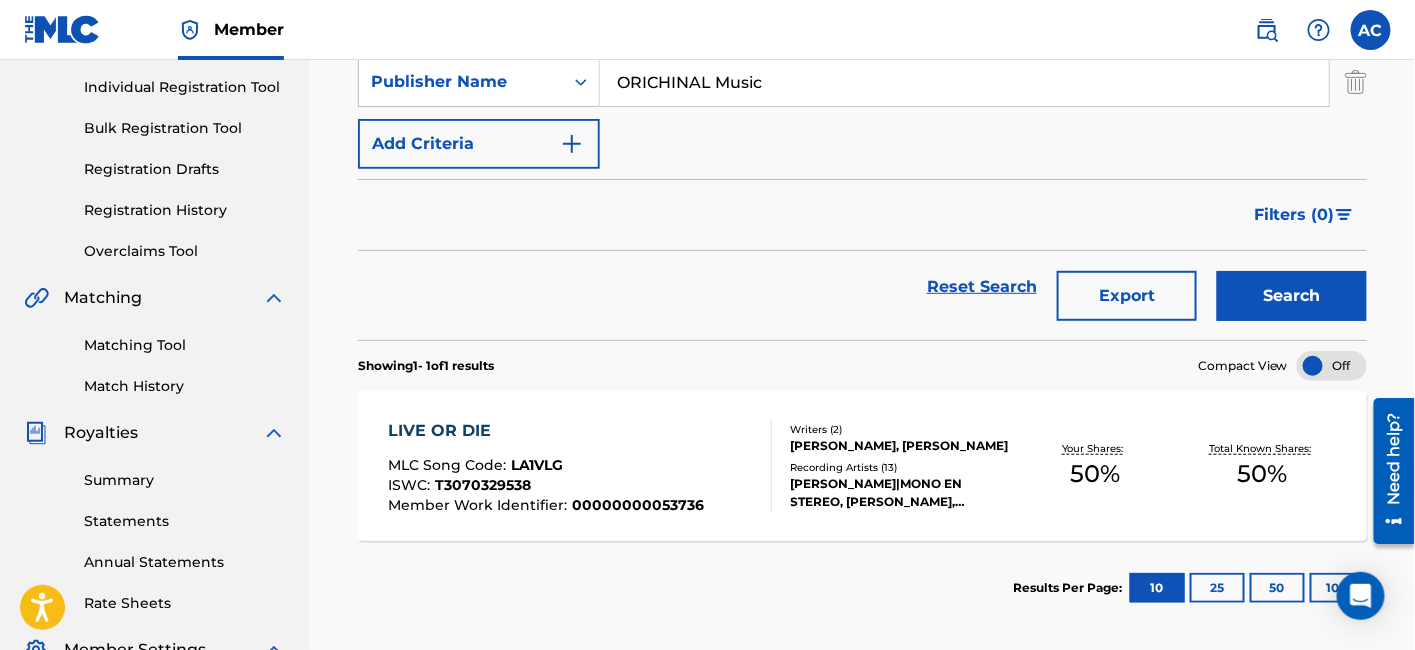 scroll, scrollTop: 223, scrollLeft: 0, axis: vertical 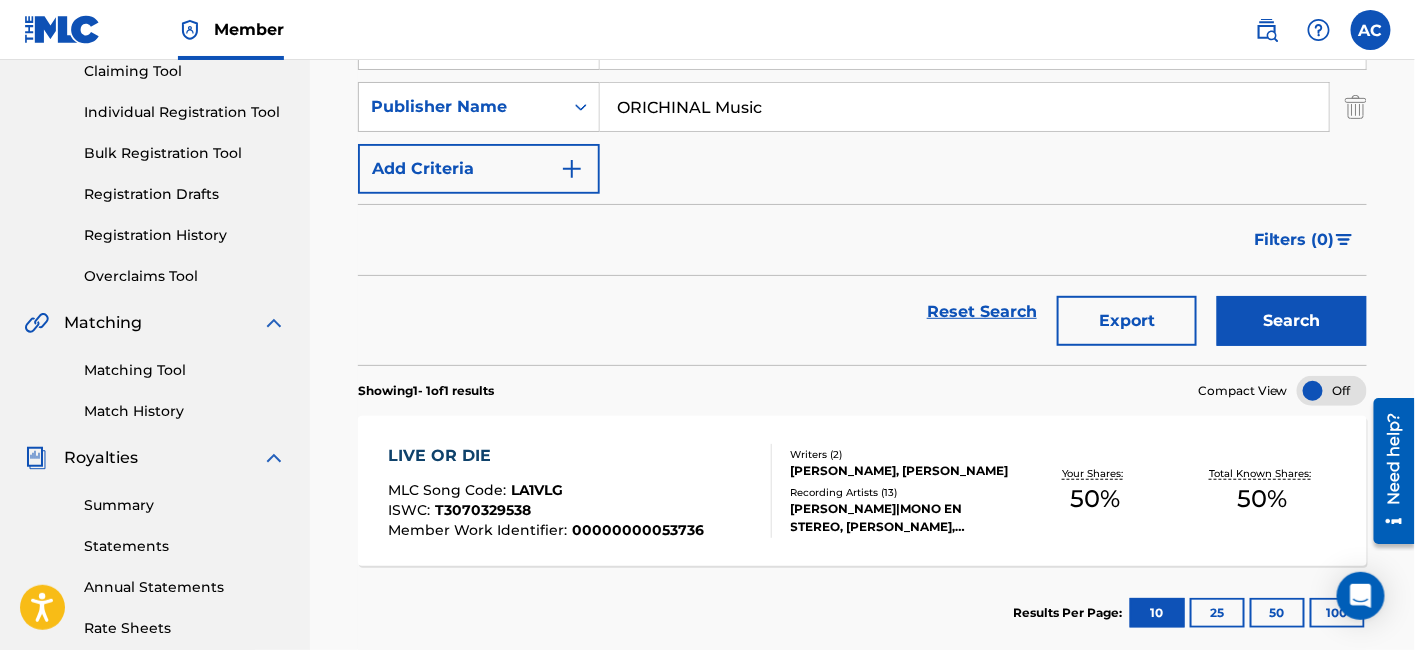 click on "ISWC : T3070329538" at bounding box center [546, 513] 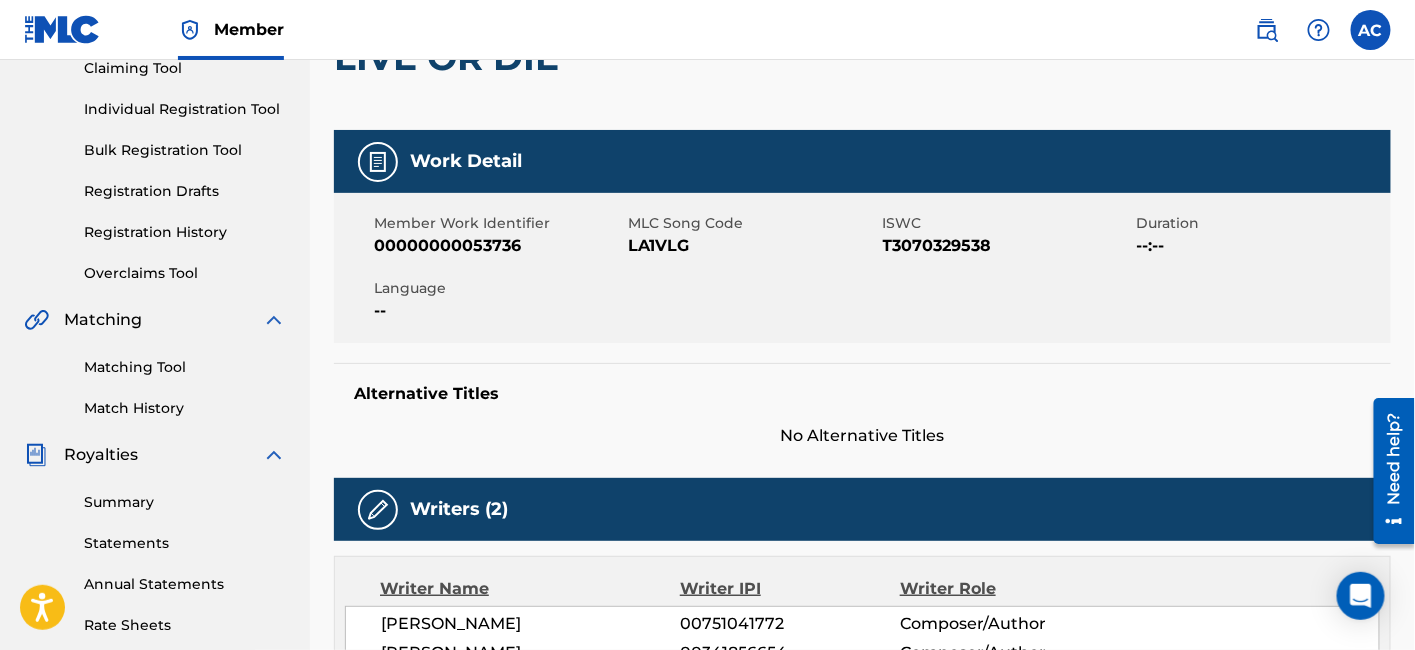 scroll, scrollTop: 0, scrollLeft: 0, axis: both 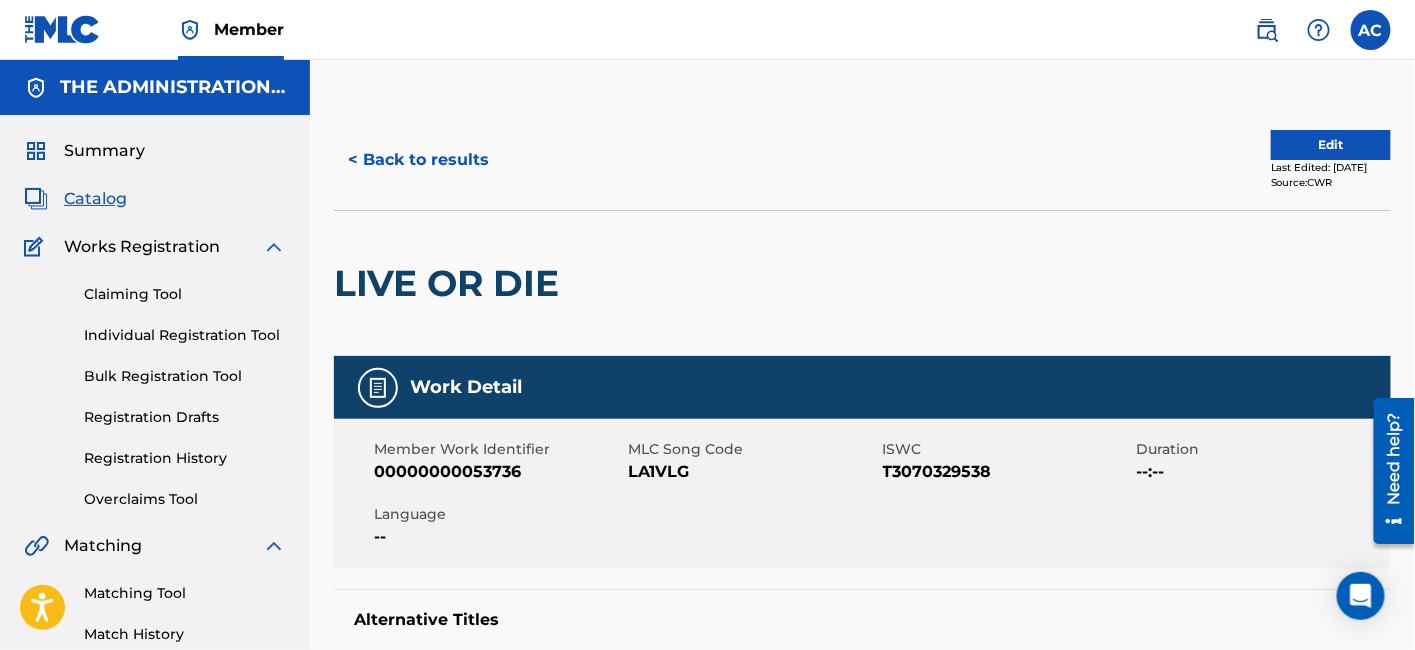 click on "< Back to results" at bounding box center (418, 160) 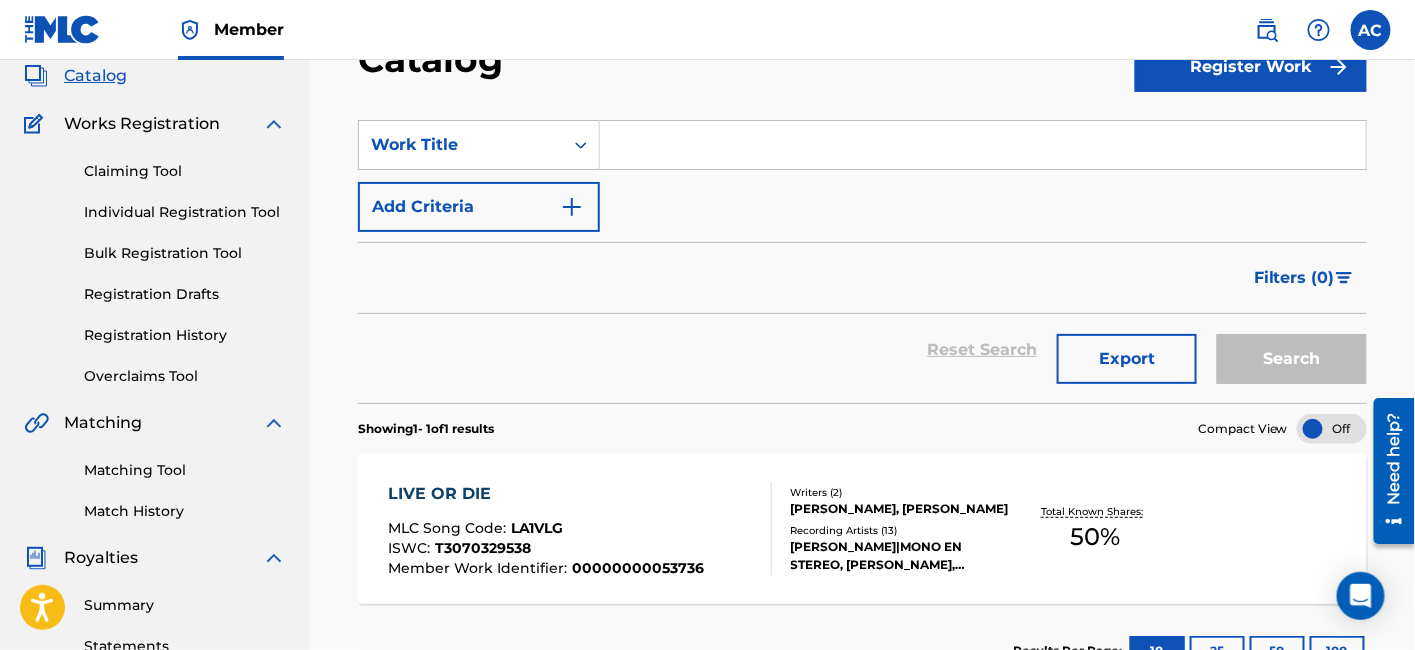 scroll, scrollTop: 122, scrollLeft: 0, axis: vertical 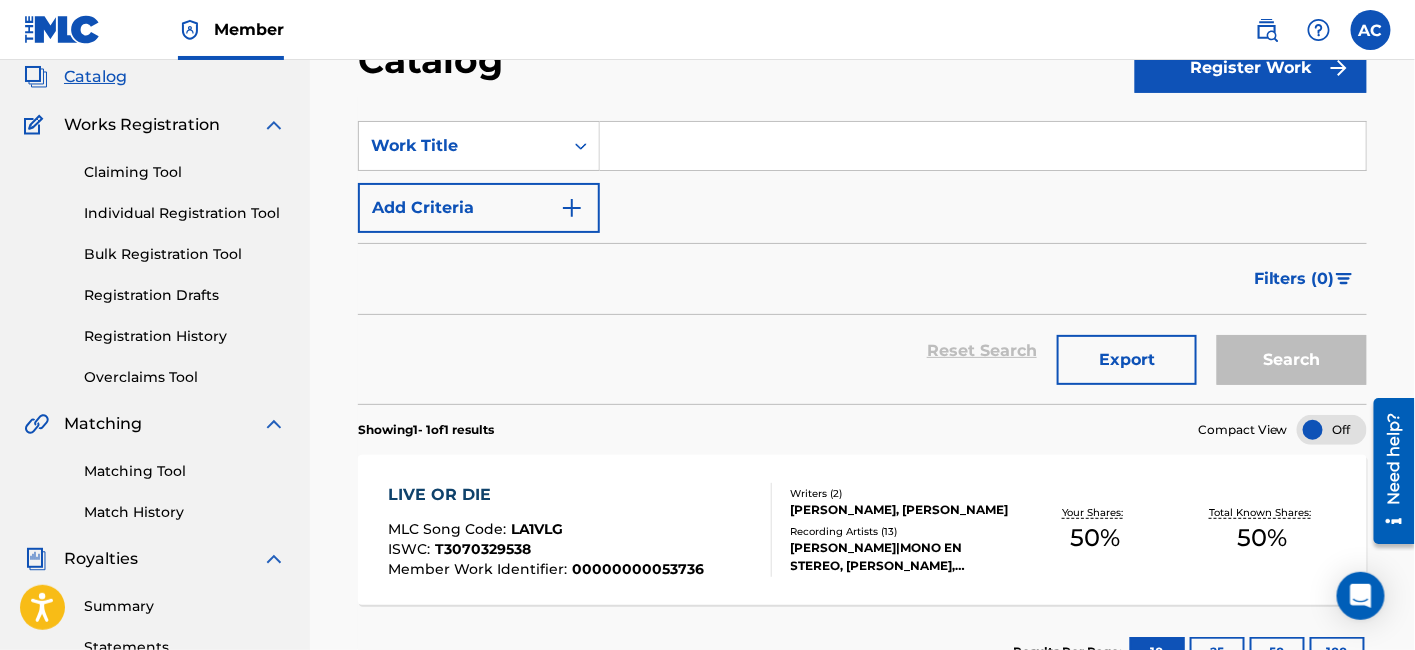 click at bounding box center [983, 146] 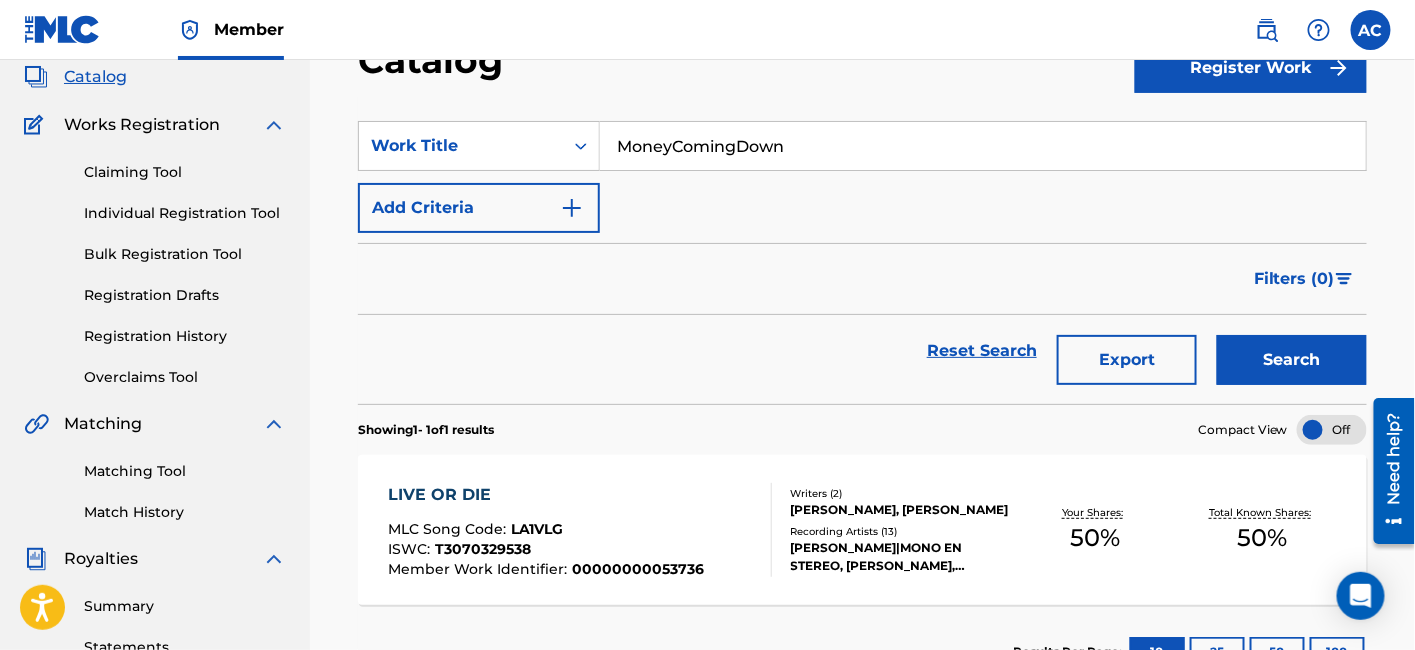 type on "MoneyComingDown" 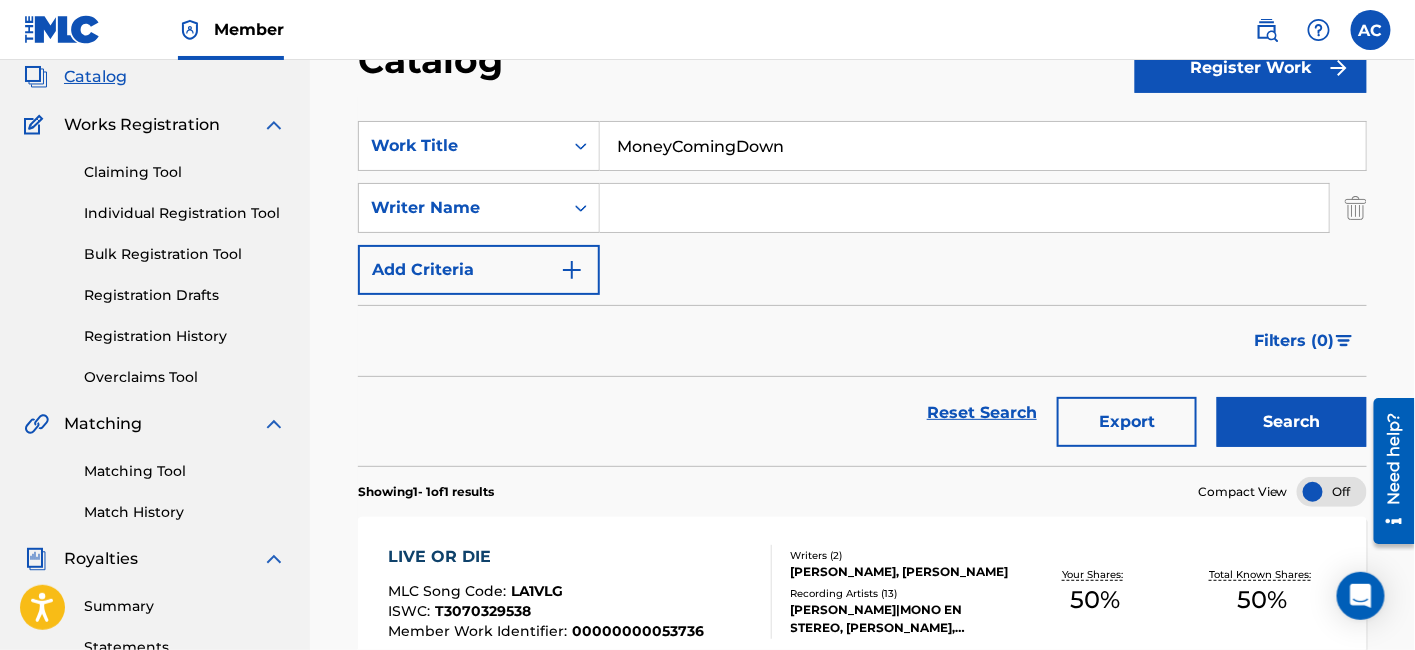 click at bounding box center [964, 208] 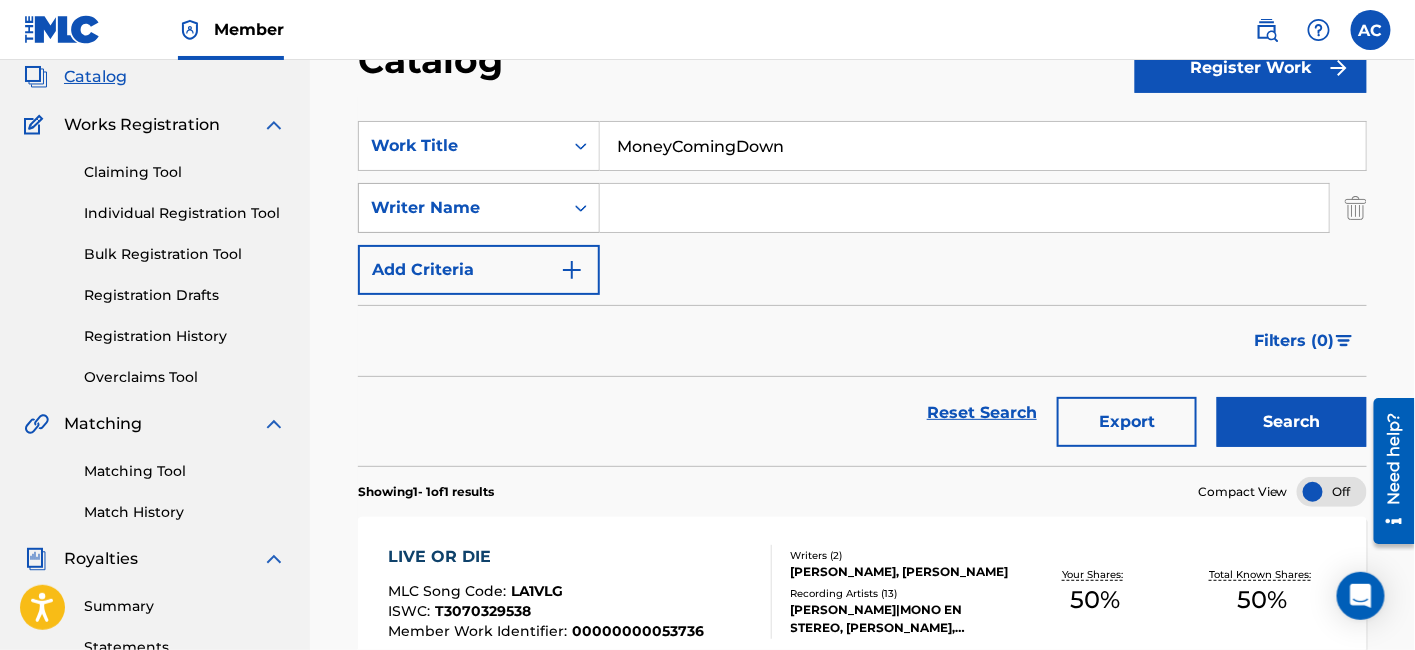 click on "Writer Name" at bounding box center [461, 208] 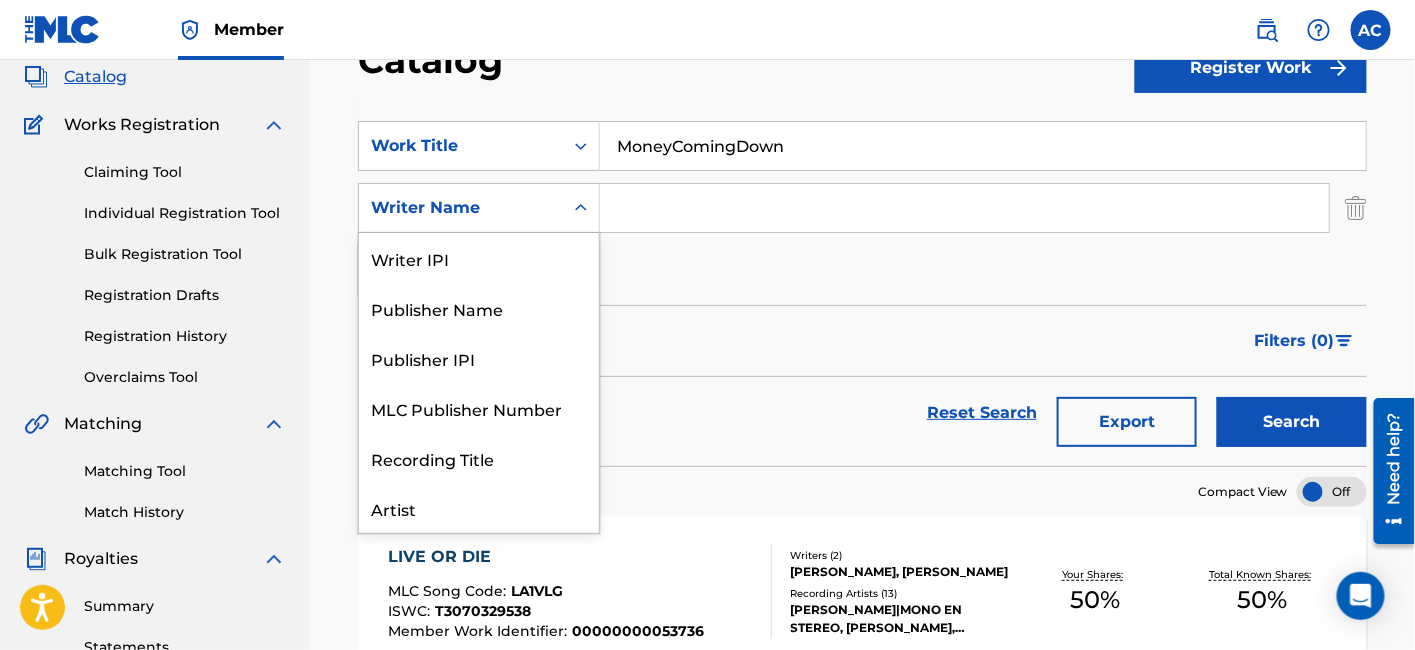 scroll, scrollTop: 100, scrollLeft: 0, axis: vertical 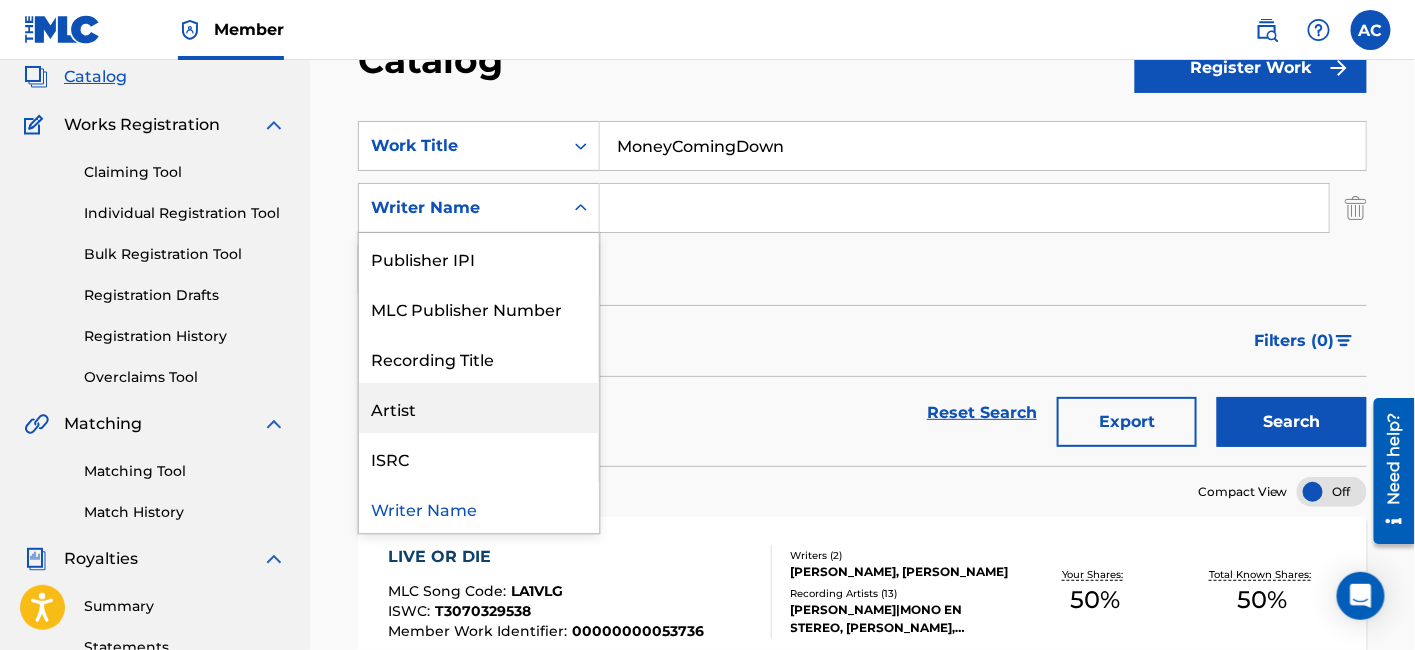 click on "Artist" at bounding box center [479, 408] 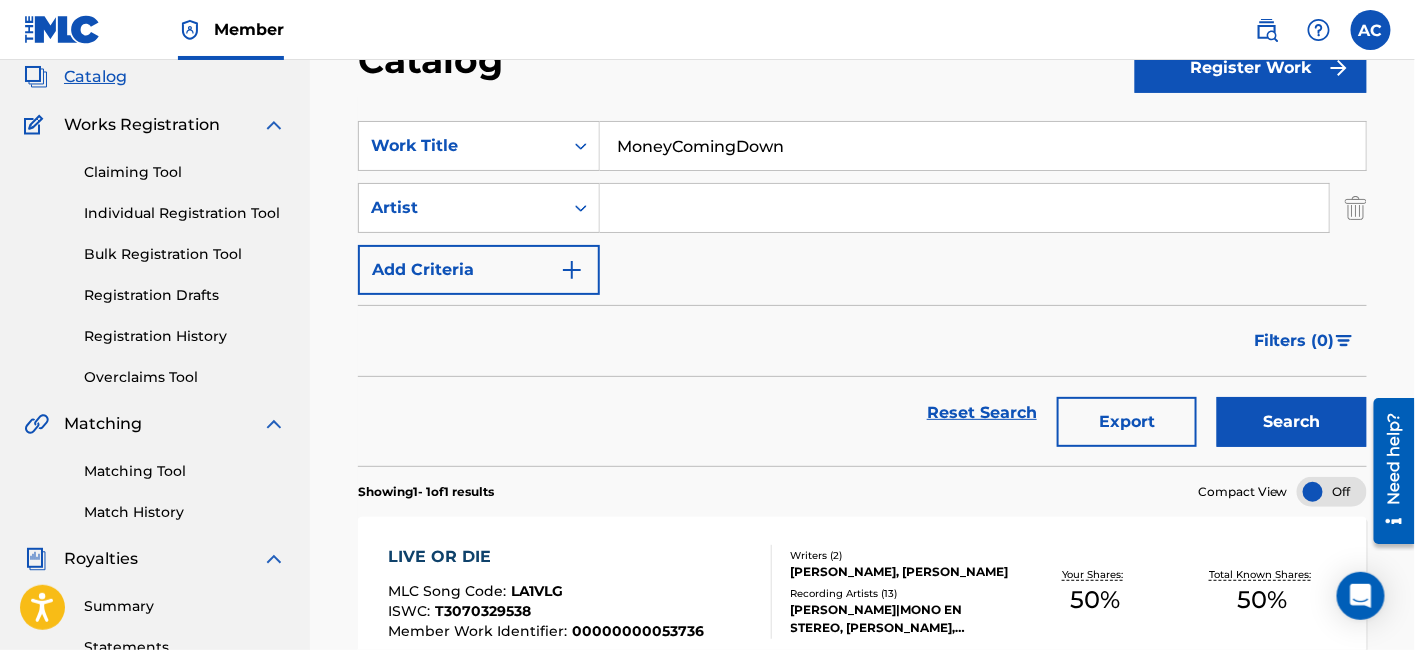 click at bounding box center (964, 208) 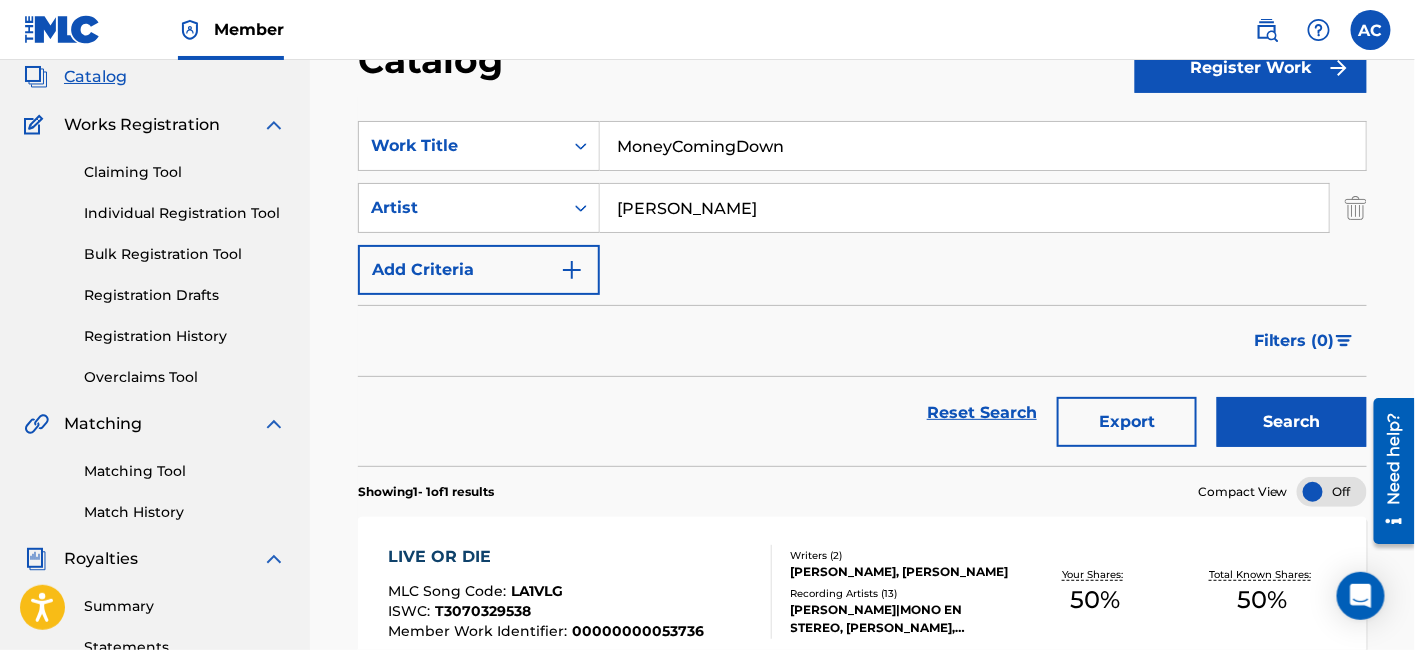 click on "Search" at bounding box center [1292, 422] 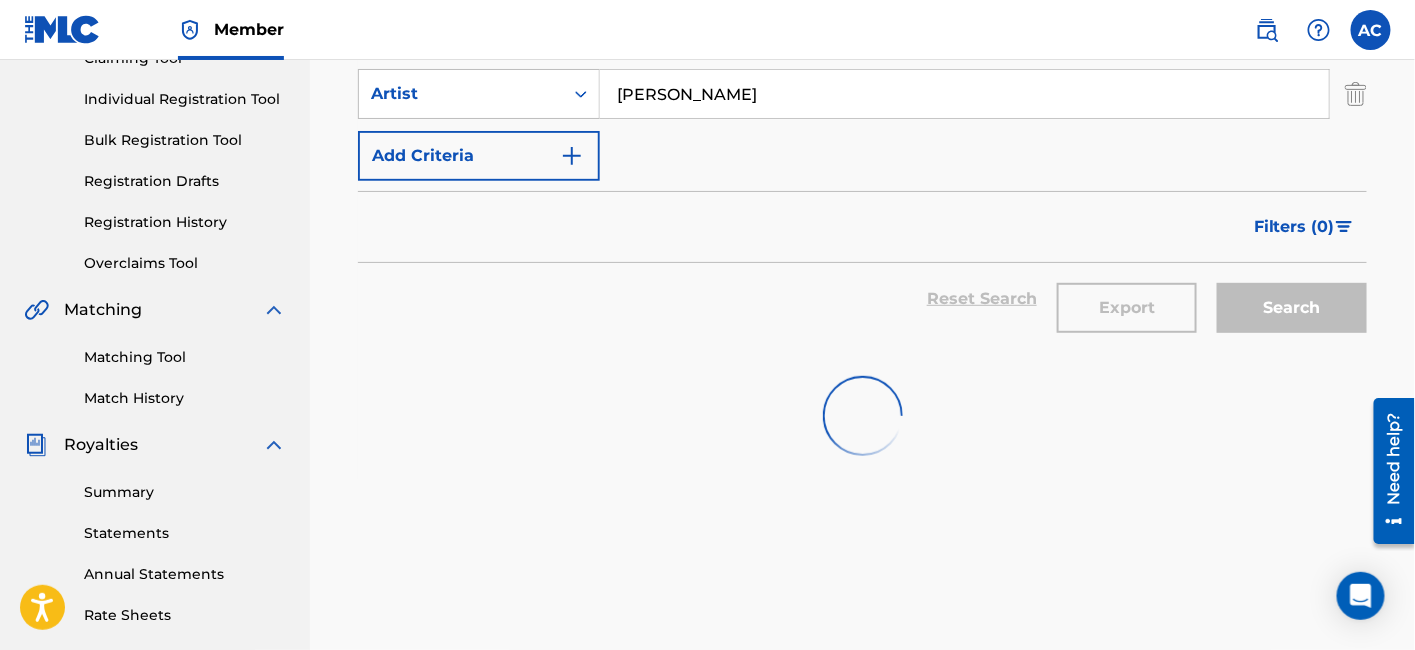 scroll, scrollTop: 238, scrollLeft: 0, axis: vertical 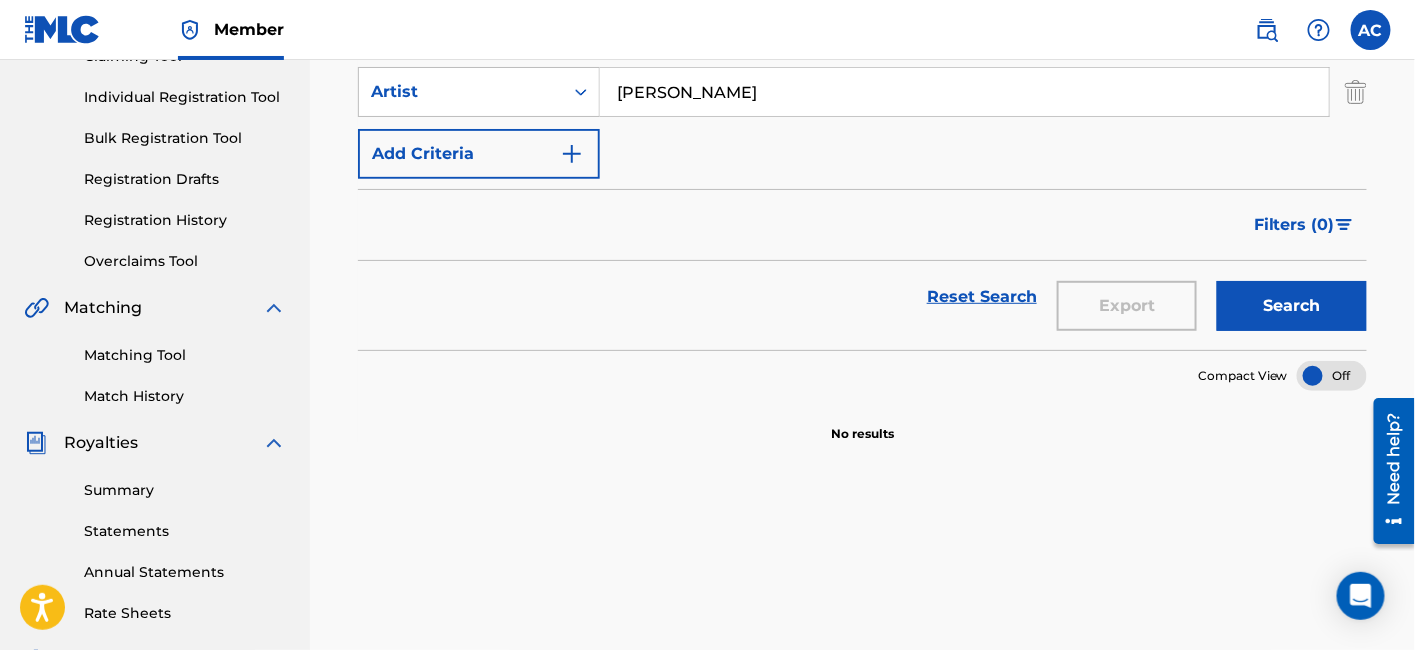 click on "[PERSON_NAME]" at bounding box center (964, 92) 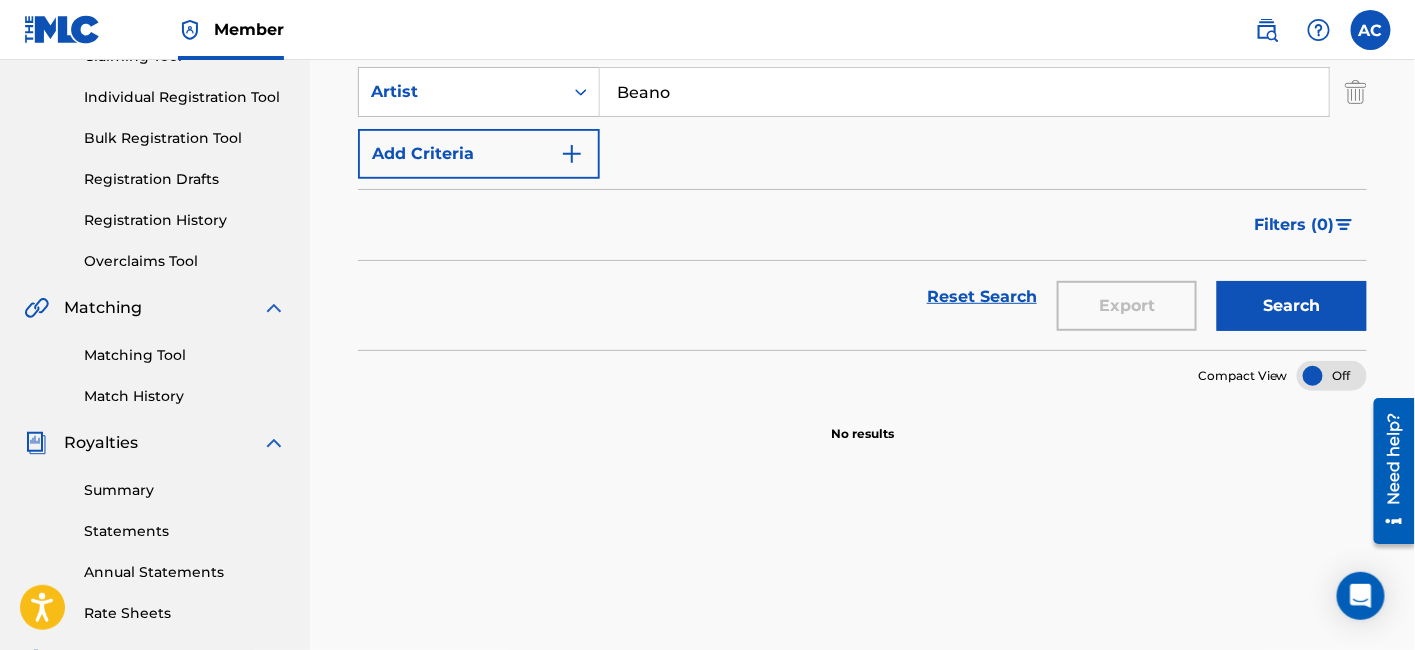 click on "Search" at bounding box center (1292, 306) 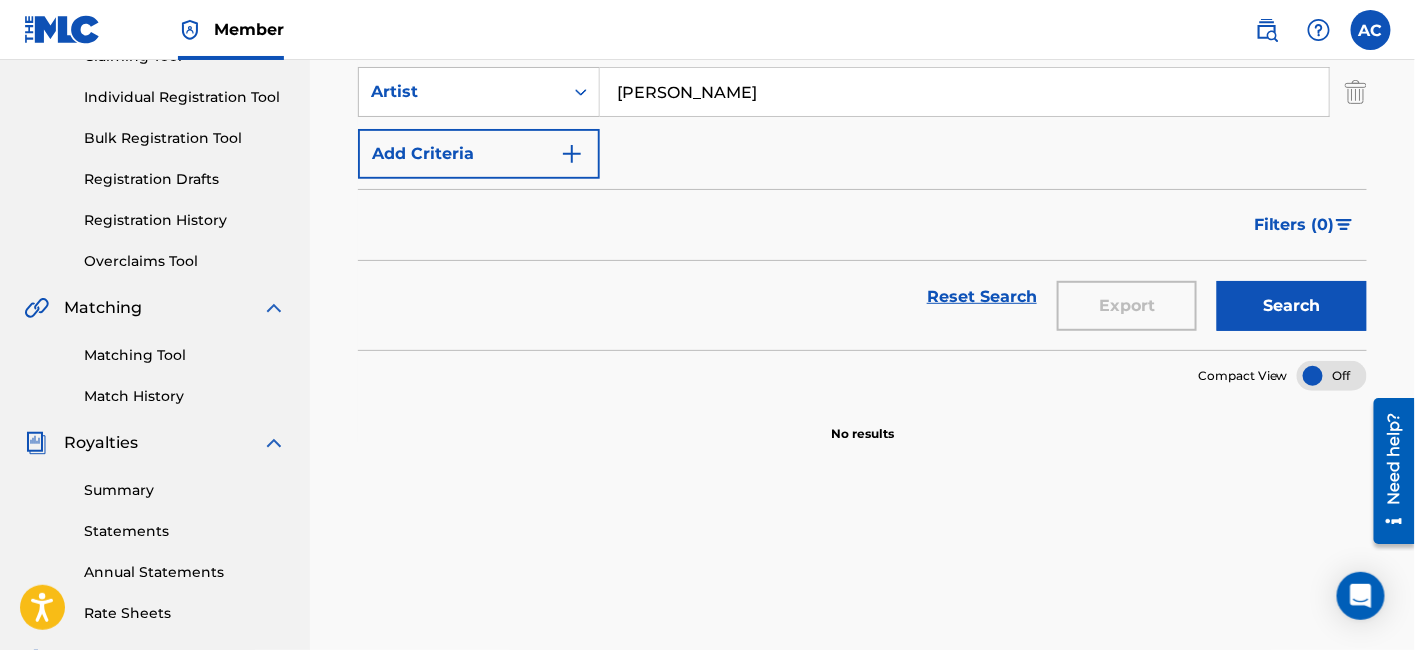 type on "[PERSON_NAME]" 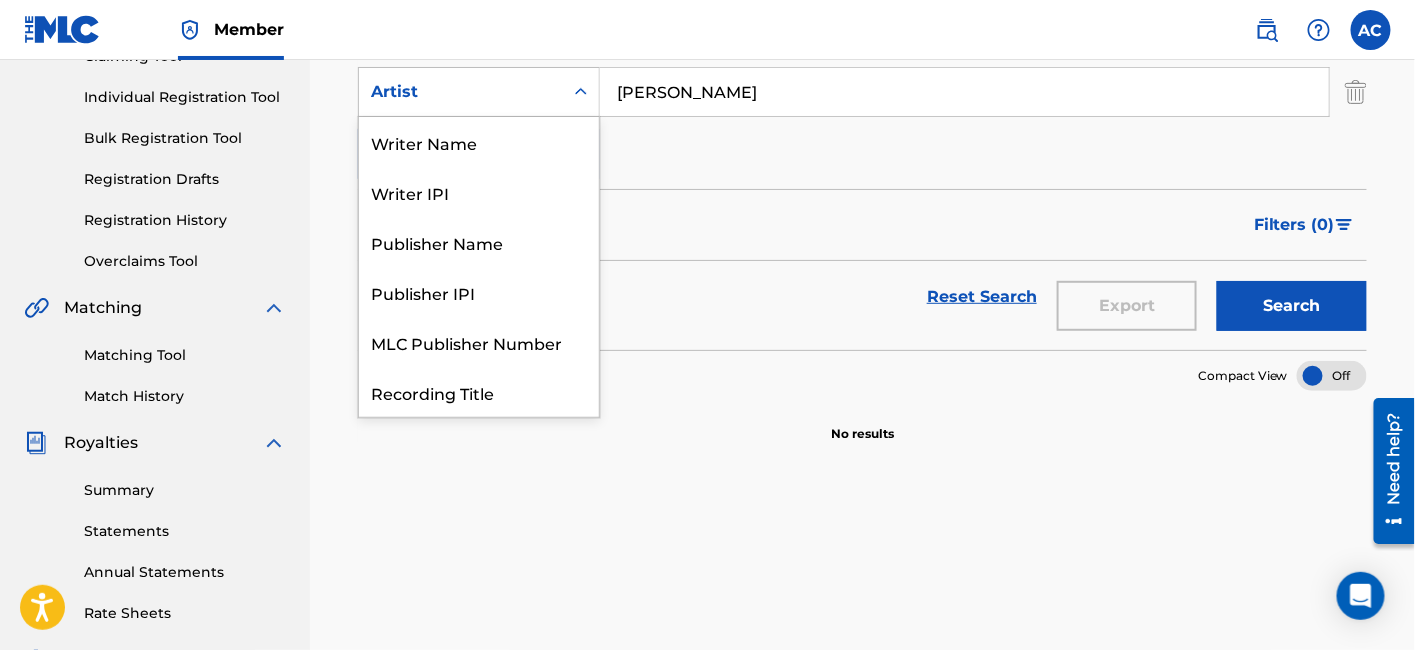 click on "Artist" at bounding box center [461, 92] 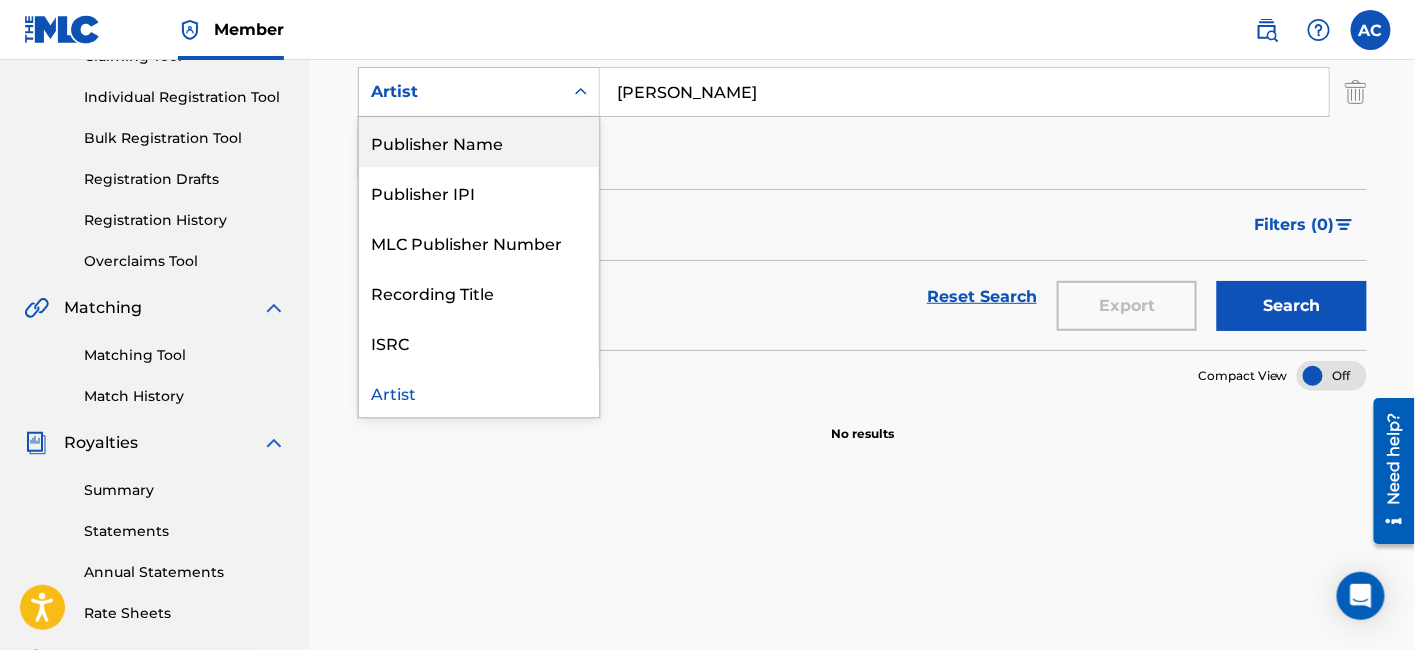 click on "Publisher Name" at bounding box center [479, 142] 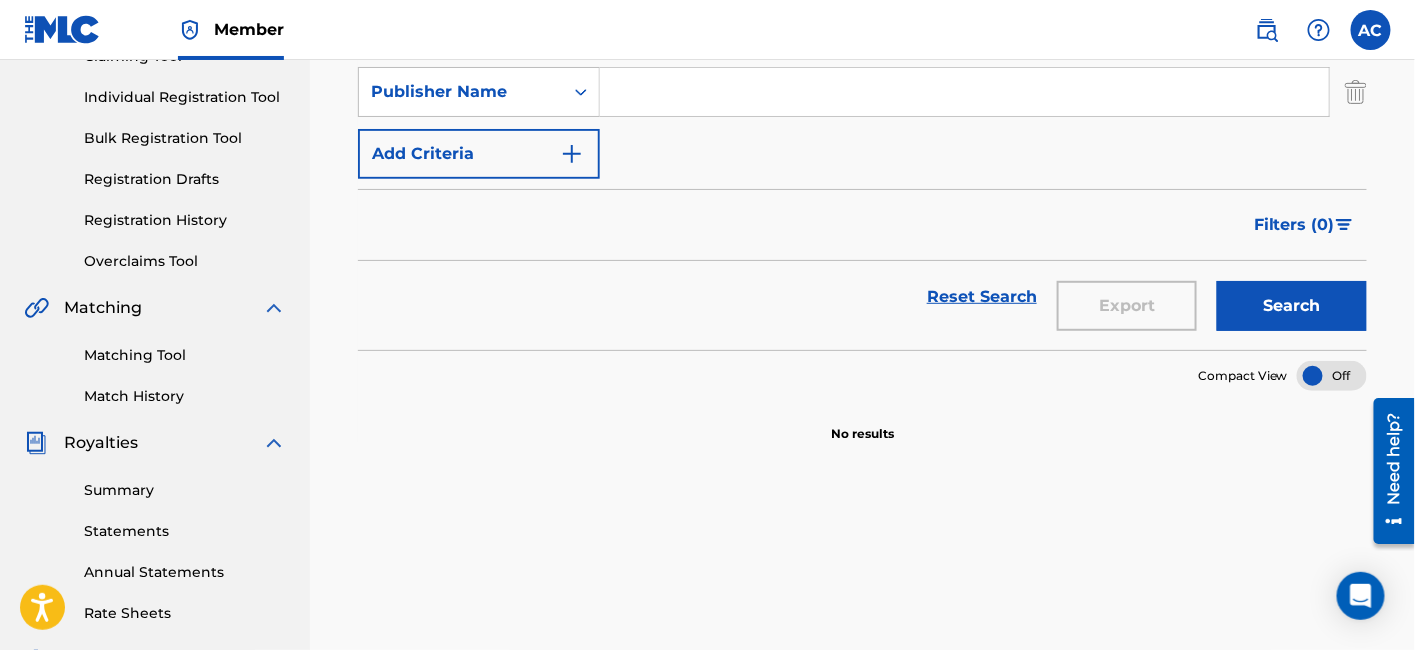 click at bounding box center (964, 92) 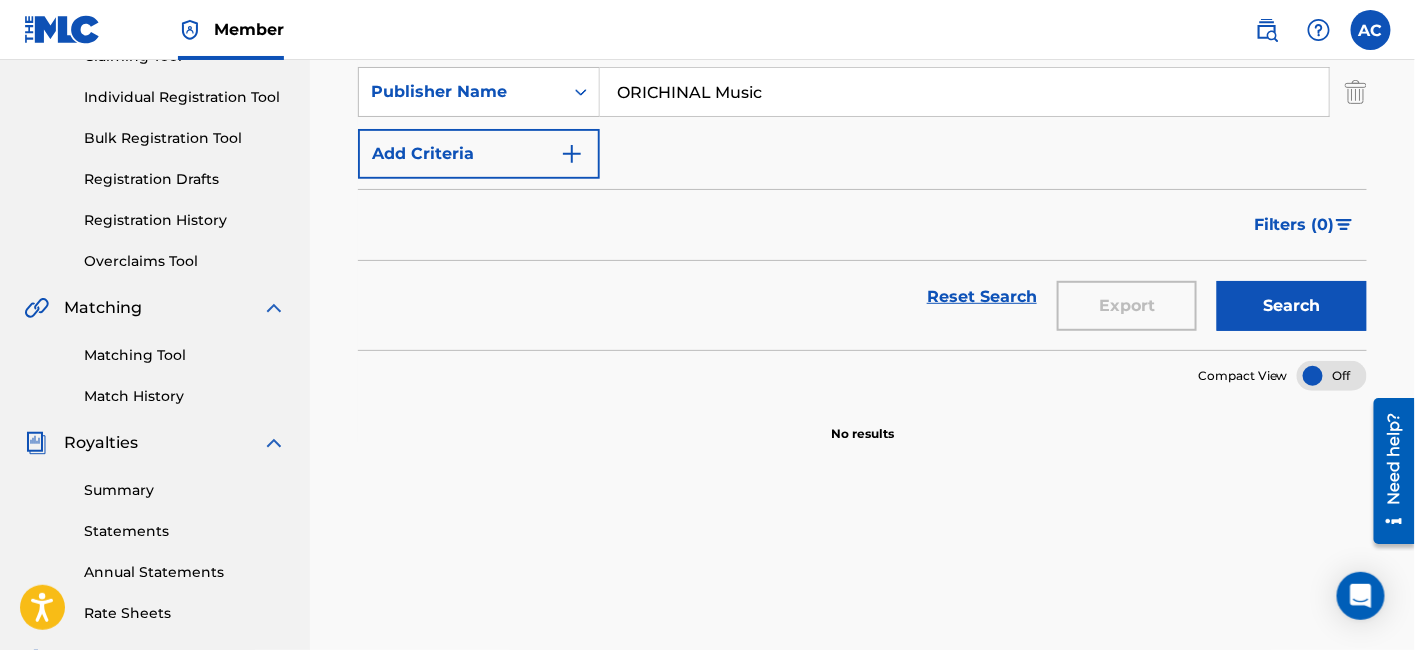 type on "ORICHINAL Music" 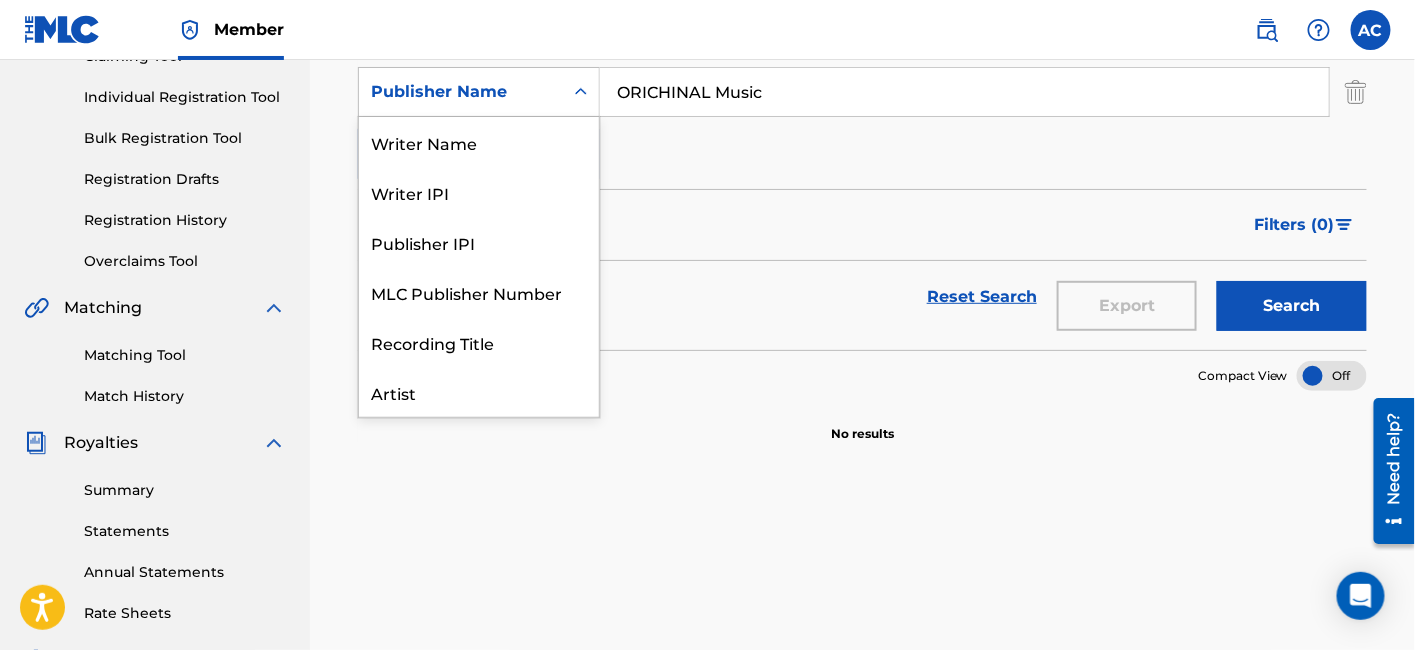 click on "Publisher Name" at bounding box center [461, 92] 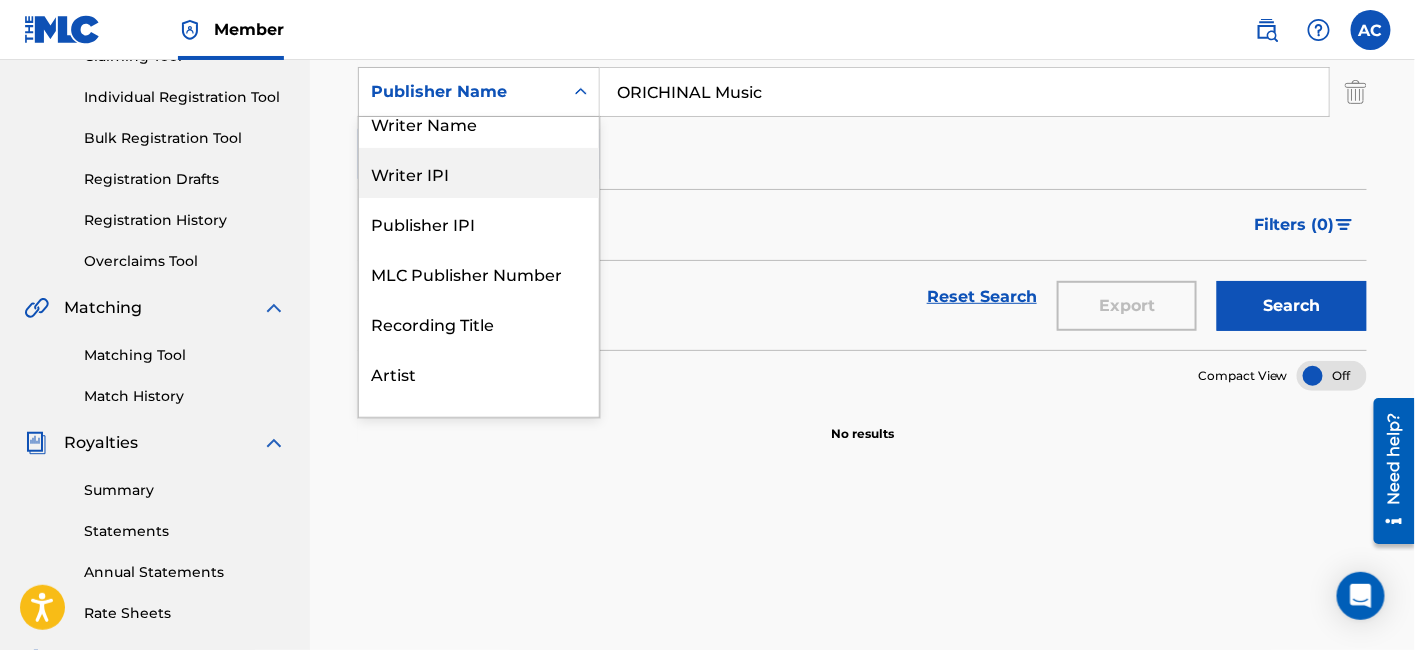 scroll, scrollTop: 21, scrollLeft: 0, axis: vertical 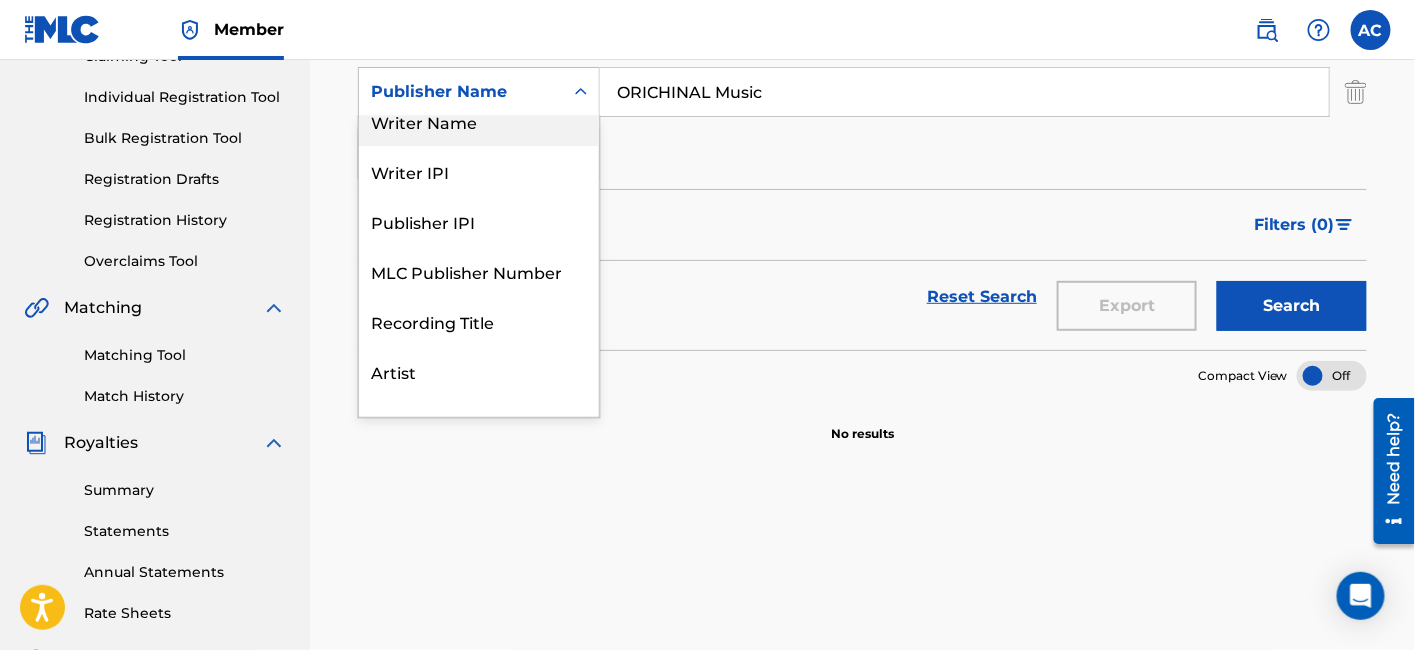 click on "Writer Name" at bounding box center (479, 121) 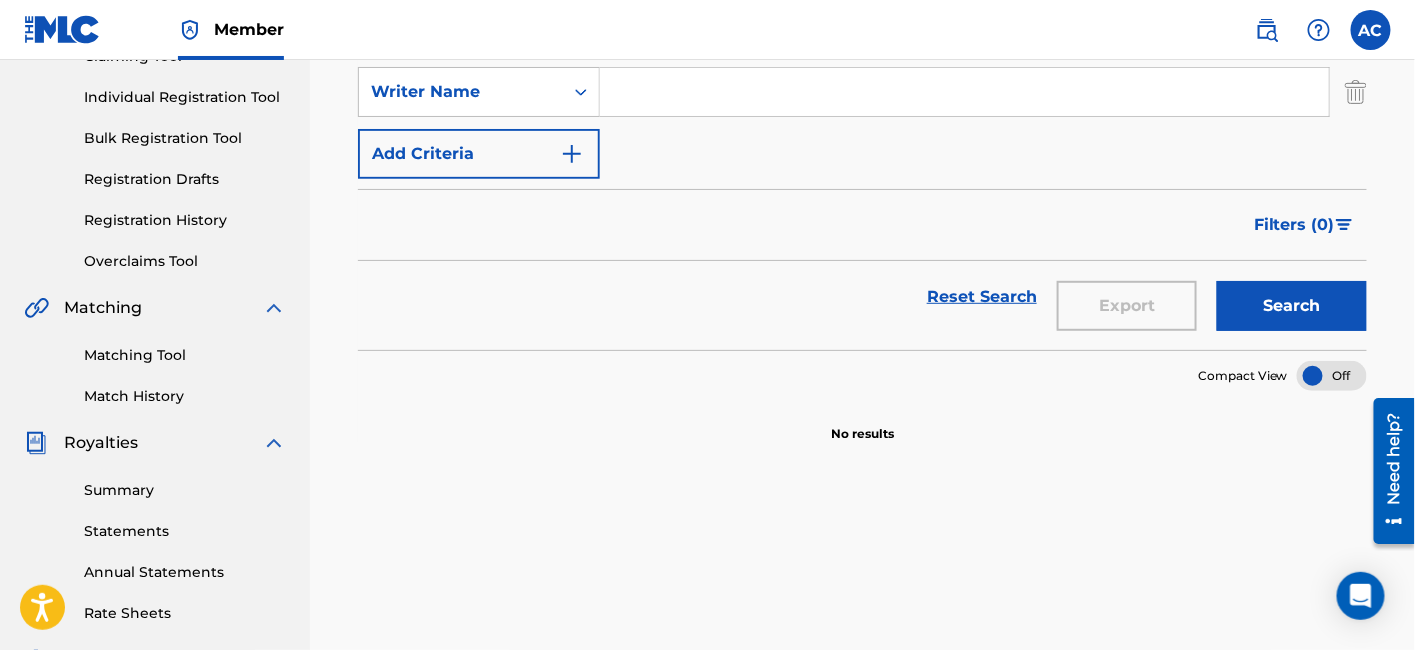 click at bounding box center [964, 92] 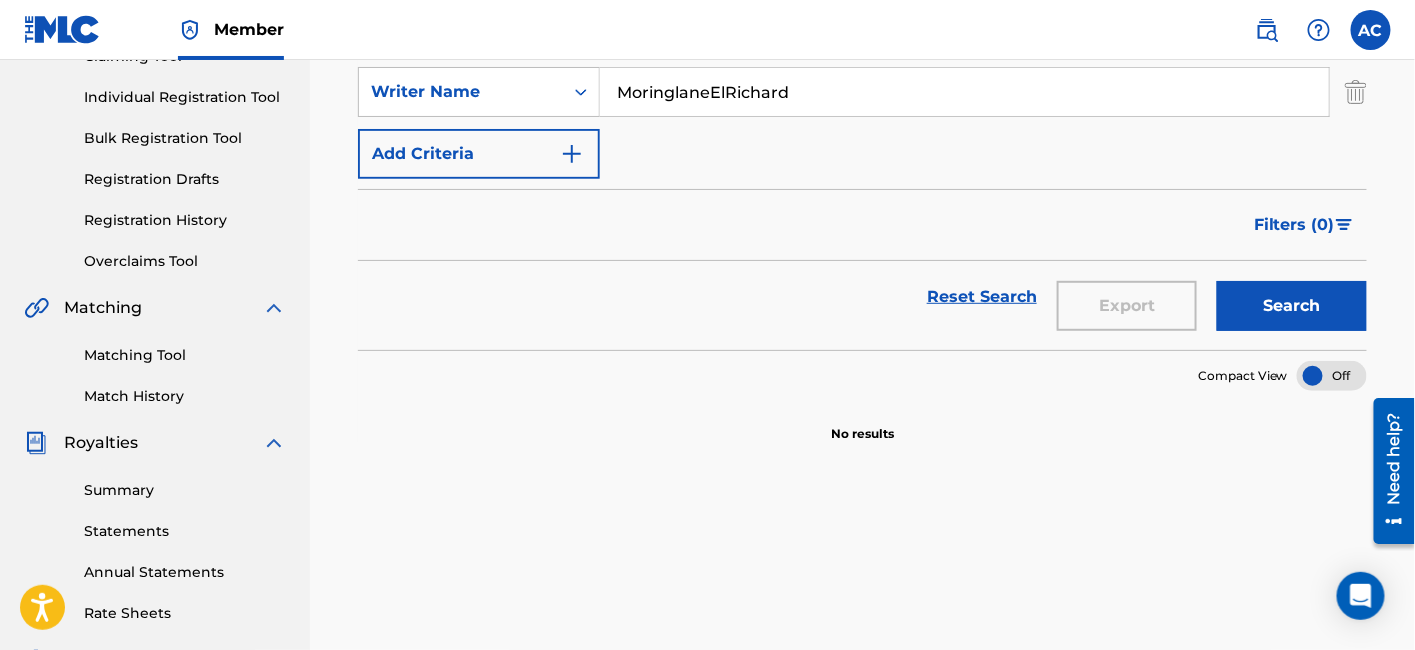 type on "MoringlaneElRichard" 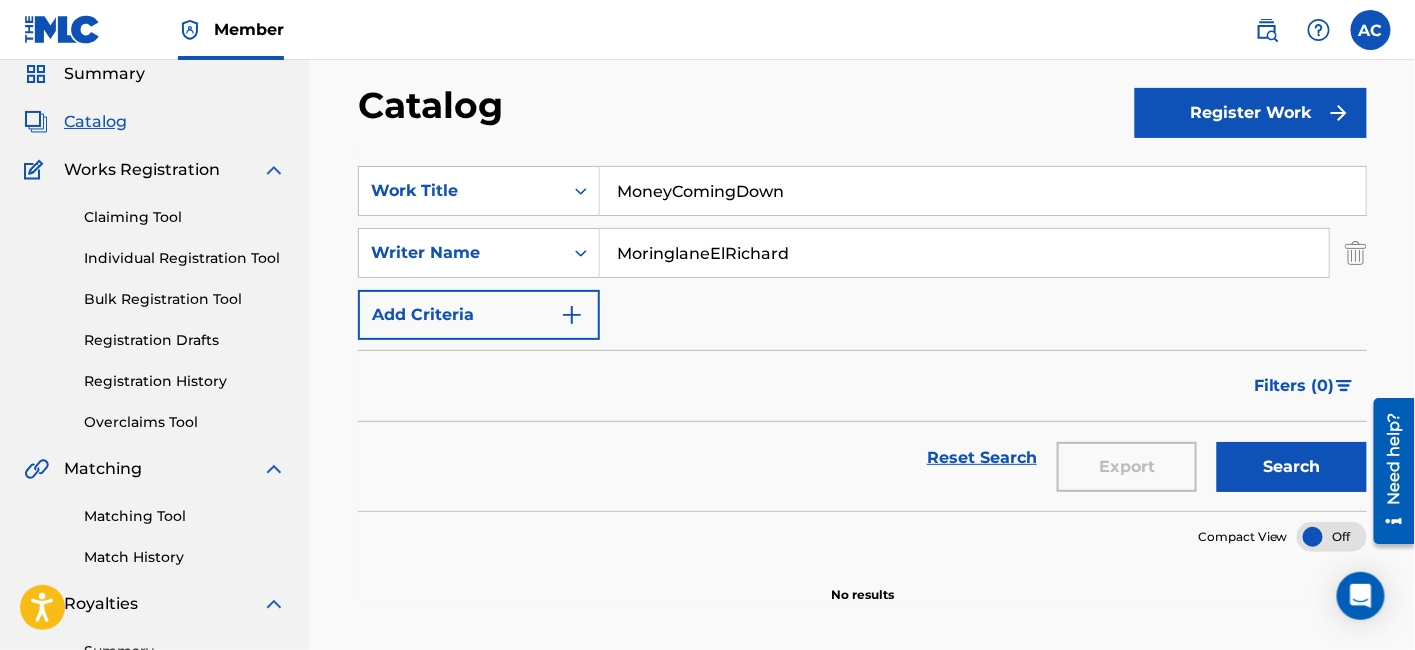 scroll, scrollTop: 76, scrollLeft: 0, axis: vertical 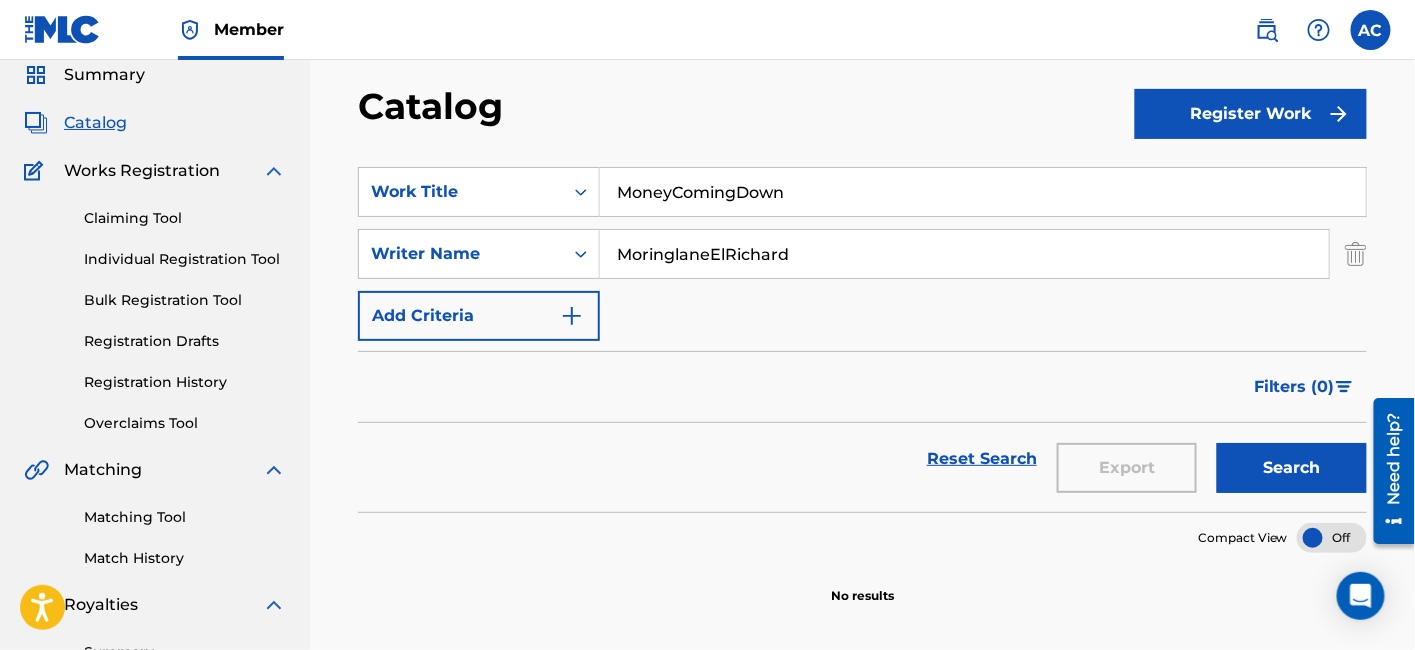 click on "MoneyComingDown" at bounding box center (983, 192) 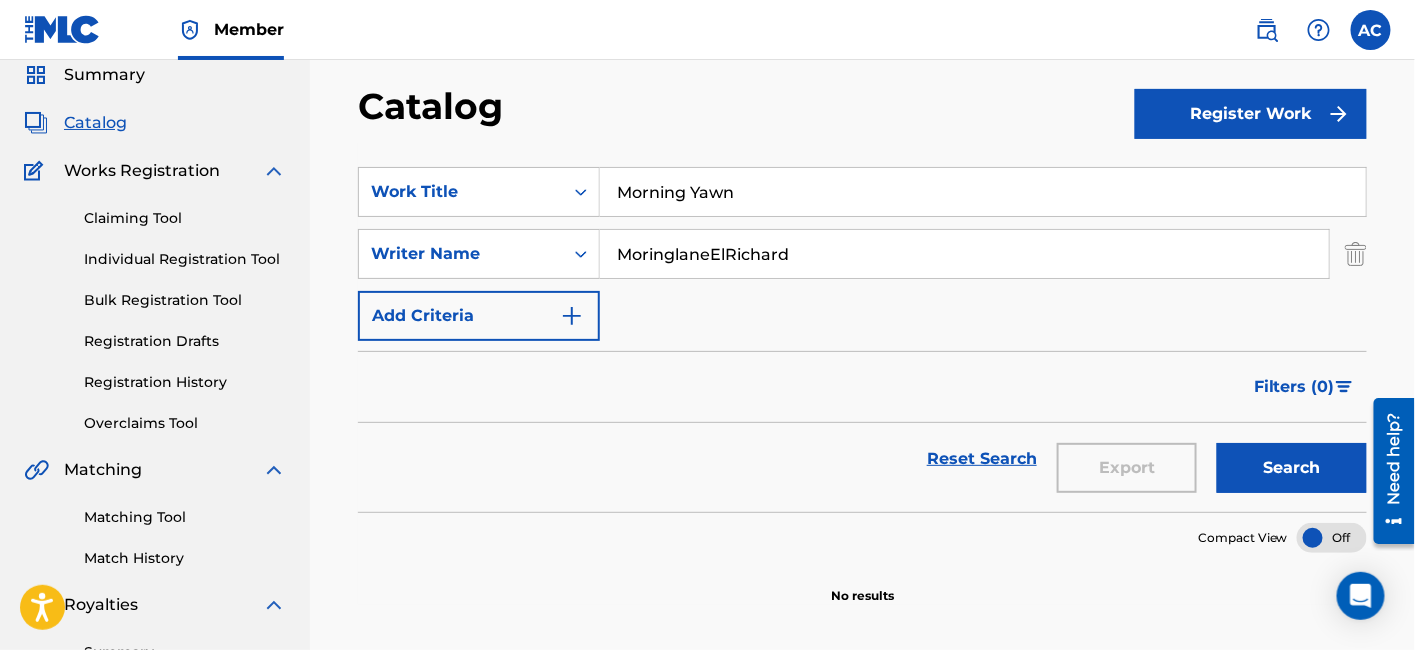 type on "Morning Yawn" 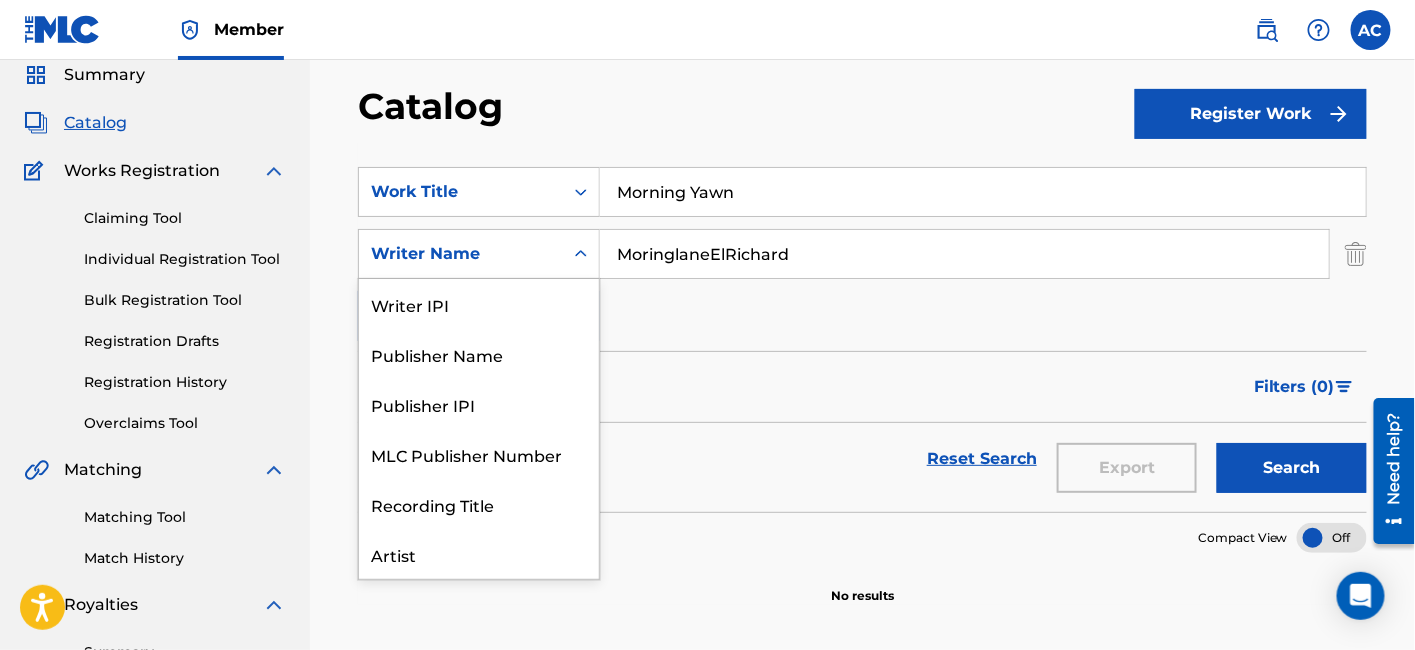 click on "Writer Name" at bounding box center [461, 254] 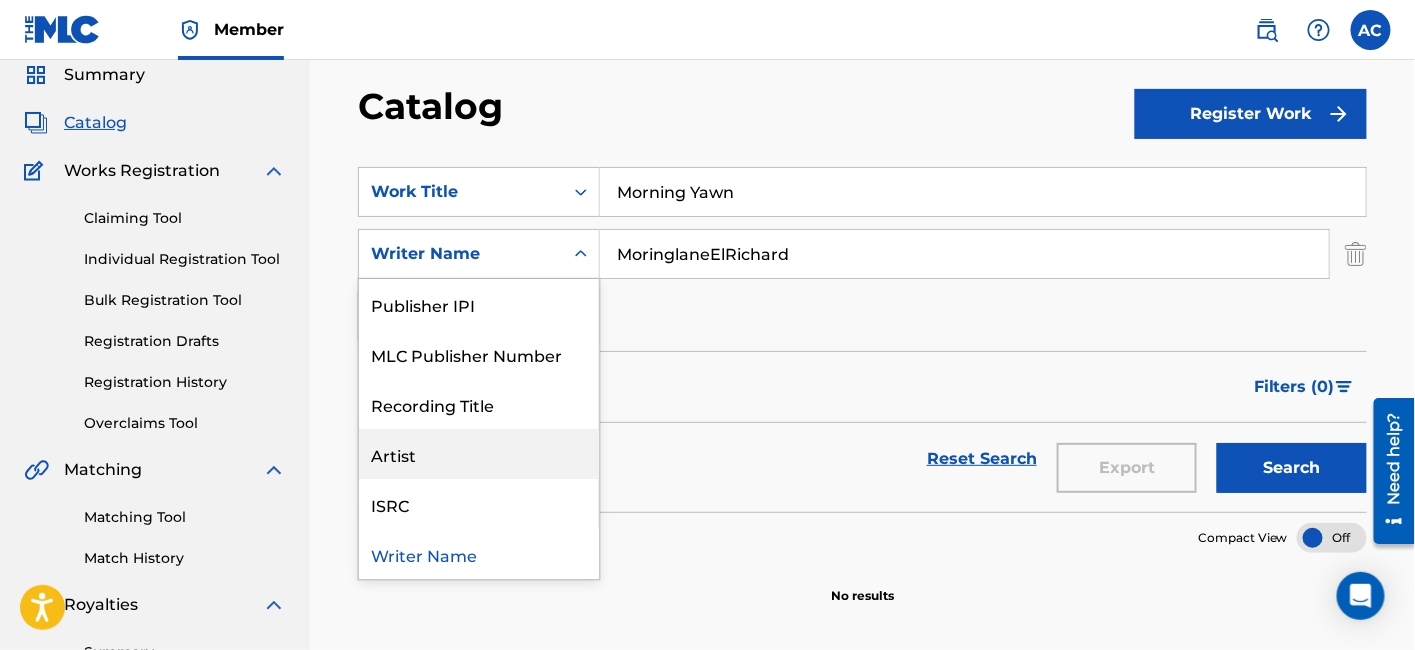 click on "Artist" at bounding box center (479, 454) 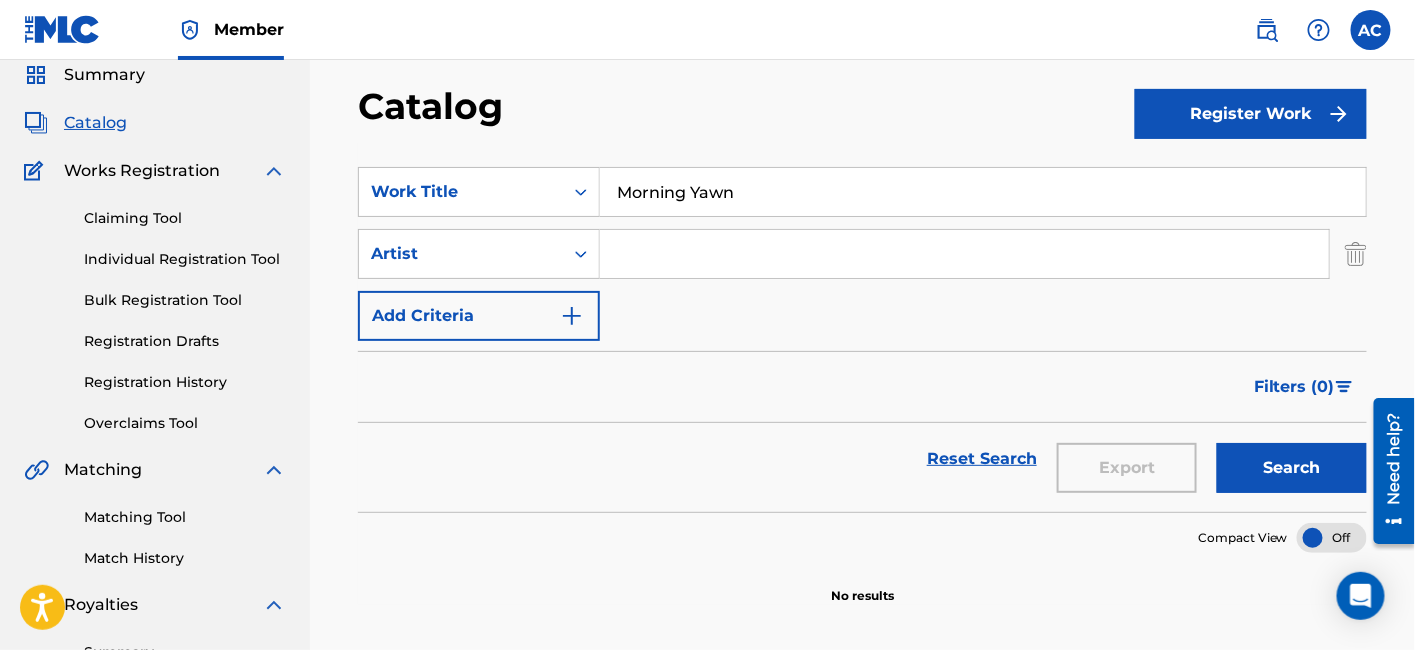 click at bounding box center (964, 254) 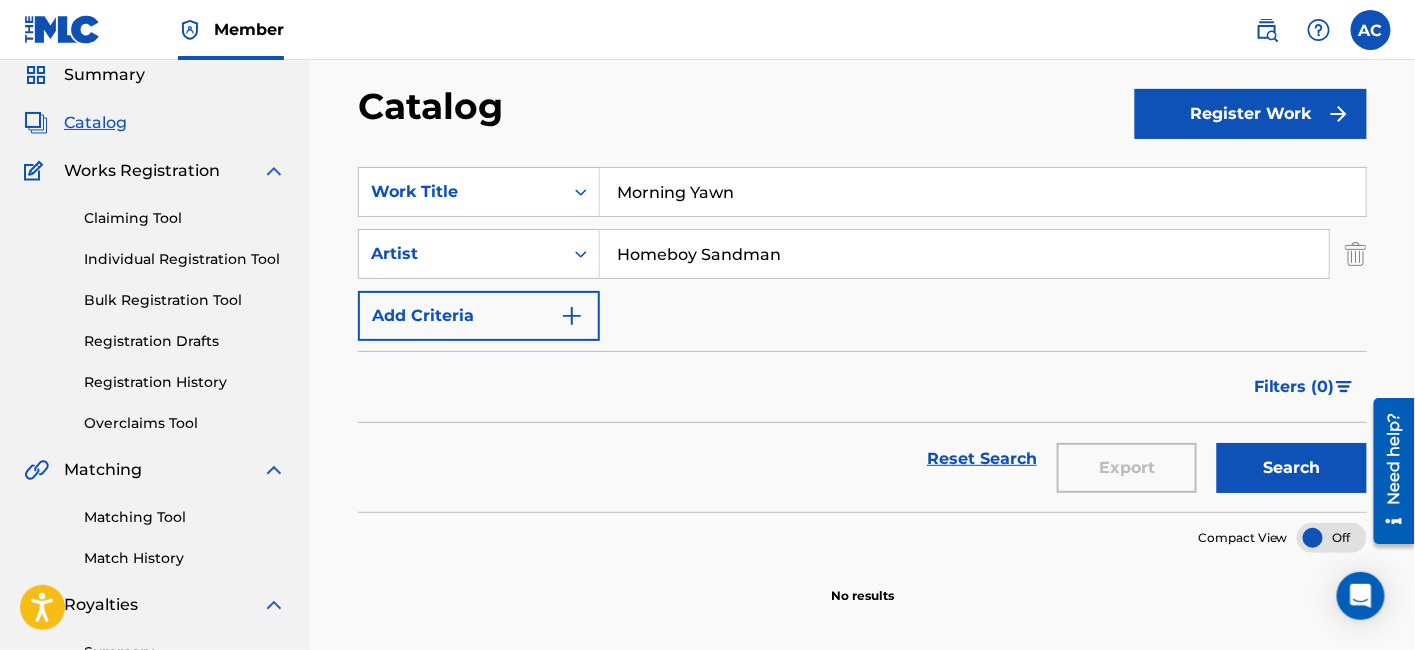 type on "Homeboy Sandman" 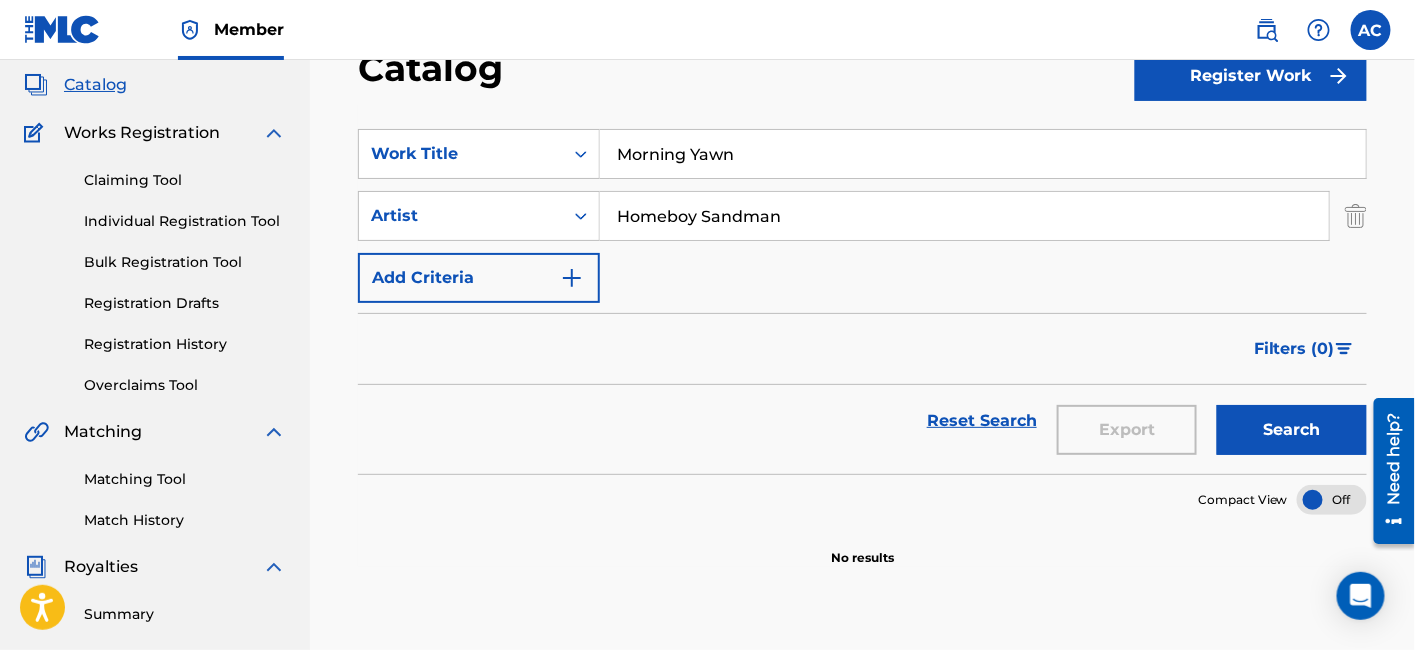 scroll, scrollTop: 114, scrollLeft: 0, axis: vertical 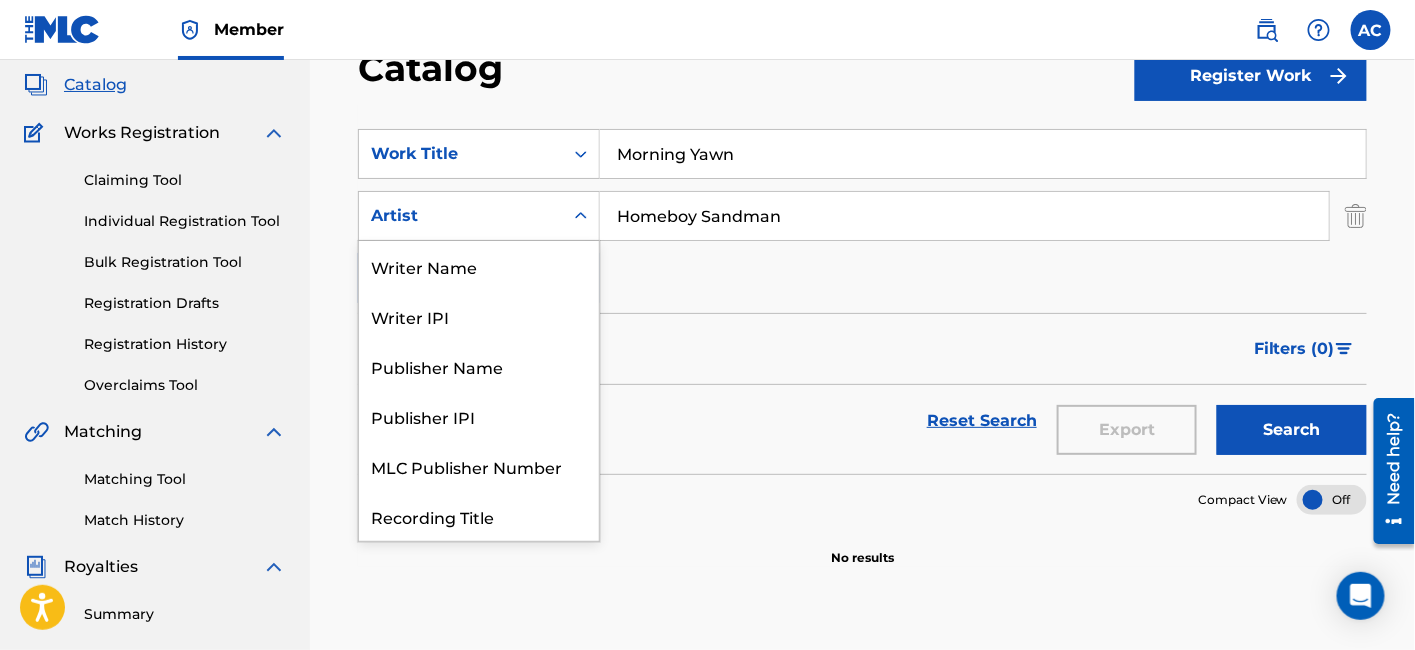 click on "Artist" at bounding box center [461, 216] 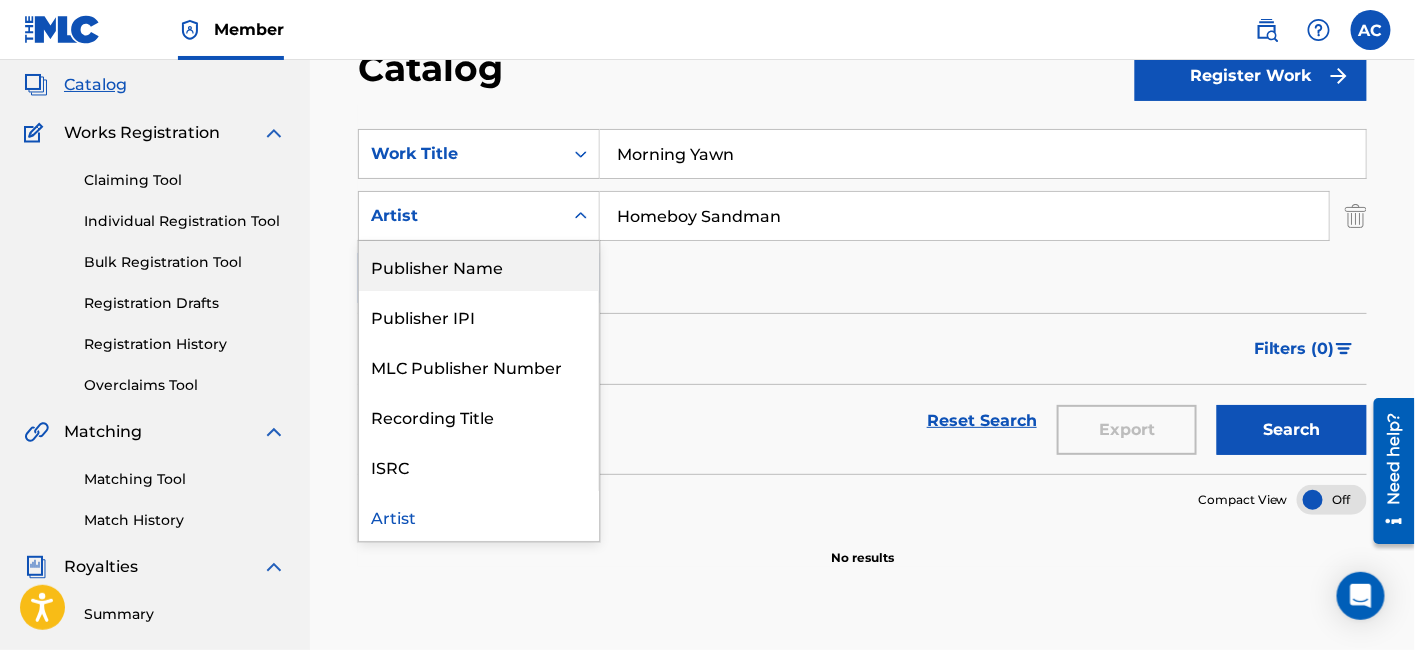 click on "Publisher Name" at bounding box center [479, 266] 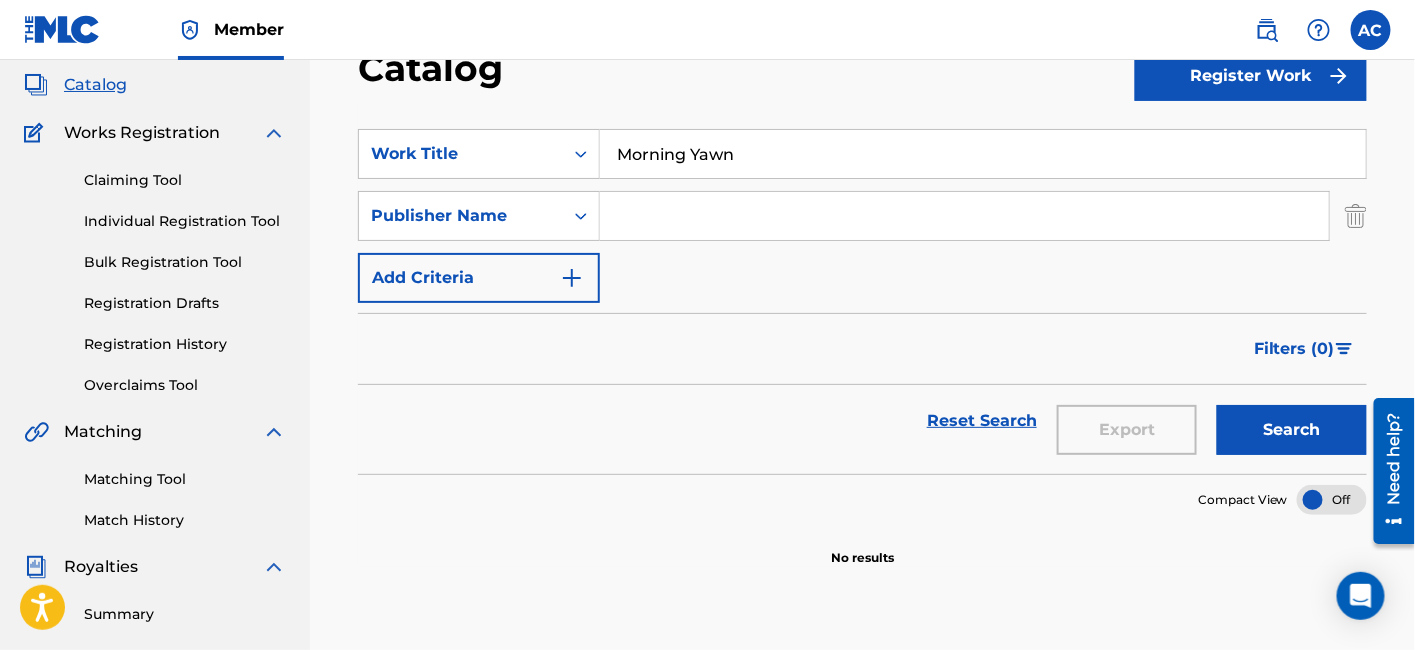 click at bounding box center [964, 216] 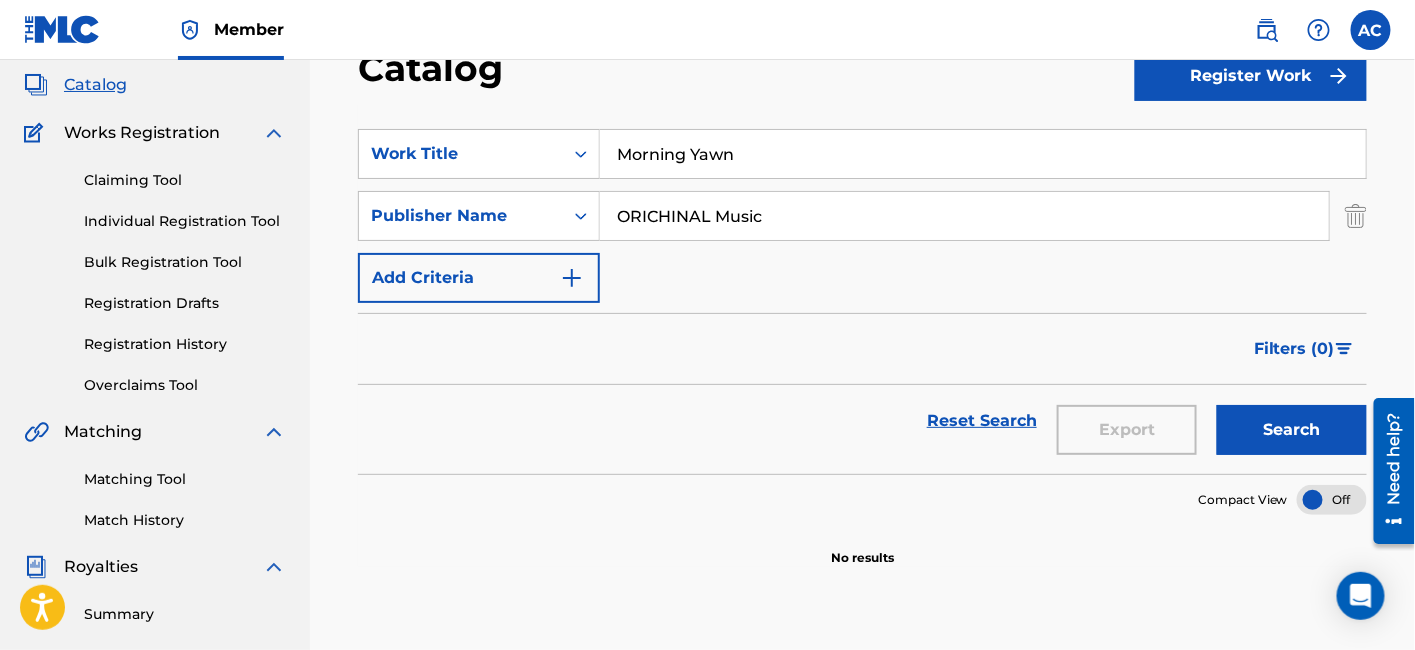 type on "ORICHINAL Music" 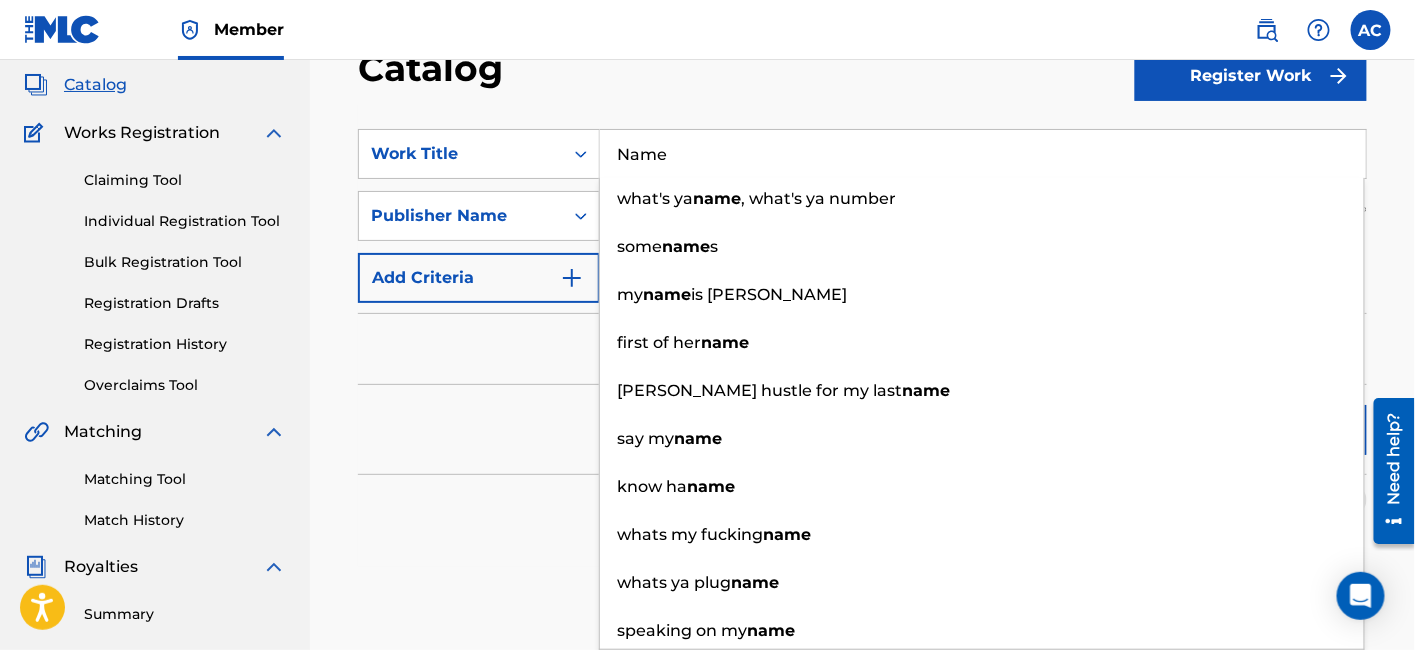 type on "Name" 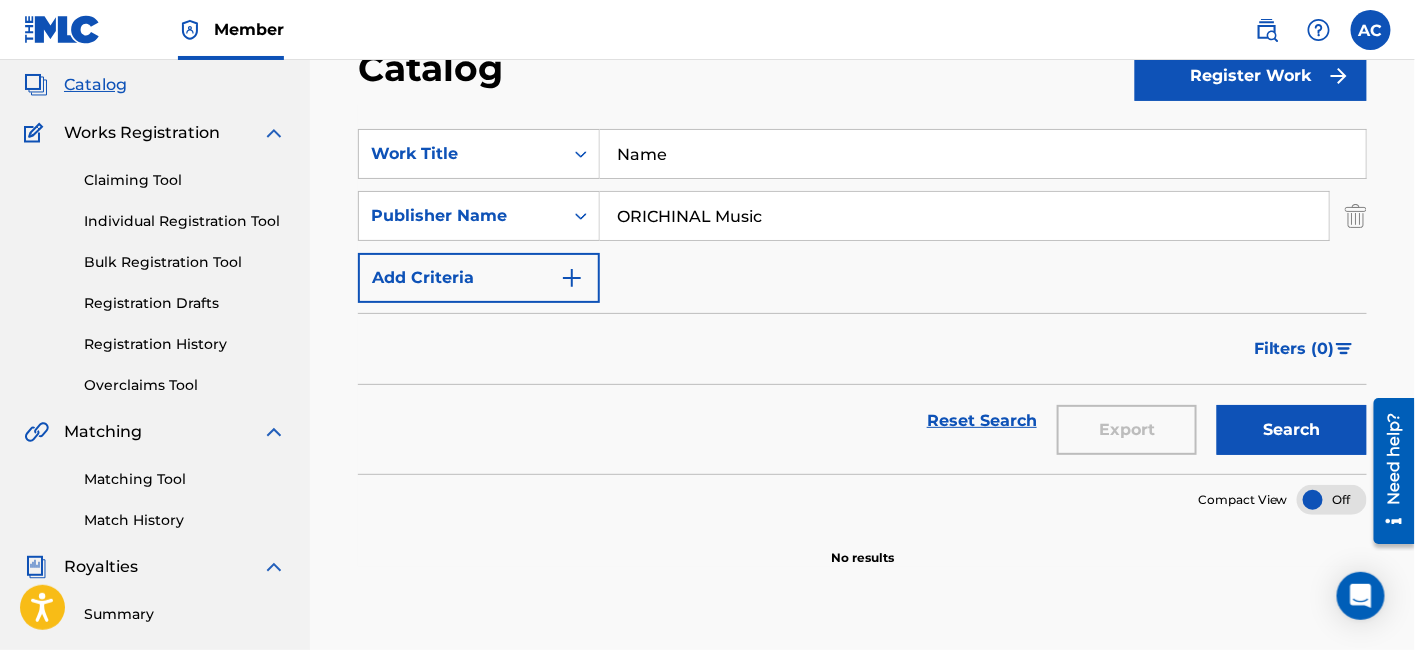 click on "Reset Search Export Search" at bounding box center (862, 421) 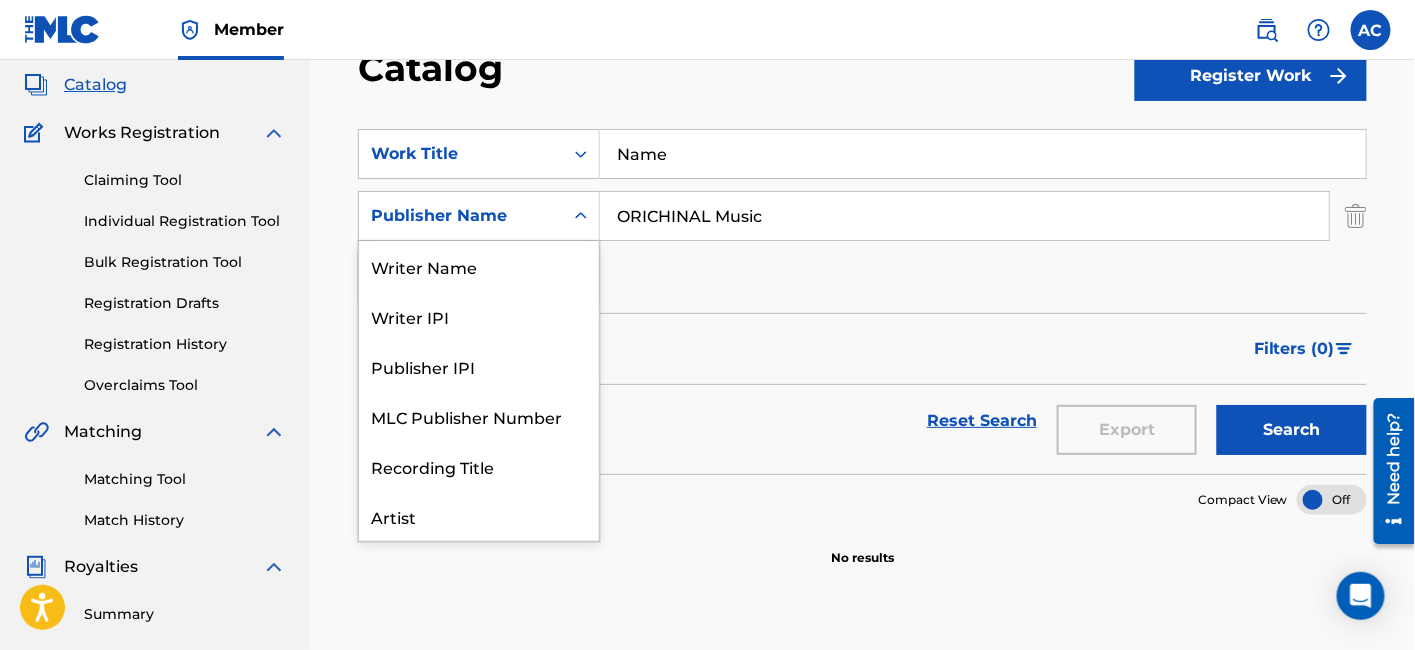 click on "Publisher Name" at bounding box center (461, 216) 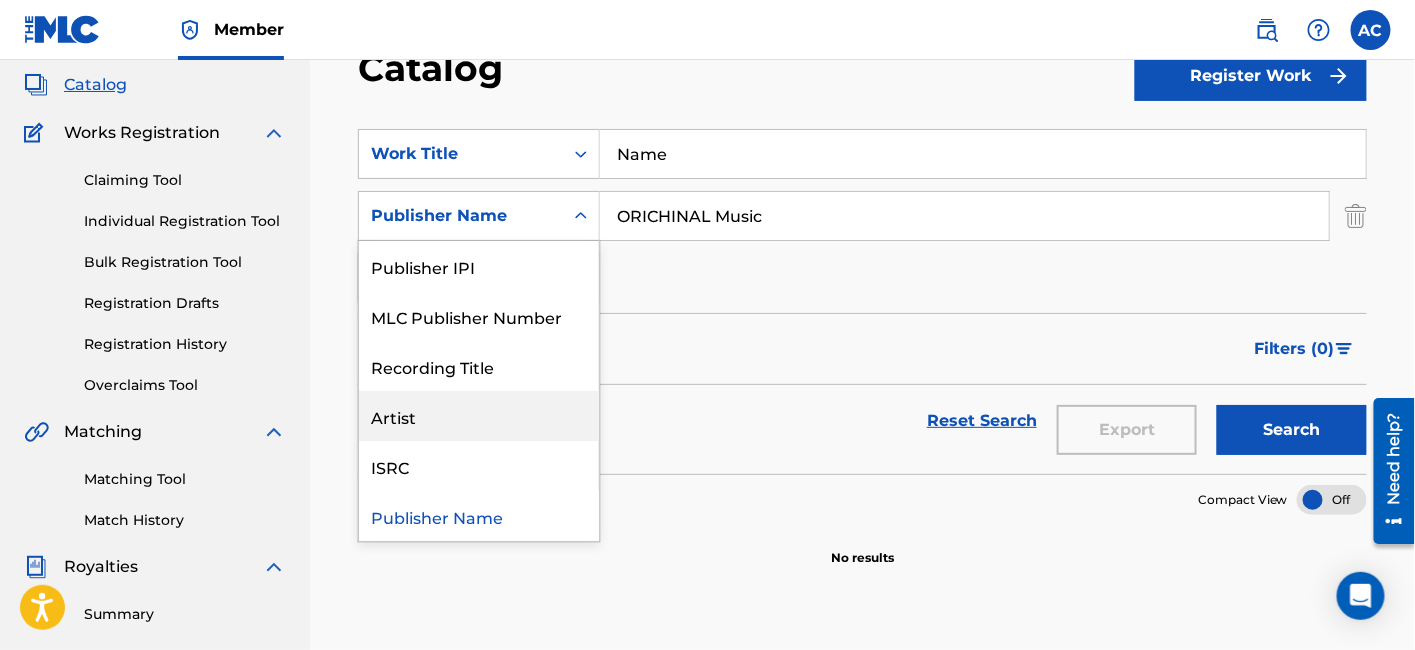 click on "Artist" at bounding box center [479, 416] 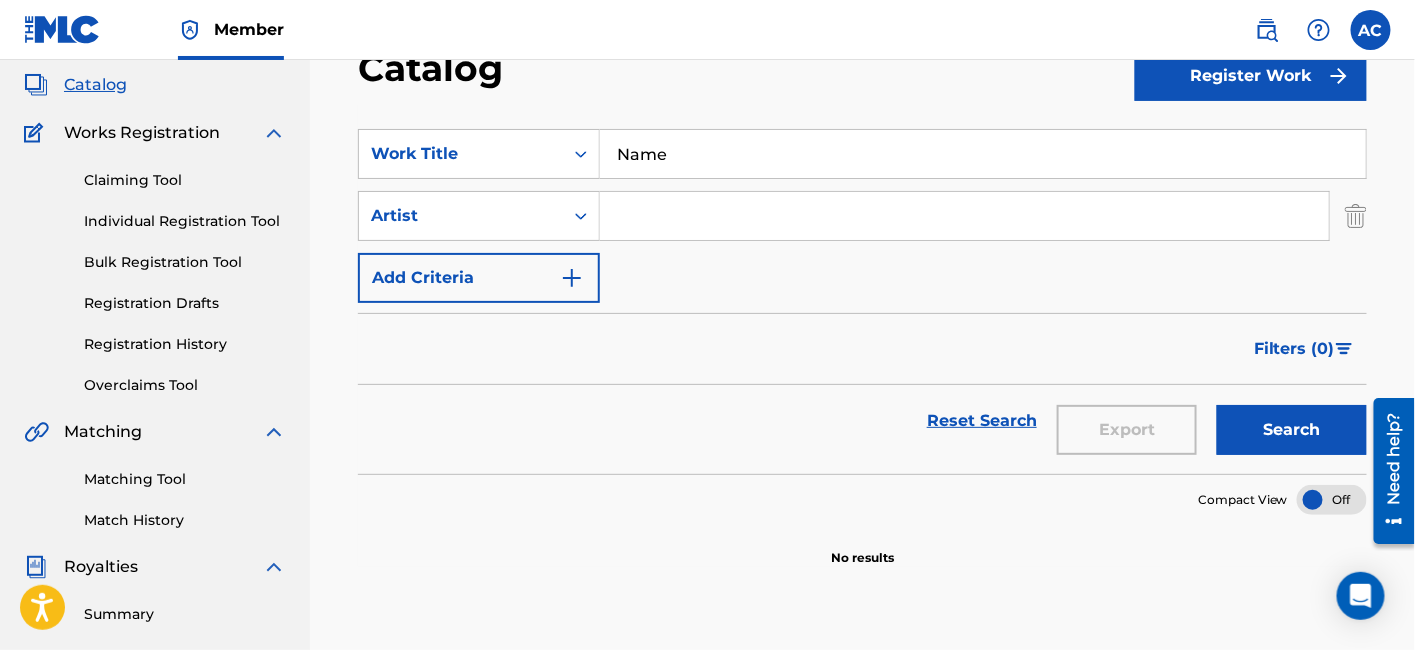 click at bounding box center [964, 216] 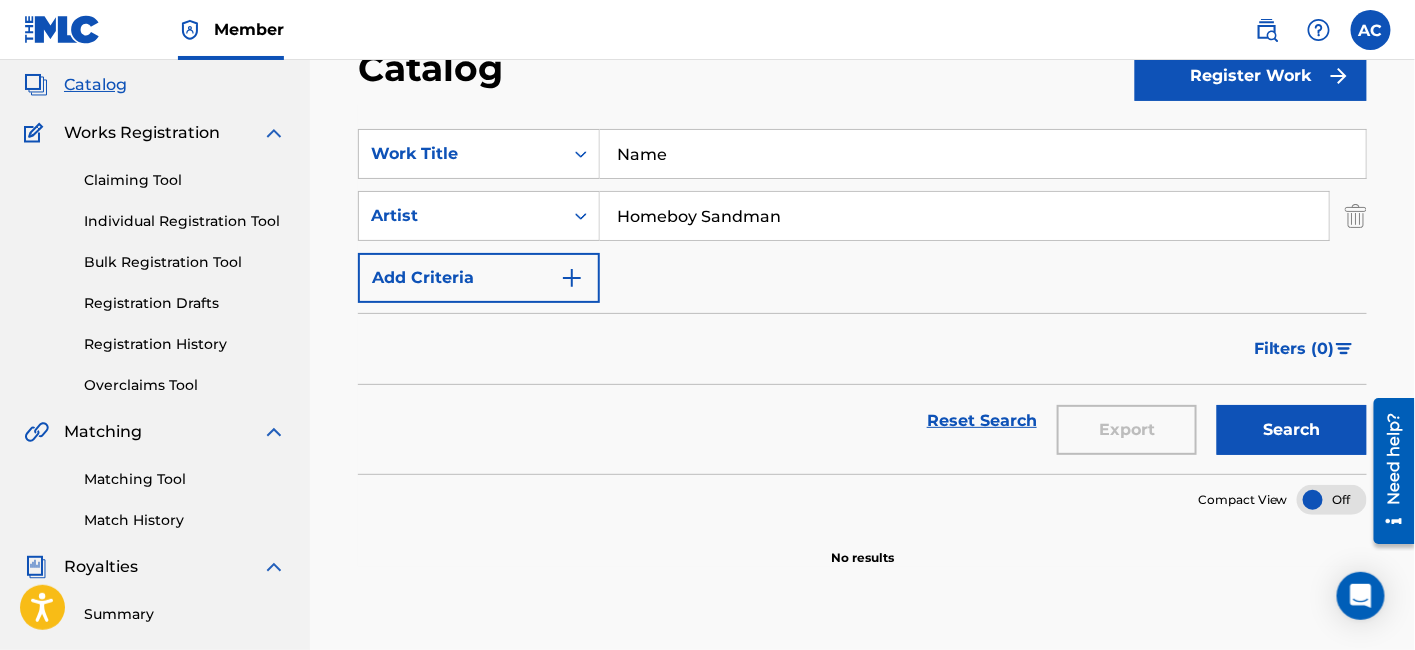 type on "Homeboy Sandman" 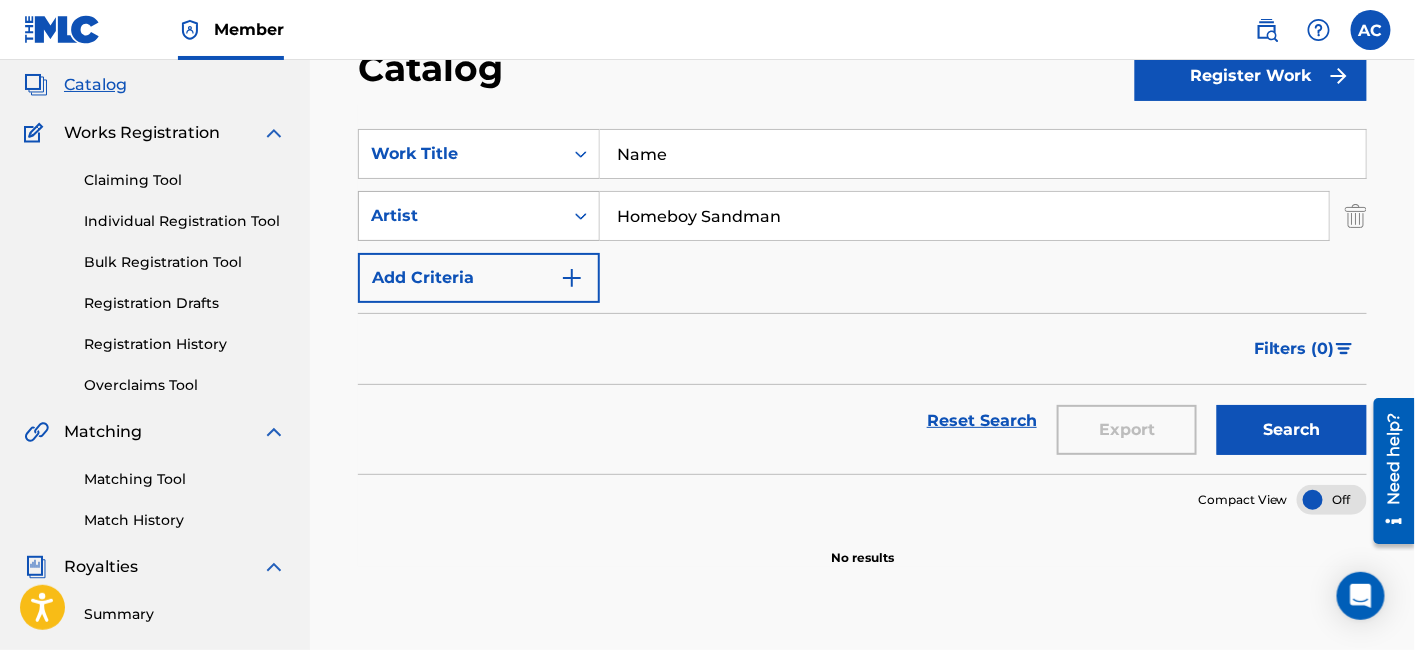click on "Artist" at bounding box center [461, 216] 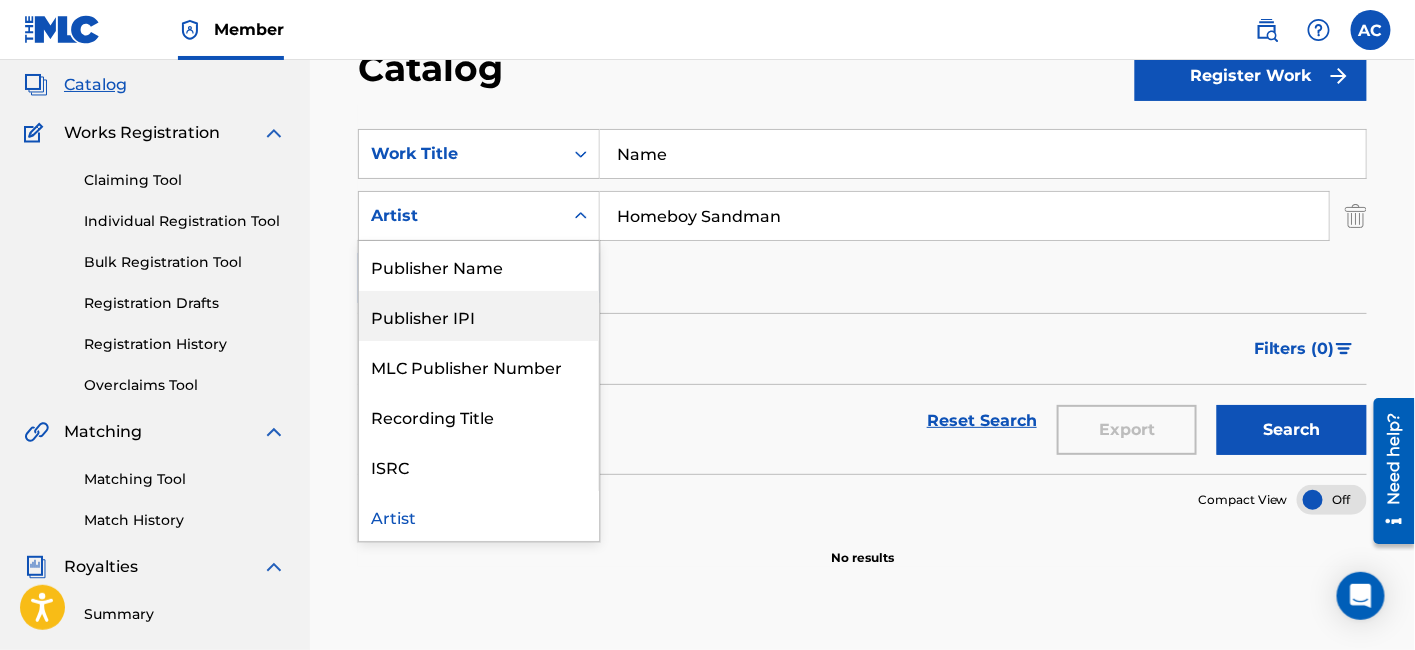scroll, scrollTop: 0, scrollLeft: 0, axis: both 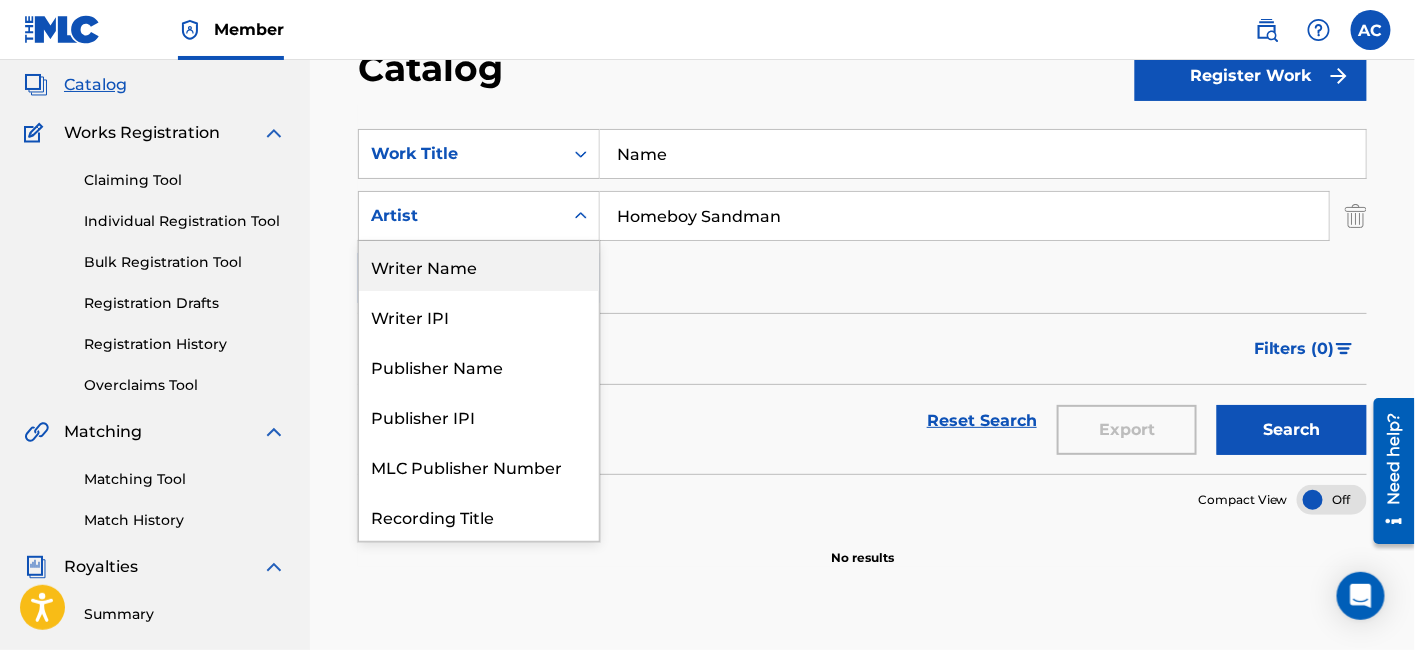 click on "Writer Name" at bounding box center [479, 266] 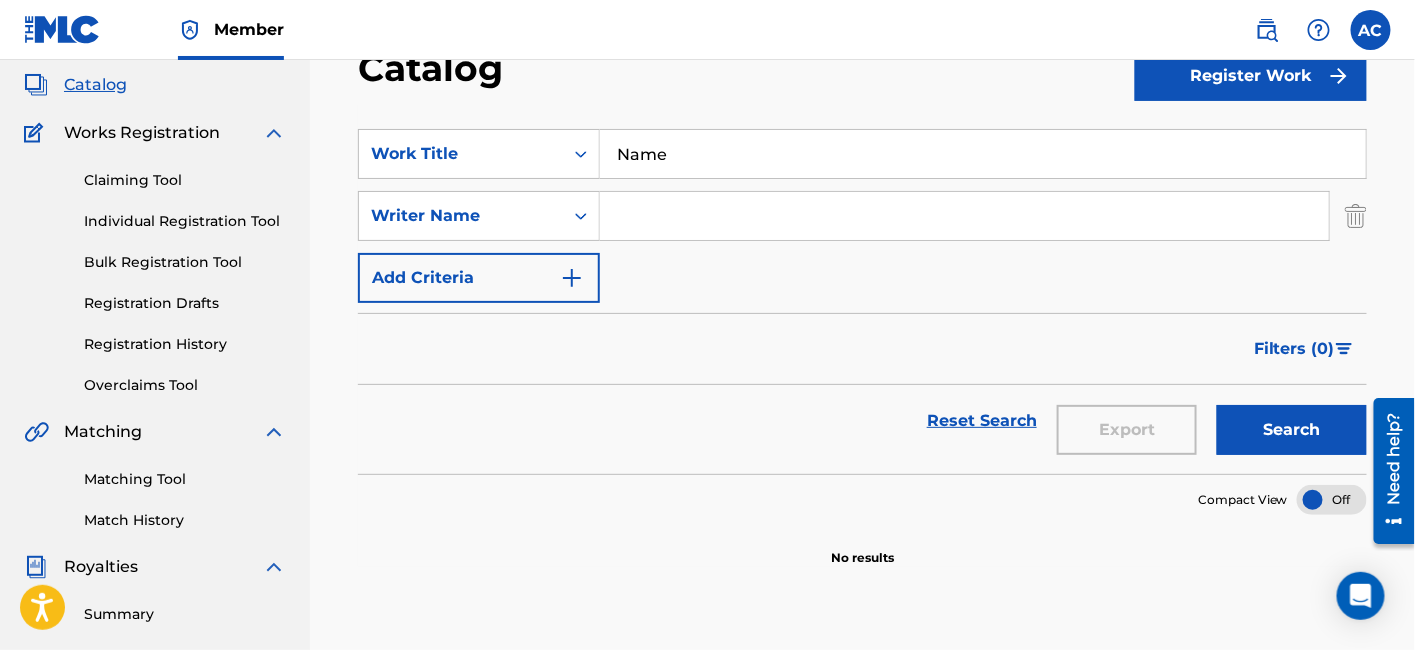 click at bounding box center [964, 216] 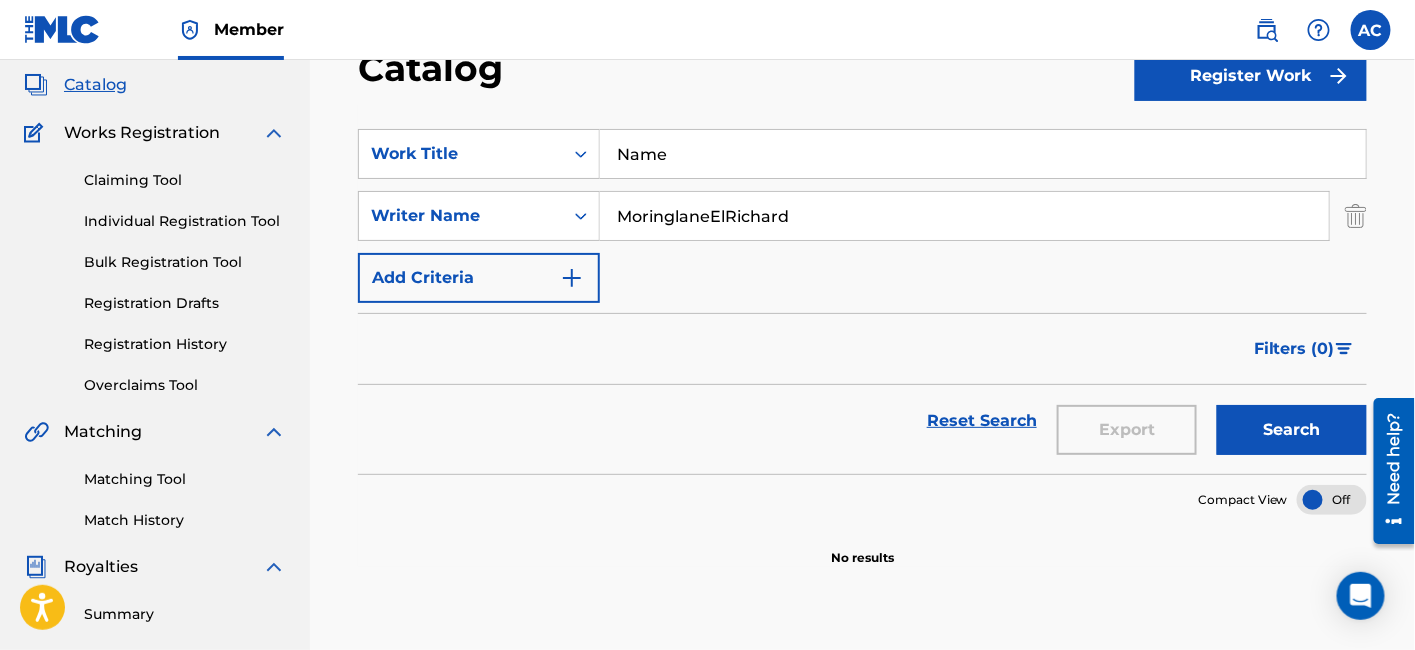 type on "MoringlaneElRichard" 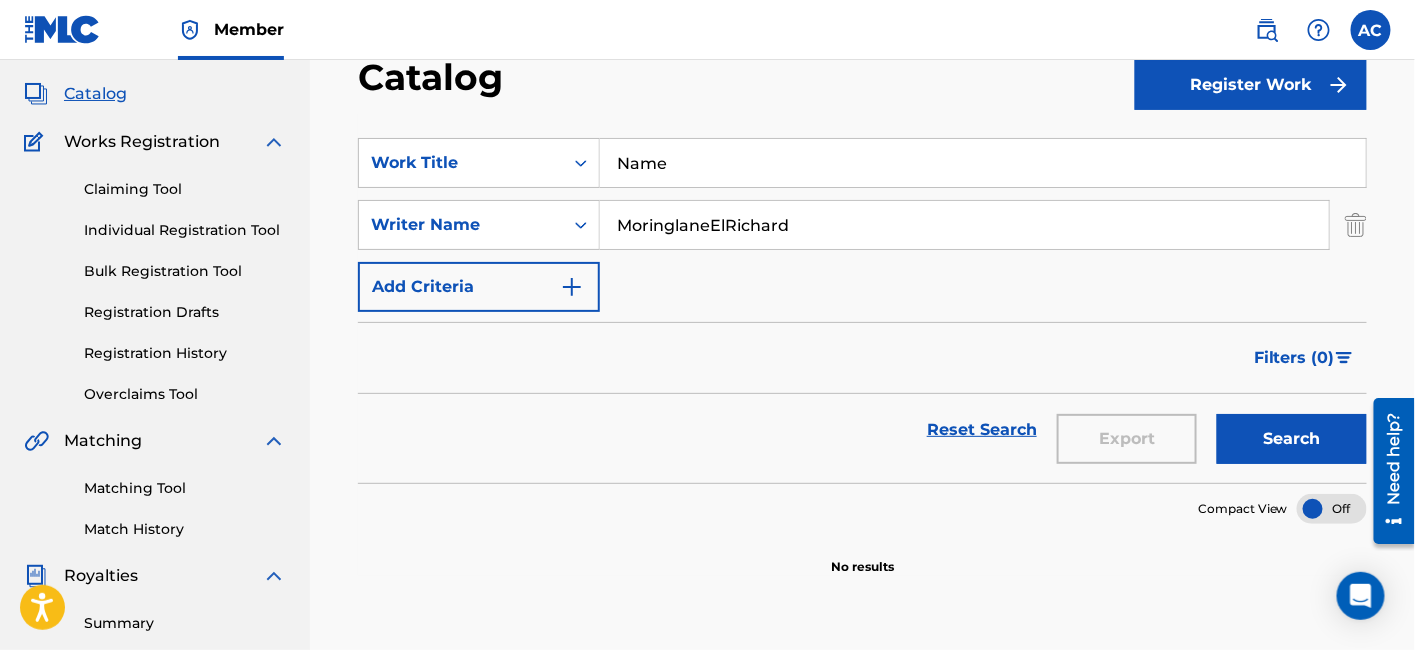 scroll, scrollTop: 103, scrollLeft: 0, axis: vertical 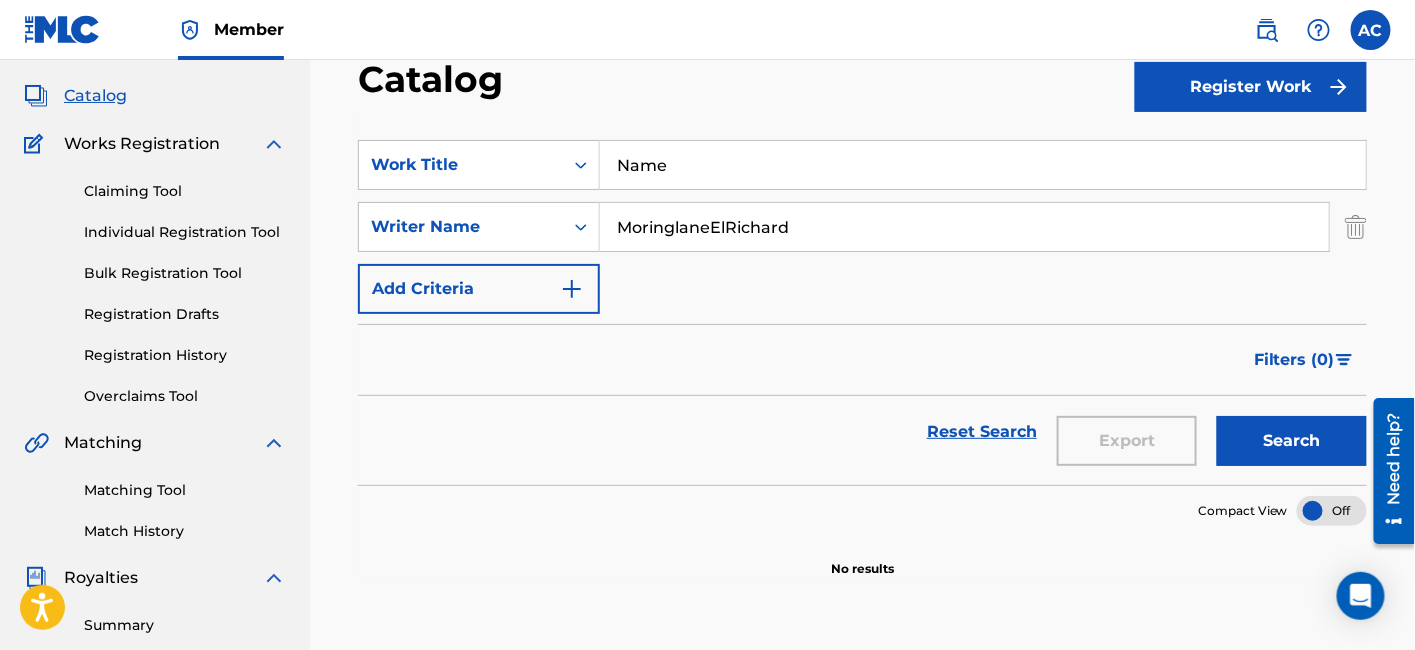 click on "Name" at bounding box center (983, 165) 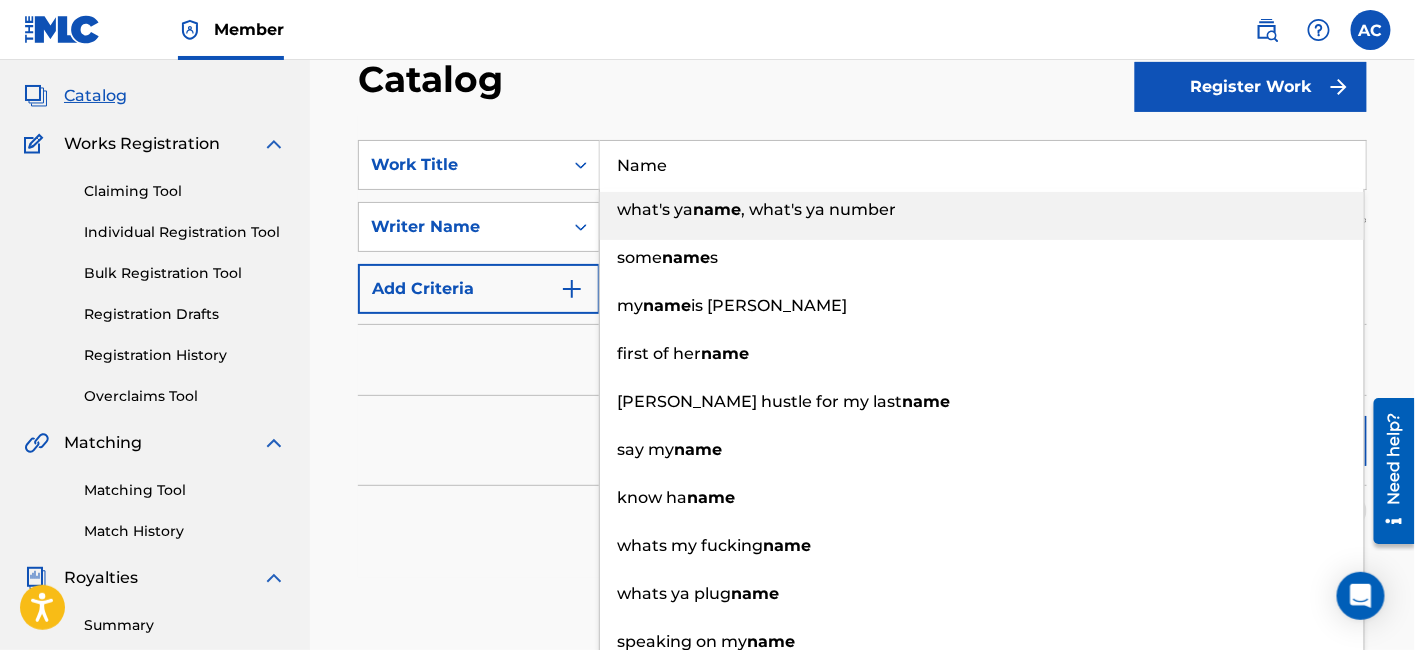 click on "Name" at bounding box center (983, 165) 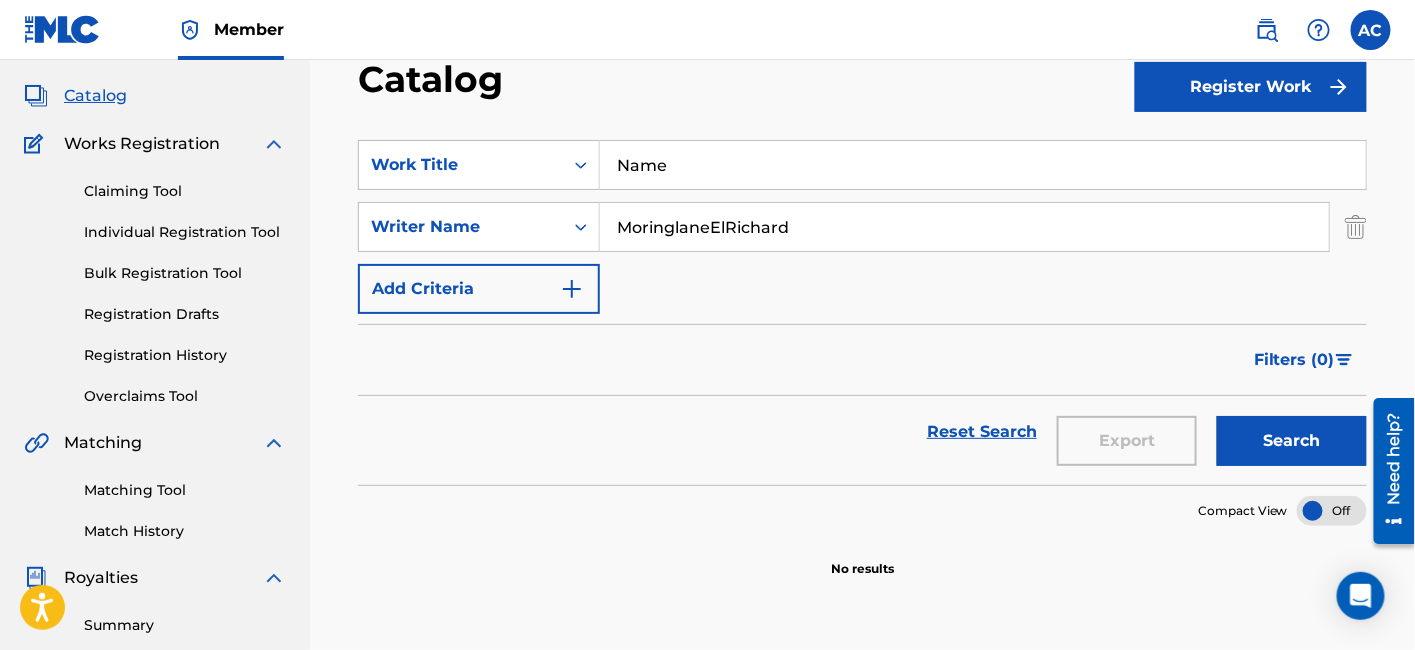 drag, startPoint x: 645, startPoint y: 159, endPoint x: 436, endPoint y: 432, distance: 343.8168 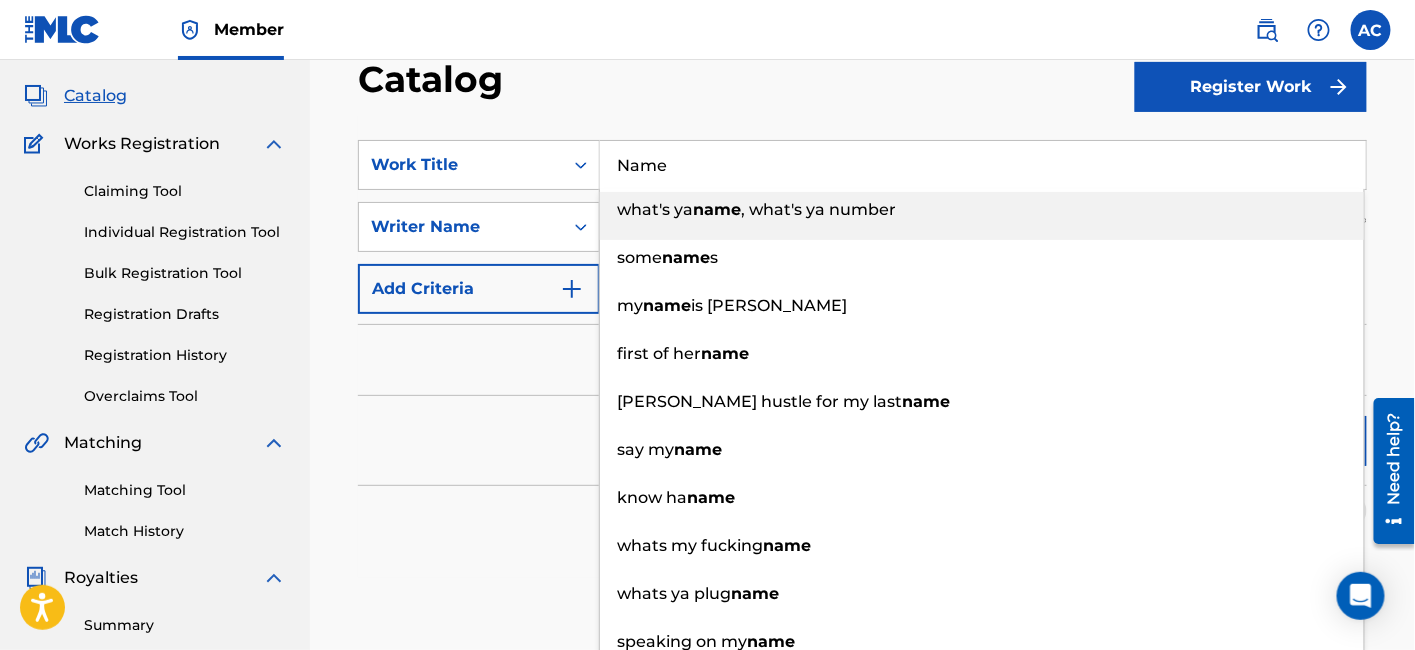 paste on "ever Count'Em Out" 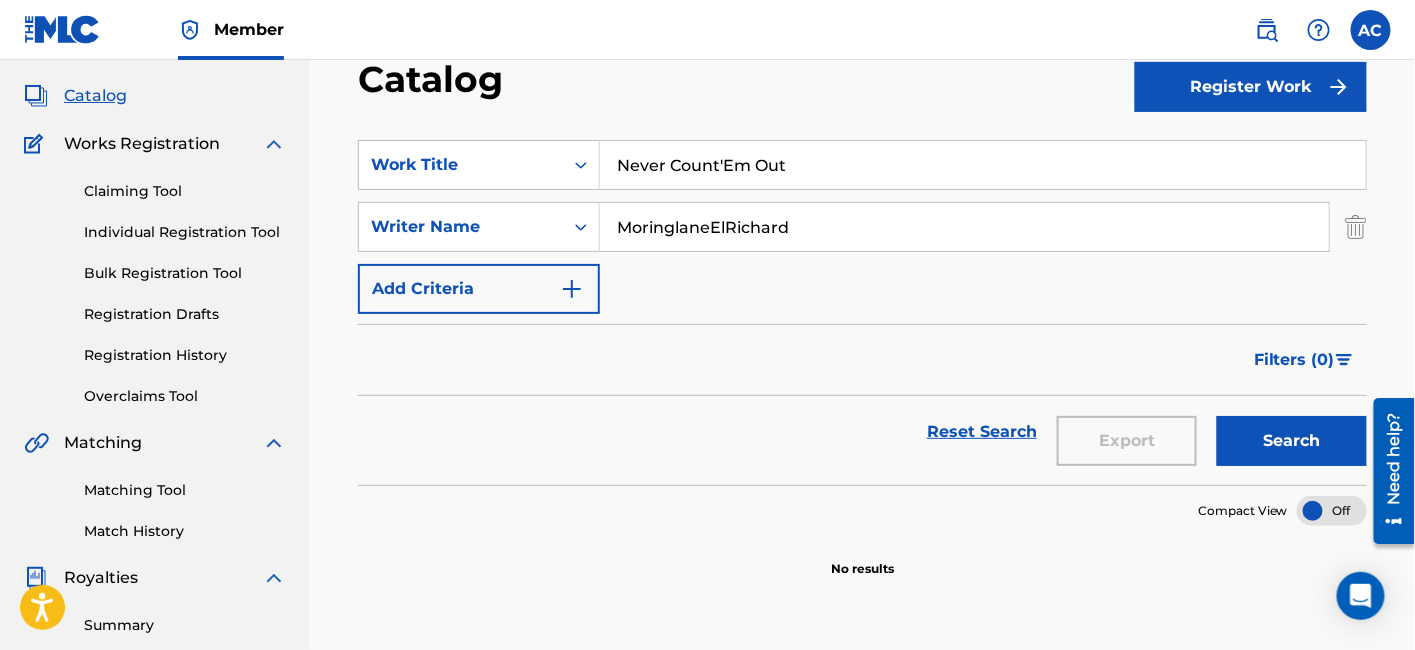 click on "Never Count'Em Out" at bounding box center [983, 165] 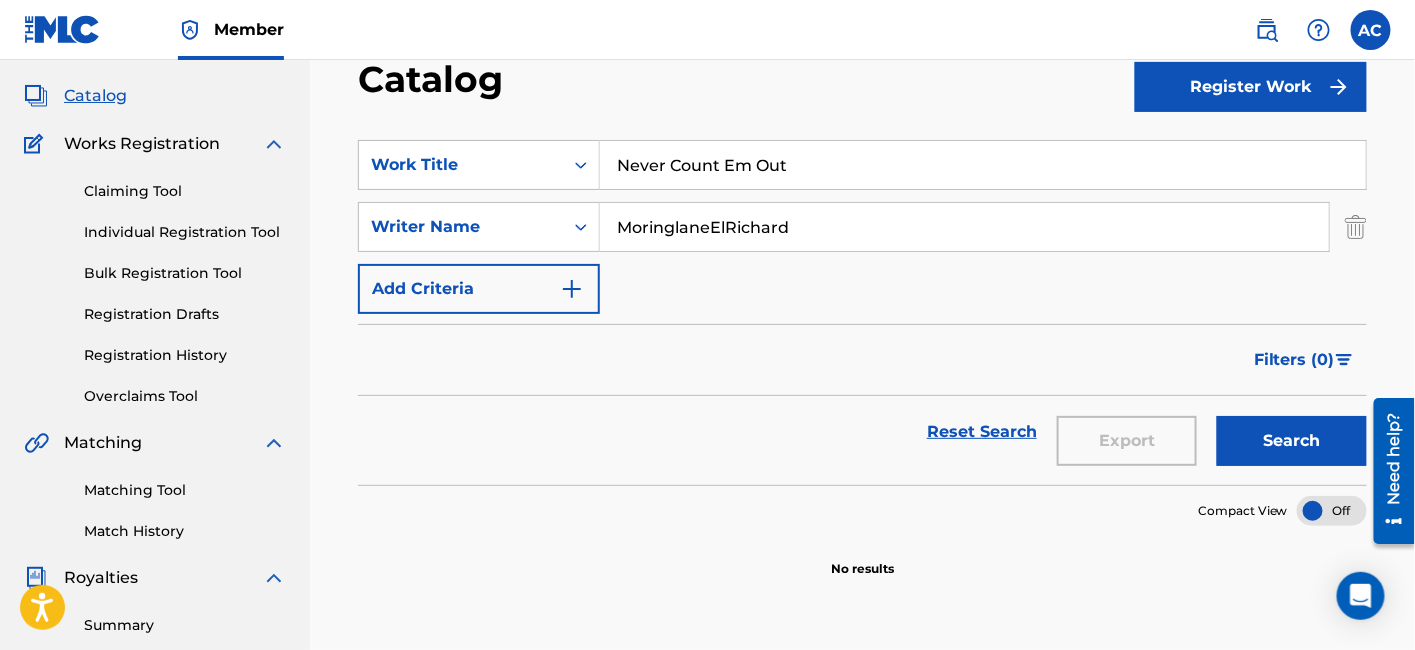 type on "Never Count Em Out" 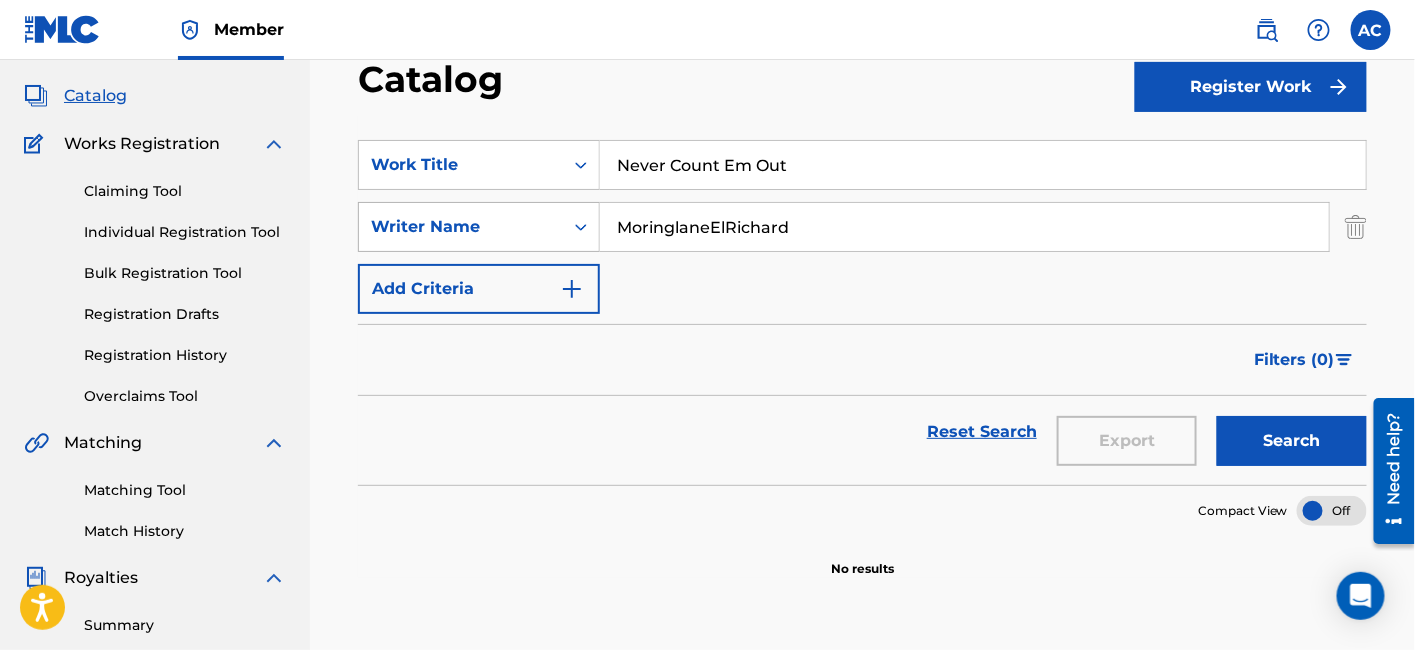 click on "Writer Name" at bounding box center [461, 227] 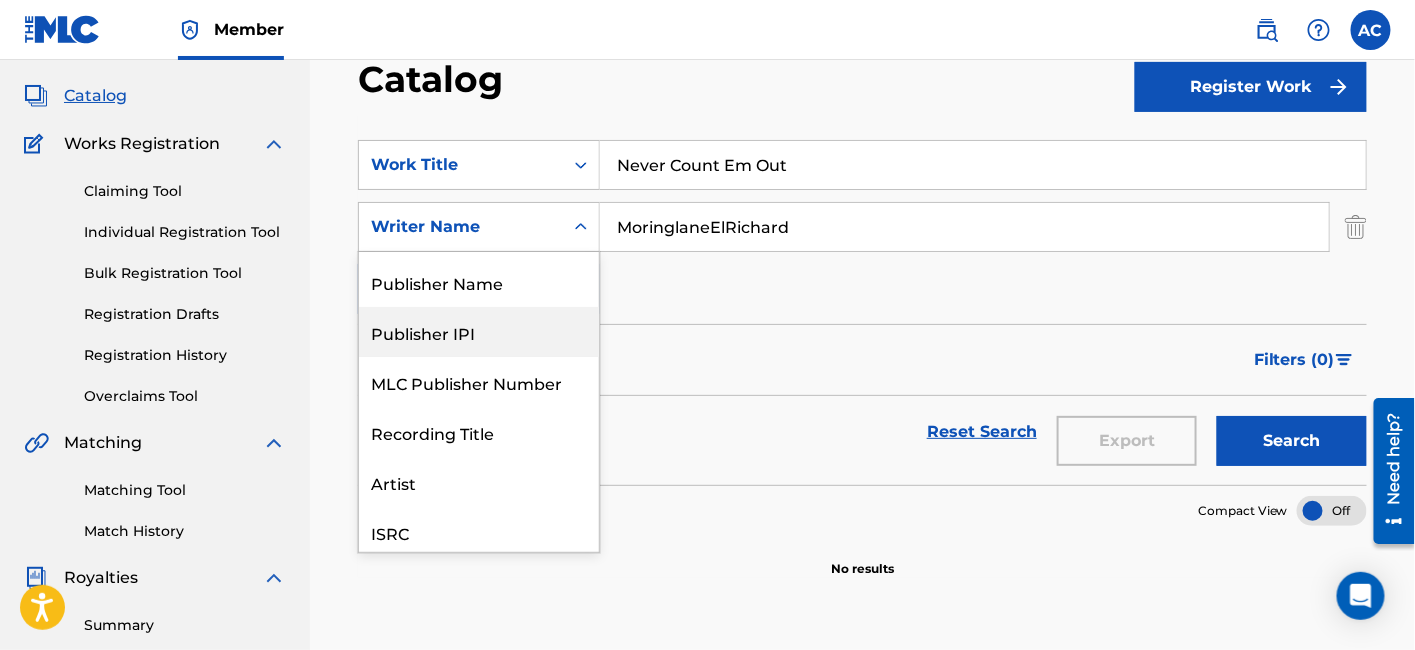 scroll, scrollTop: 34, scrollLeft: 0, axis: vertical 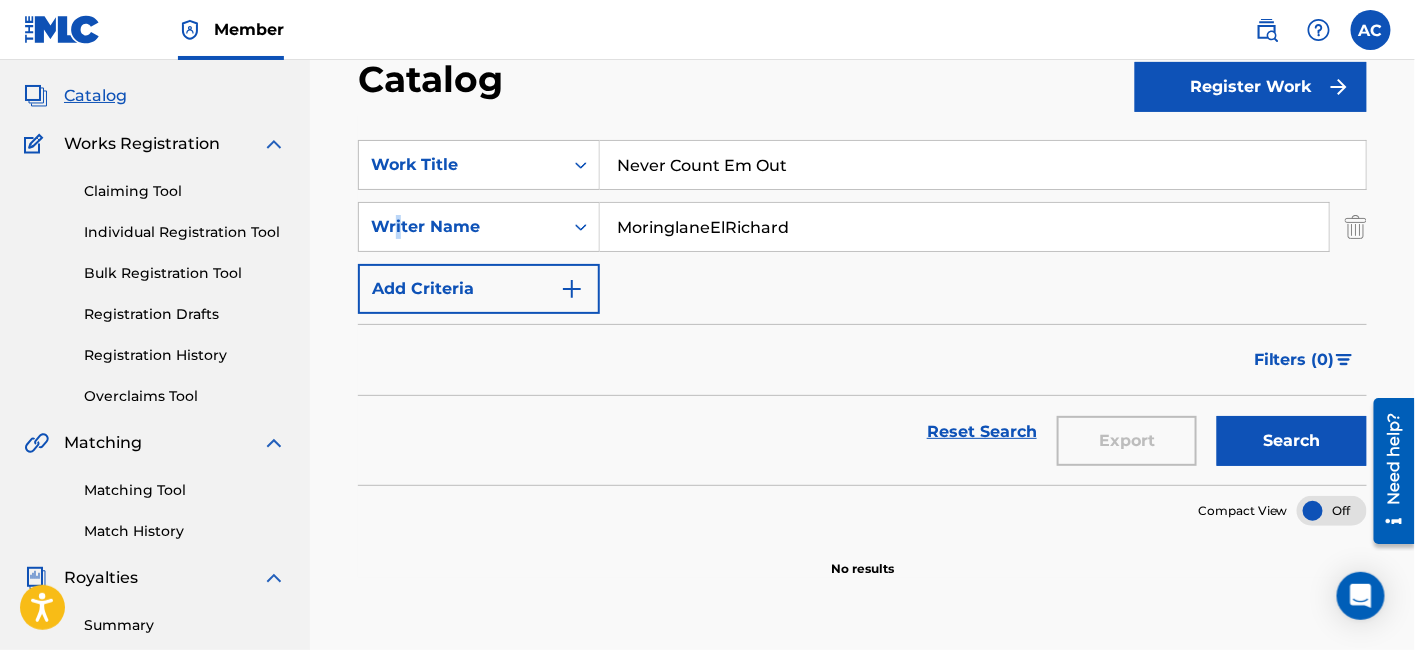 drag, startPoint x: 474, startPoint y: 292, endPoint x: 399, endPoint y: 197, distance: 121.037186 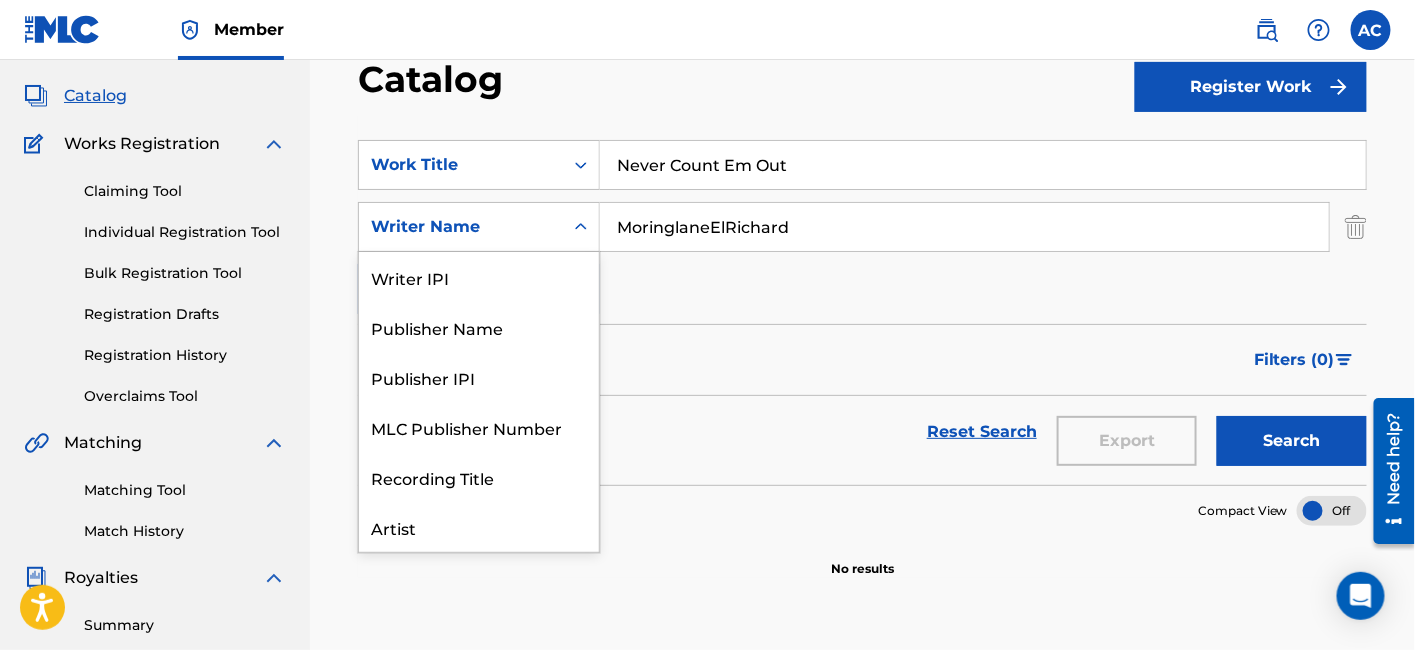 click on "Writer Name" at bounding box center [461, 227] 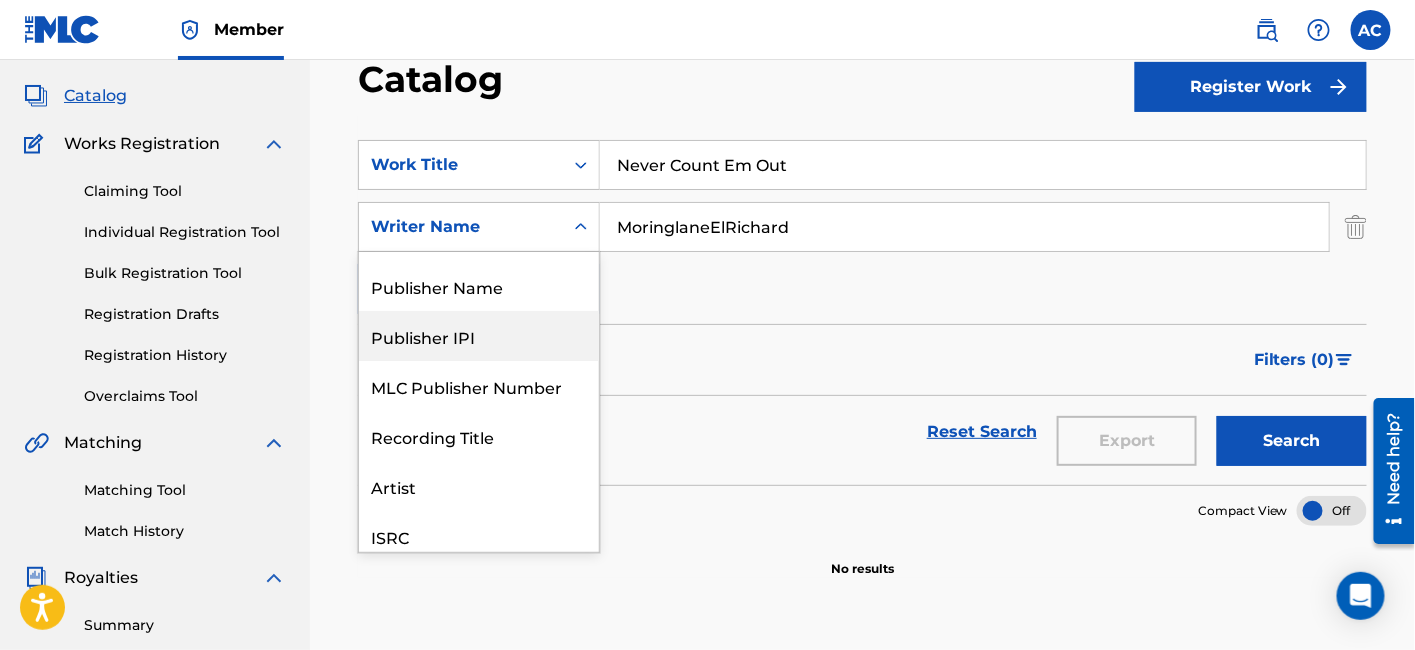 scroll, scrollTop: 40, scrollLeft: 0, axis: vertical 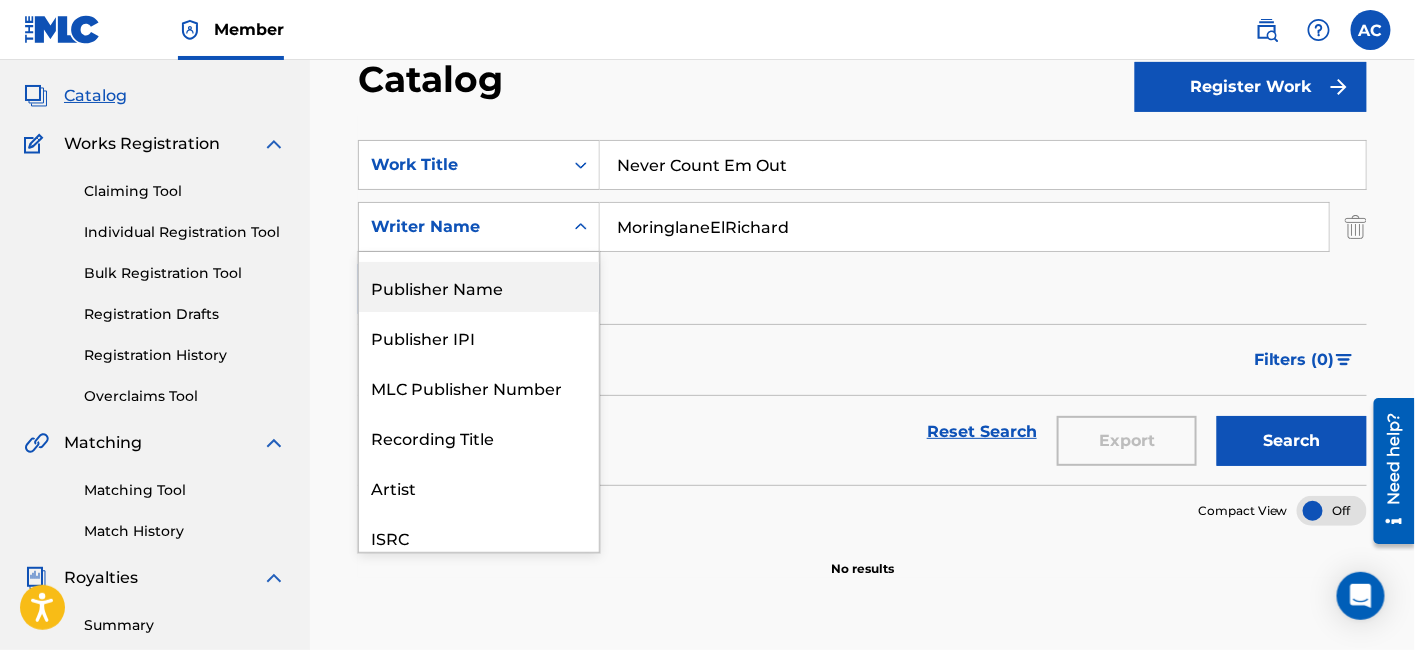 click on "Publisher Name" at bounding box center (479, 287) 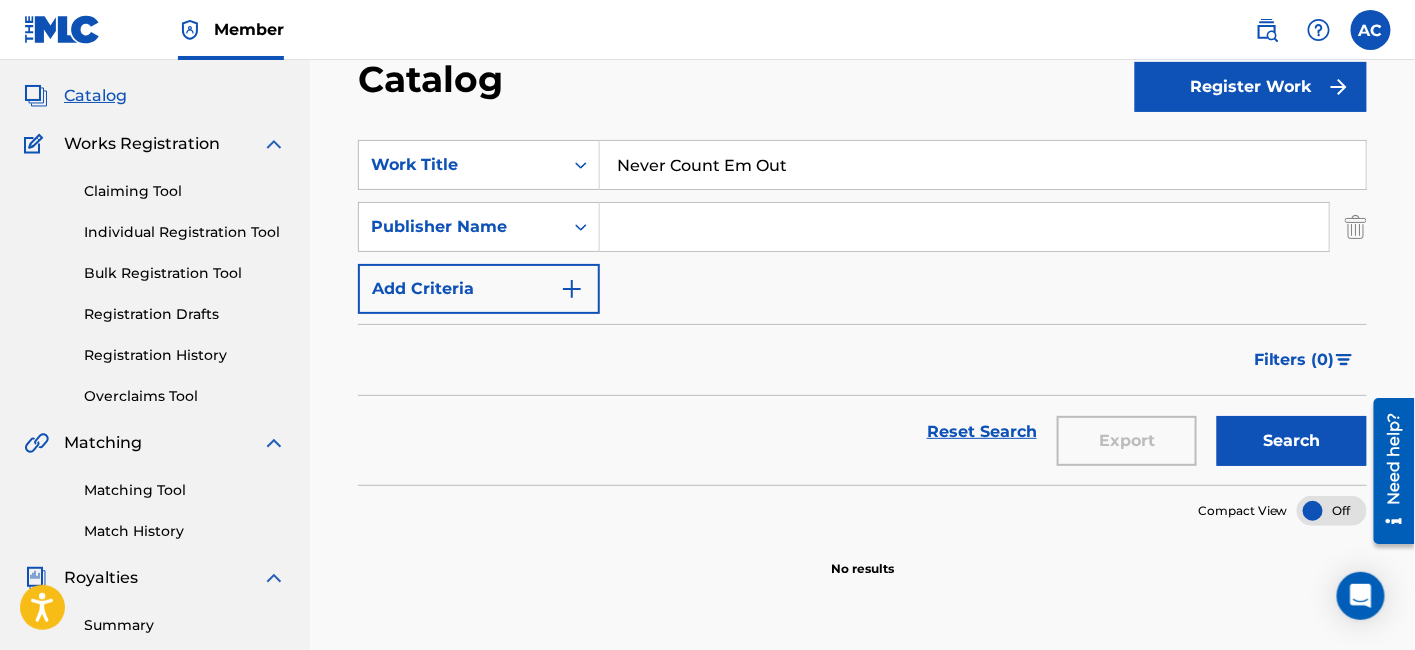 click at bounding box center [964, 227] 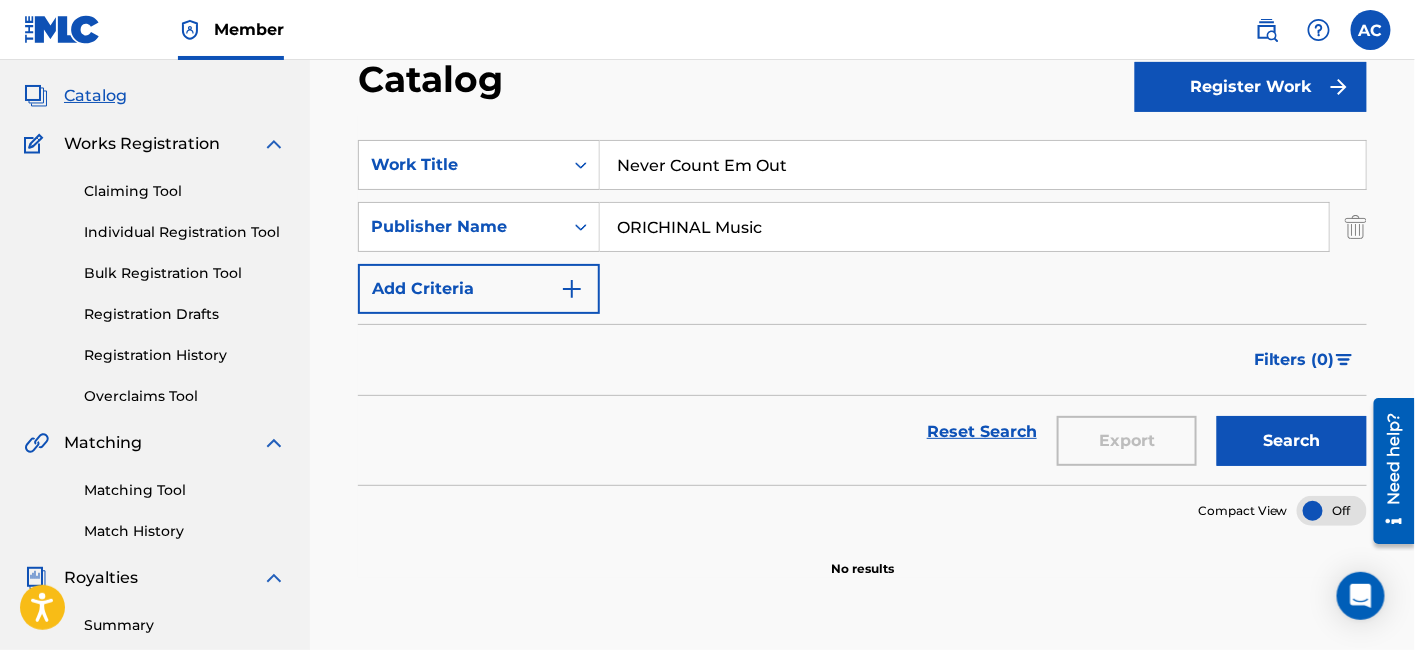 type on "ORICHINAL Music" 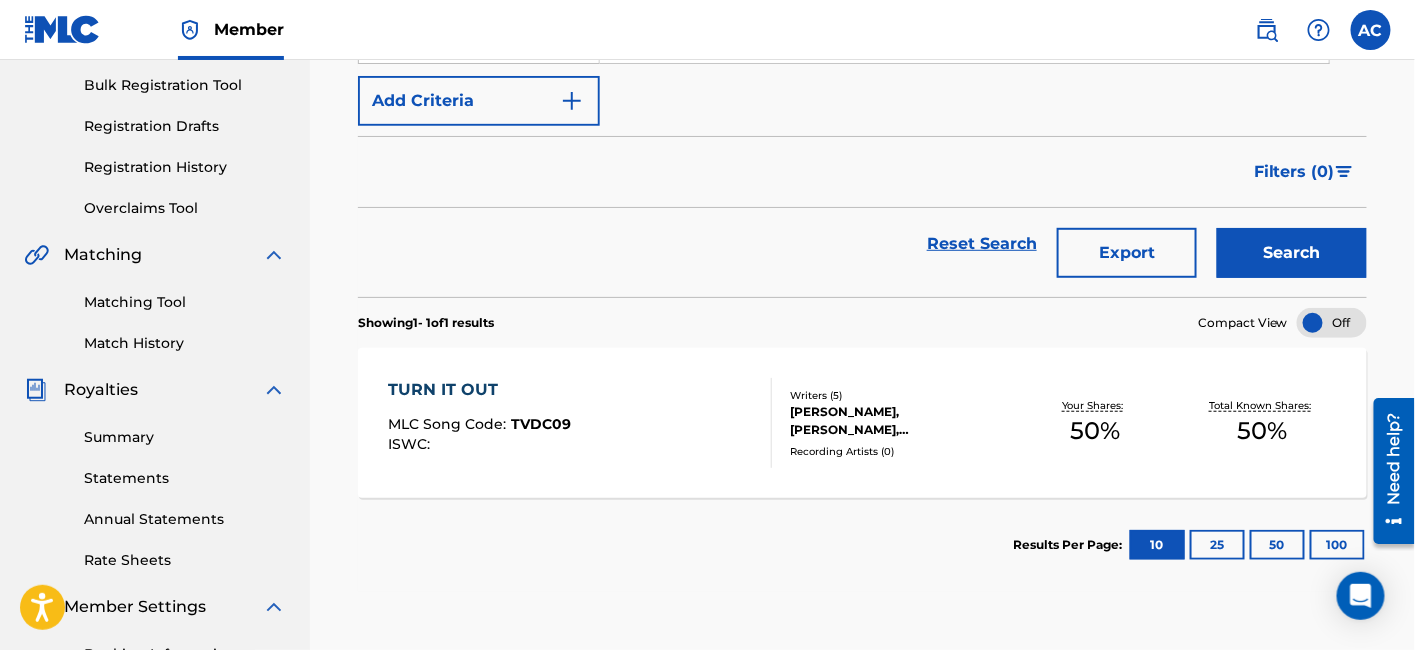 scroll, scrollTop: 292, scrollLeft: 0, axis: vertical 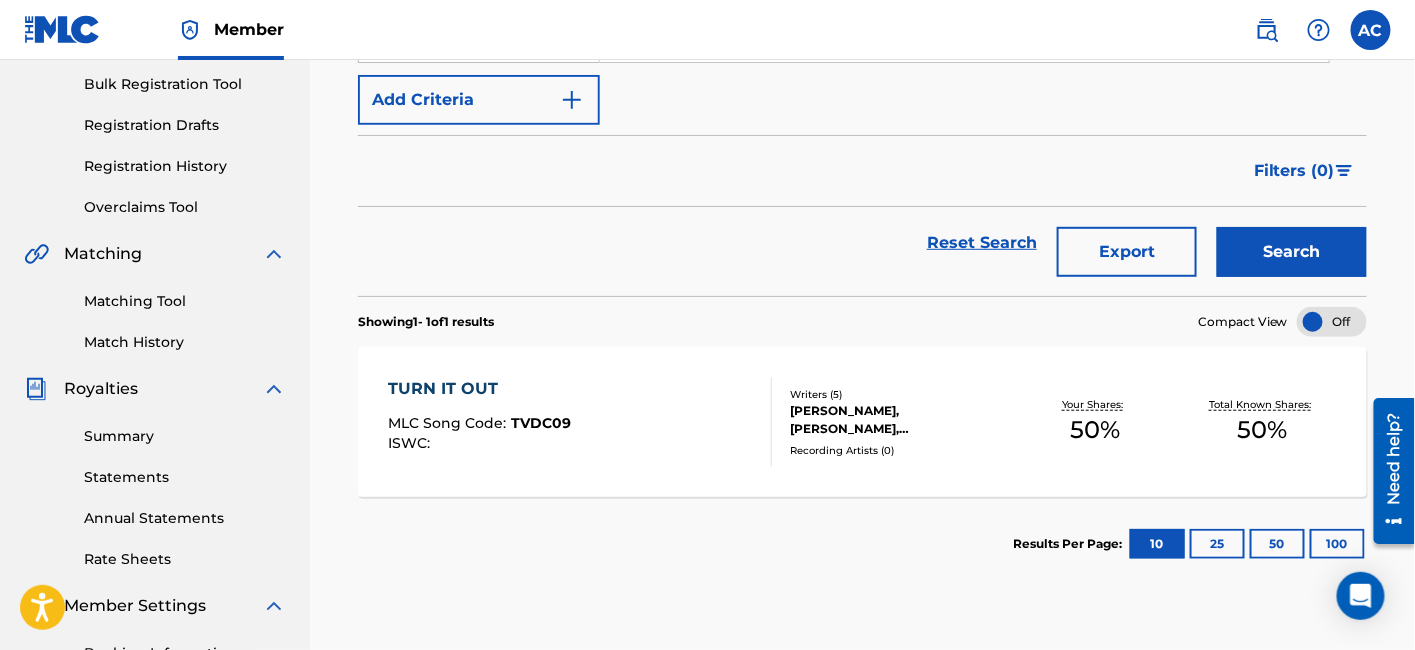 click on "TURN IT OUT MLC Song Code : TVDC09 ISWC : Writers ( 5 ) [PERSON_NAME], [PERSON_NAME], [PERSON_NAME], [PERSON_NAME], [PERSON_NAME] Recording Artists ( 0 ) Your Shares: 50 % Total Known Shares: 50 %" at bounding box center [862, 422] 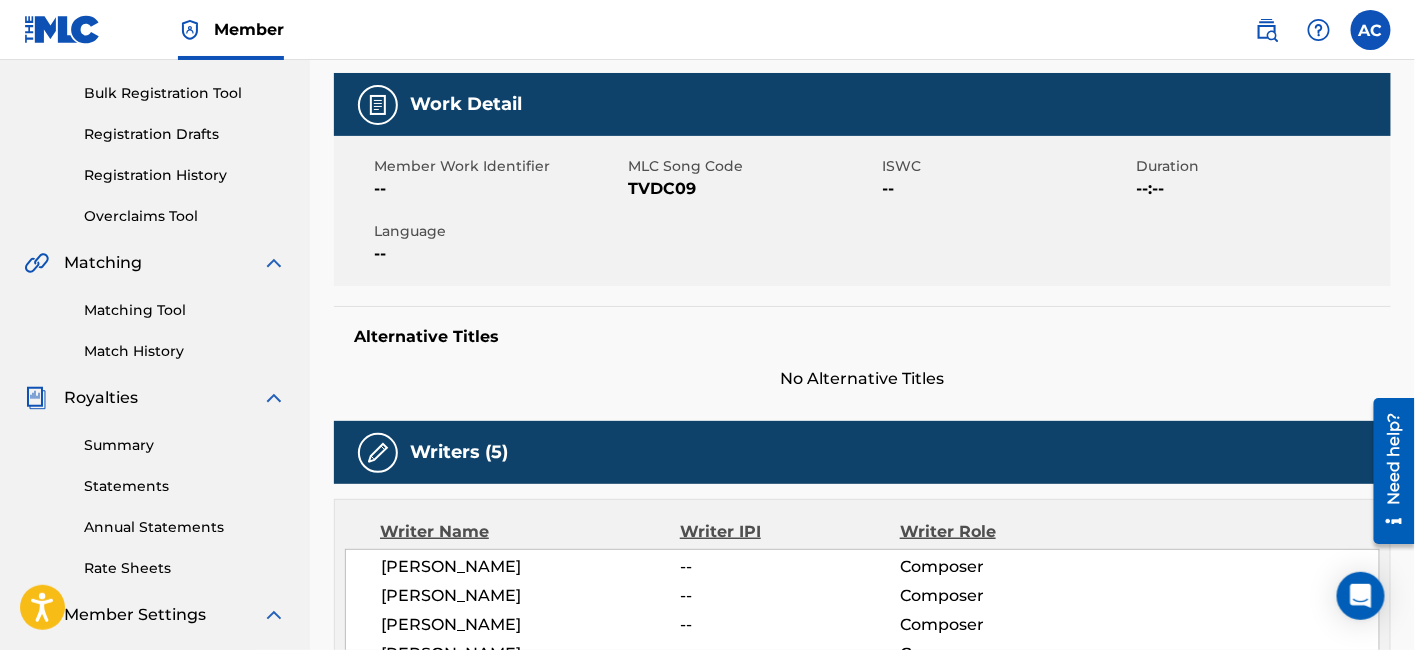 scroll, scrollTop: 0, scrollLeft: 0, axis: both 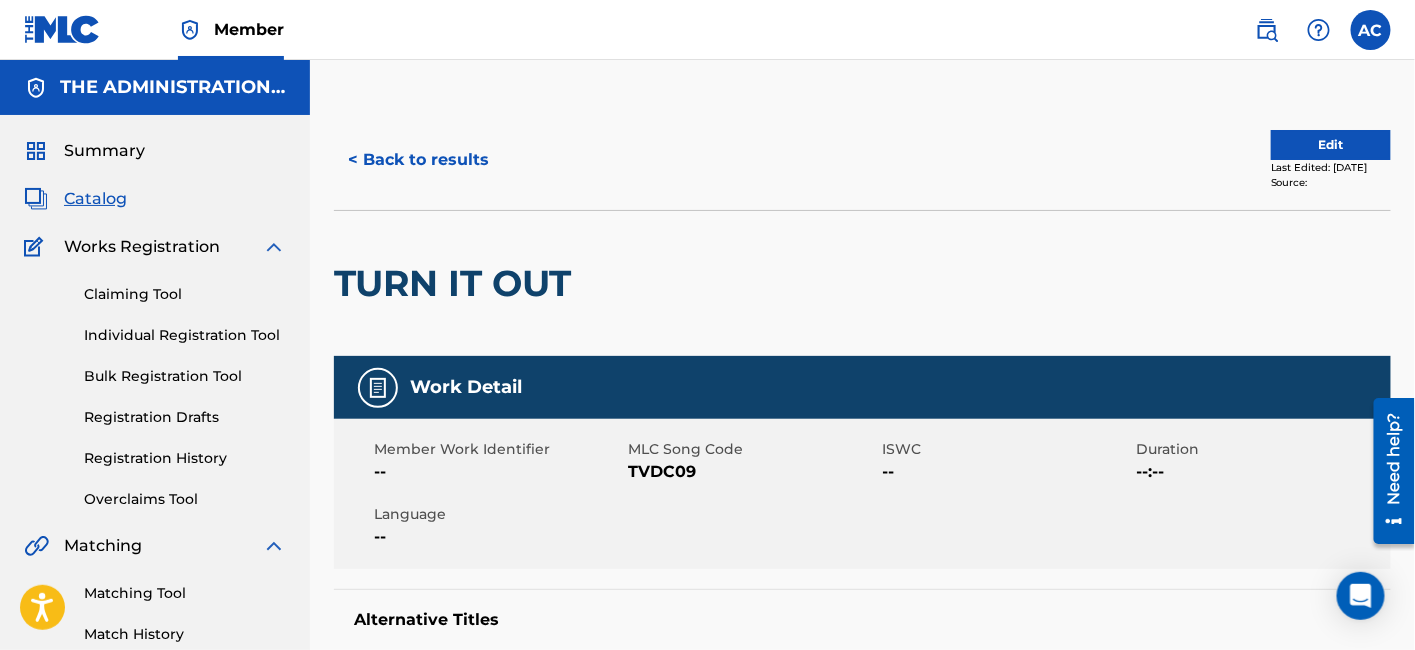 click on "< Back to results" at bounding box center [418, 160] 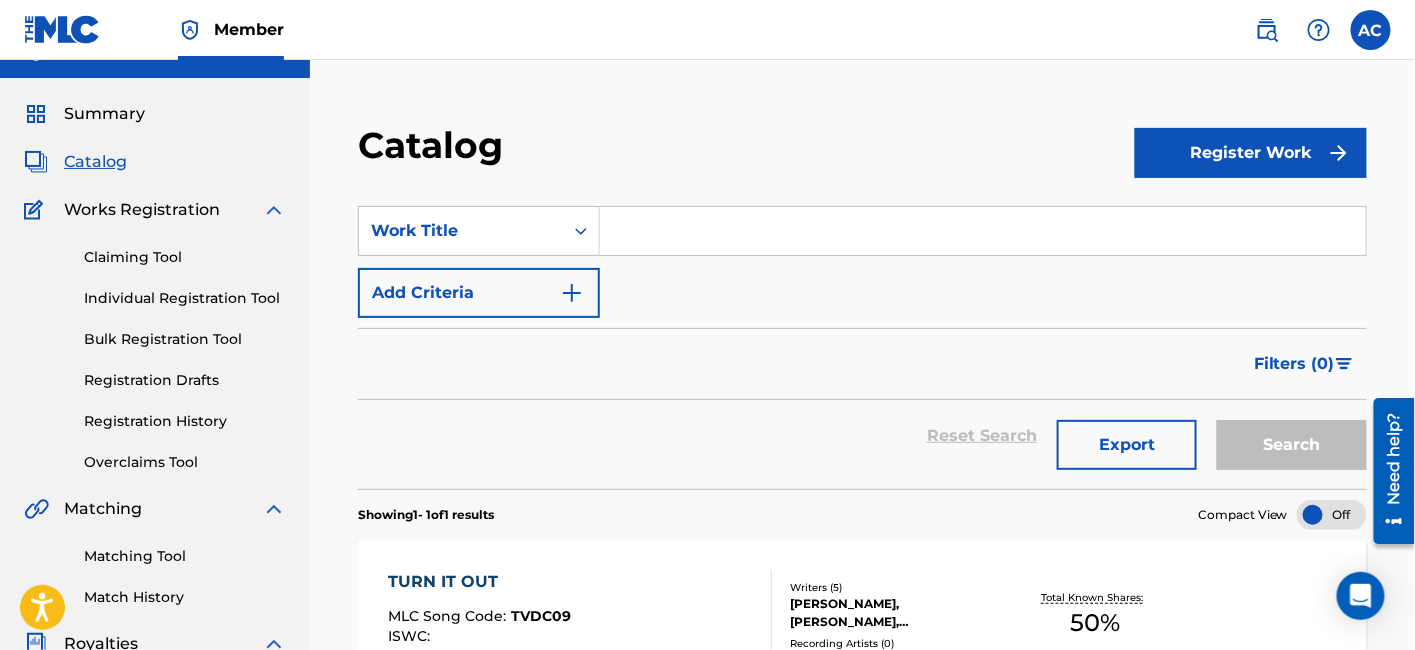 scroll, scrollTop: 36, scrollLeft: 0, axis: vertical 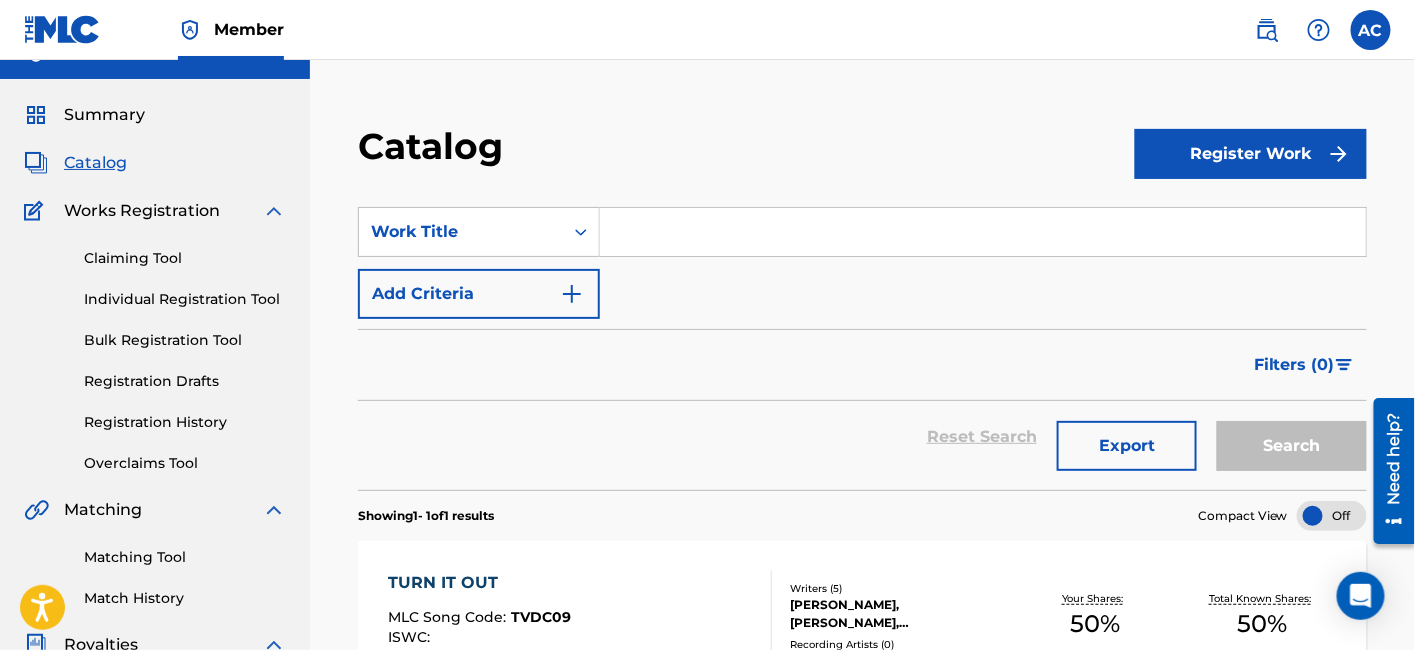 click at bounding box center [983, 232] 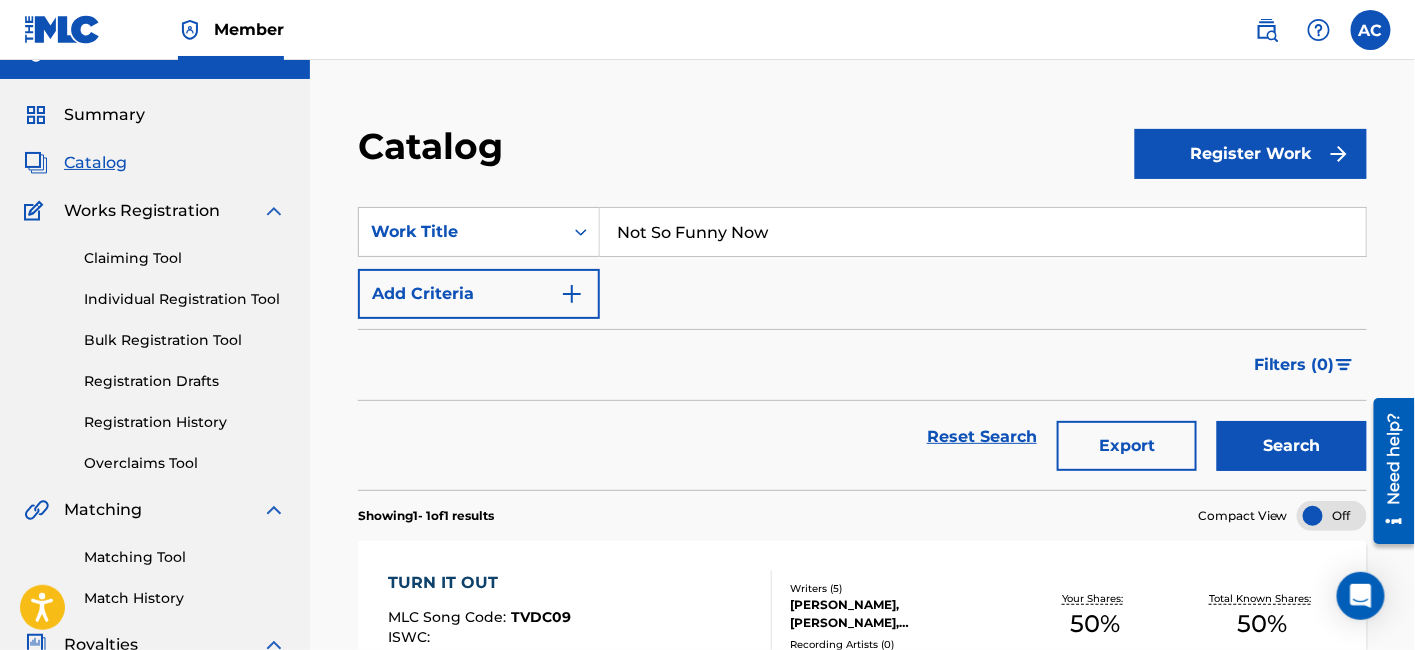 type on "Not So Funny Now" 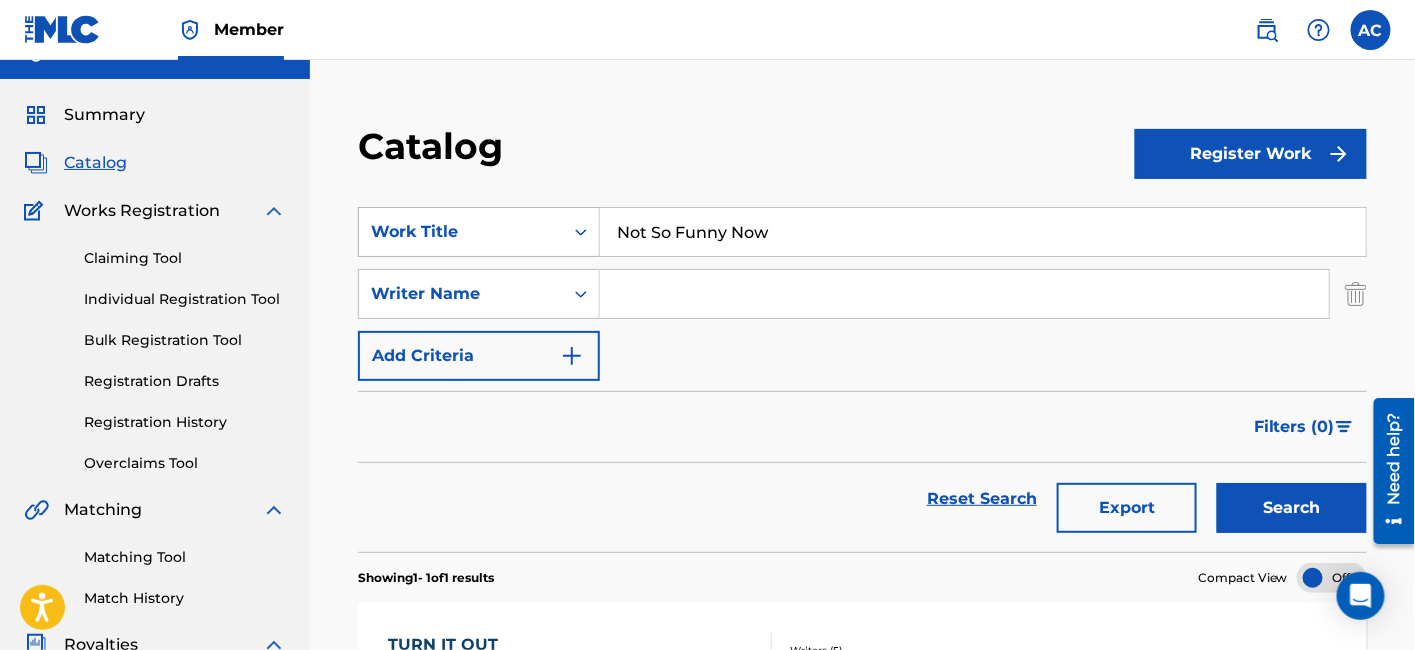 drag, startPoint x: 628, startPoint y: 298, endPoint x: 592, endPoint y: 241, distance: 67.41662 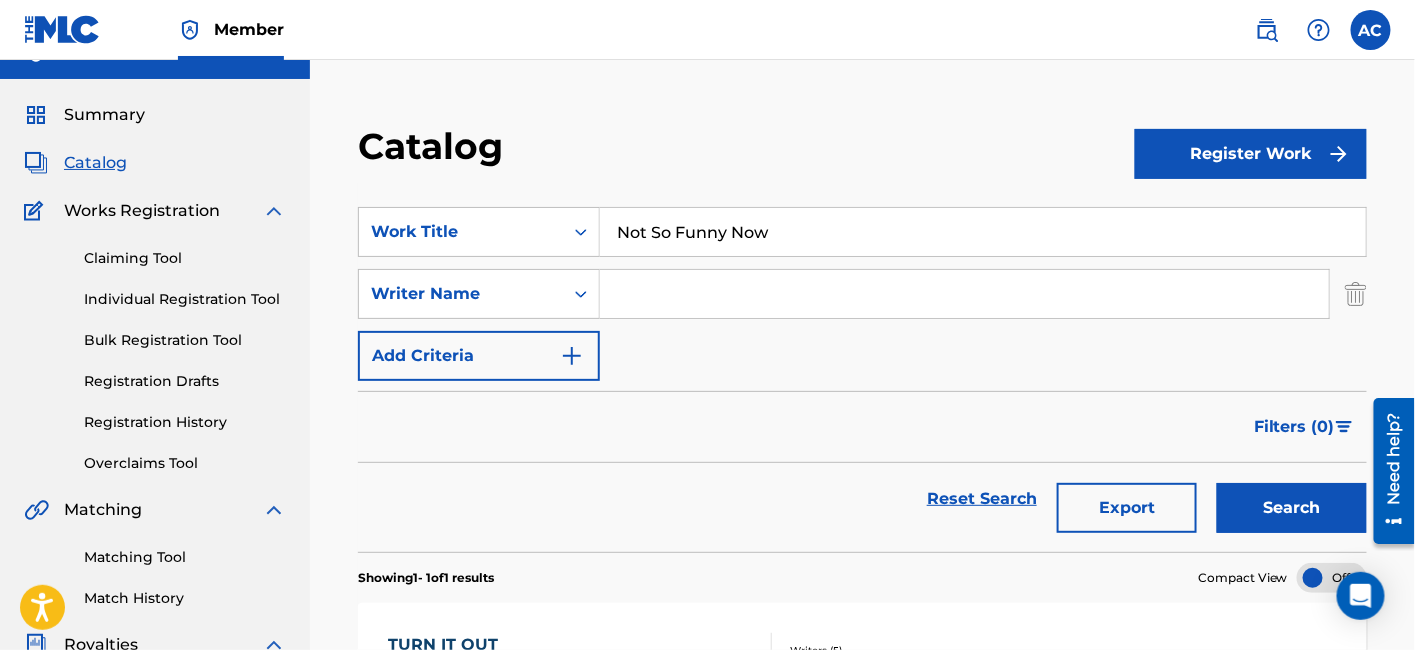 paste on "MoringlaneElRichard" 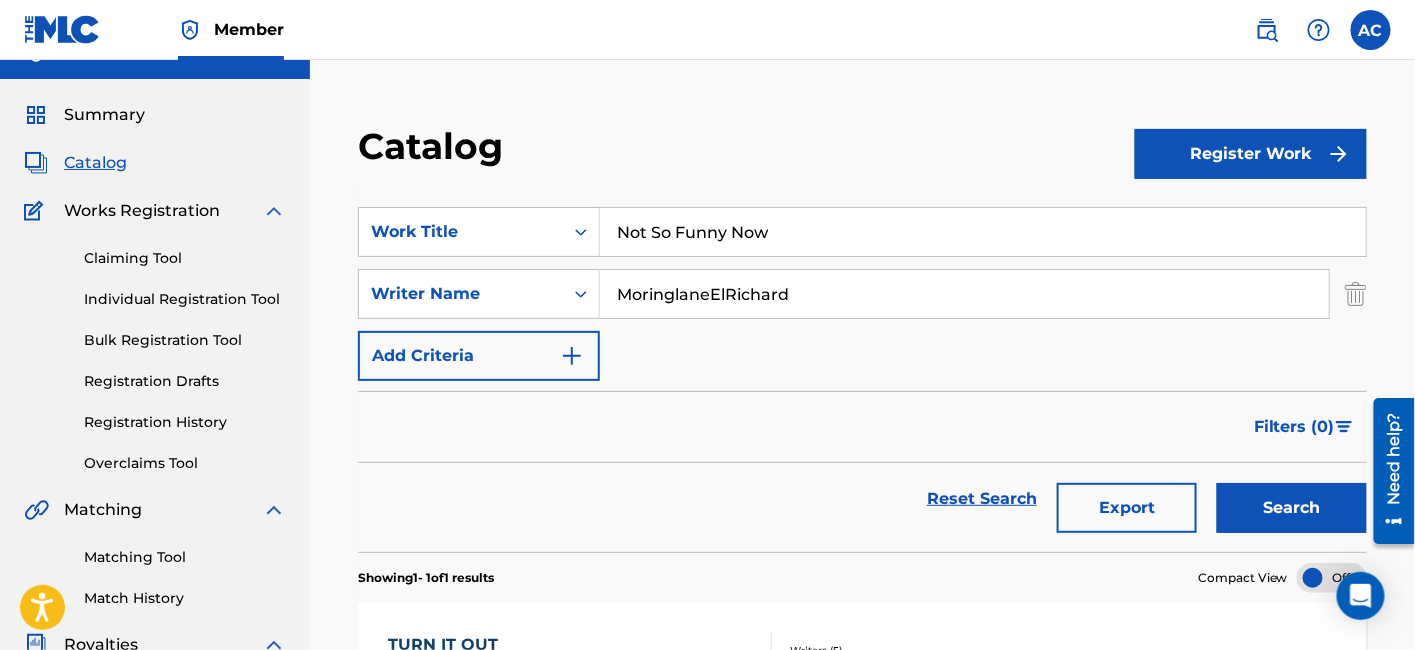 click on "Search" at bounding box center [1292, 508] 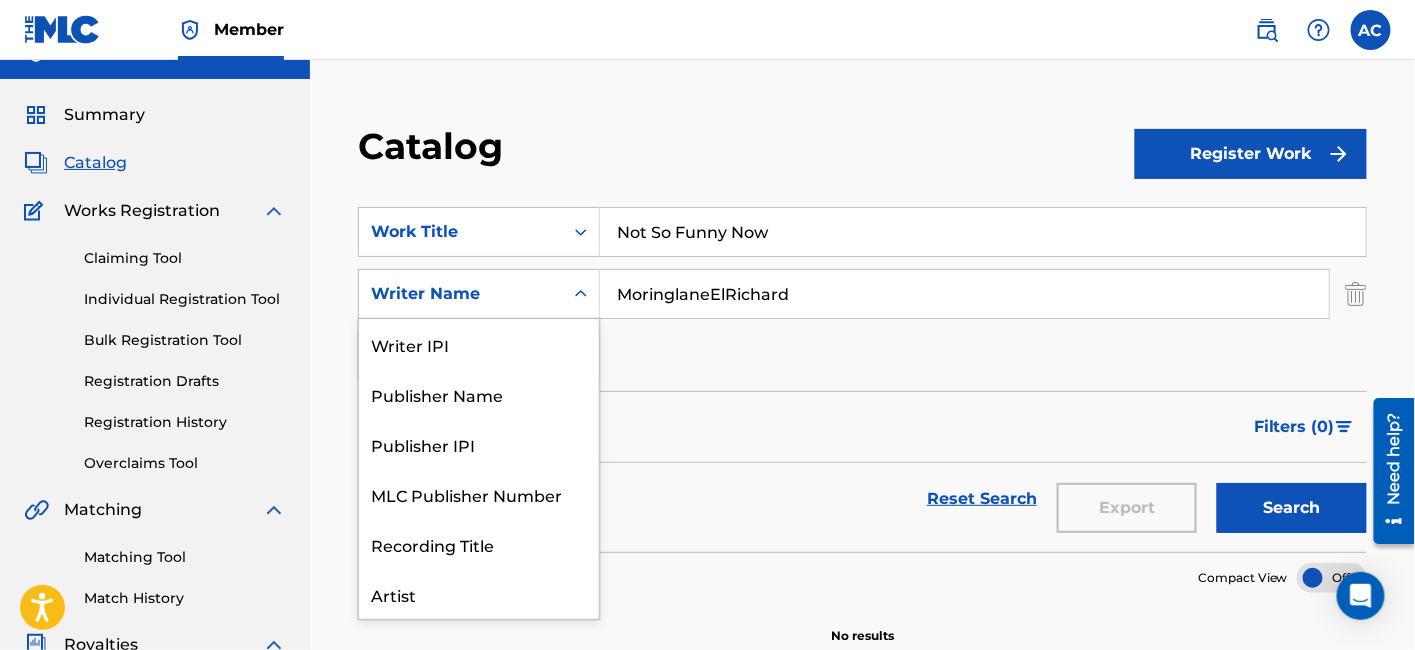 click on "Writer Name" at bounding box center [461, 294] 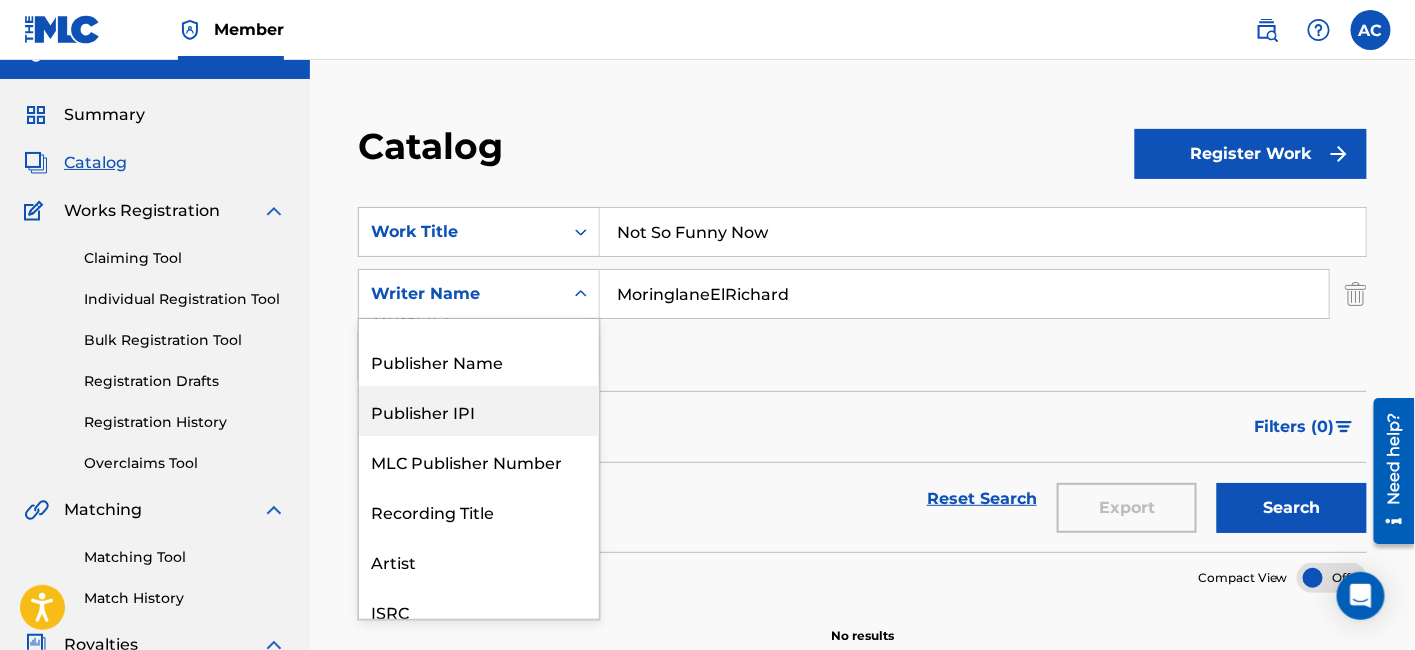 scroll, scrollTop: 31, scrollLeft: 0, axis: vertical 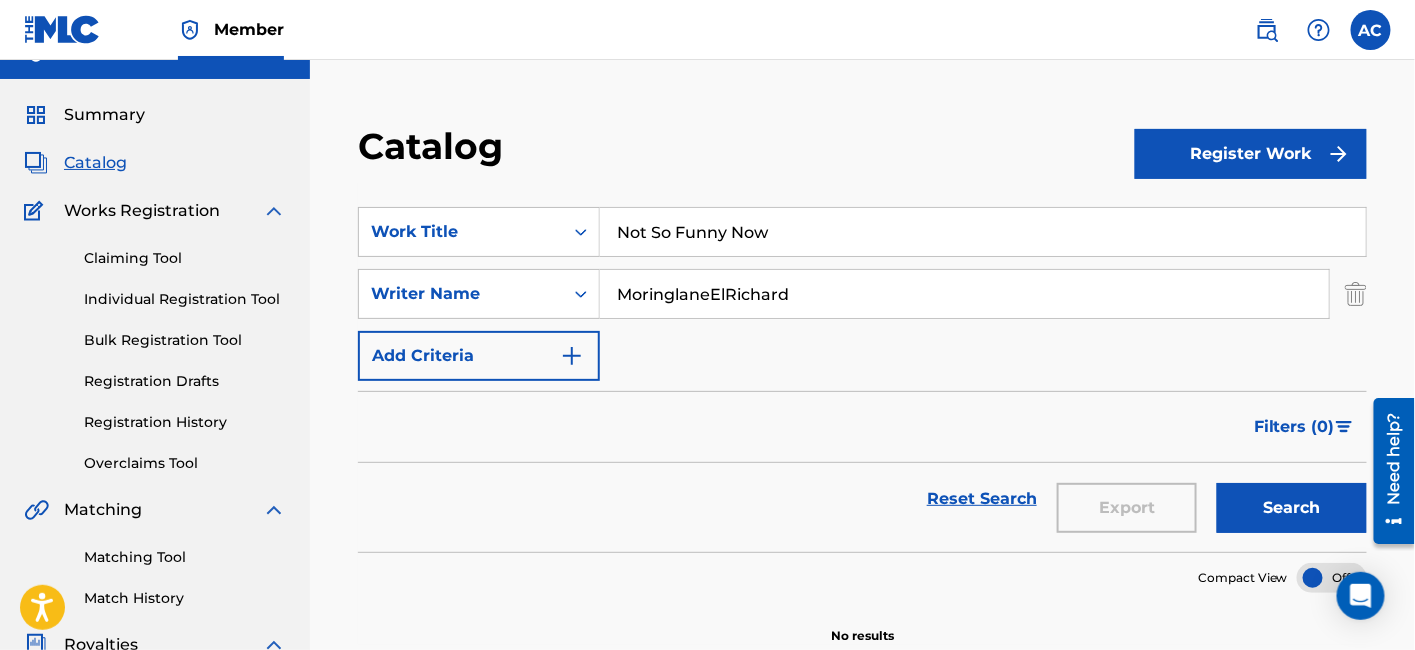 click on "MoringlaneElRichard" at bounding box center (964, 294) 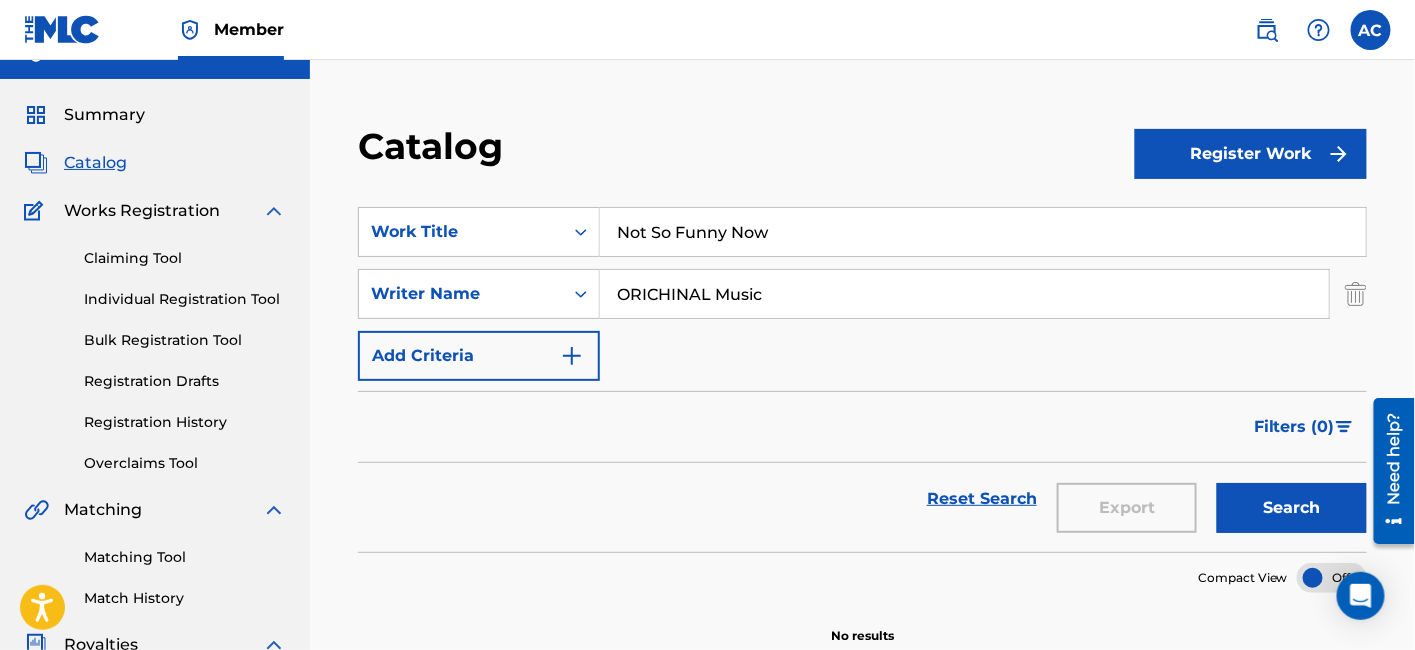 type on "ORICHINAL Music" 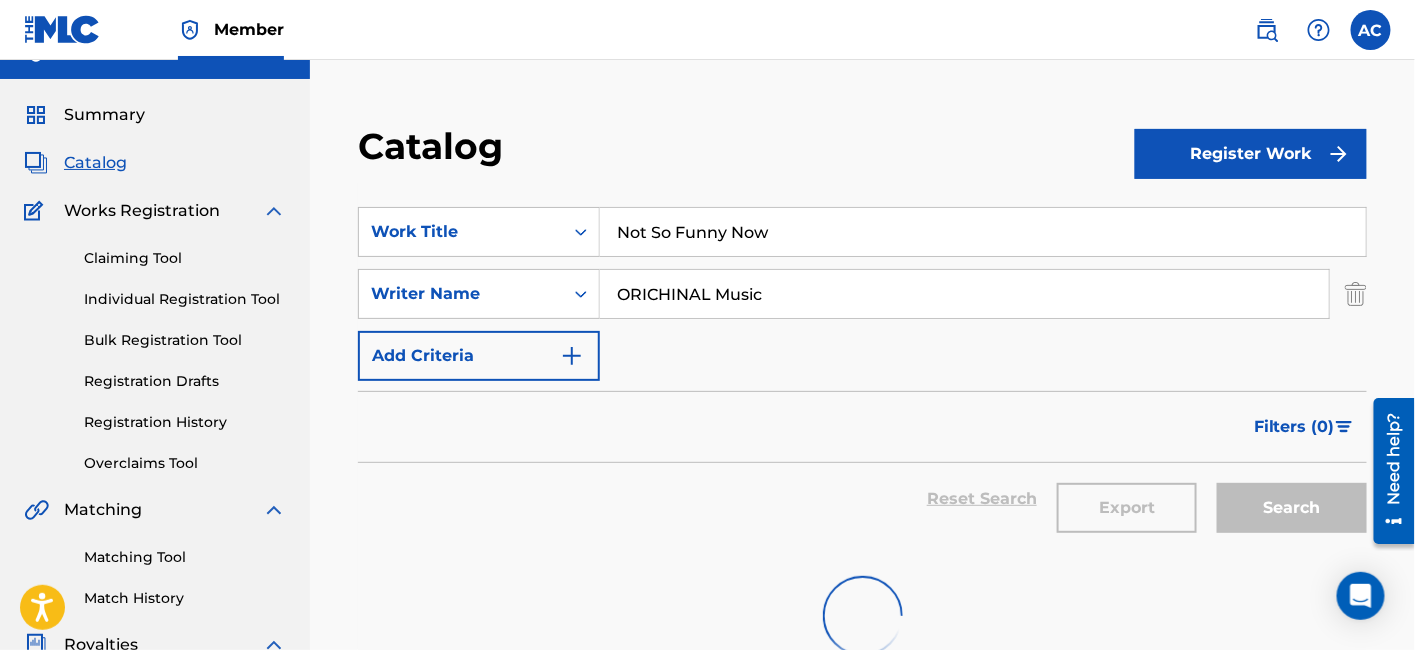 scroll, scrollTop: 127, scrollLeft: 0, axis: vertical 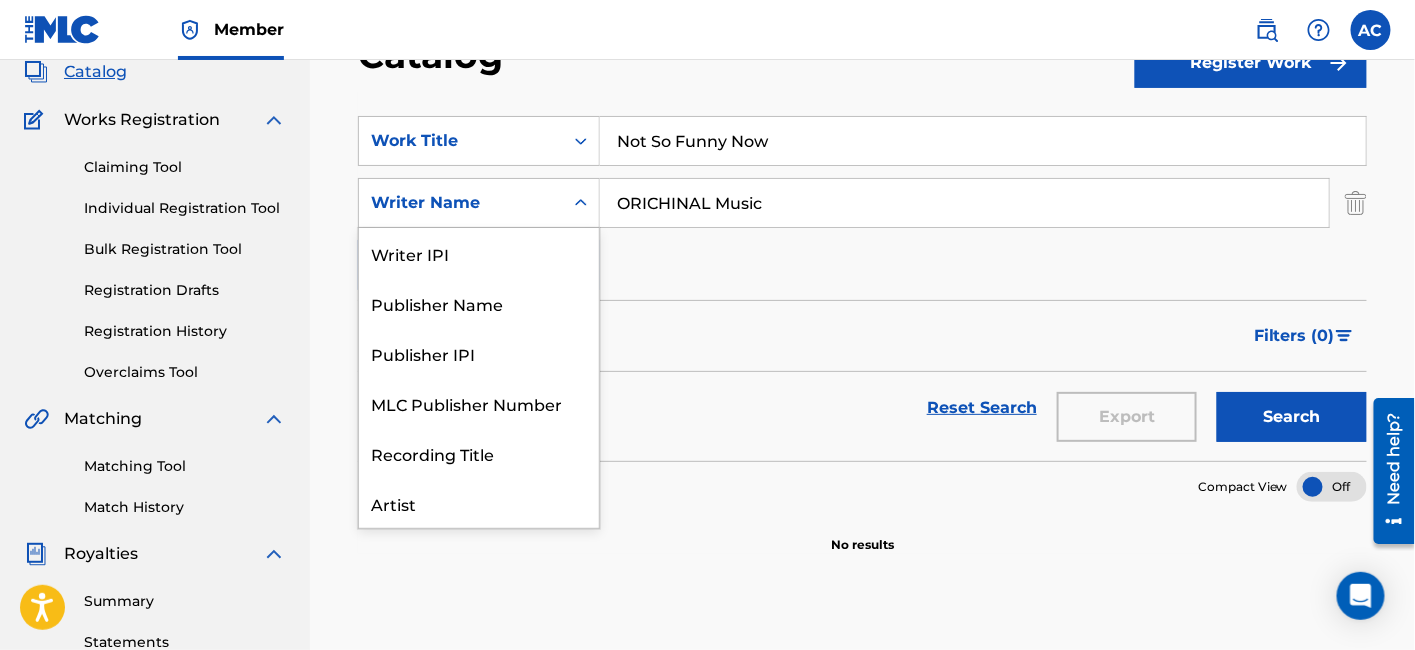 click 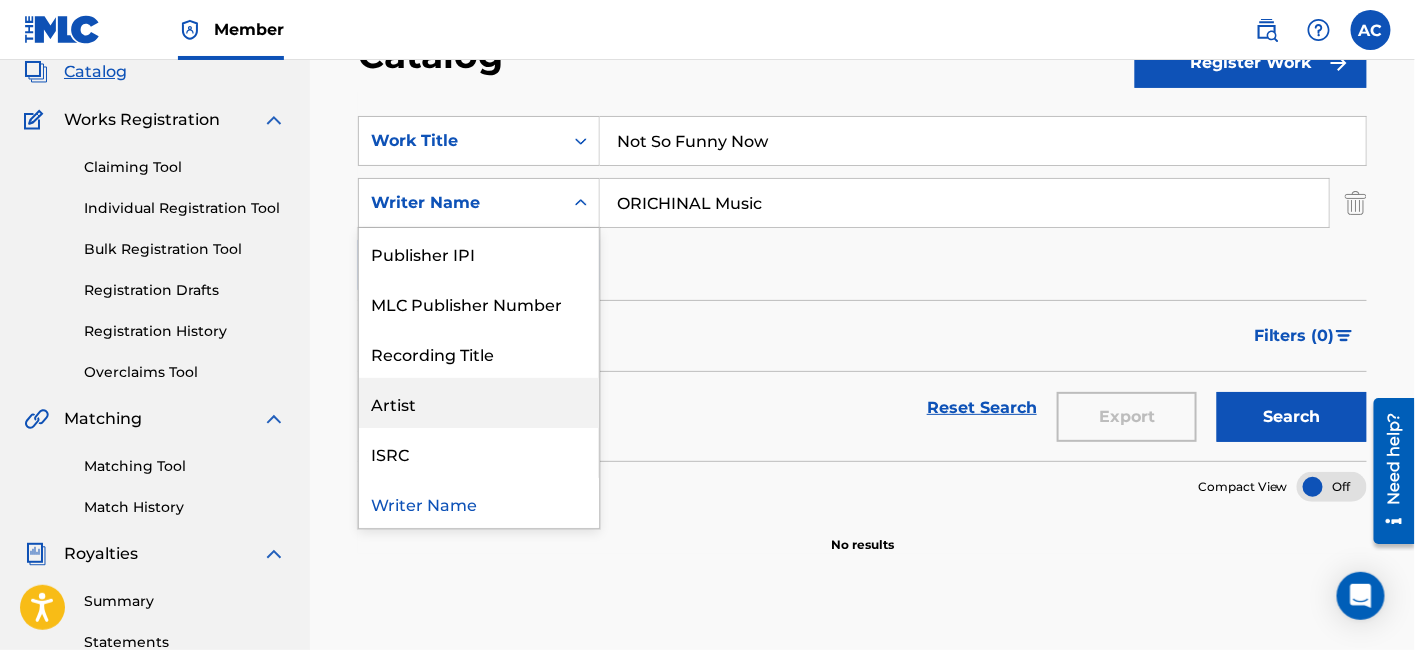 click on "Artist" at bounding box center (479, 403) 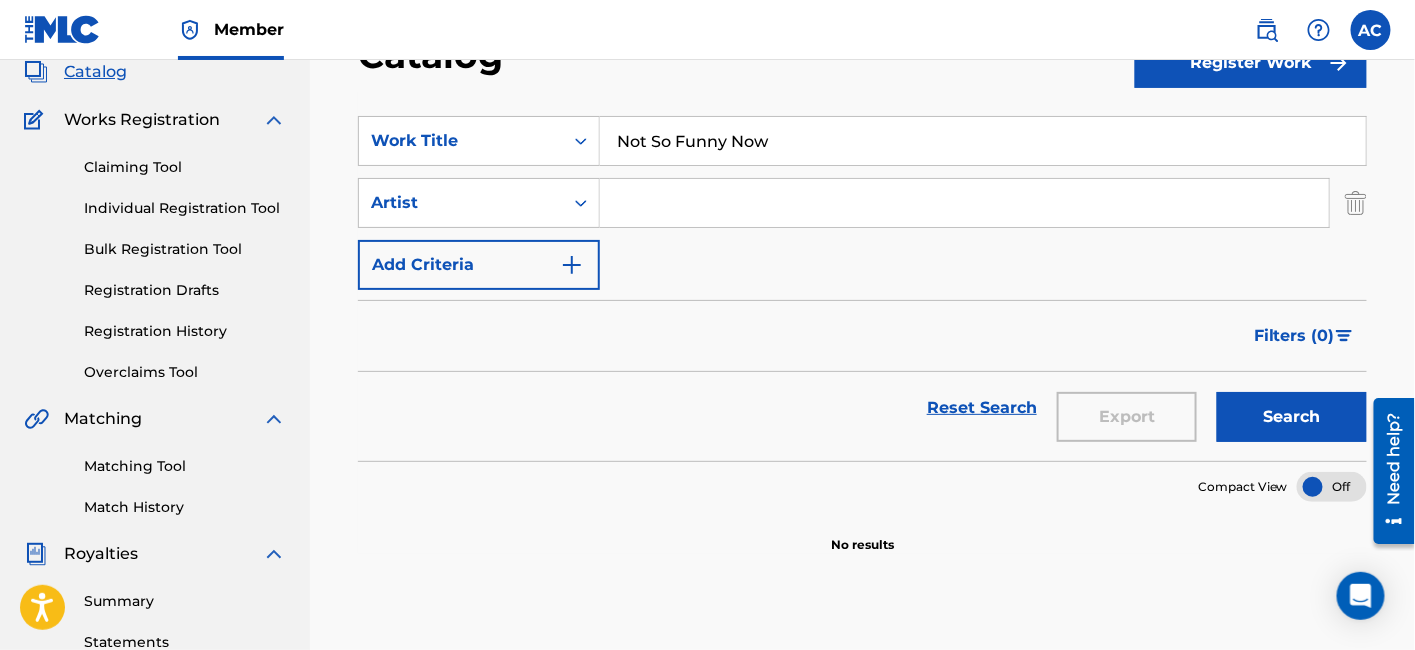 click at bounding box center (964, 203) 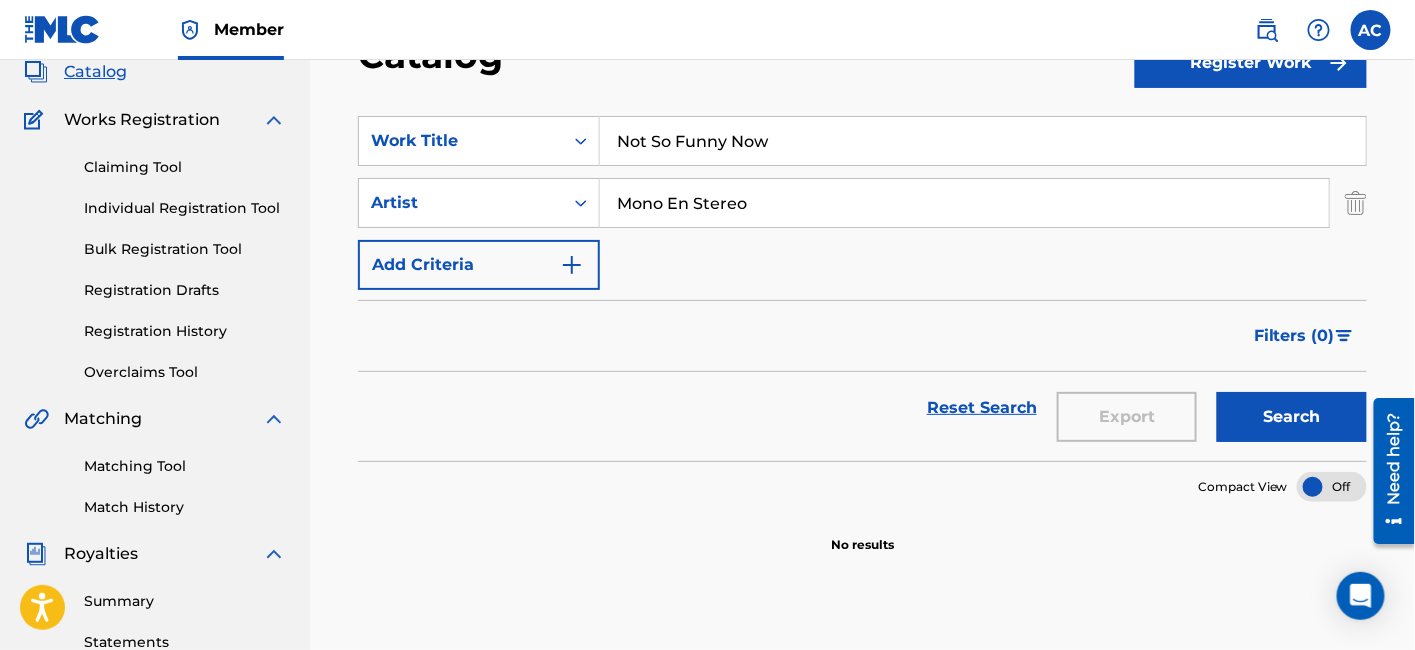 type on "Mono En Stereo" 